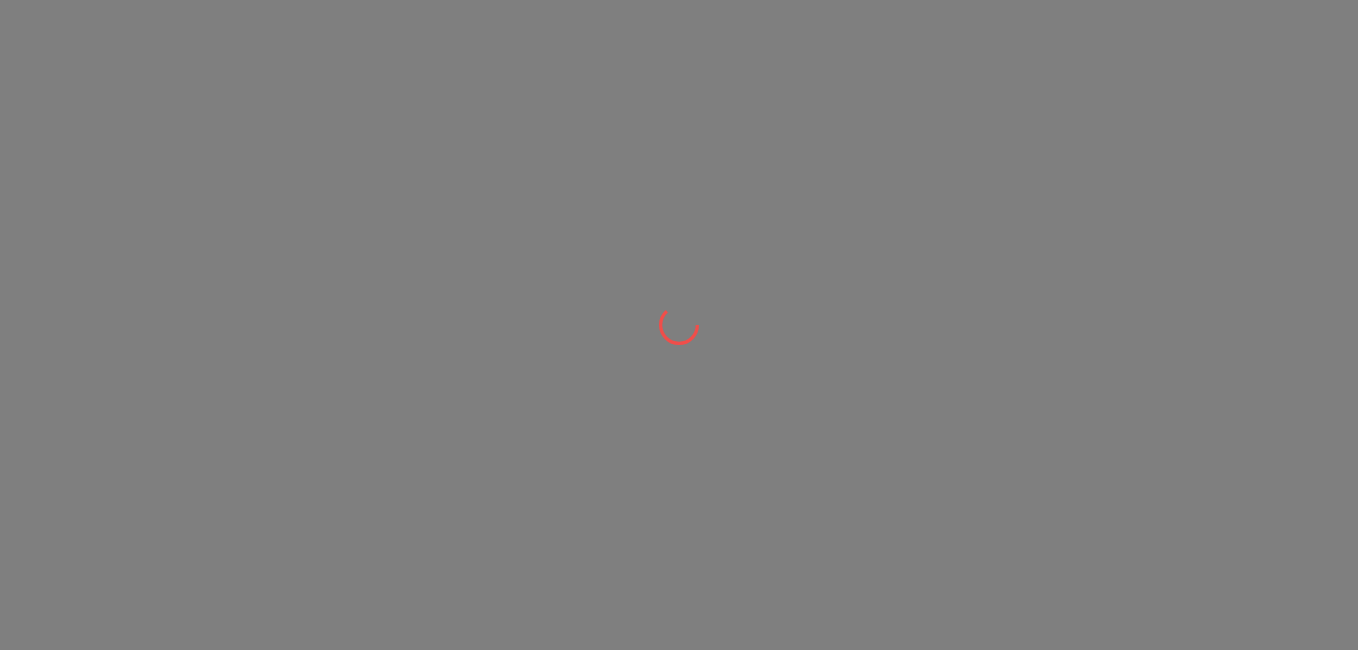 scroll, scrollTop: 0, scrollLeft: 0, axis: both 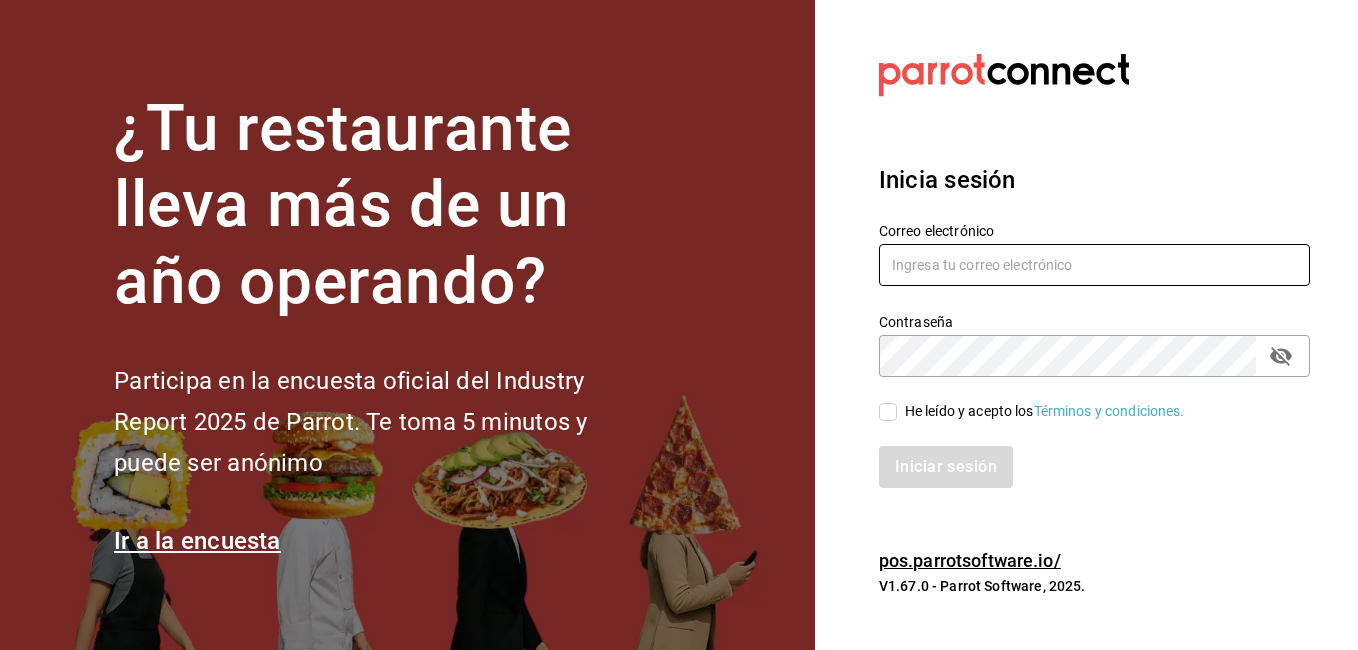 type on "jacobo.gomez@grupocosteno.com" 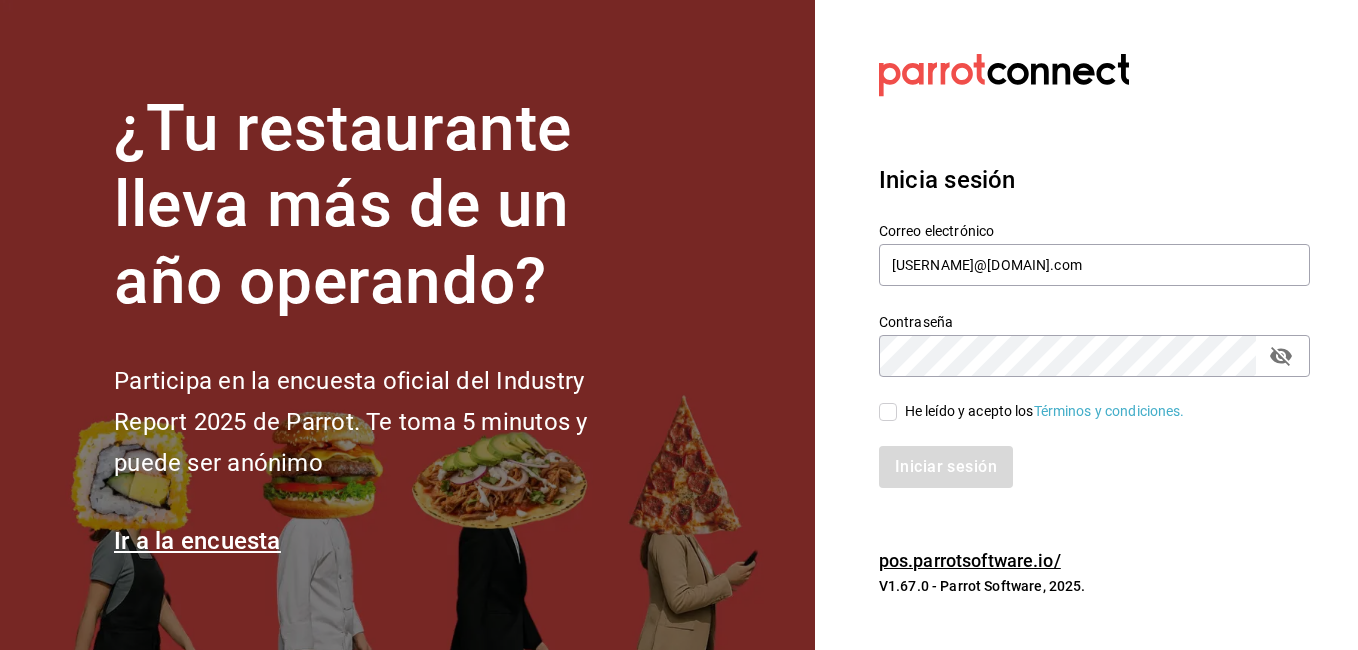 click on "He leído y acepto los  Términos y condiciones." at bounding box center (1041, 411) 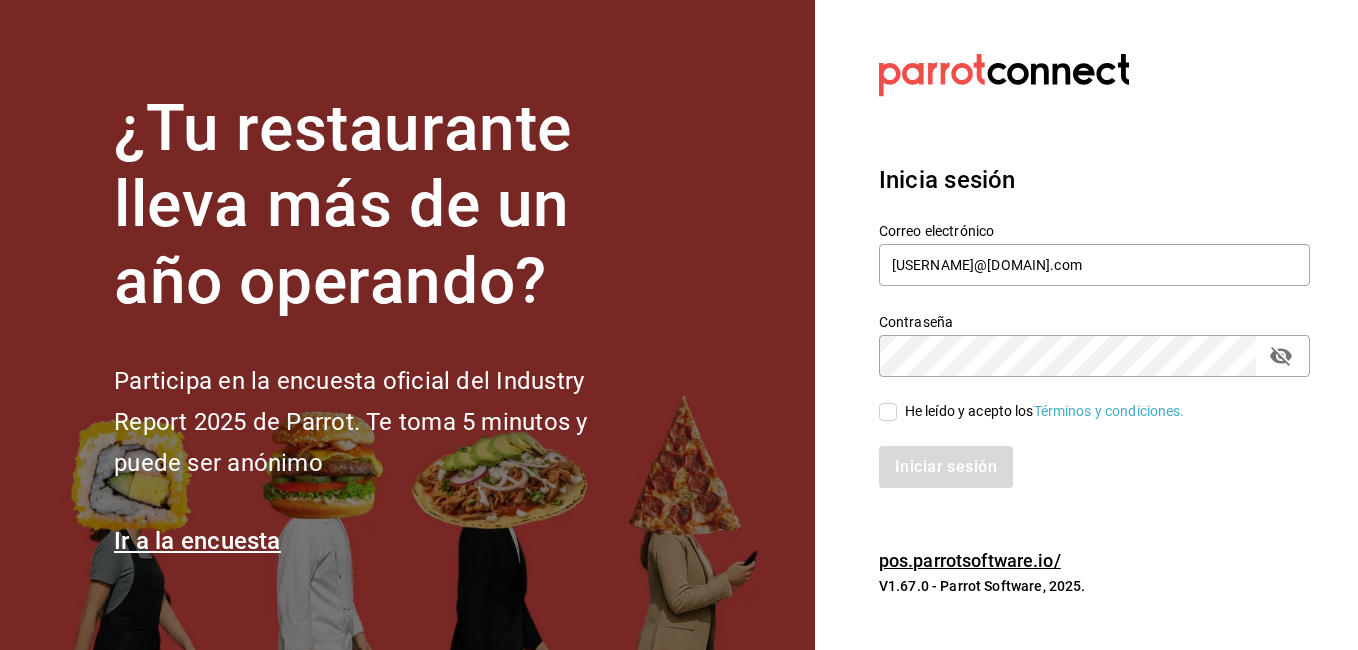 checkbox on "true" 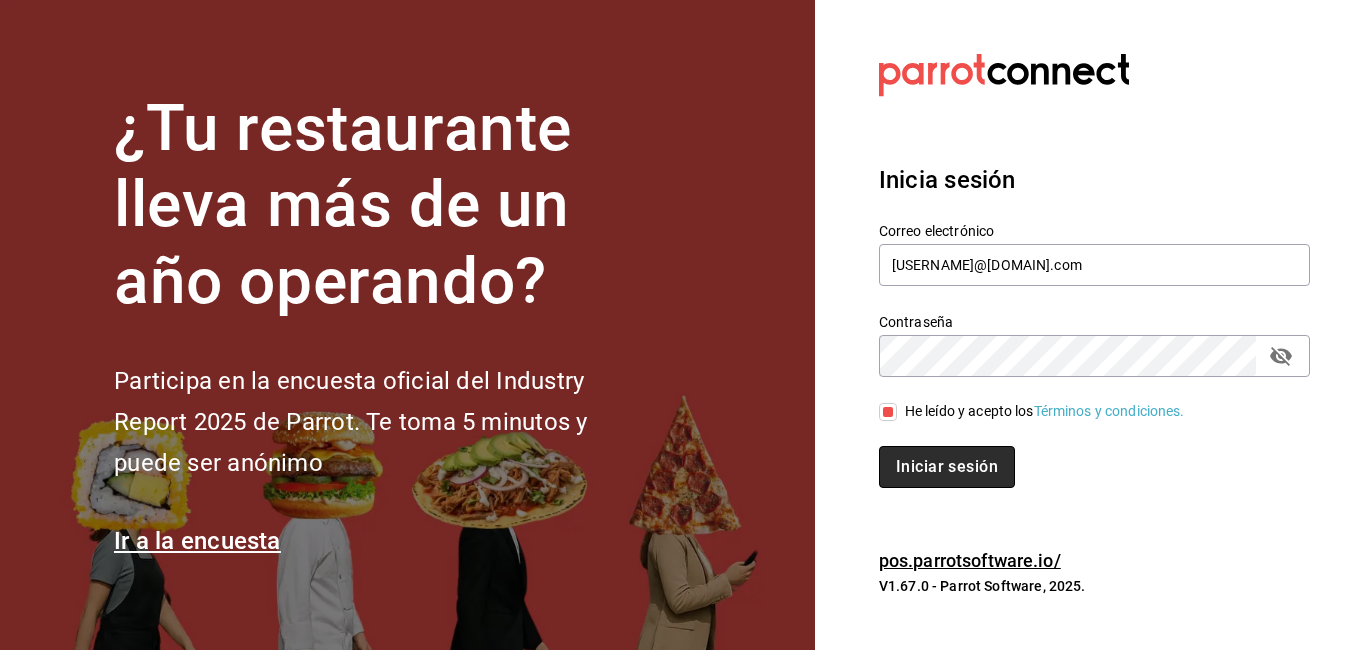 click on "Iniciar sesión" at bounding box center [947, 467] 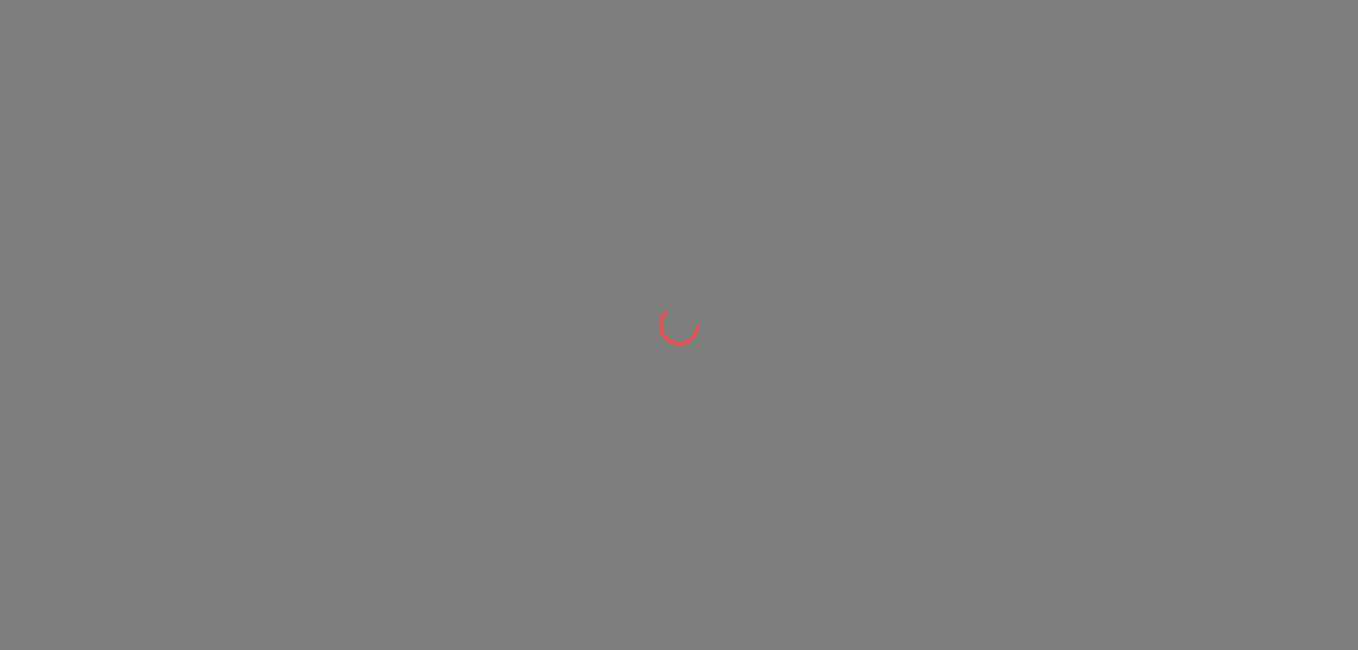 scroll, scrollTop: 0, scrollLeft: 0, axis: both 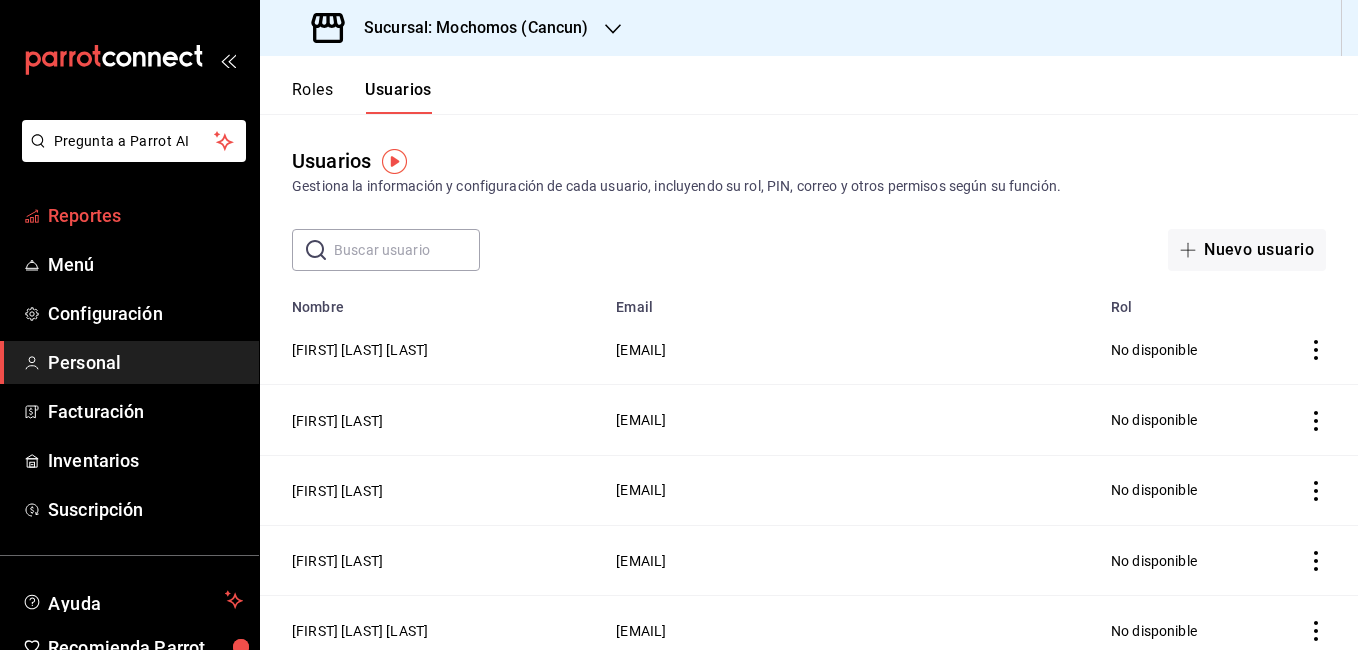 click on "Reportes" at bounding box center [145, 215] 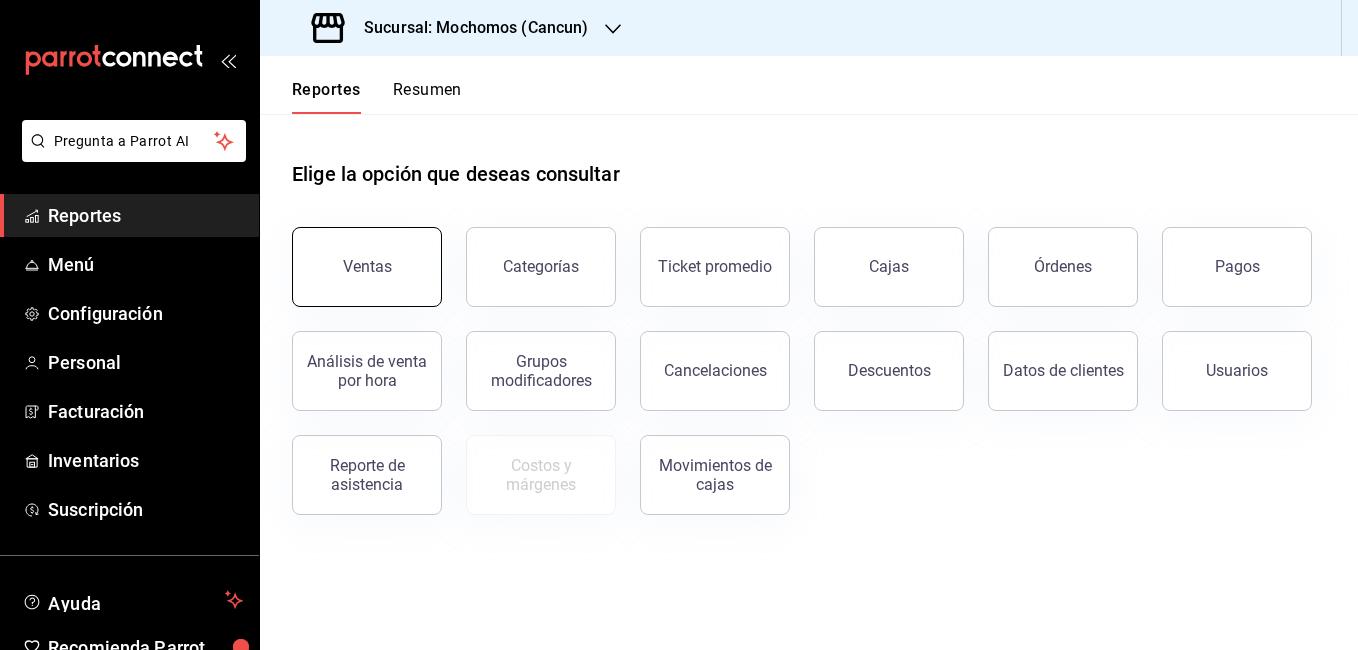 click on "Ventas" at bounding box center [367, 266] 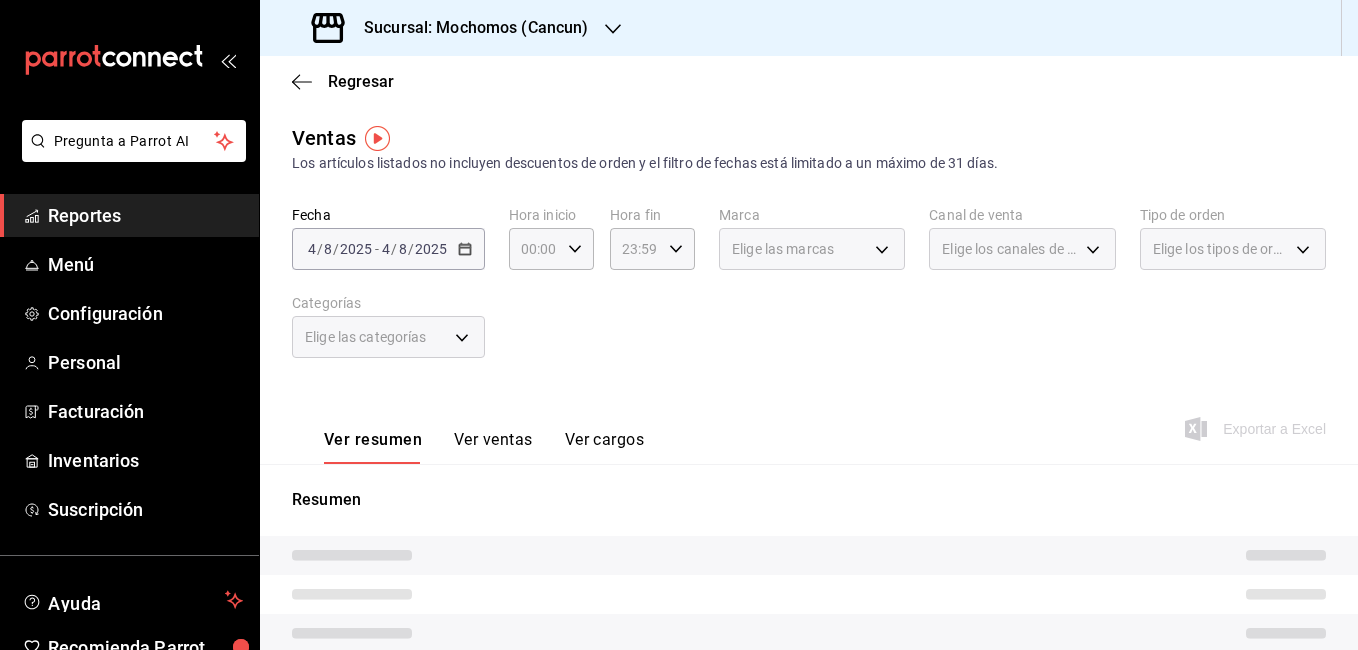 click on "-" at bounding box center [377, 249] 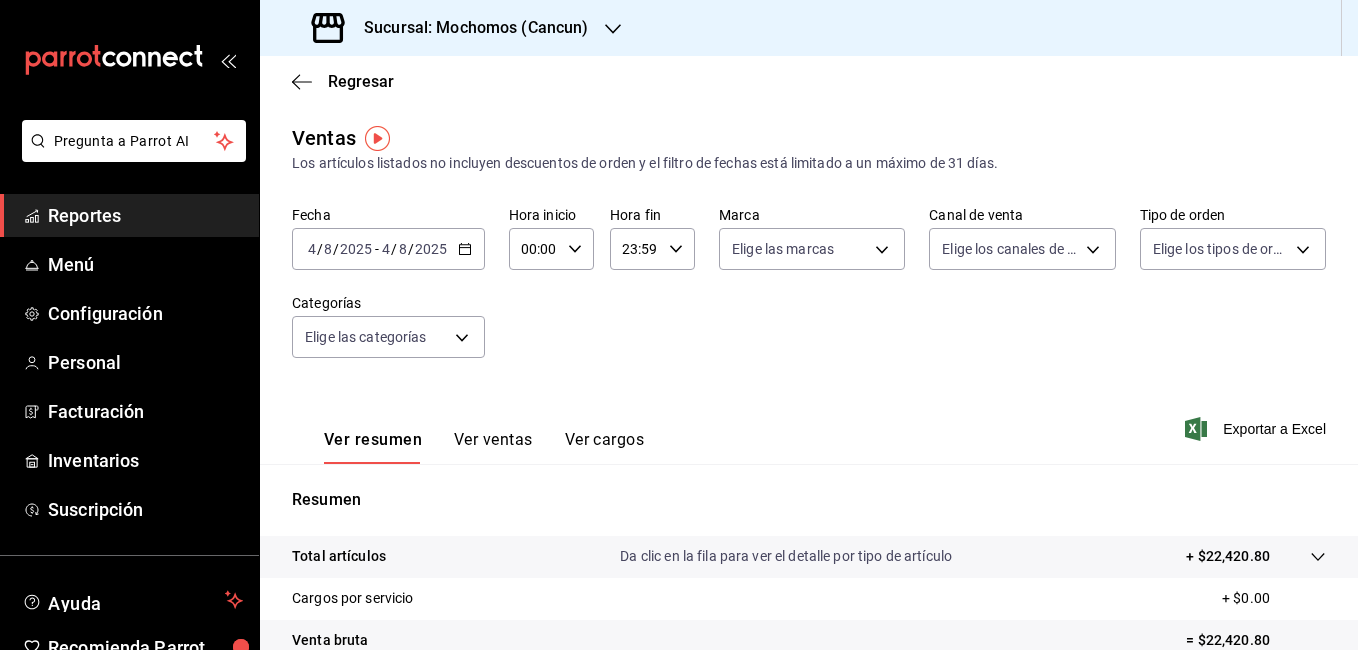 click on "/" at bounding box center [320, 249] 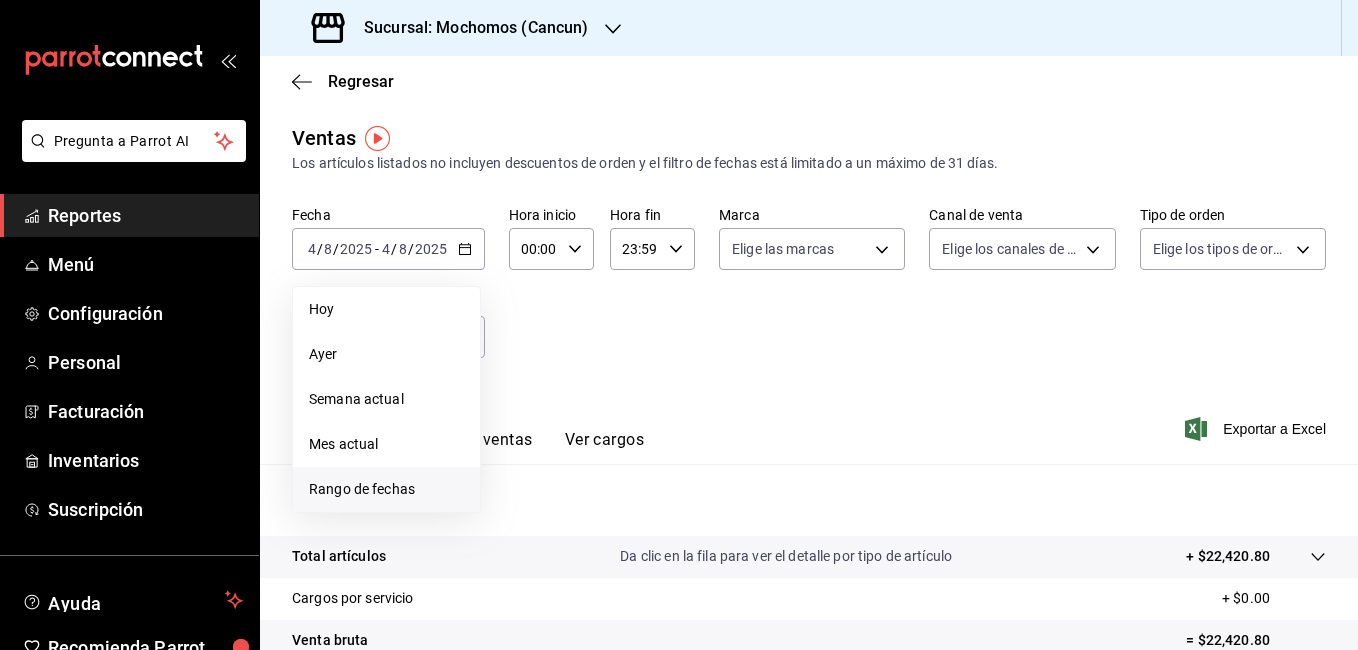 click on "Rango de fechas" at bounding box center (386, 489) 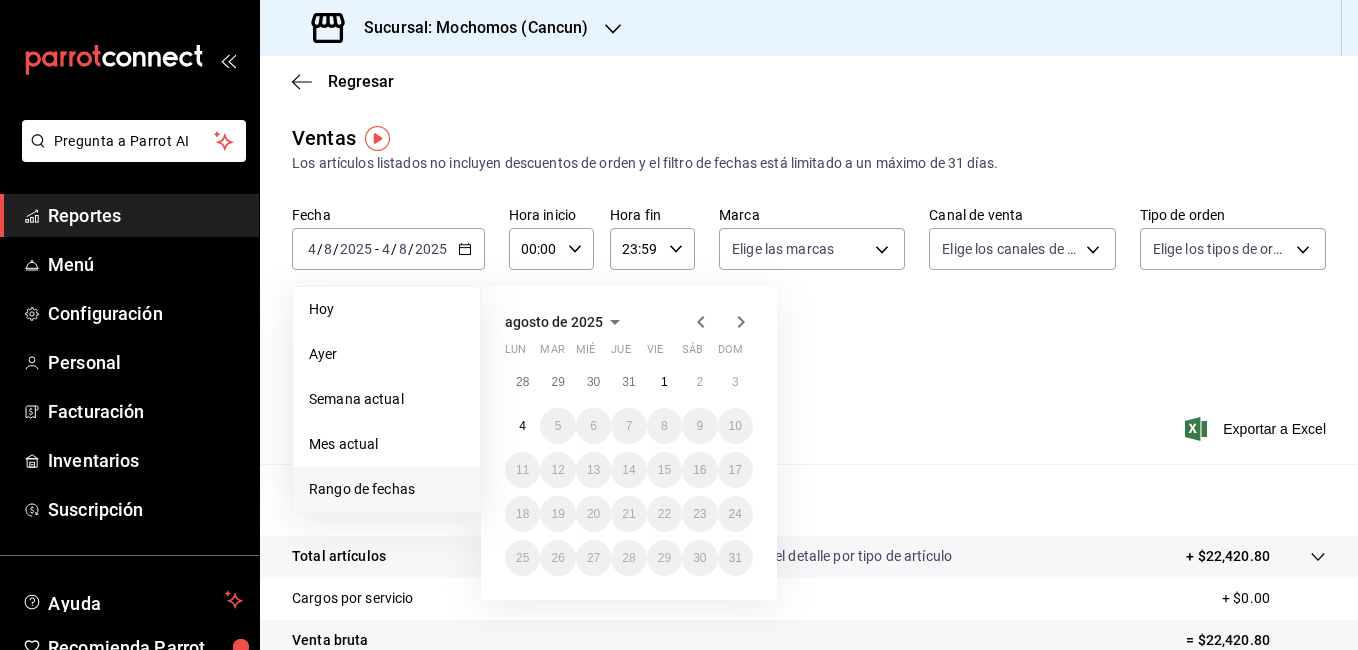 click 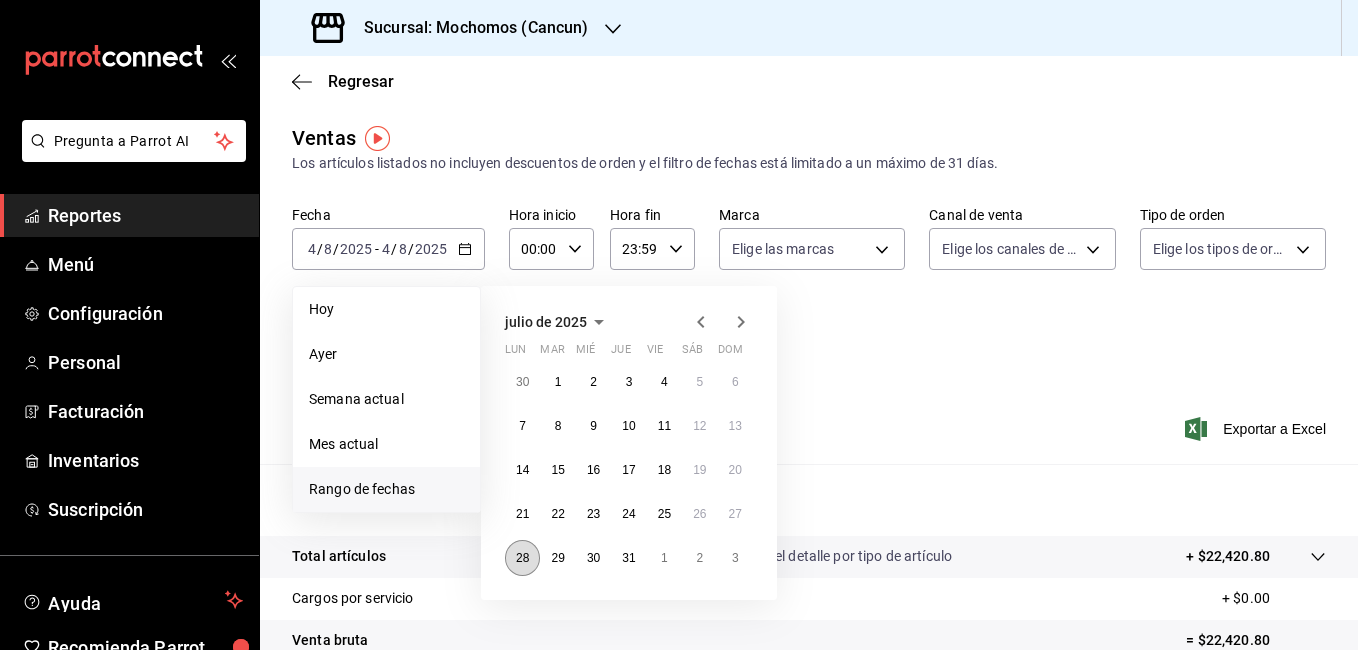 click on "28" at bounding box center (522, 558) 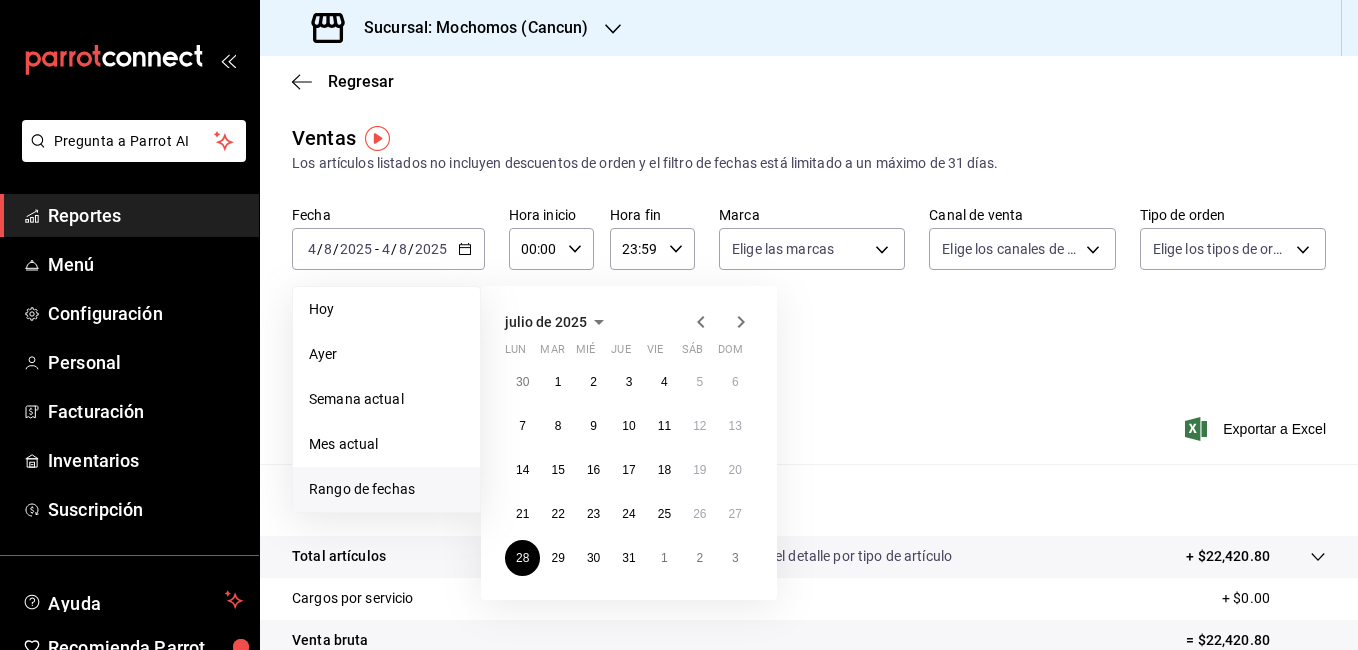 click 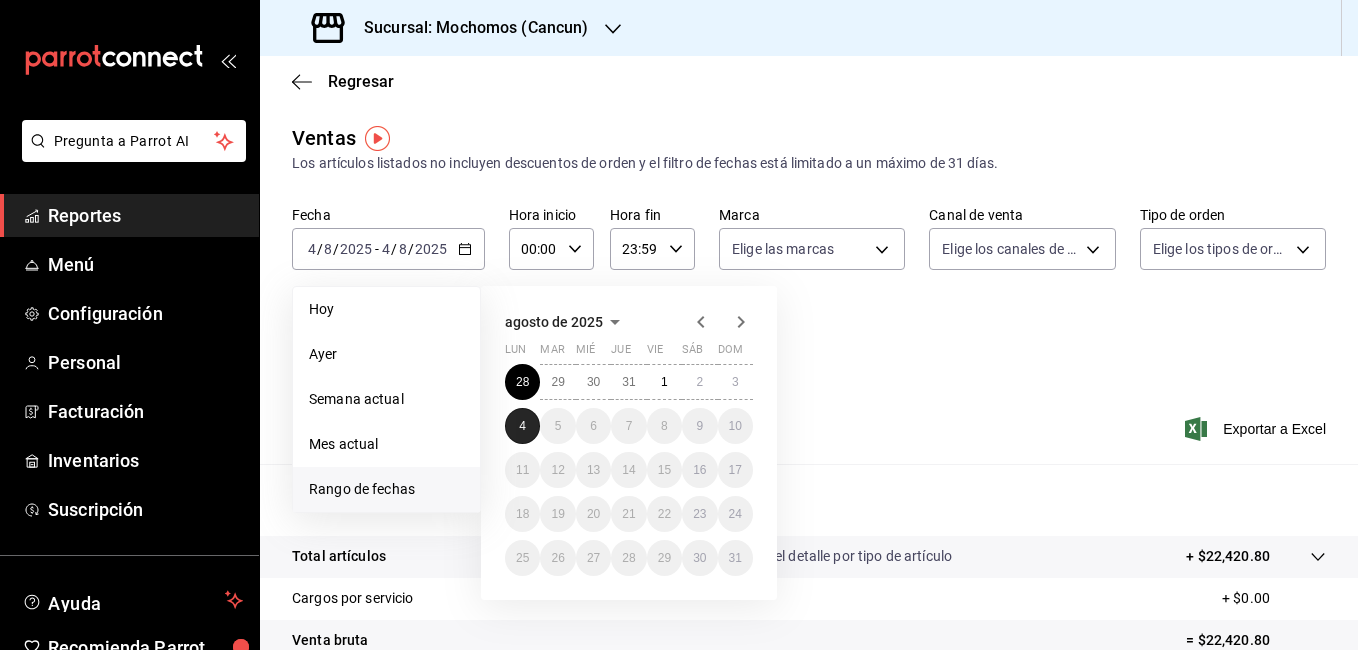click on "4" at bounding box center [522, 426] 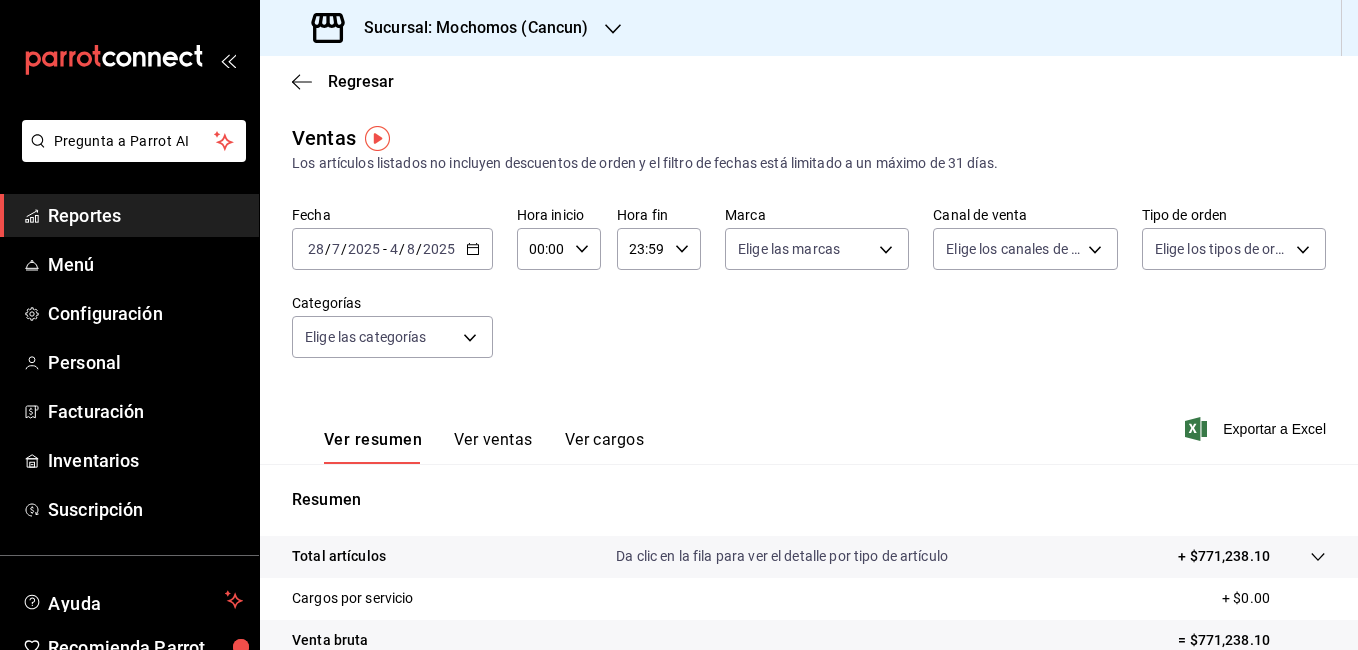 click 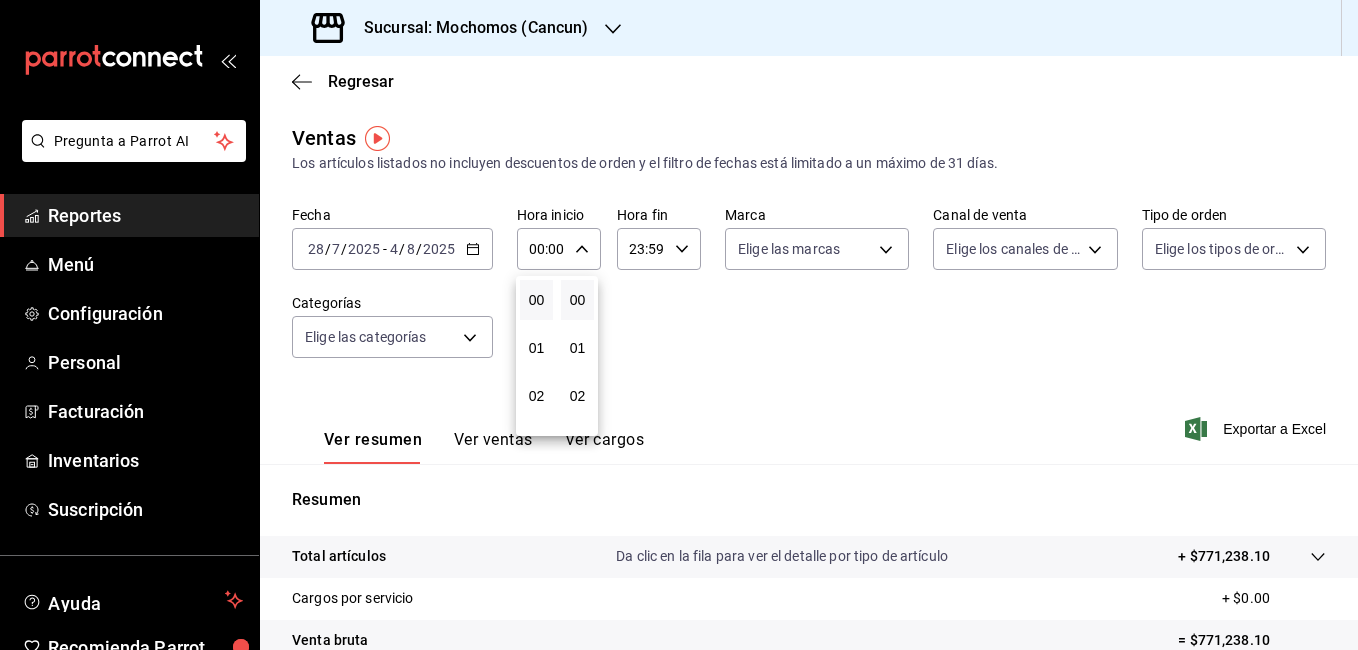 click at bounding box center (679, 325) 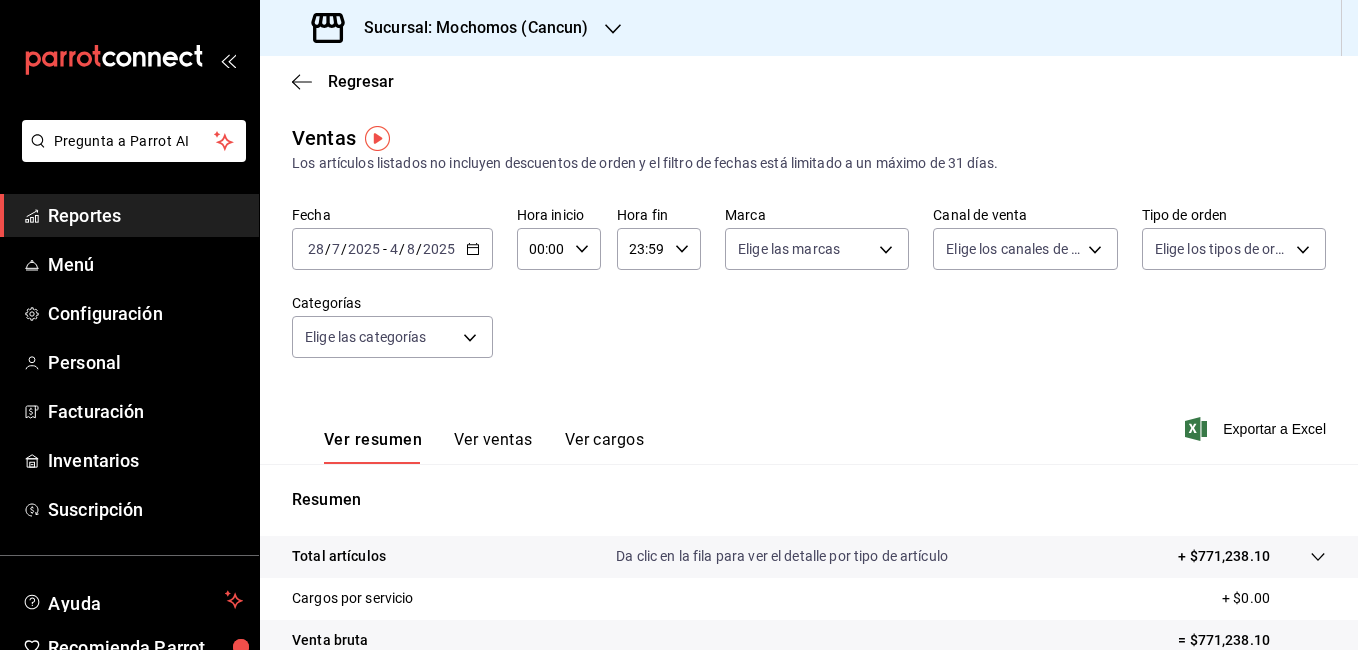 click on "00:00" at bounding box center (542, 249) 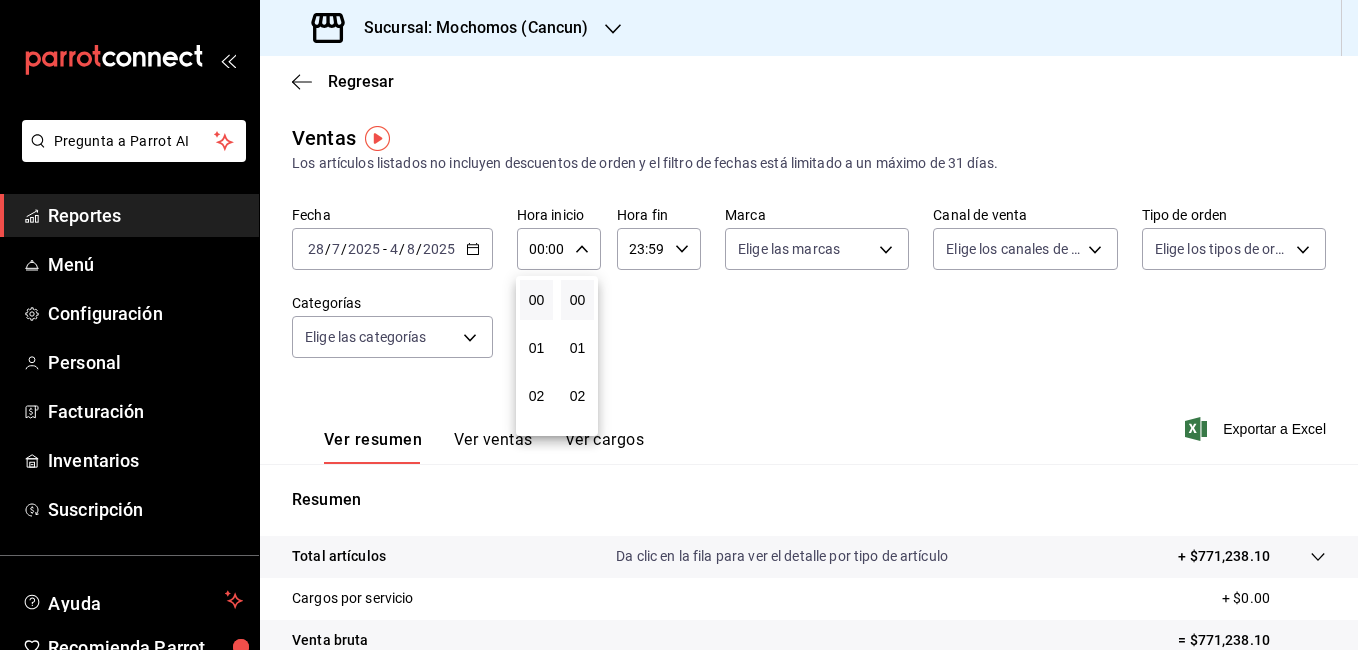 click at bounding box center (679, 325) 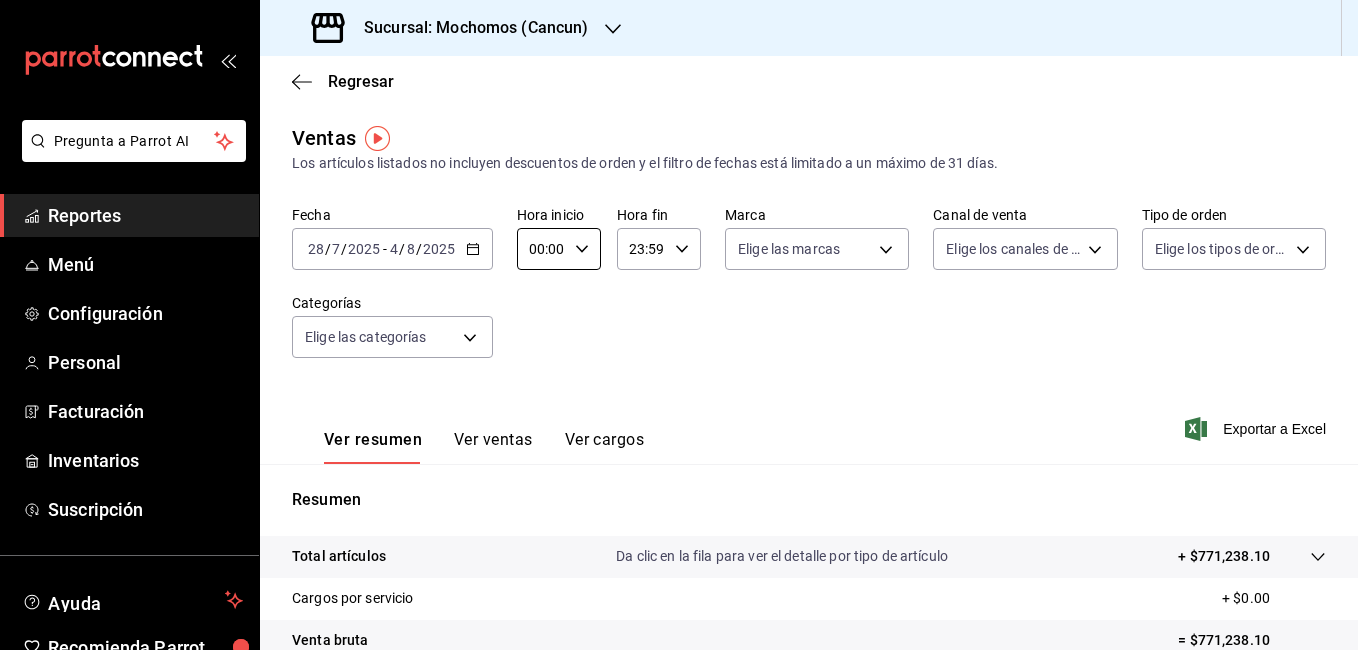 click on "00:00" at bounding box center [542, 249] 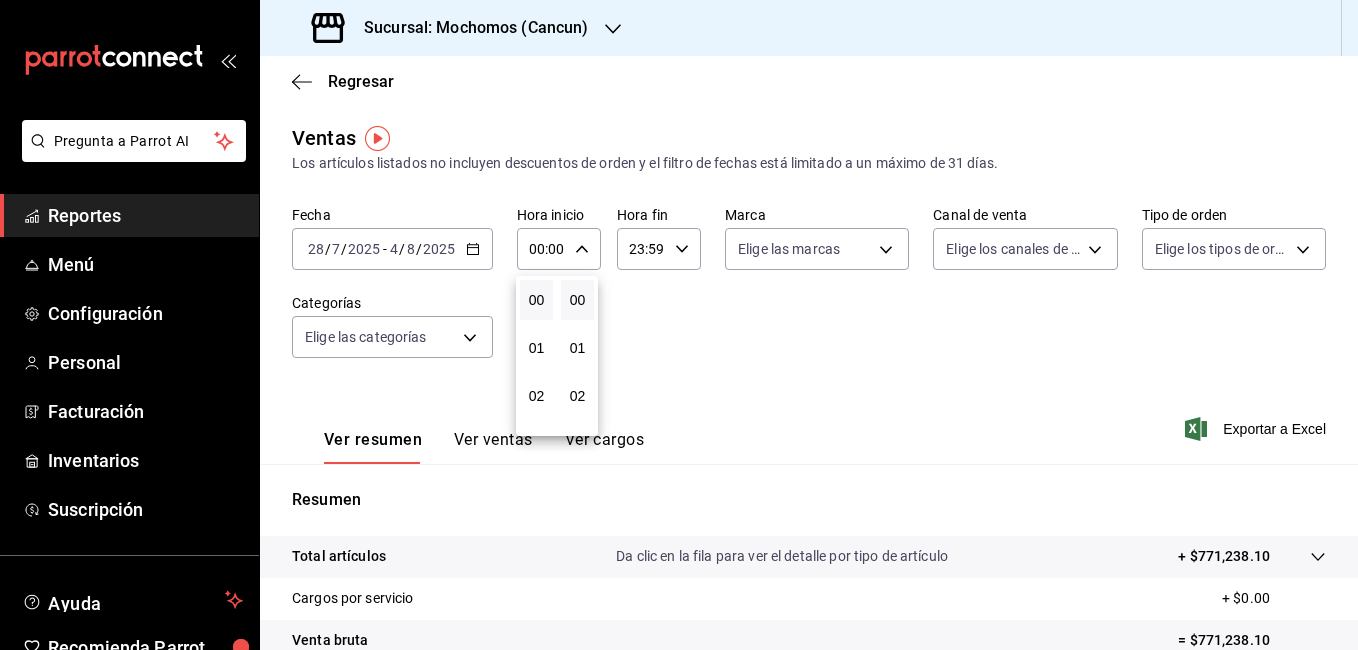 click at bounding box center (679, 325) 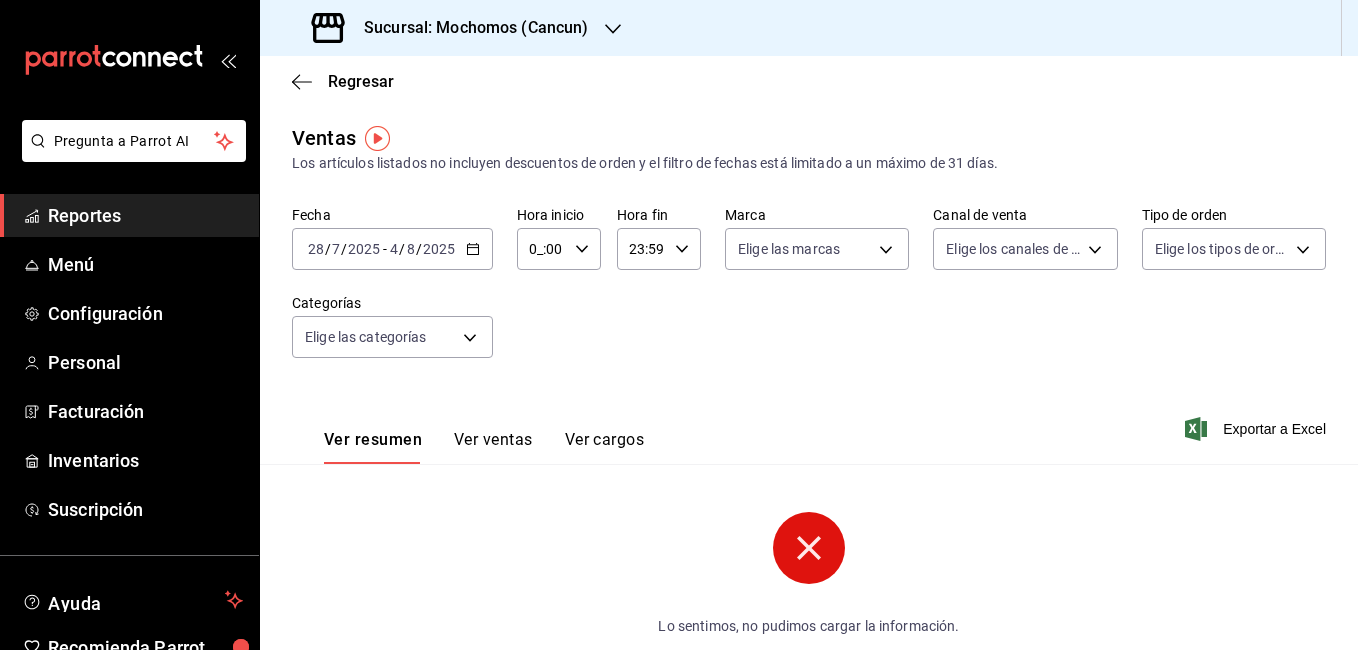 click on "0_:00" at bounding box center (542, 249) 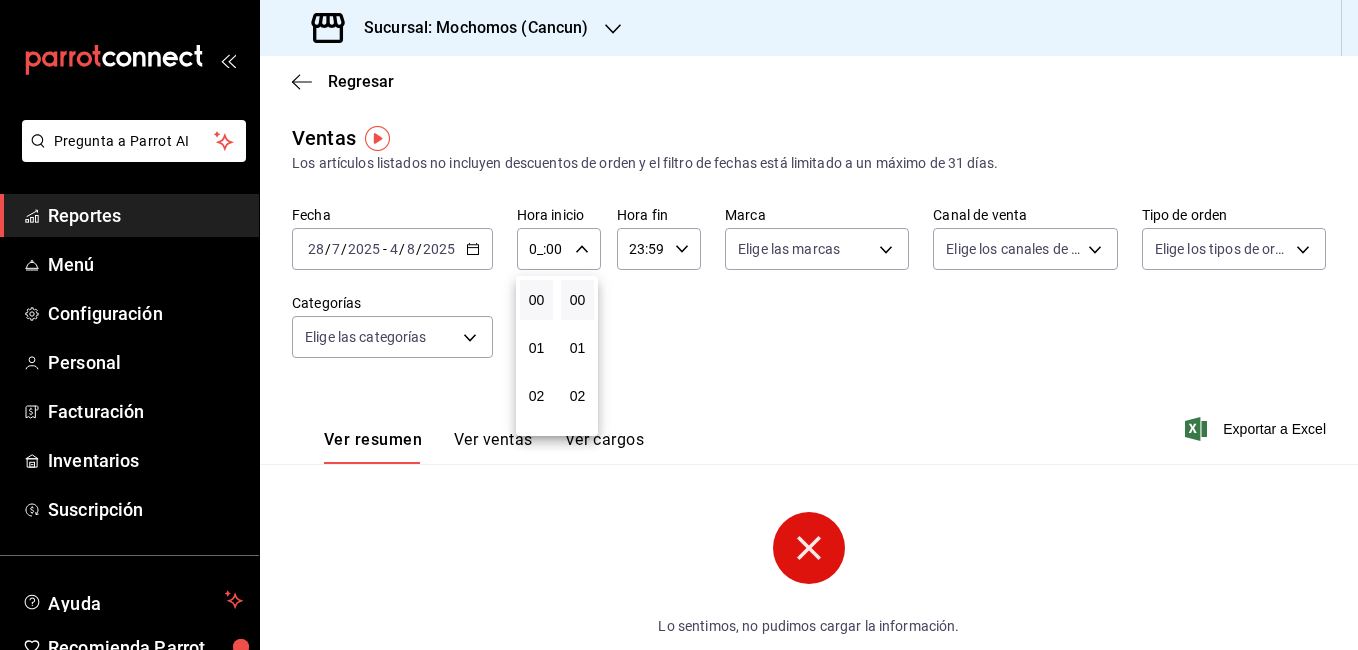 drag, startPoint x: 540, startPoint y: 315, endPoint x: 538, endPoint y: 287, distance: 28.071337 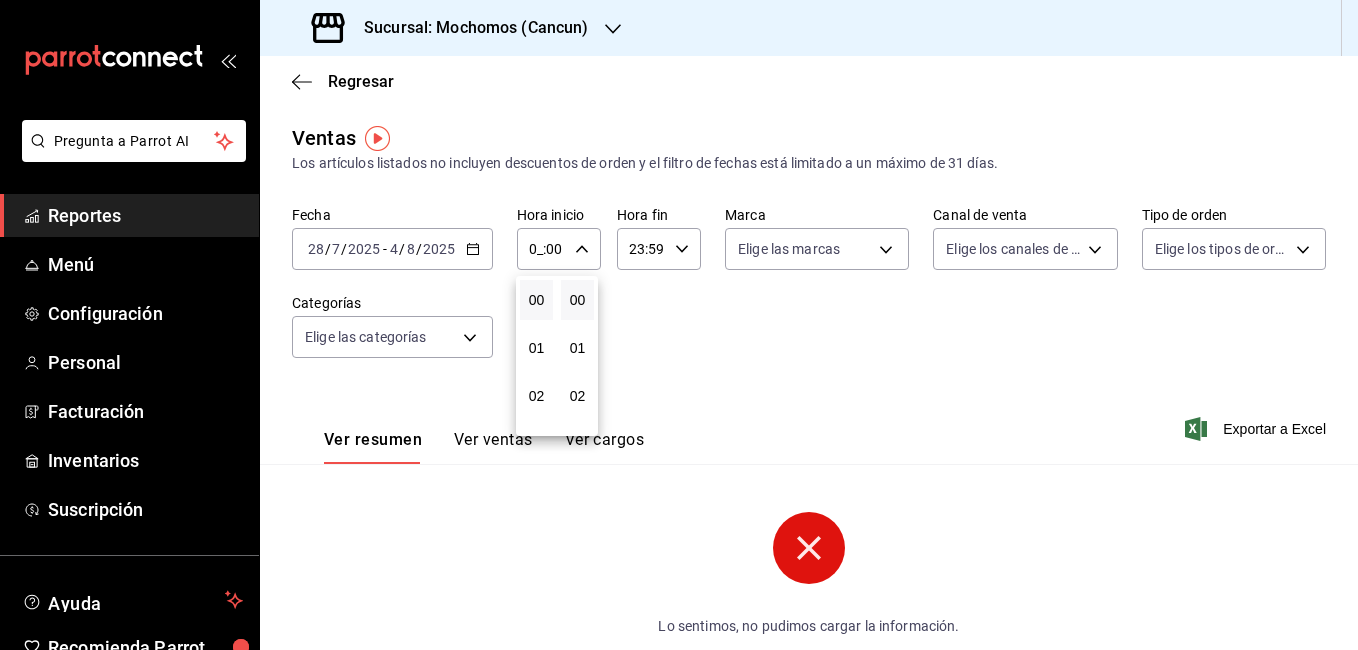 click on "00" at bounding box center [536, 300] 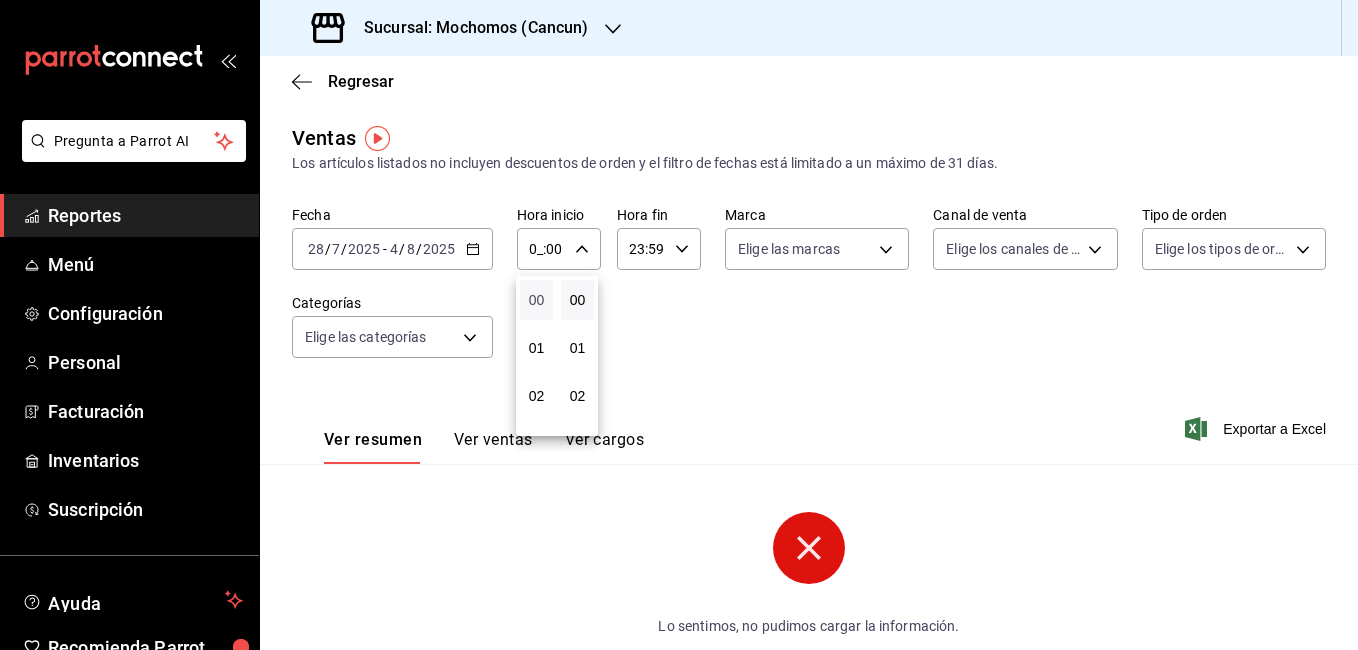 type on "00:00" 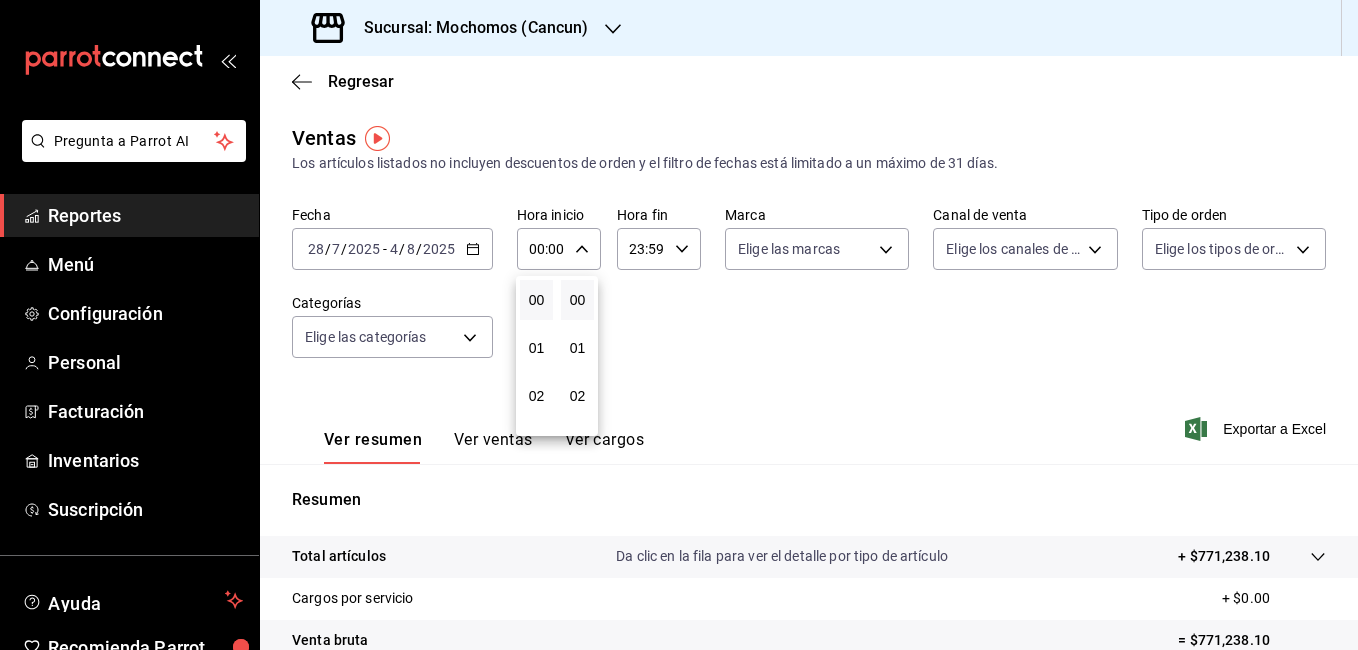 drag, startPoint x: 539, startPoint y: 410, endPoint x: 537, endPoint y: 318, distance: 92.021736 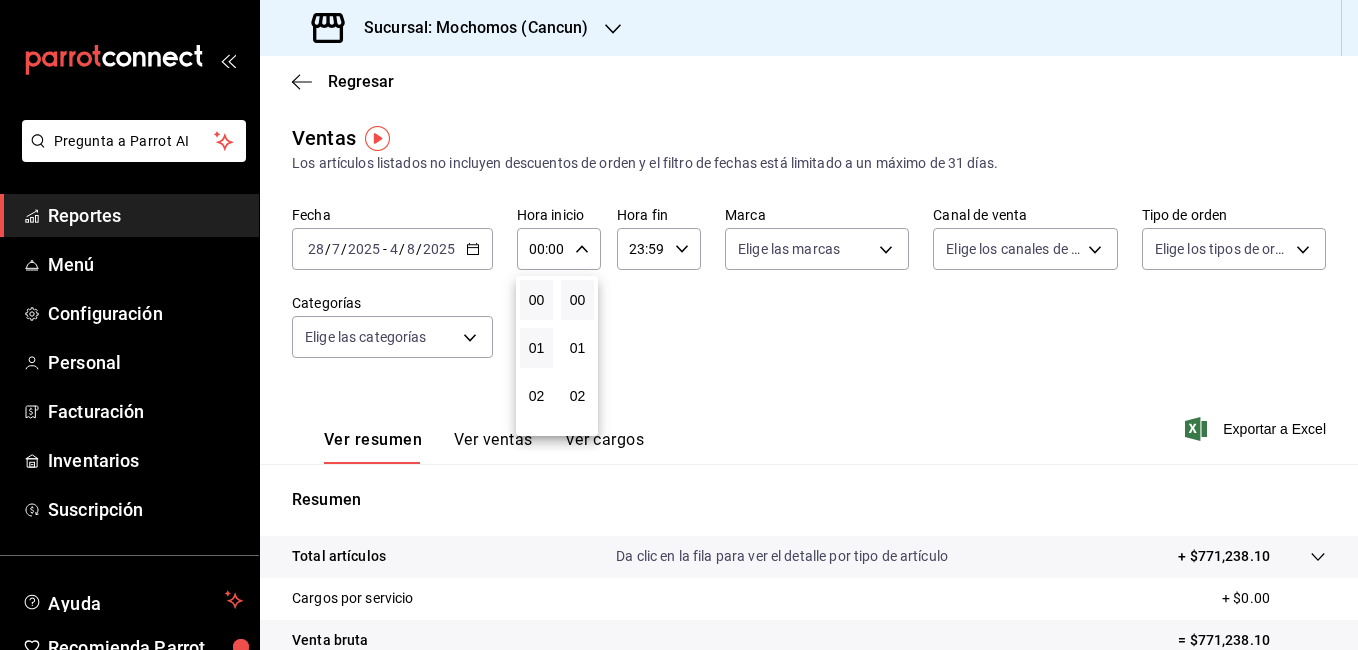 type 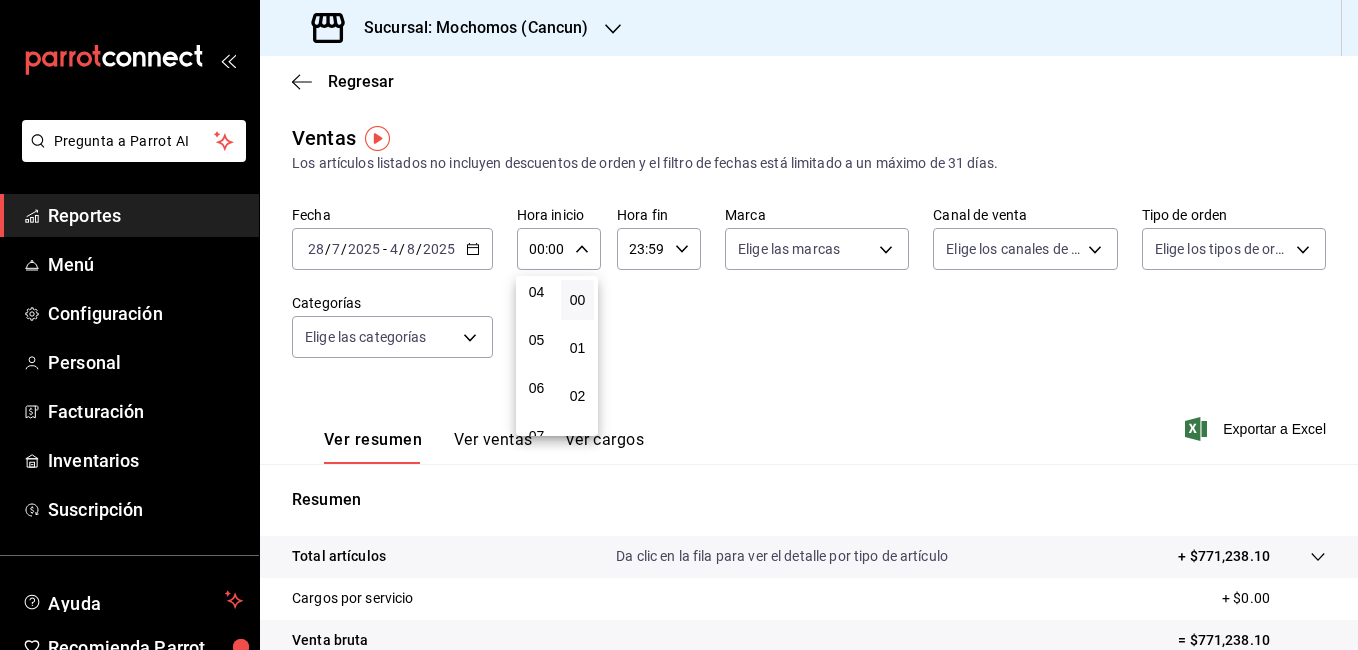 scroll, scrollTop: 240, scrollLeft: 0, axis: vertical 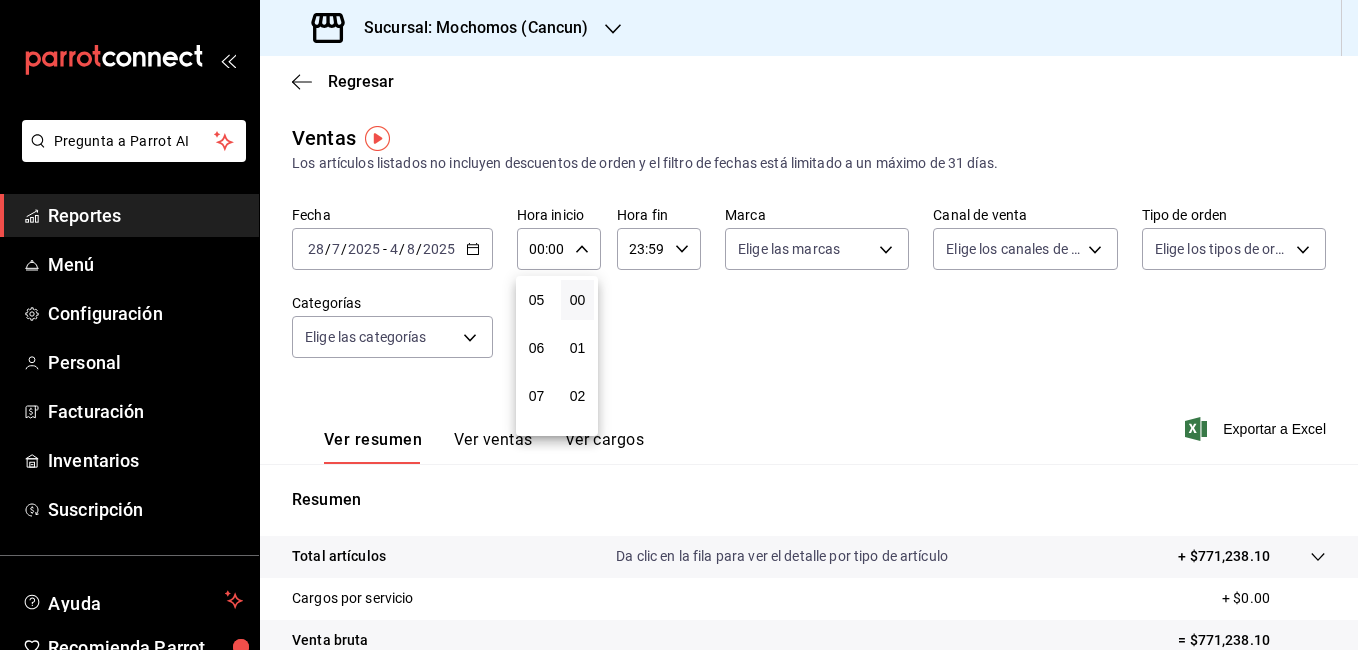 click on "02" at bounding box center [536, 156] 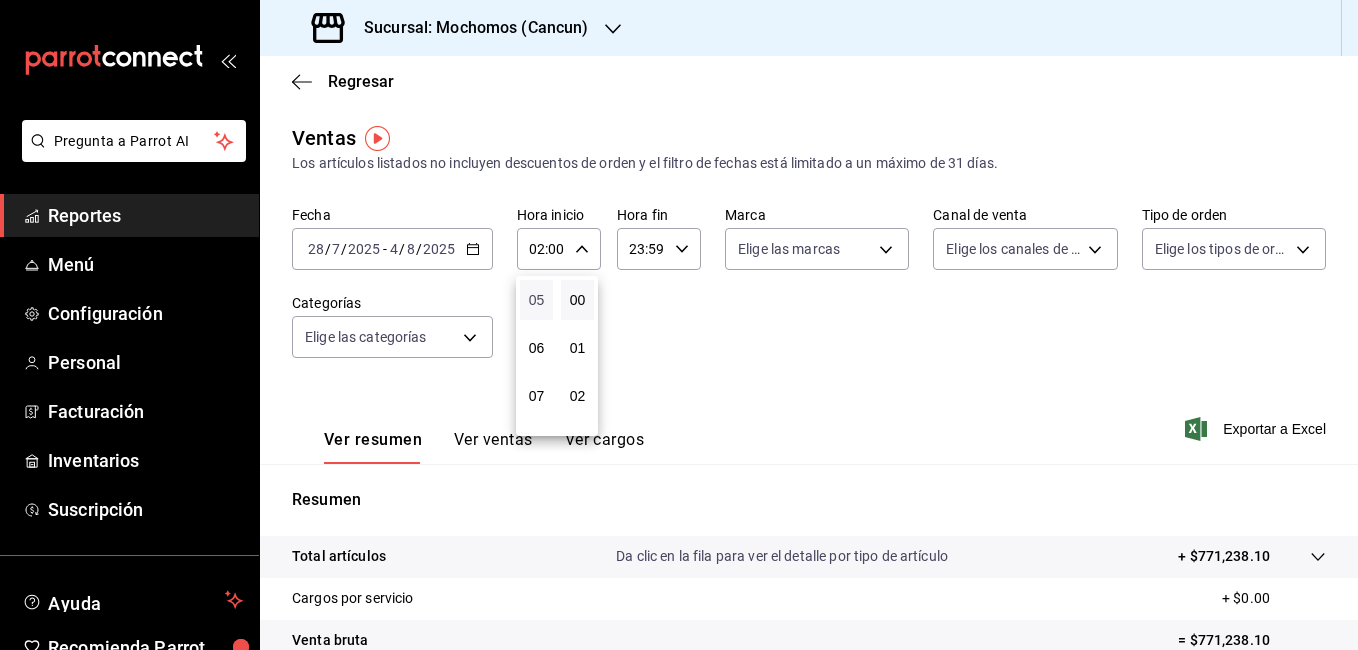 click on "05" at bounding box center [536, 300] 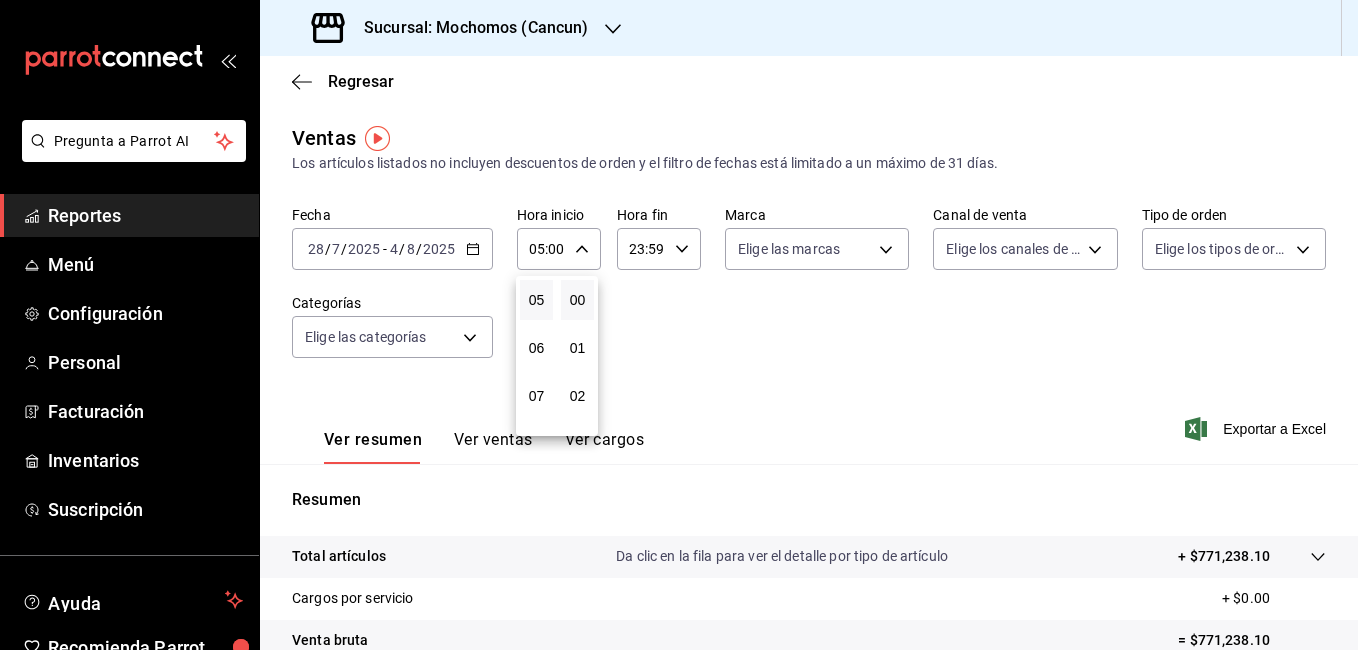 click at bounding box center (679, 325) 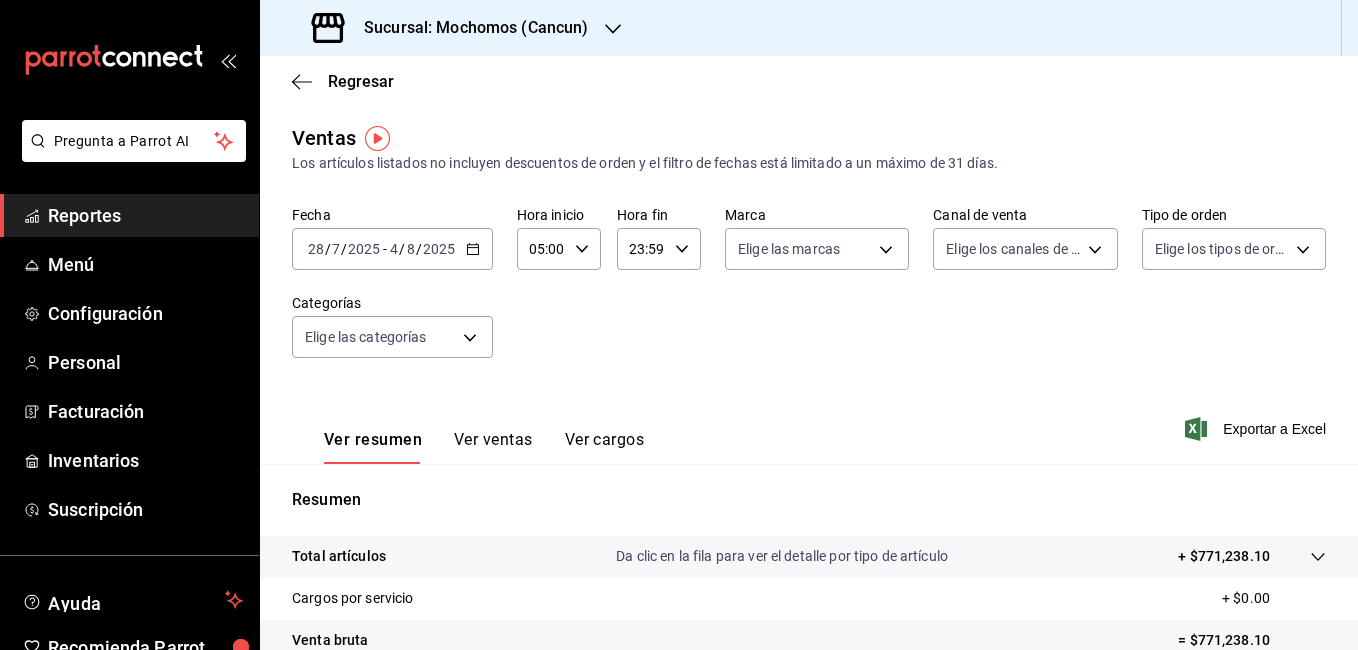 click on "23:59" at bounding box center (642, 249) 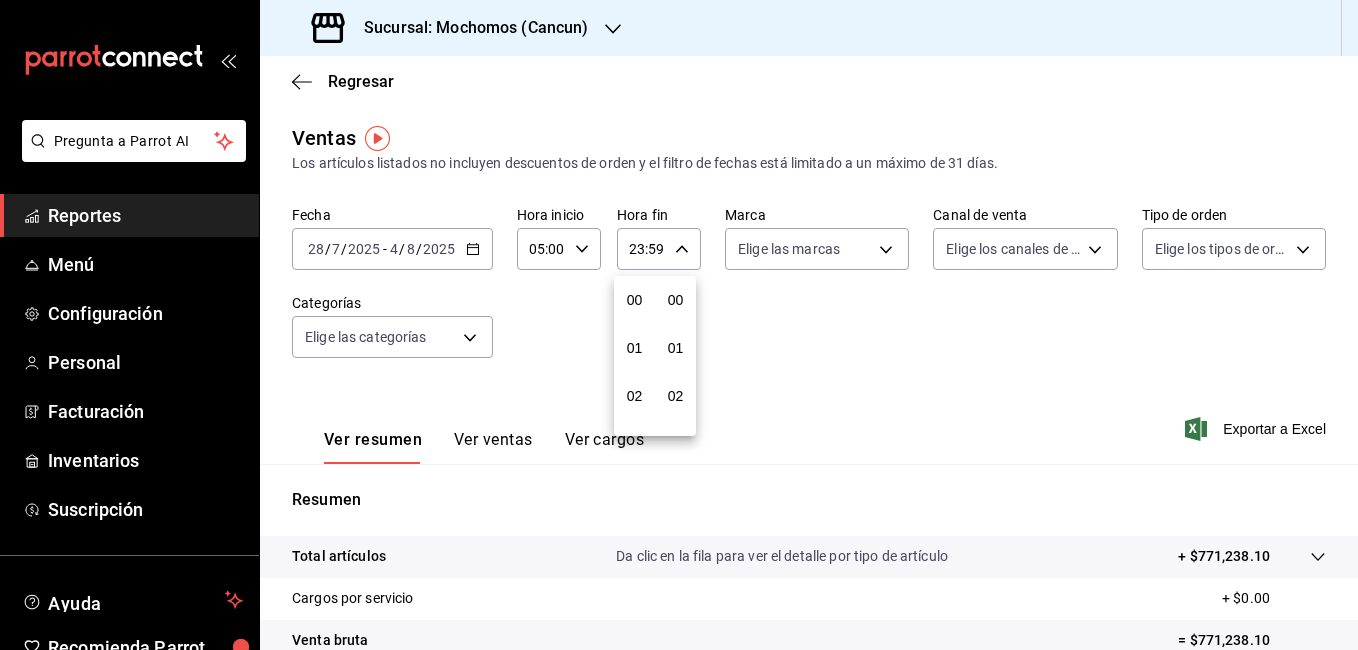 click at bounding box center (679, 325) 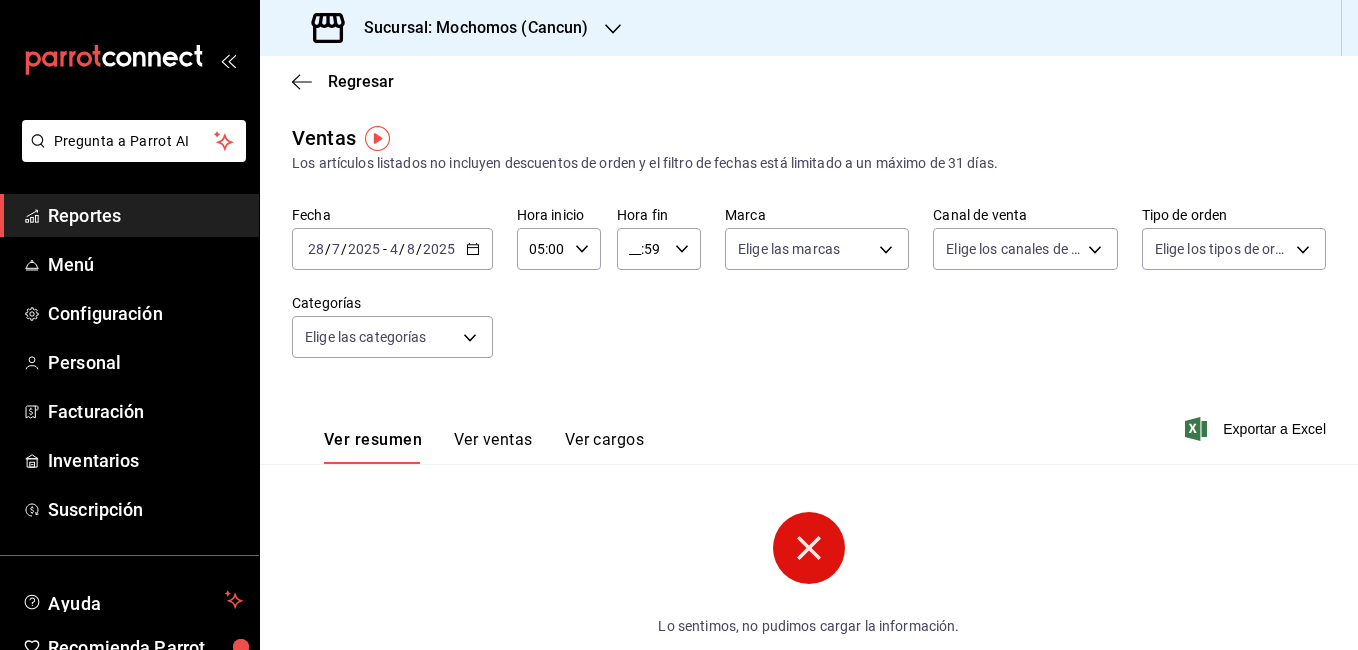 click on "__:59" at bounding box center (642, 249) 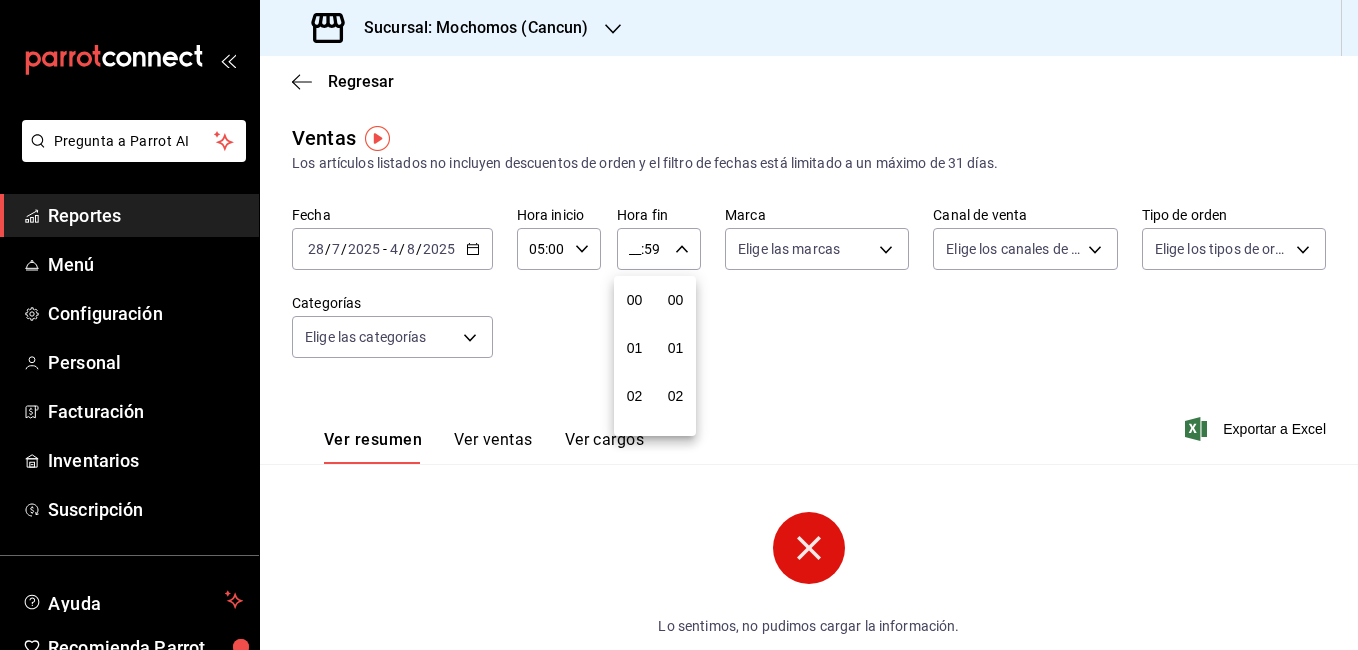 scroll, scrollTop: 2720, scrollLeft: 0, axis: vertical 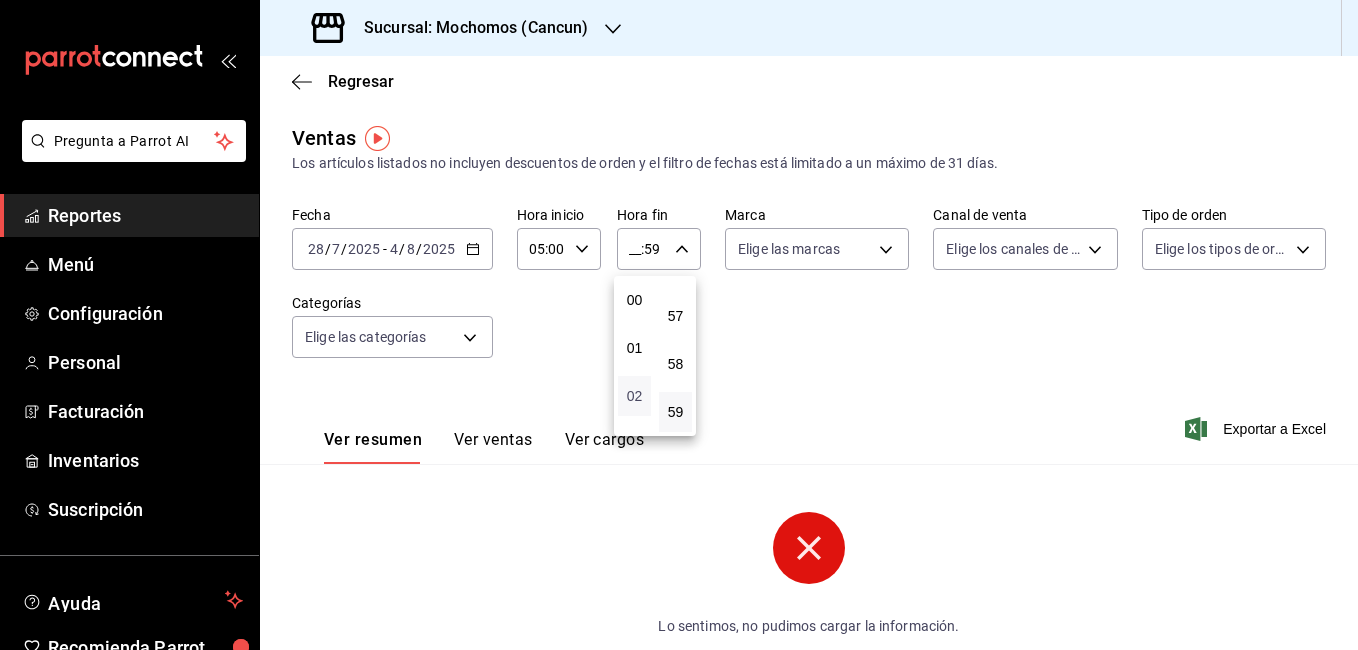 click on "02" at bounding box center (634, 396) 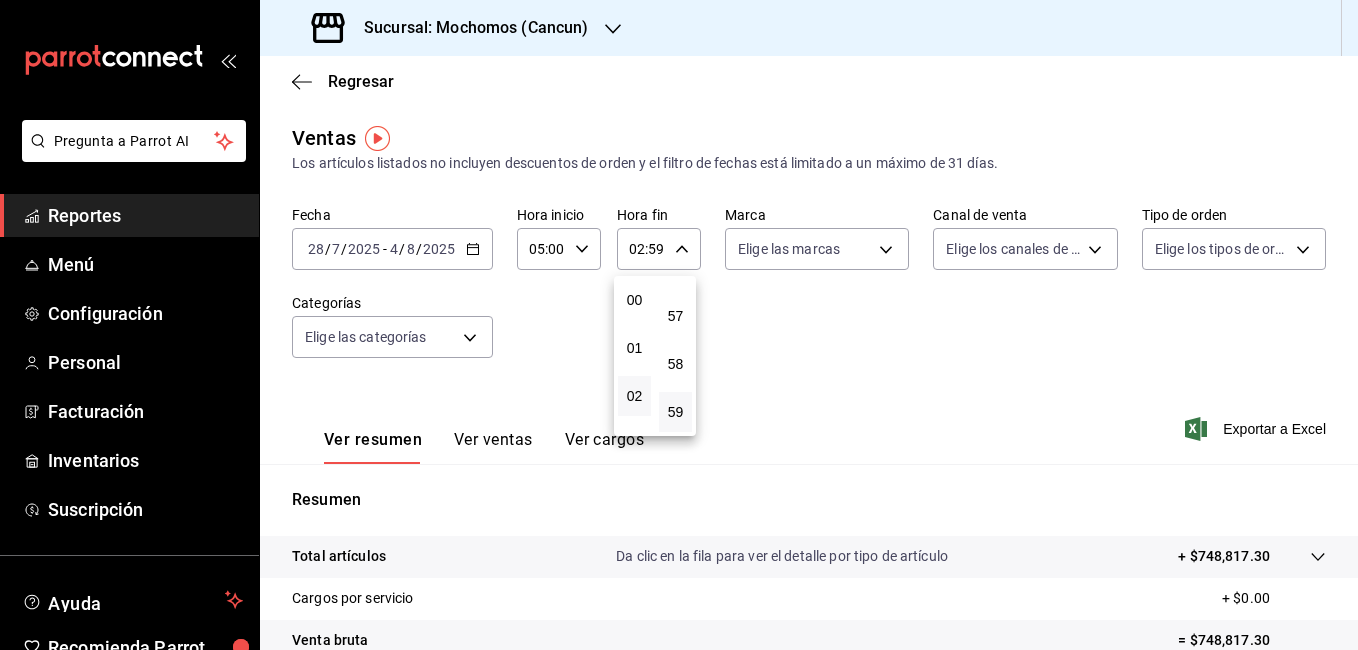 click at bounding box center [679, 325] 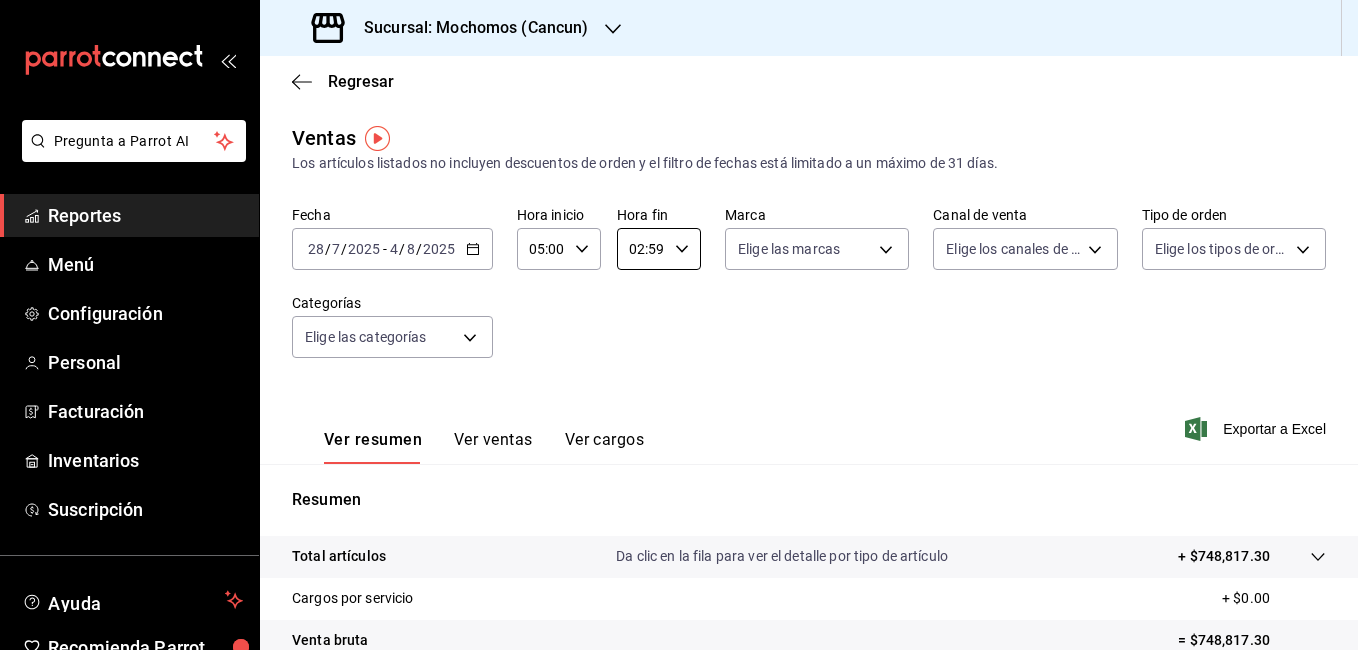 click on "02:59" at bounding box center (642, 249) 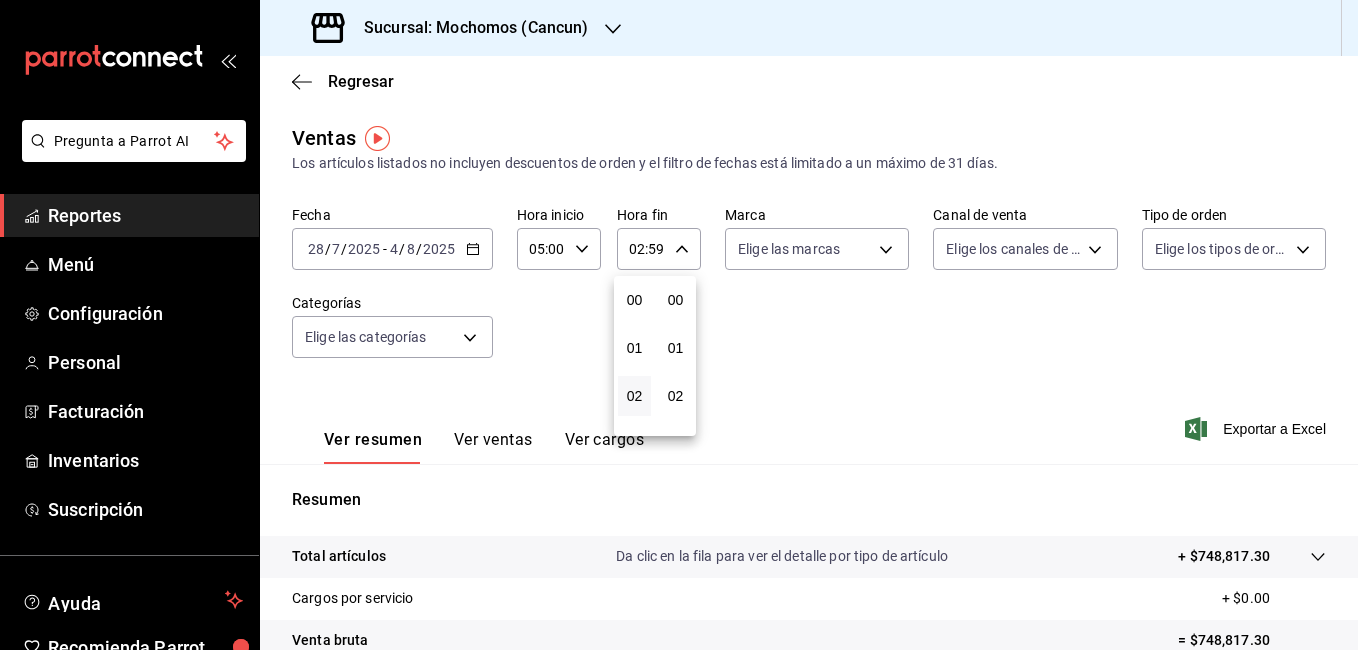 scroll, scrollTop: 96, scrollLeft: 0, axis: vertical 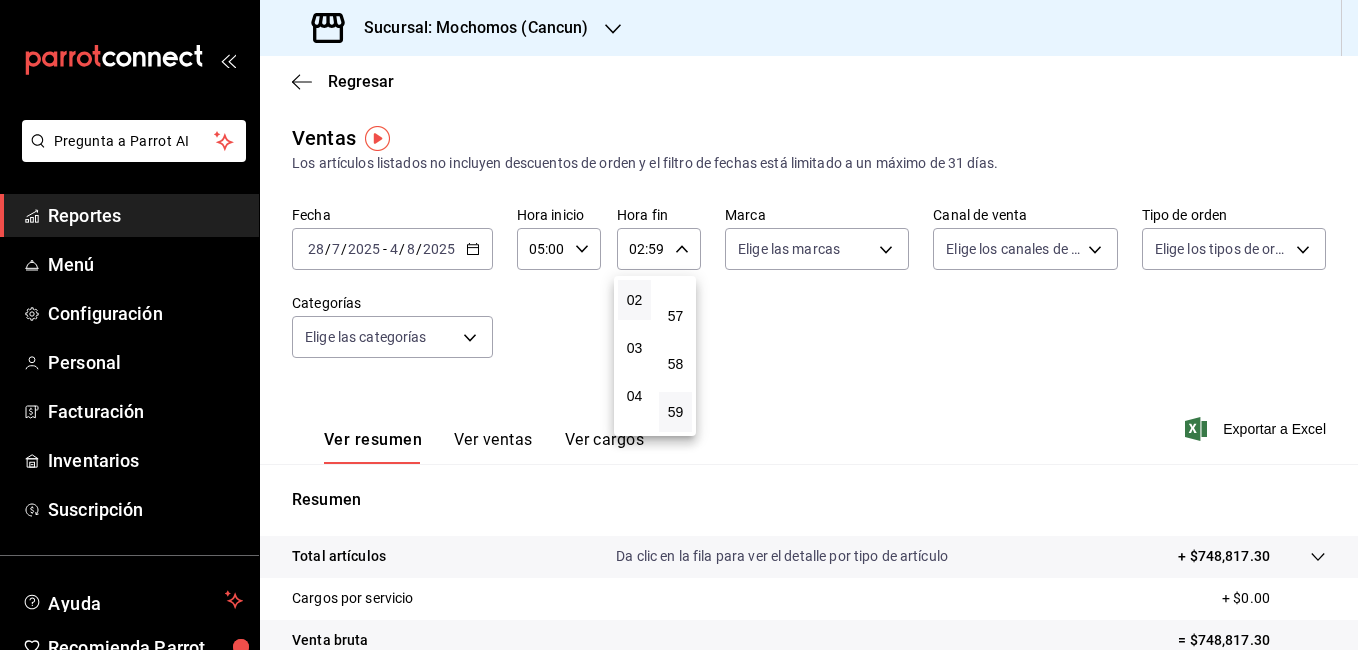 drag, startPoint x: 640, startPoint y: 369, endPoint x: 642, endPoint y: 309, distance: 60.033325 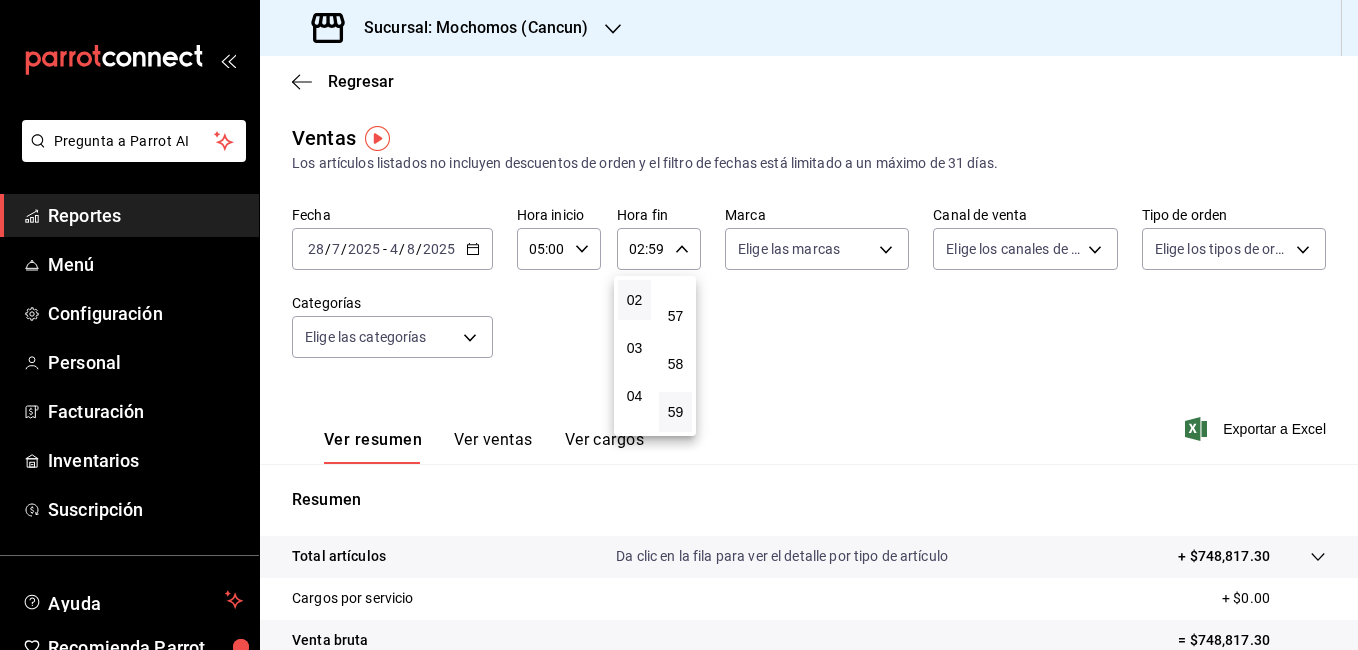 click on "00 01 02 03 04 05 06 07 08 09 10 11 12 13 14 15 16 17 18 19 20 21 22 23" at bounding box center [634, 356] 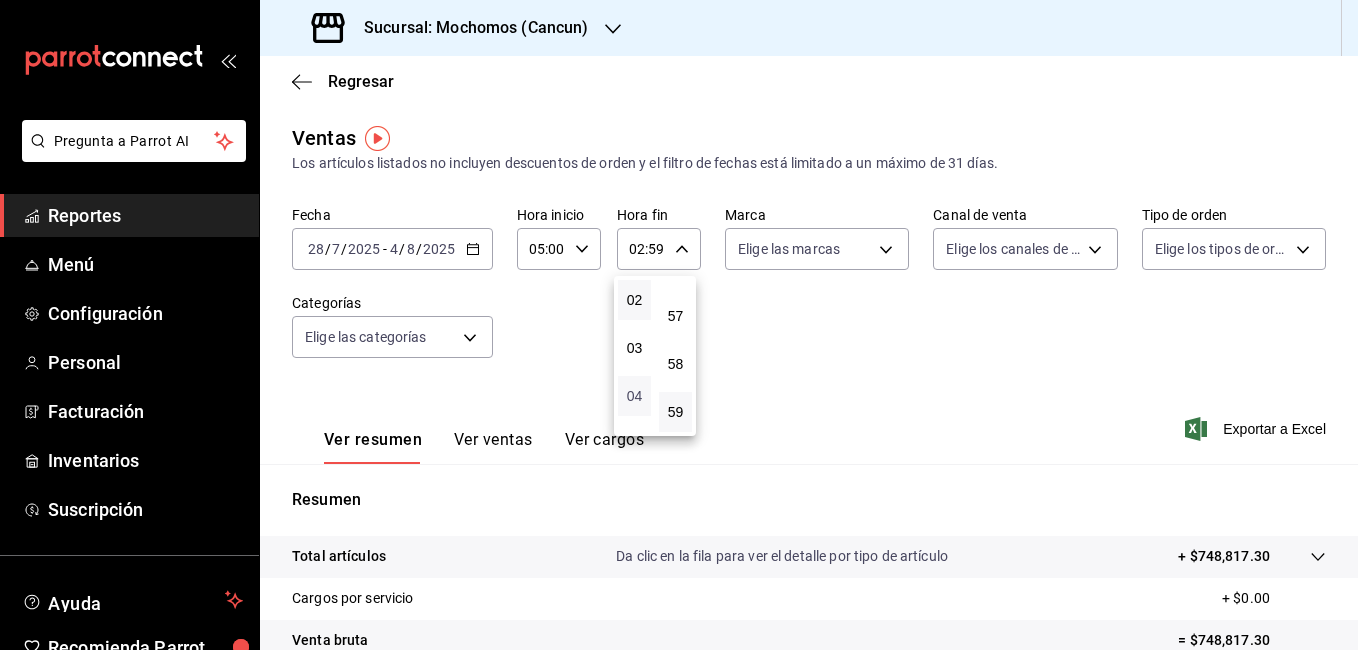 click on "04" at bounding box center [634, 396] 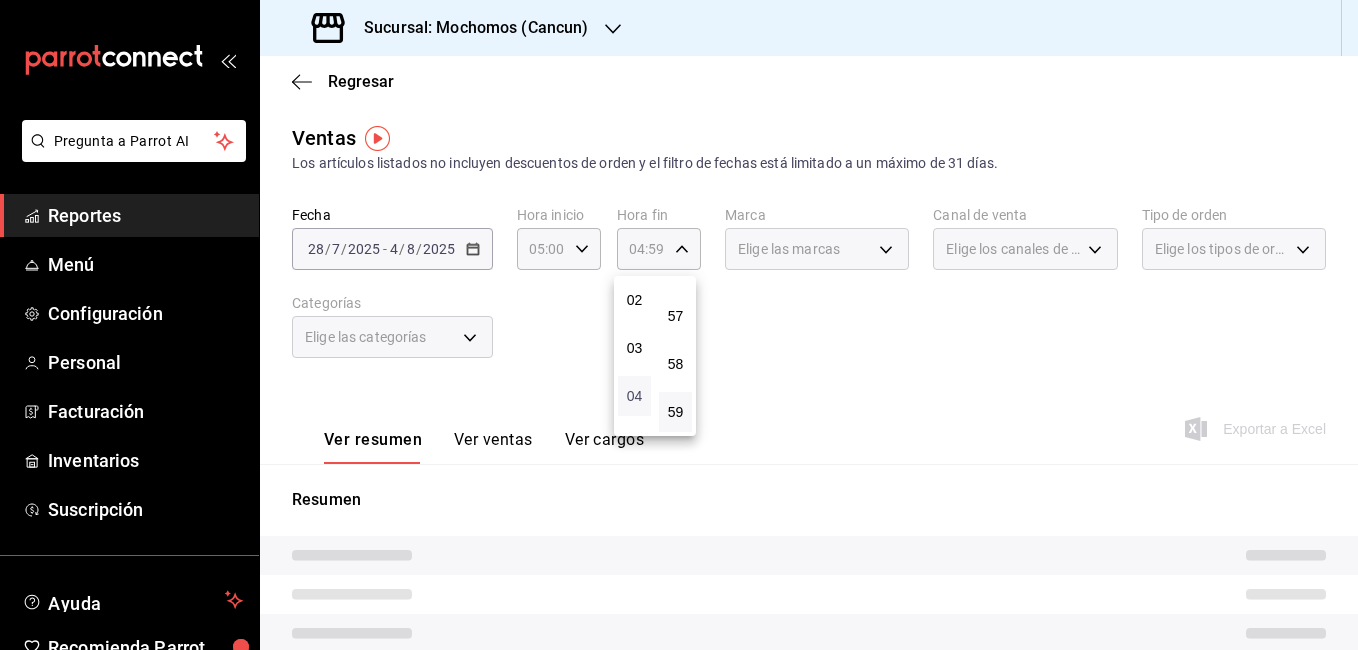click on "04" at bounding box center [634, 396] 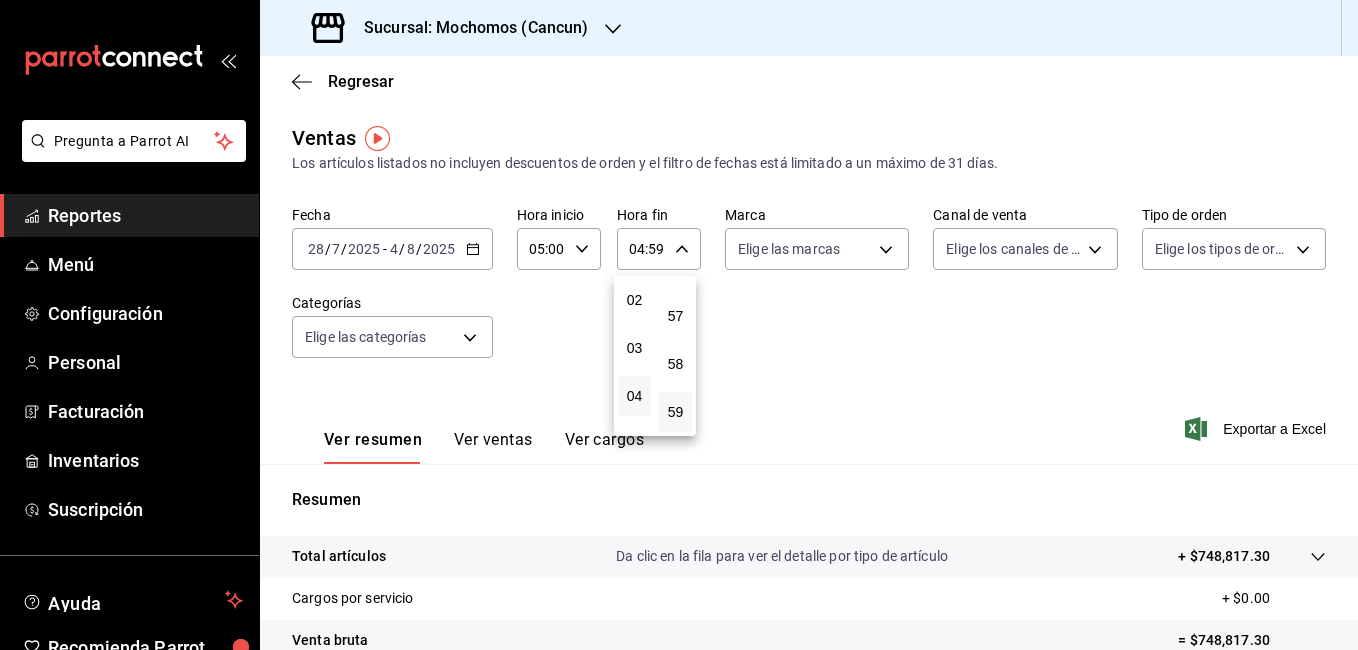 click at bounding box center [679, 325] 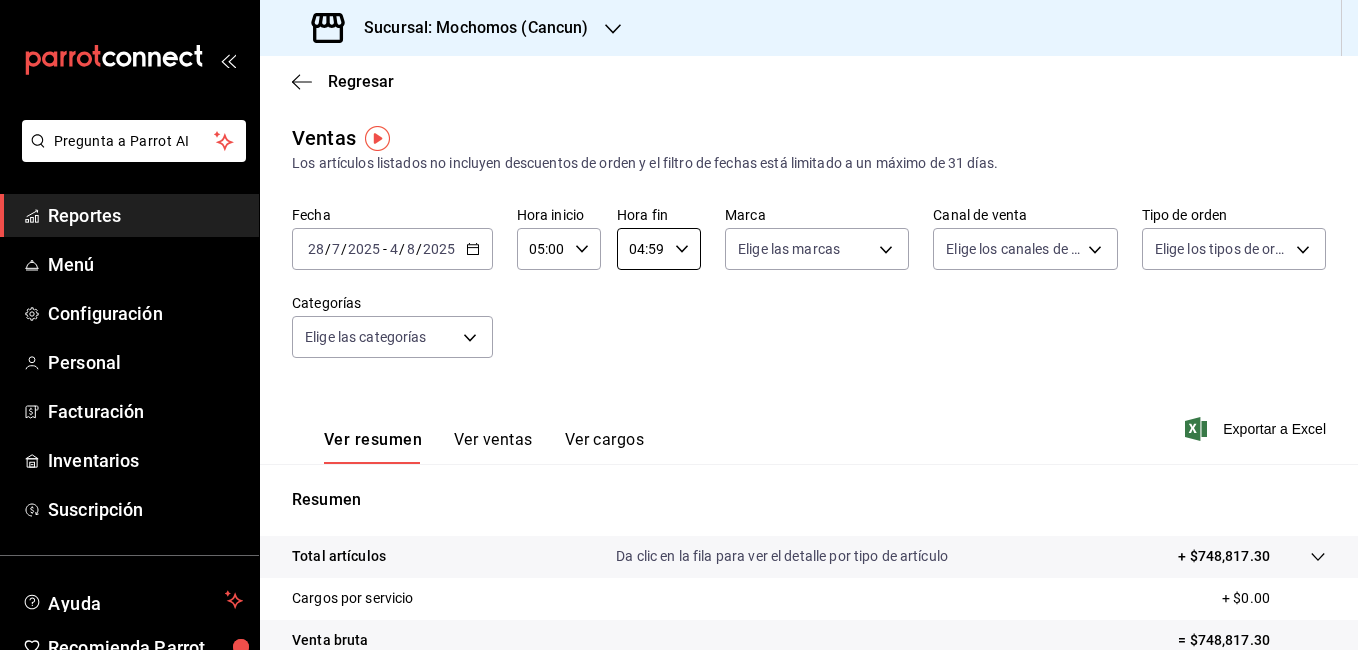click on "04:59" at bounding box center [642, 249] 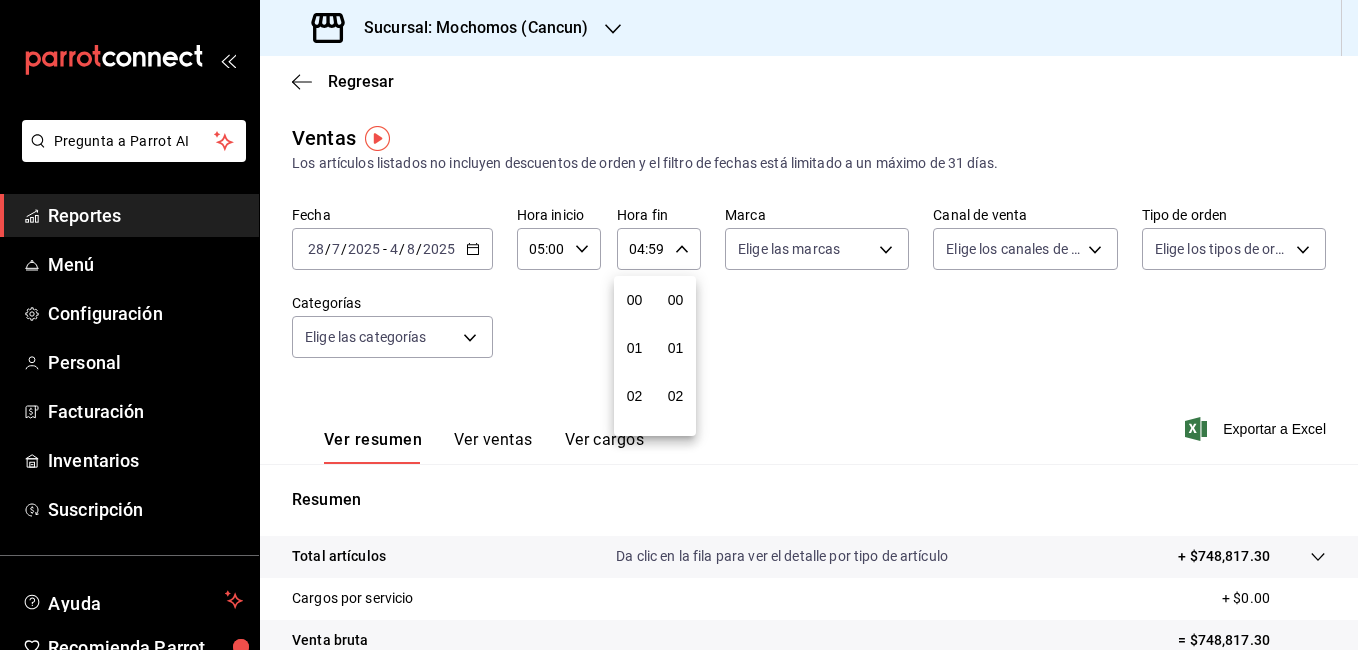 scroll, scrollTop: 192, scrollLeft: 0, axis: vertical 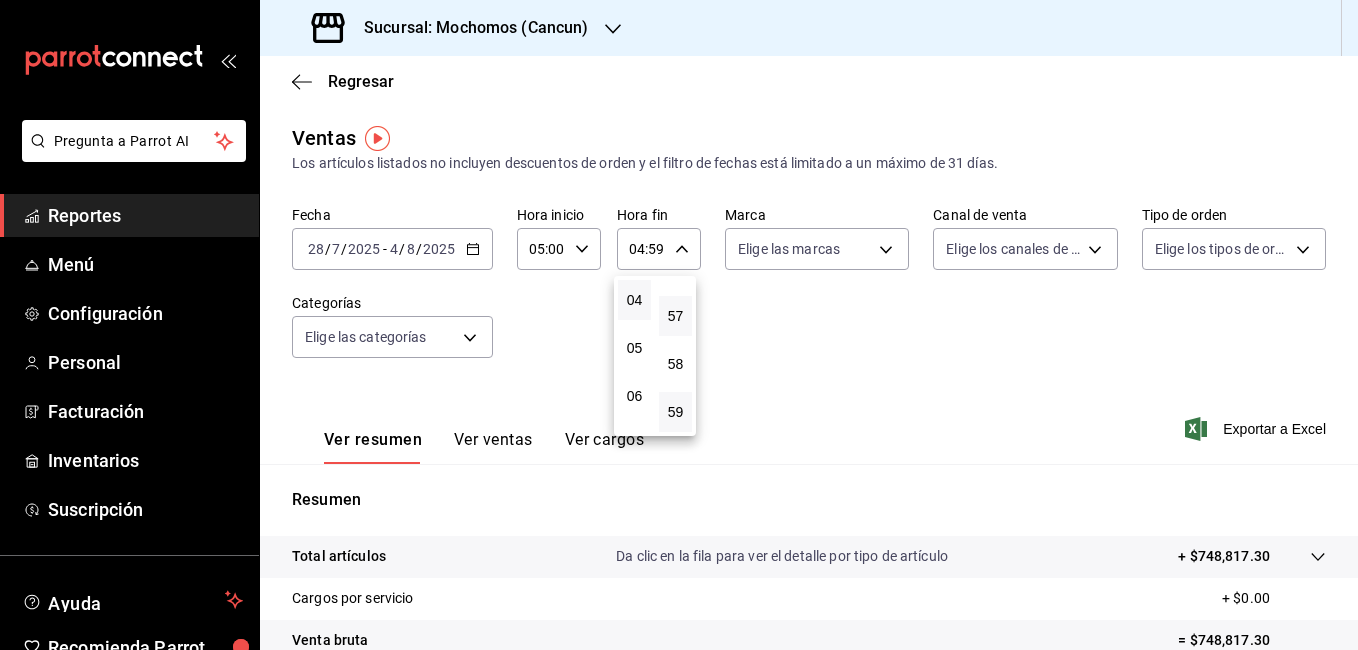 drag, startPoint x: 680, startPoint y: 367, endPoint x: 674, endPoint y: 300, distance: 67.26812 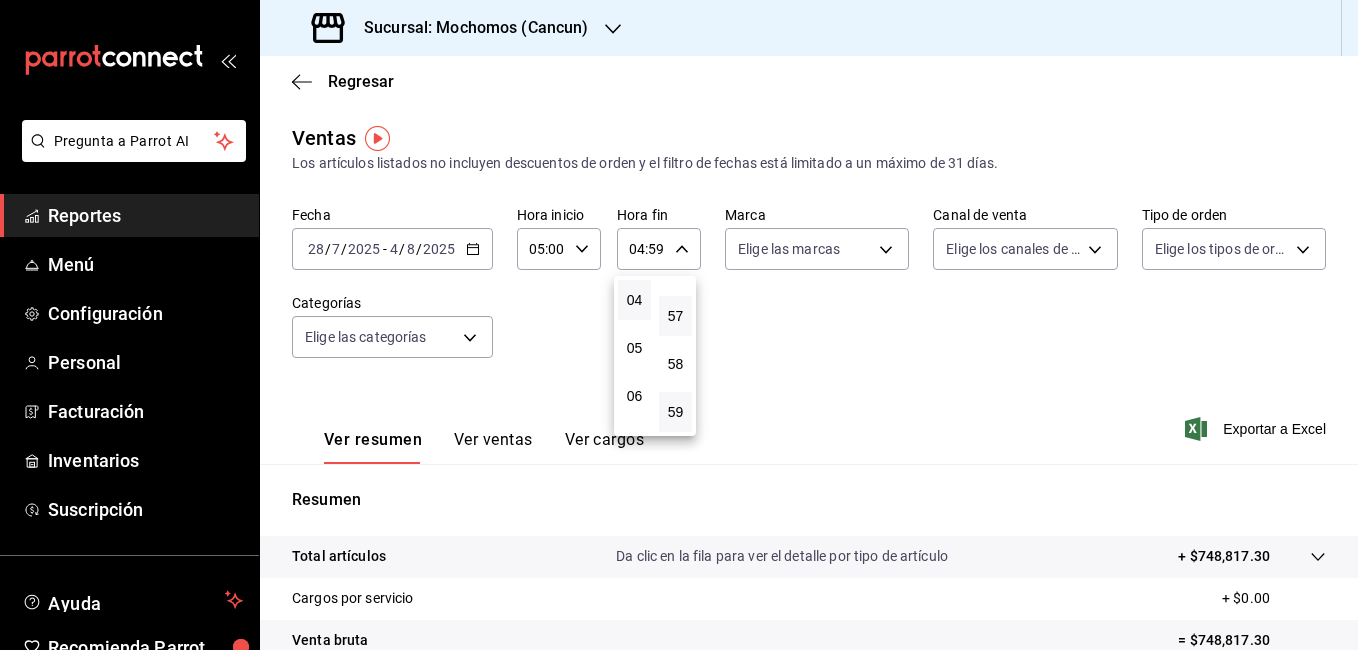 click on "57" at bounding box center [675, 316] 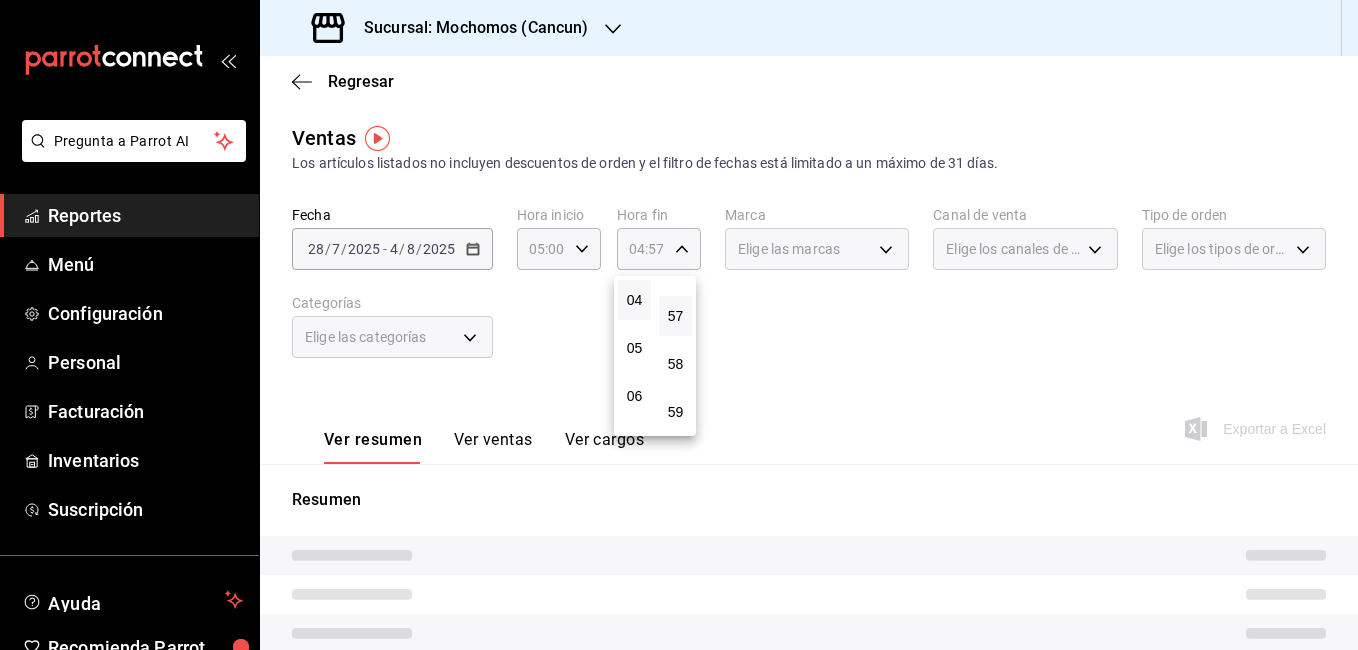 drag, startPoint x: 680, startPoint y: 291, endPoint x: 675, endPoint y: 272, distance: 19.646883 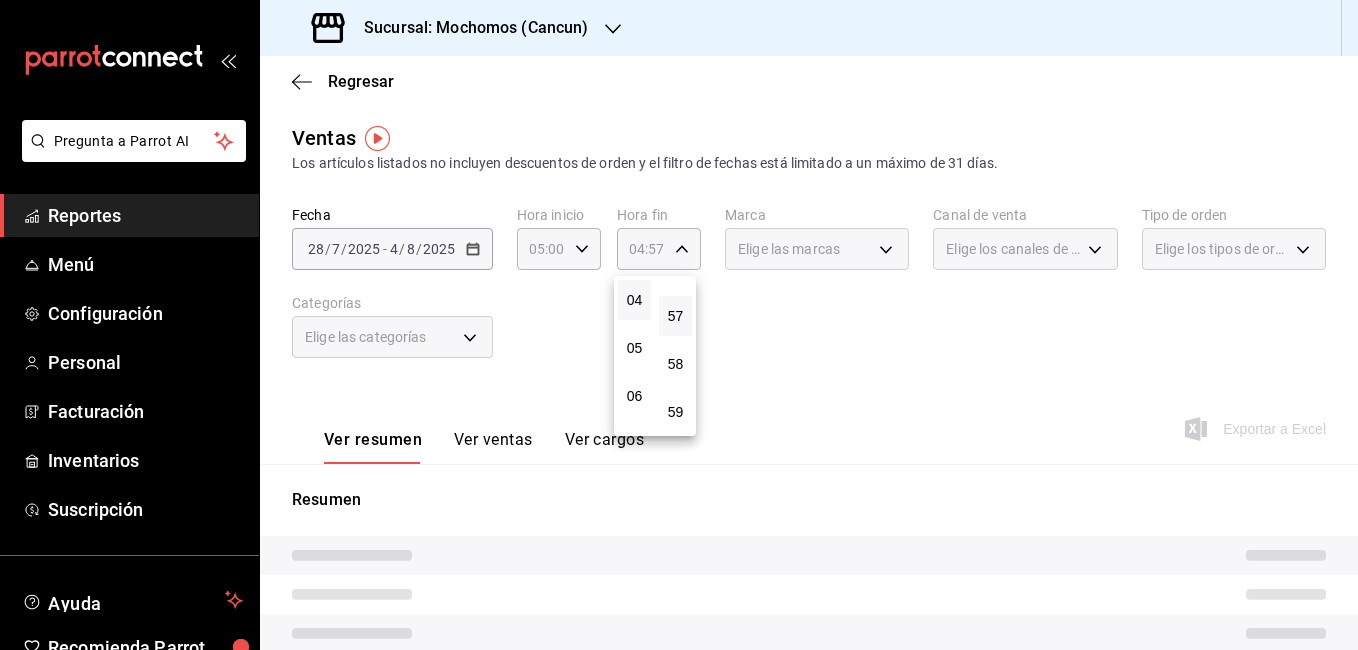 click on "00 01 02 03 04 05 06 07 08 09 10 11 12 13 14 15 16 17 18 19 20 21 22 23 00 01 02 03 04 05 06 07 08 09 10 11 12 13 14 15 16 17 18 19 20 21 22 23 24 25 26 27 28 29 30 31 32 33 34 35 36 37 38 39 40 41 42 43 44 45 46 47 48 49 50 51 52 53 54 55 56 57 58 59" at bounding box center (679, 328) 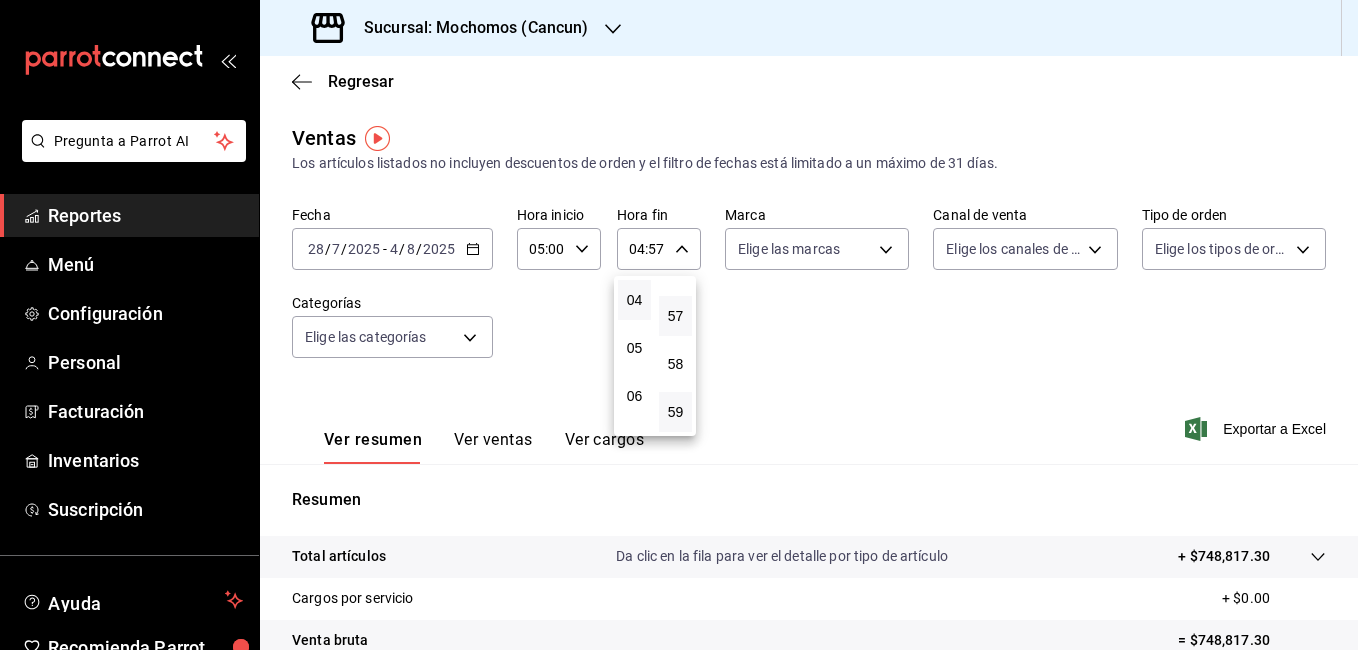 click on "59" at bounding box center [675, 412] 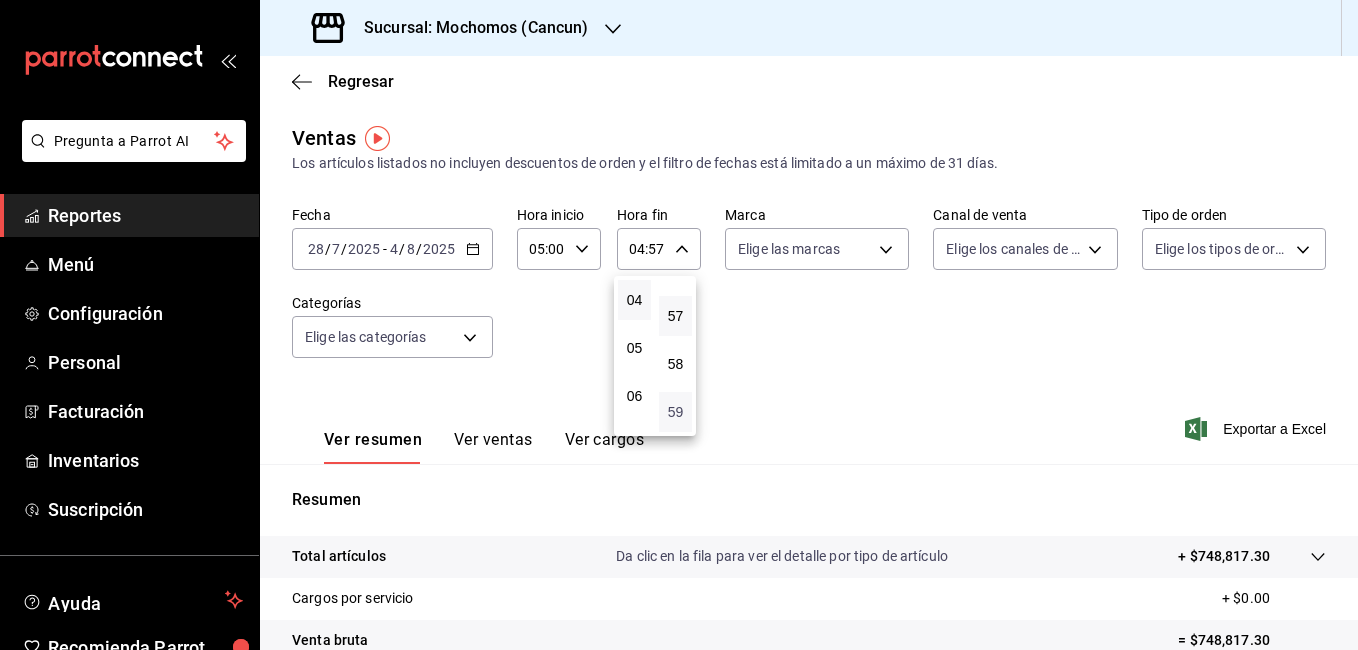 drag, startPoint x: 674, startPoint y: 395, endPoint x: 675, endPoint y: 417, distance: 22.022715 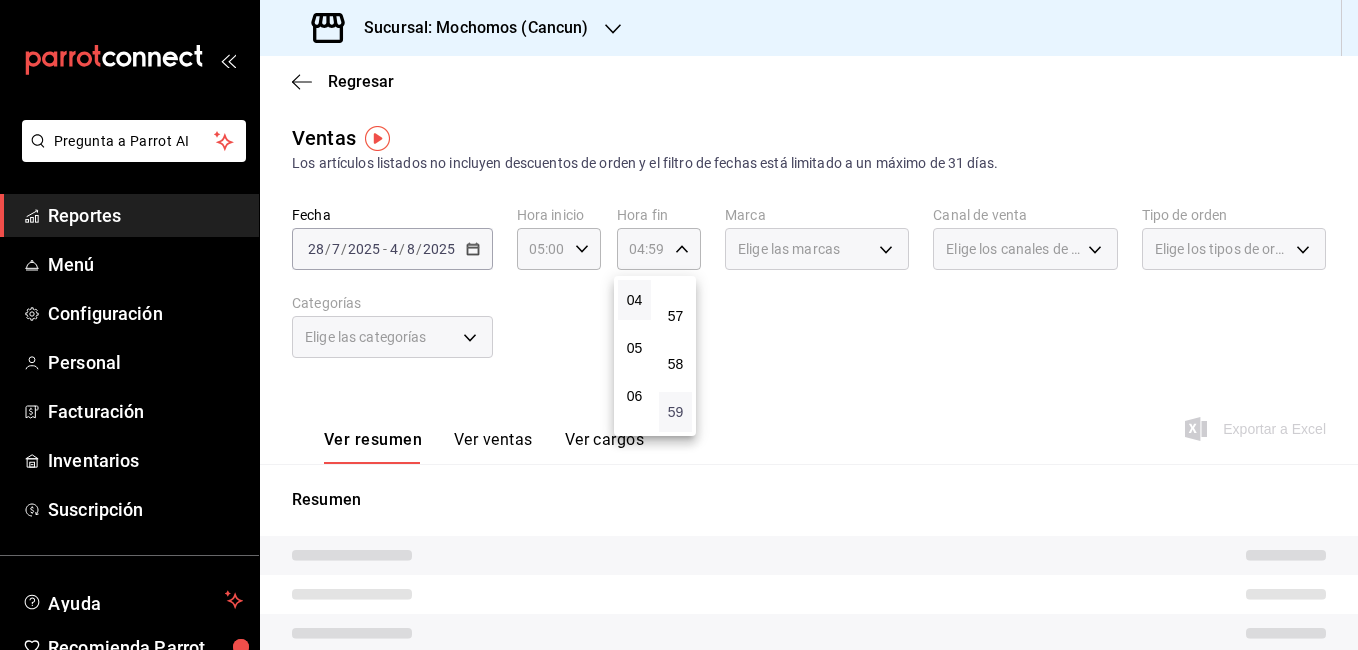 click on "59" at bounding box center (675, 412) 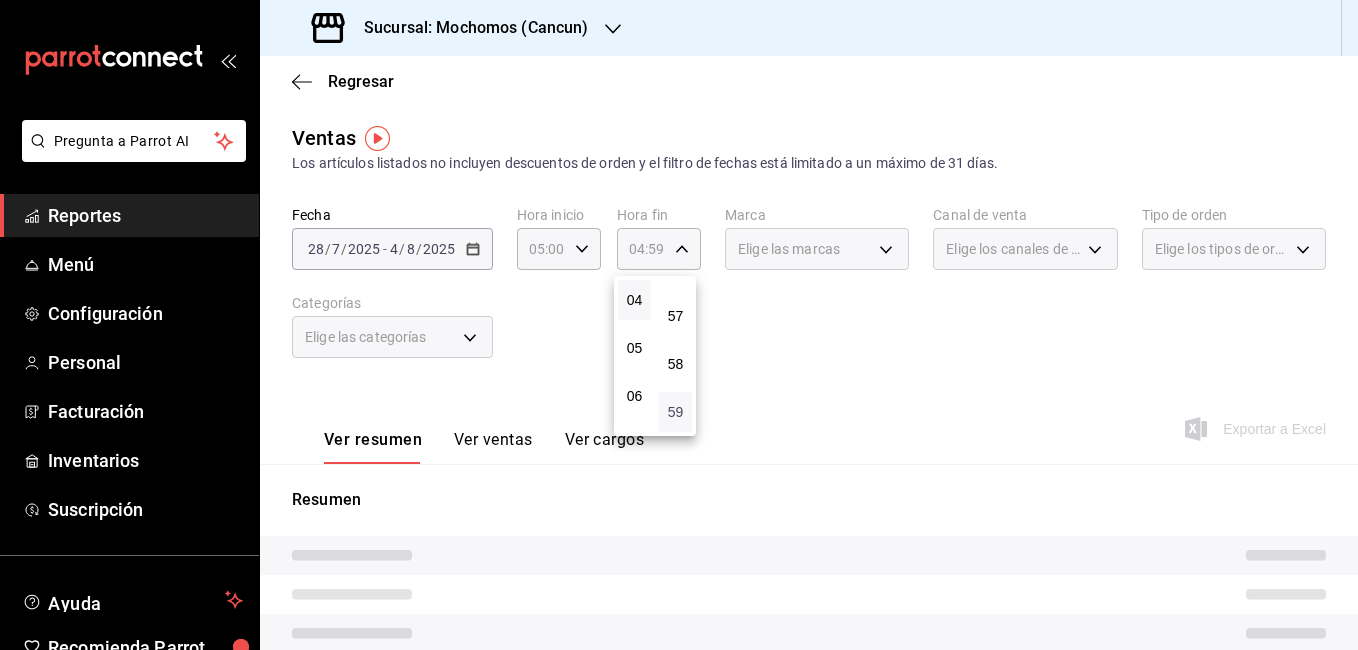 click on "59" at bounding box center [675, 412] 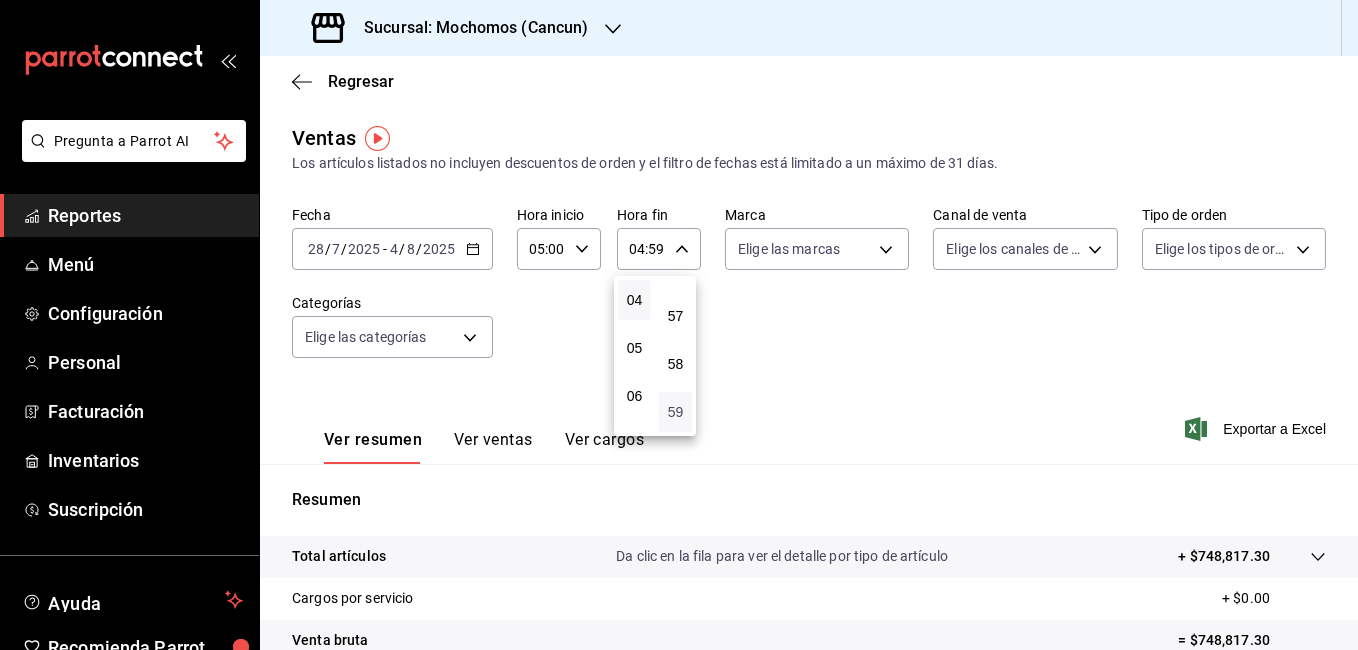 click on "59" at bounding box center (675, 412) 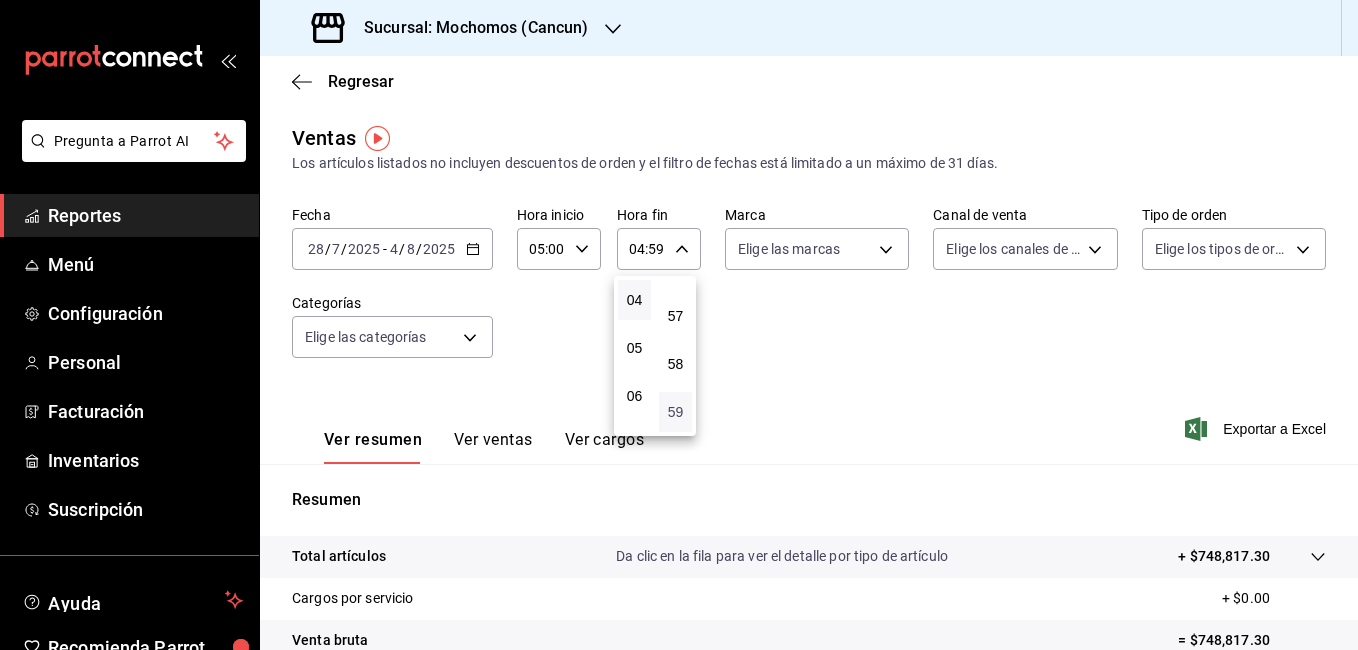 click on "59" at bounding box center [675, 412] 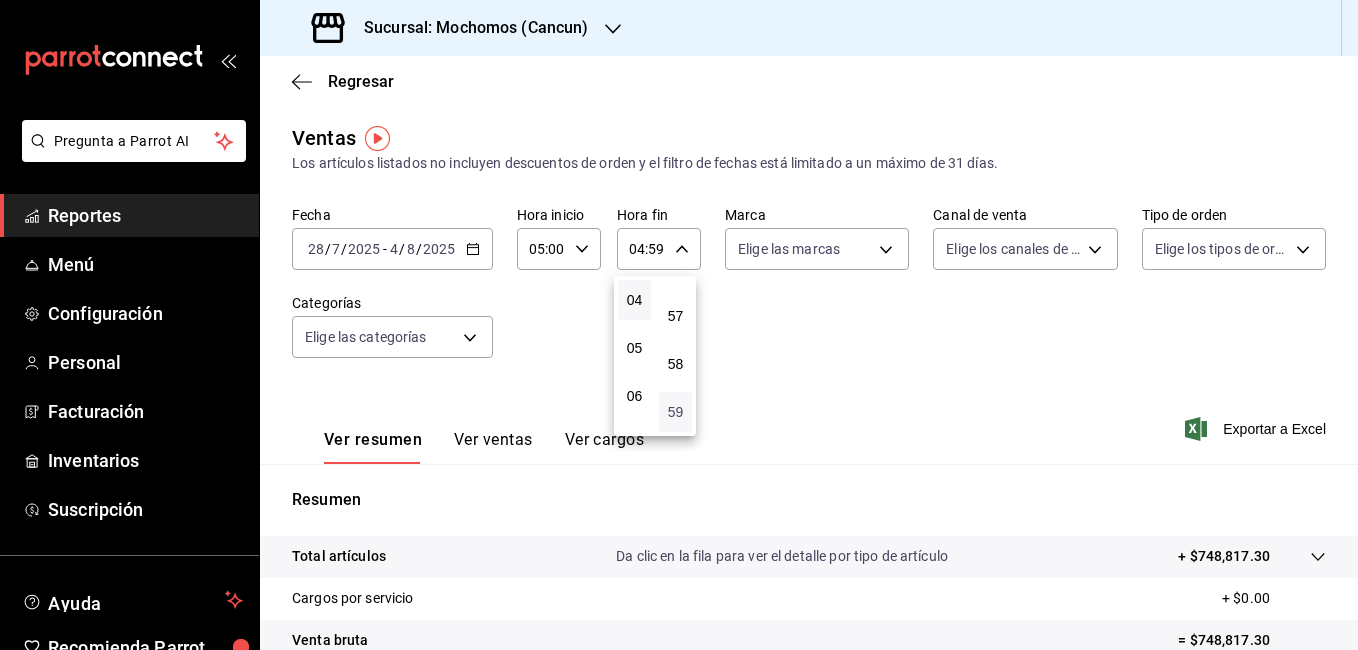 click on "59" at bounding box center [675, 412] 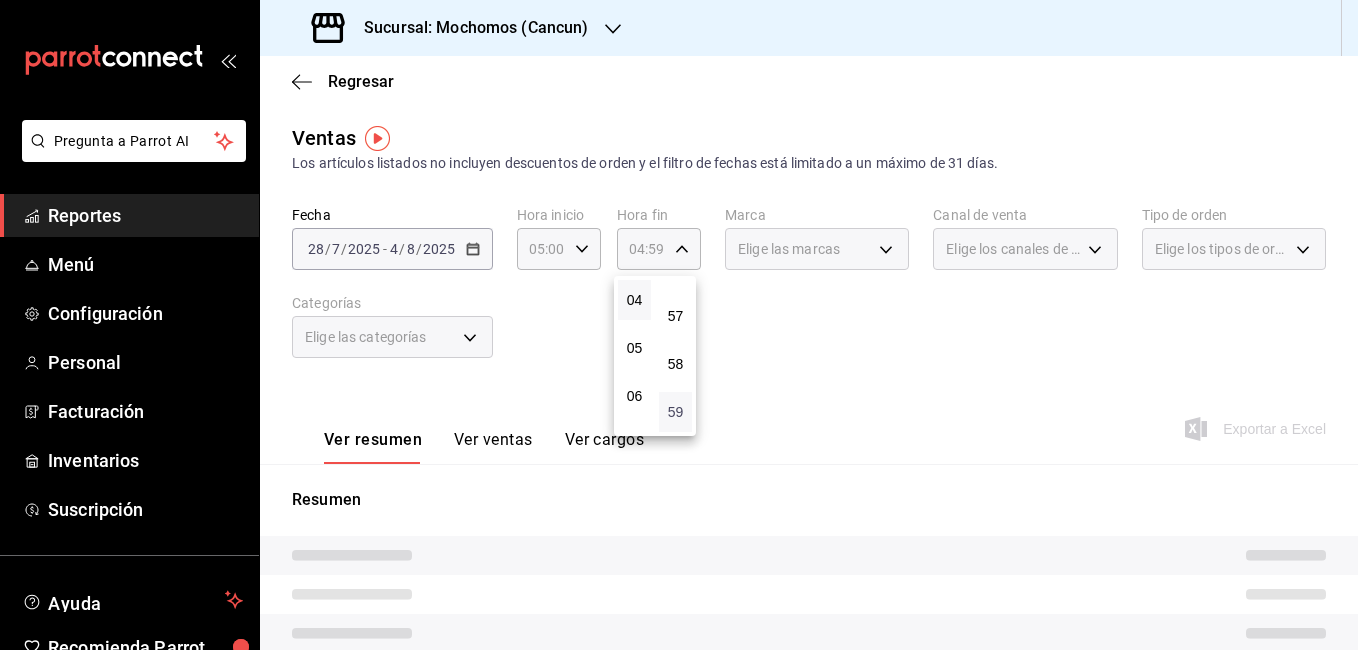 click on "59" at bounding box center [675, 412] 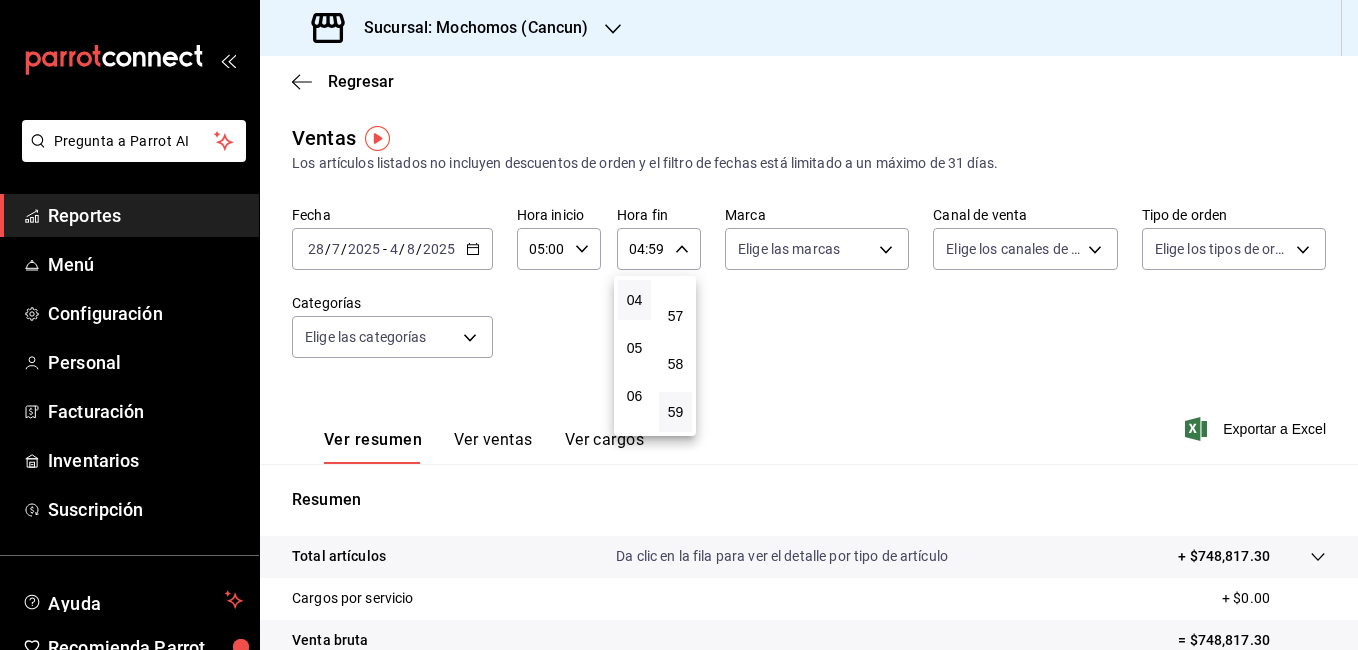 click at bounding box center (679, 325) 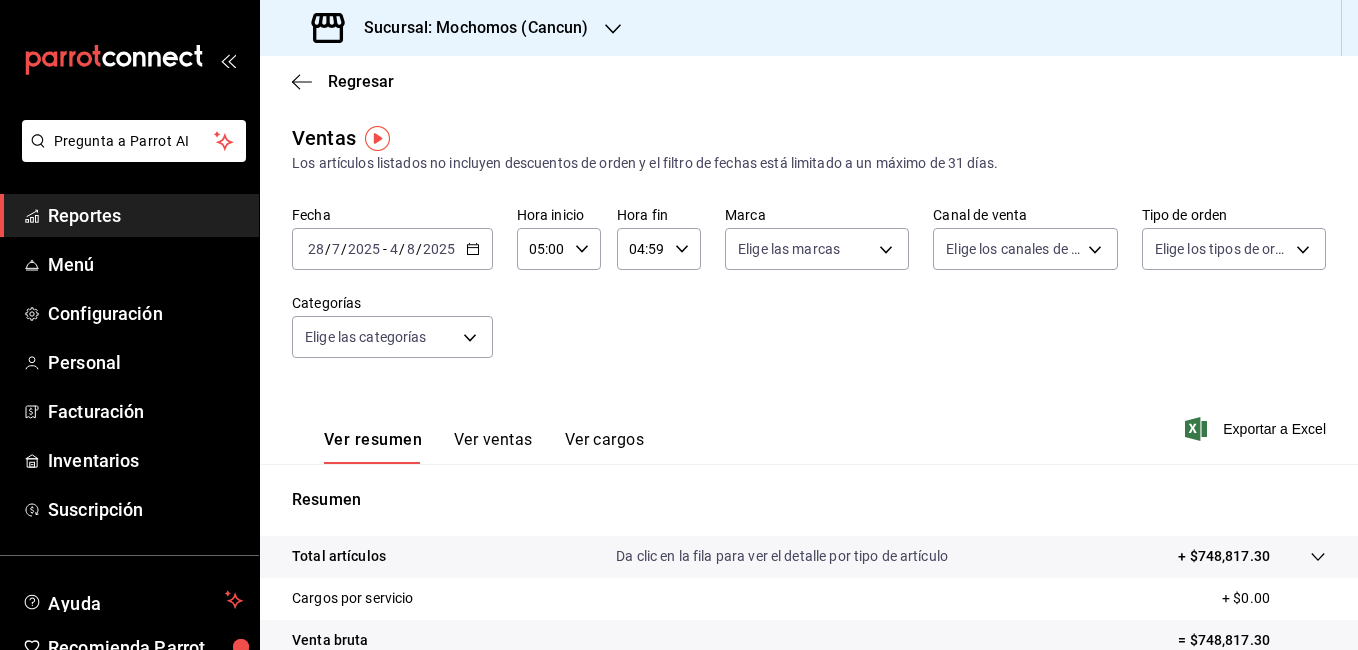 click 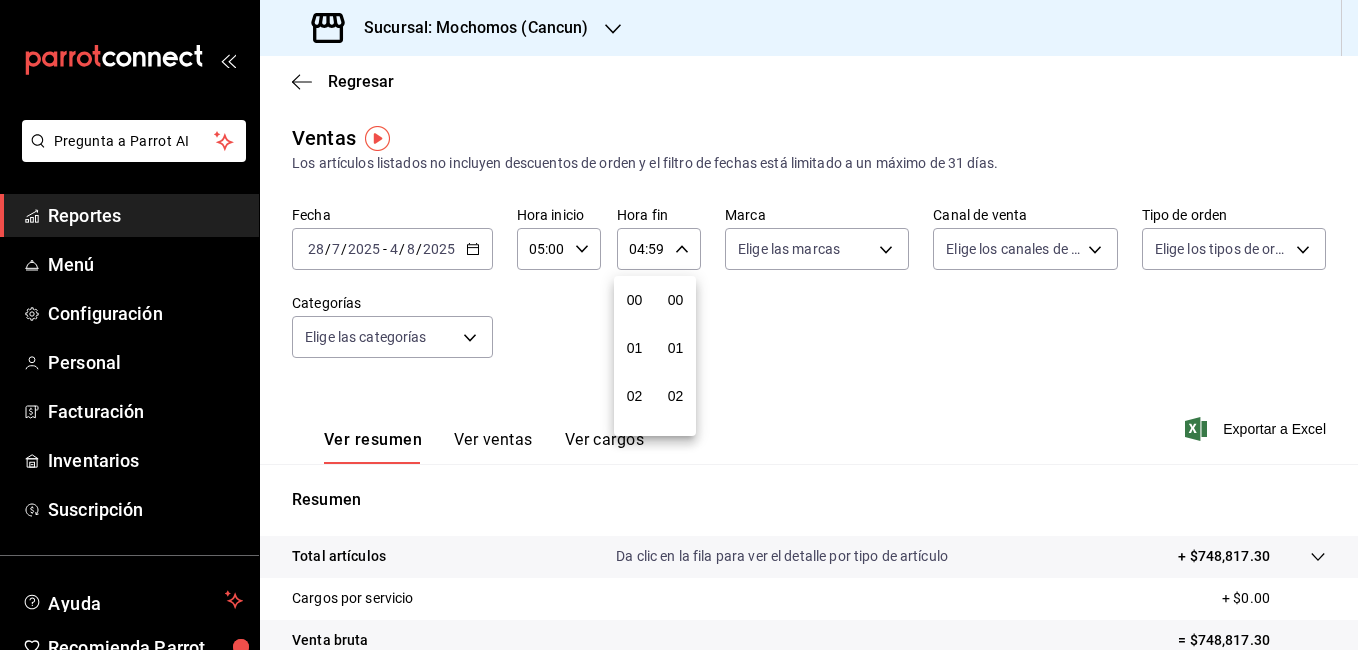 scroll, scrollTop: 192, scrollLeft: 0, axis: vertical 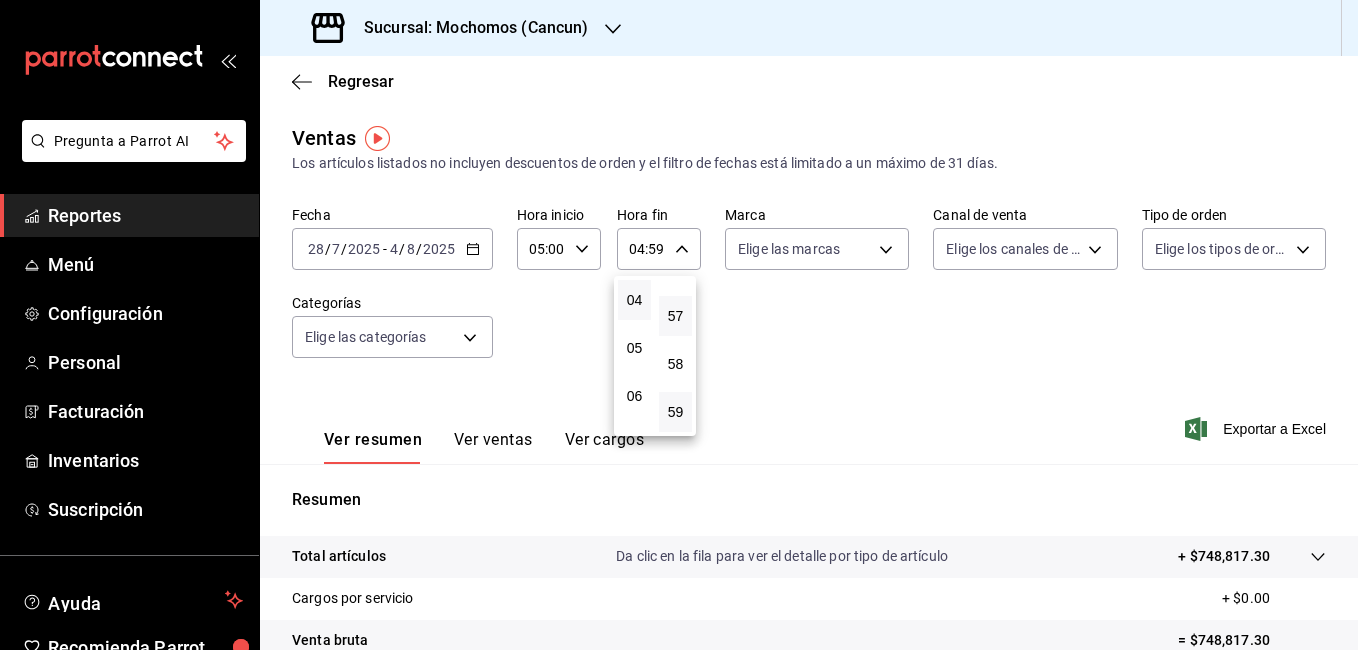 click on "57" at bounding box center [675, 316] 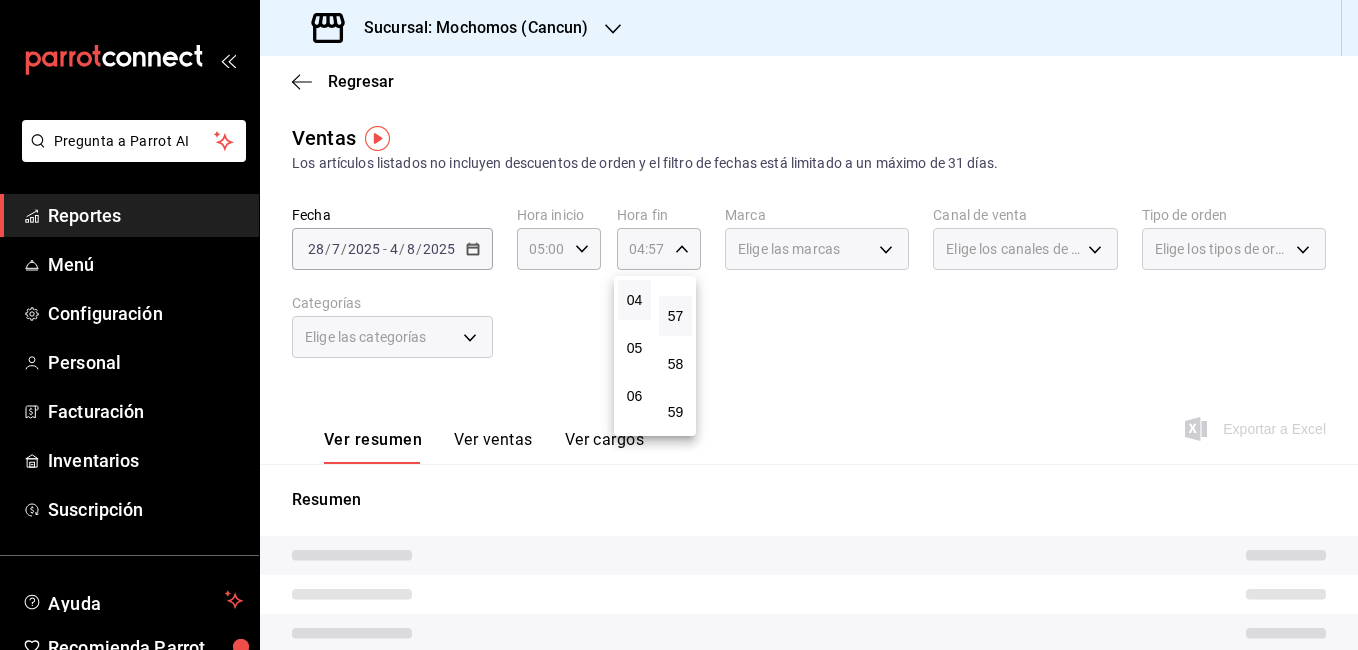 drag, startPoint x: 673, startPoint y: 302, endPoint x: 645, endPoint y: 300, distance: 28.071337 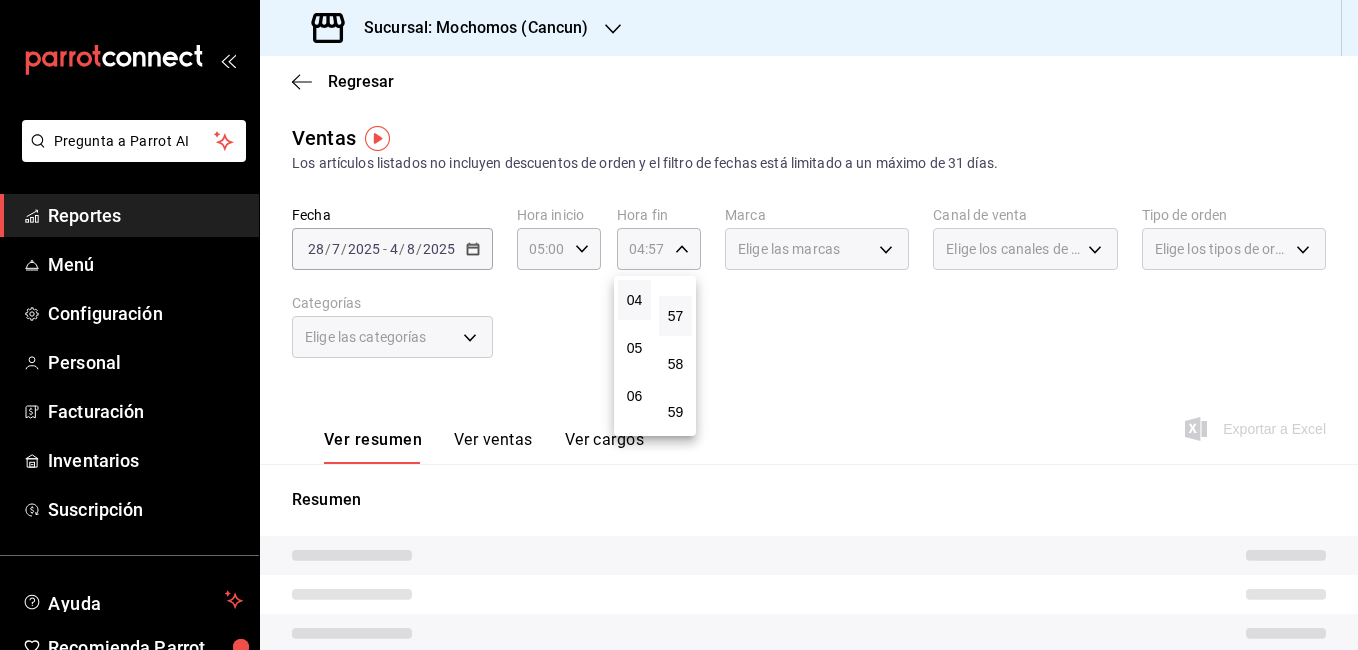 click on "00 01 02 03 04 05 06 07 08 09 10 11 12 13 14 15 16 17 18 19 20 21 22 23 00 01 02 03 04 05 06 07 08 09 10 11 12 13 14 15 16 17 18 19 20 21 22 23 24 25 26 27 28 29 30 31 32 33 34 35 36 37 38 39 40 41 42 43 44 45 46 47 48 49 50 51 52 53 54 55 56 57 58 59" at bounding box center (655, 356) 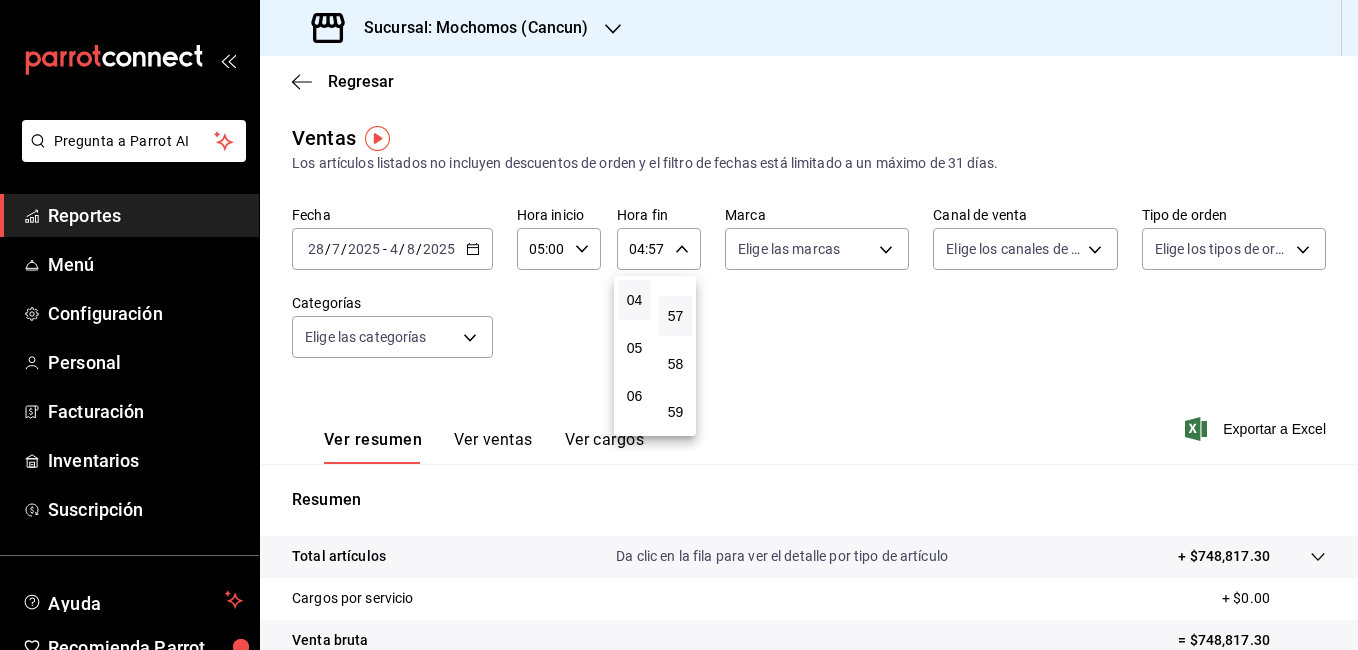 click on "04" at bounding box center (634, 300) 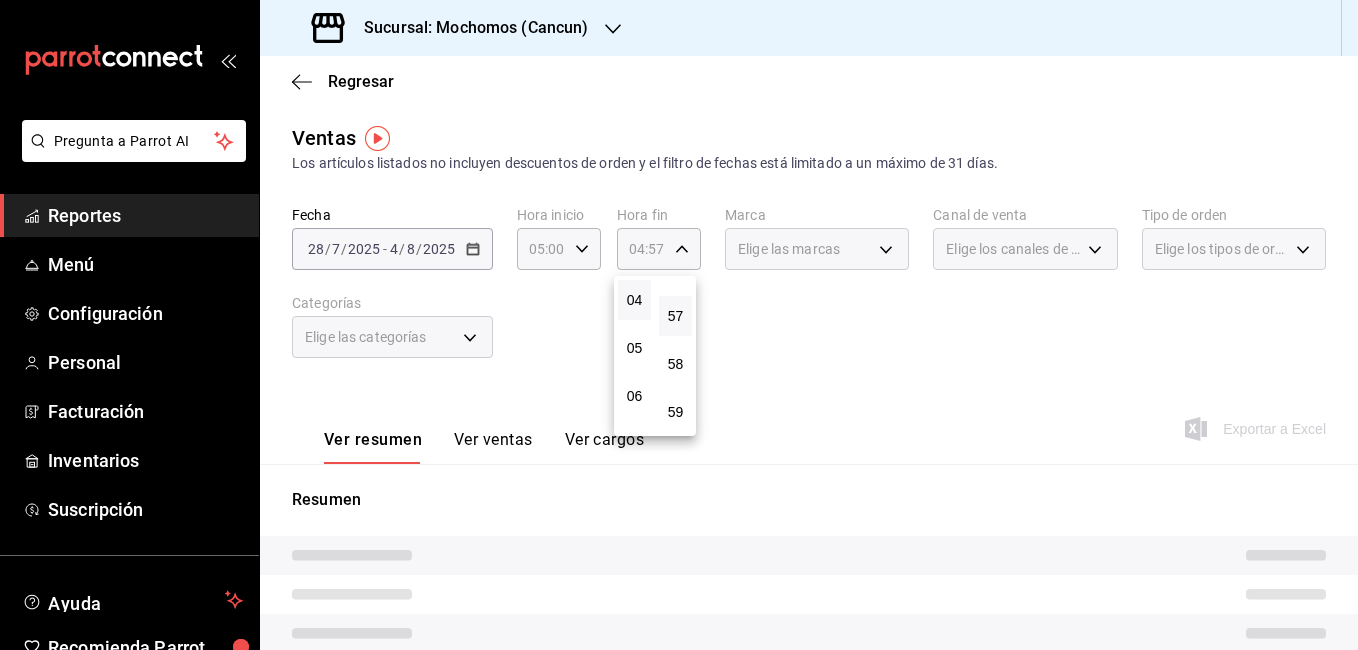 click on "04" at bounding box center (634, 300) 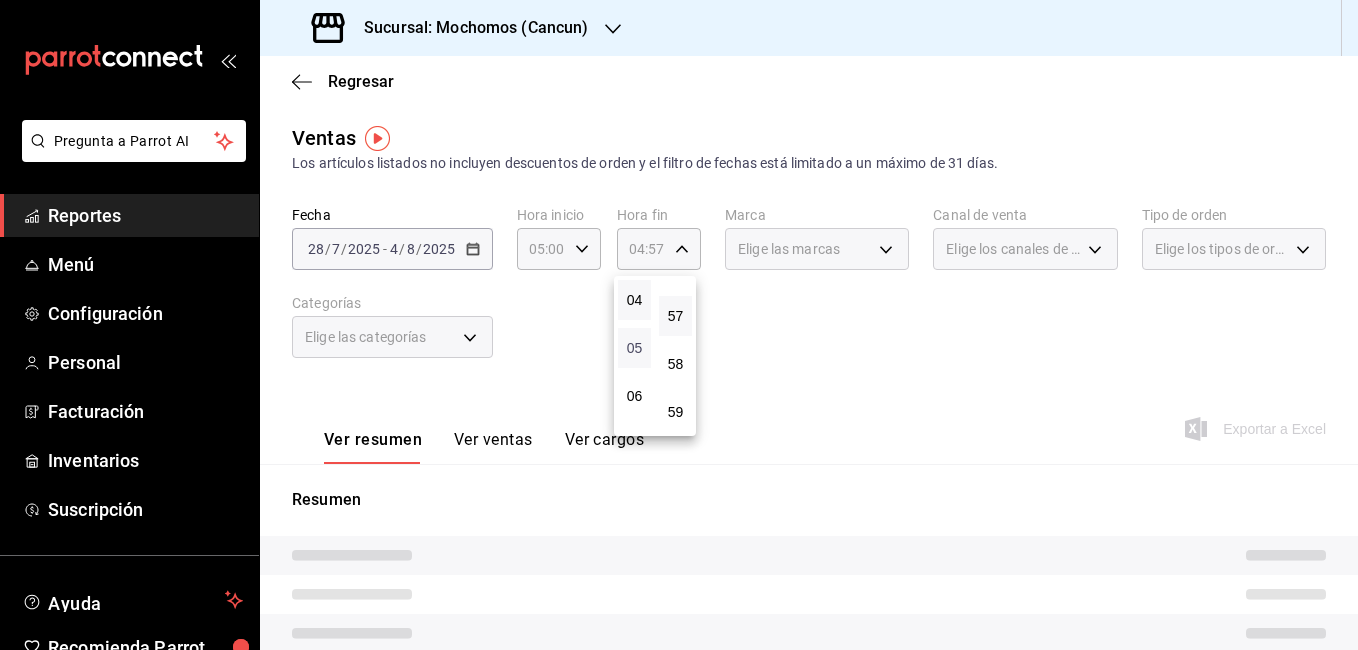 drag, startPoint x: 645, startPoint y: 300, endPoint x: 641, endPoint y: 349, distance: 49.162994 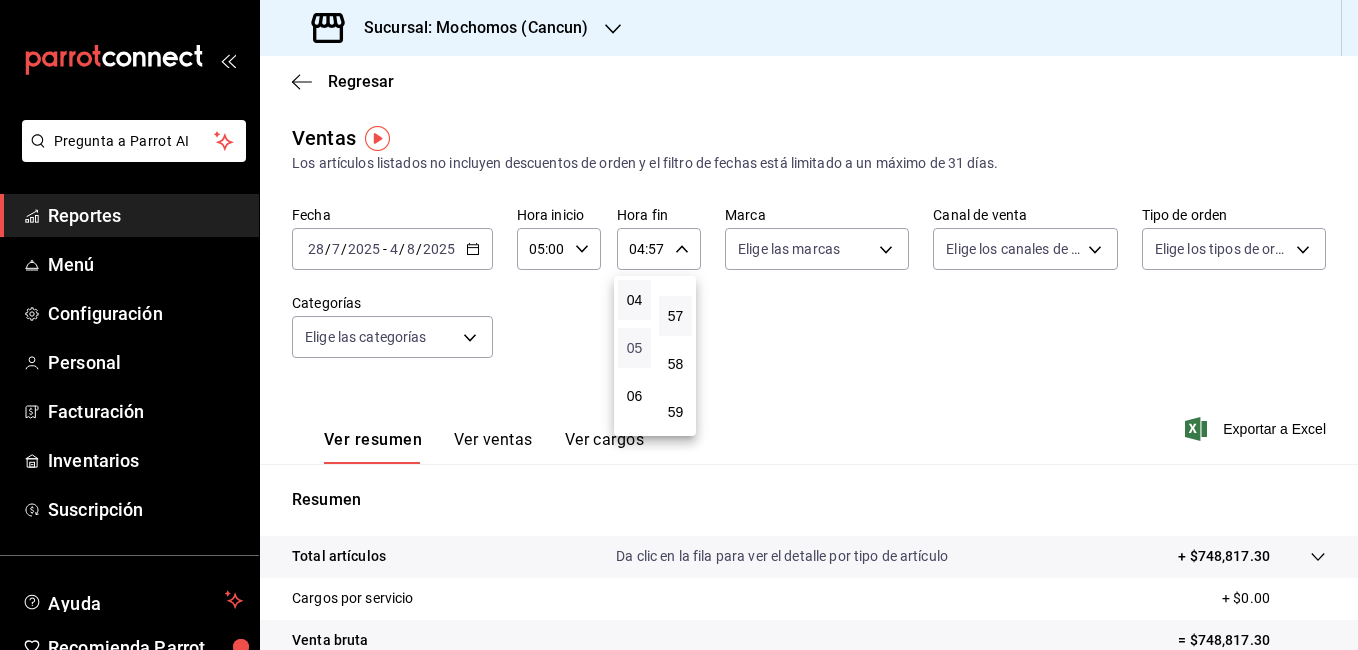 click on "05" at bounding box center (634, 348) 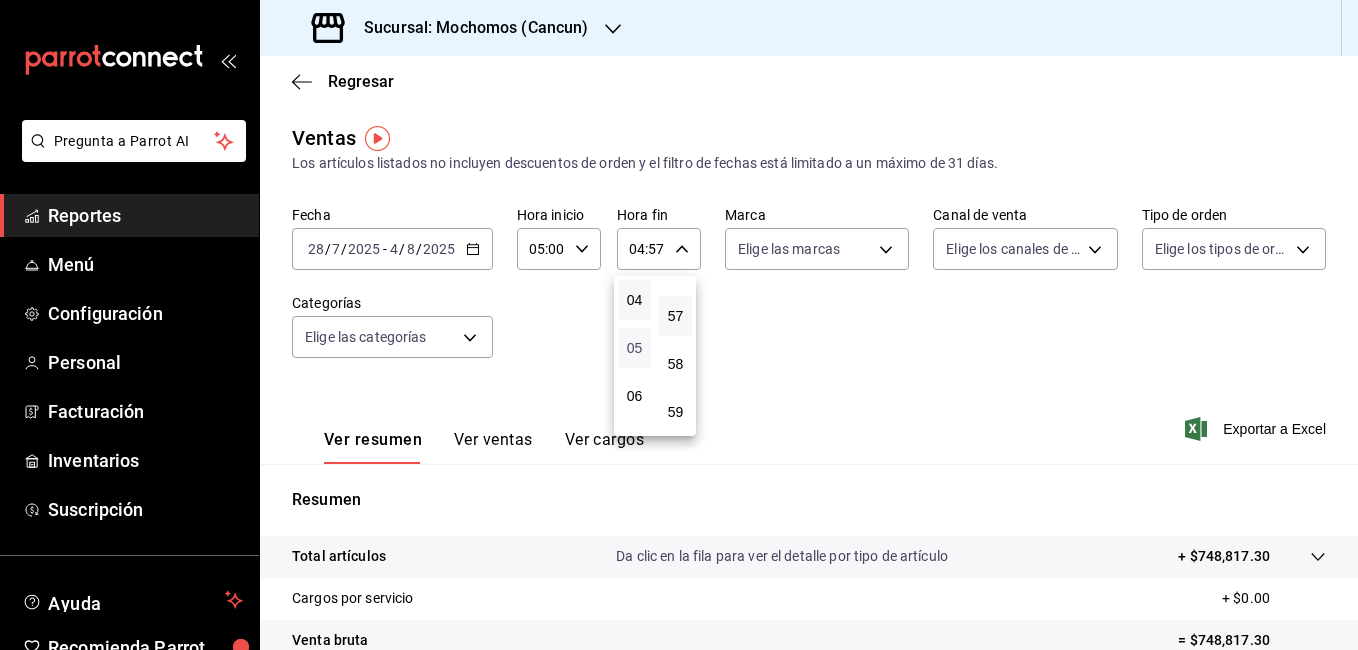 click on "05" at bounding box center [634, 348] 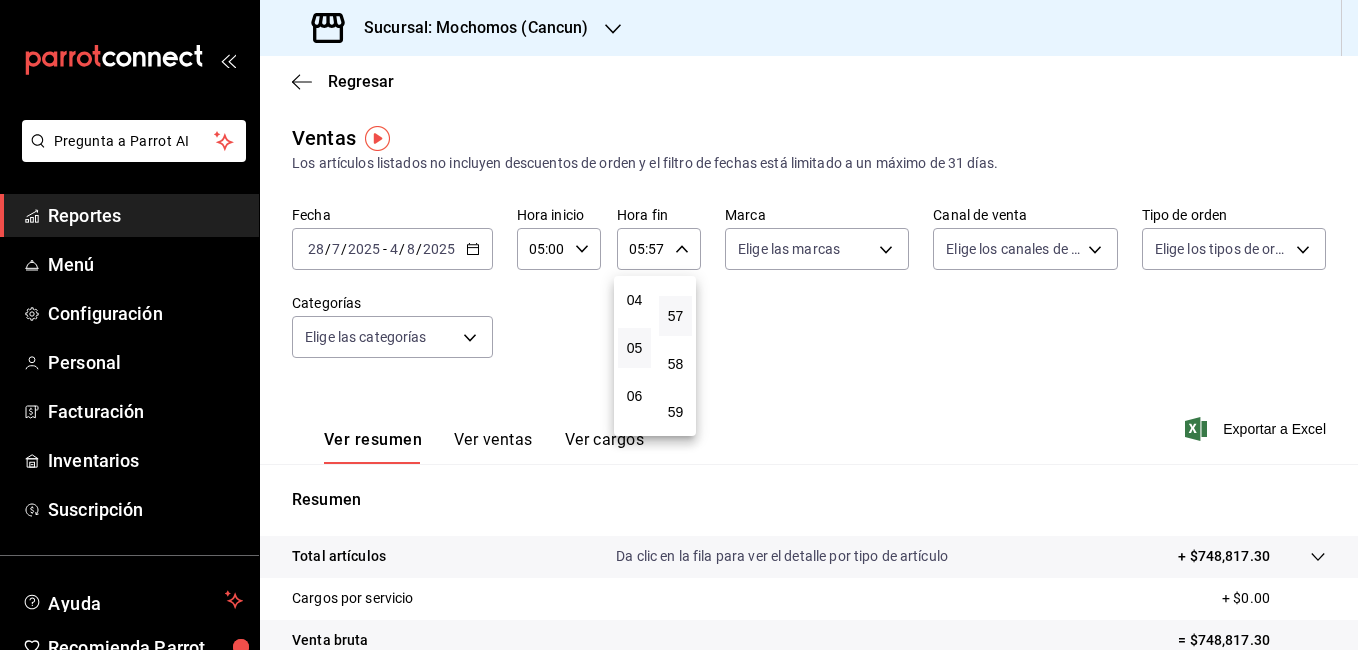 click at bounding box center (679, 325) 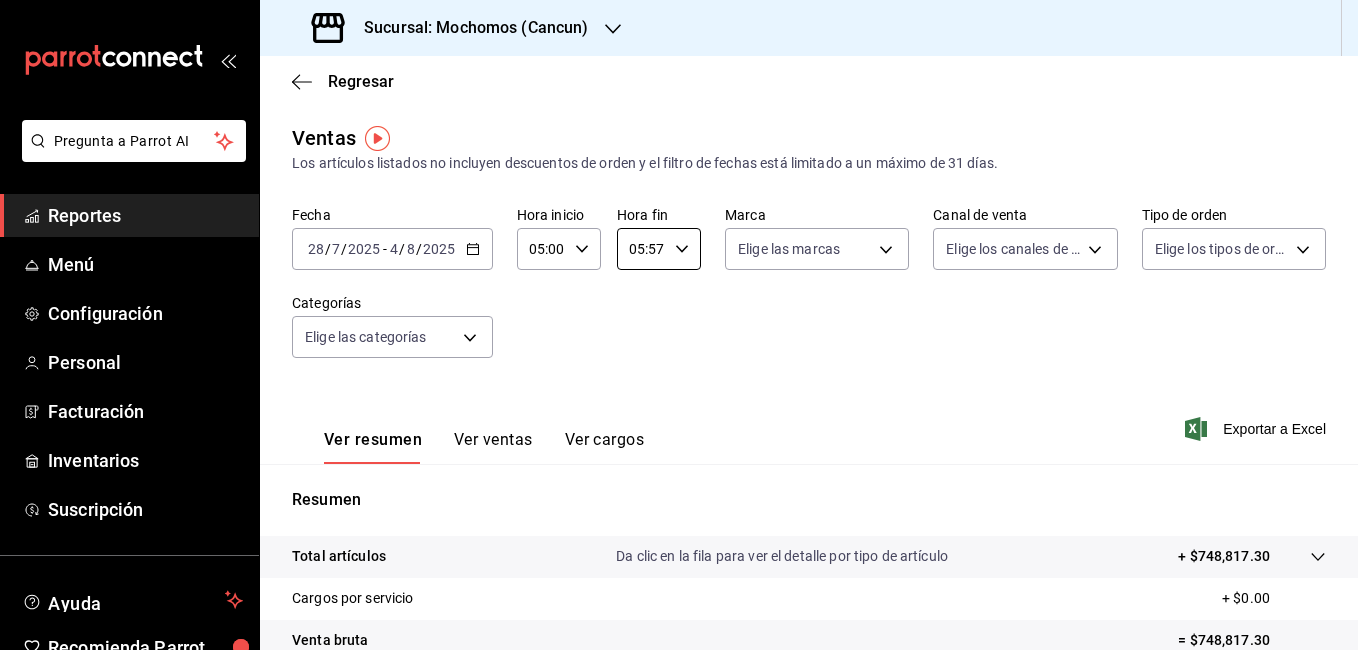 click on "05:57" at bounding box center [642, 249] 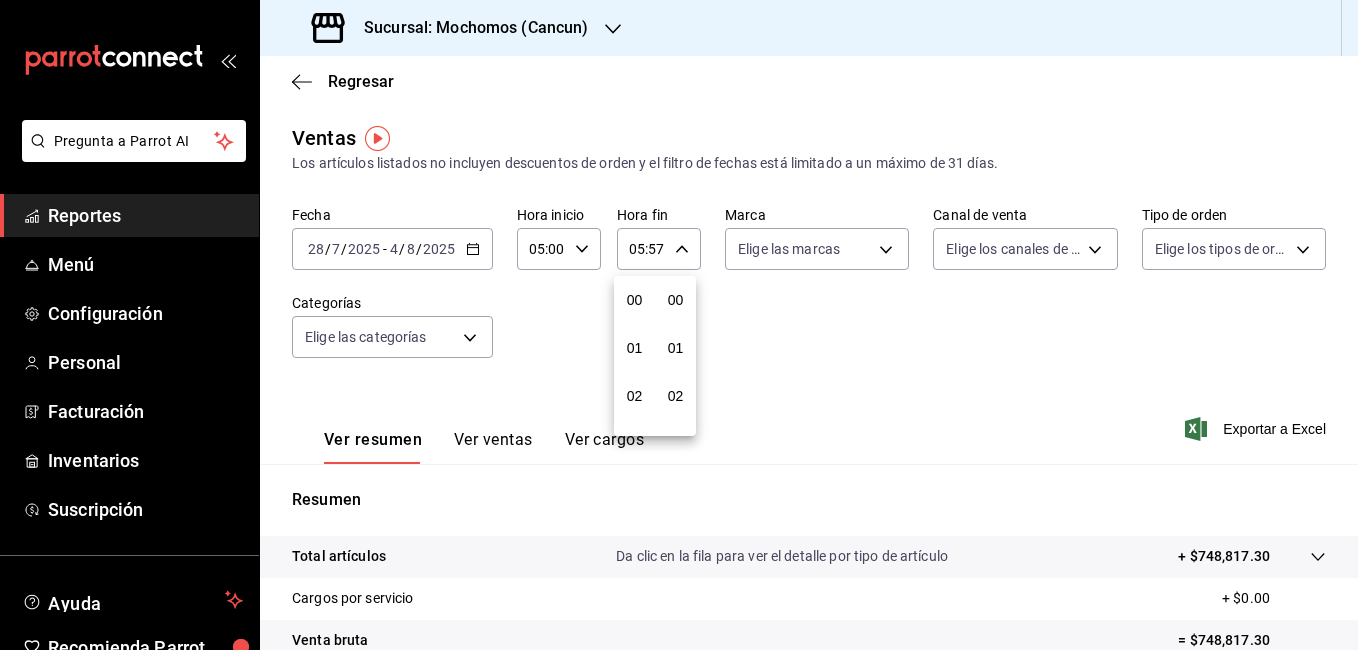 click at bounding box center [679, 325] 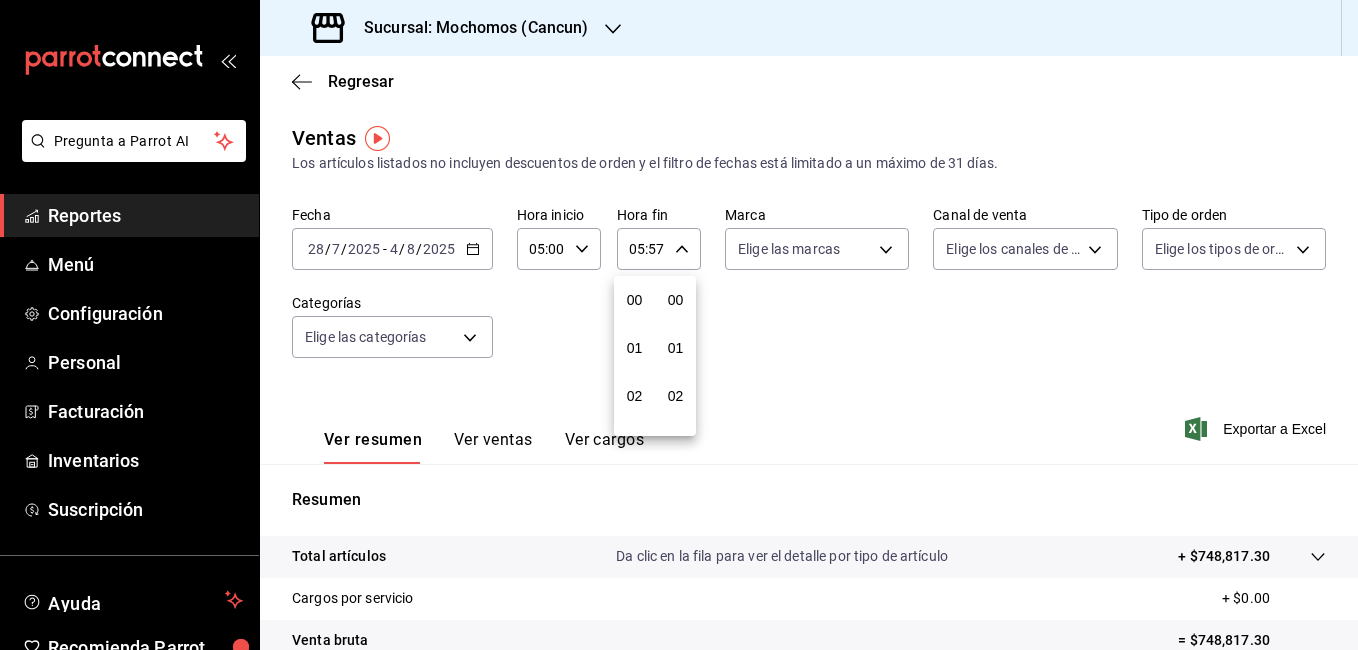 scroll, scrollTop: 240, scrollLeft: 0, axis: vertical 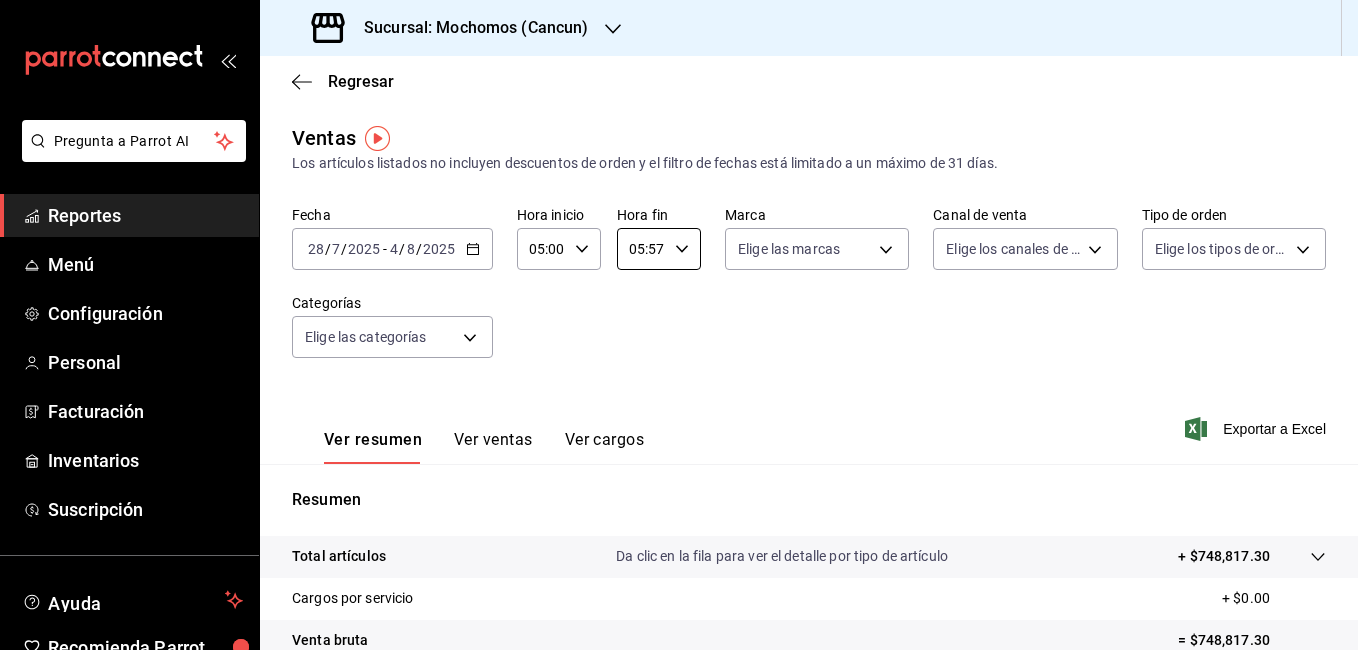 click on "05:57" at bounding box center (642, 249) 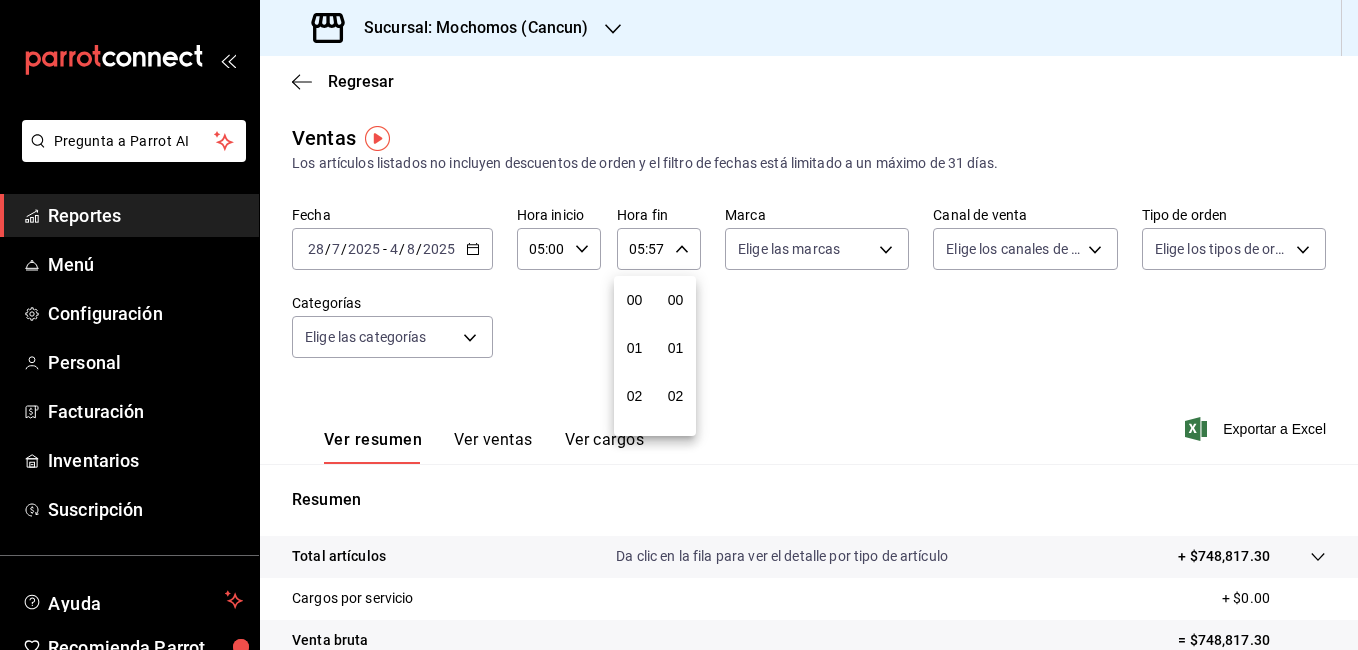 scroll, scrollTop: 240, scrollLeft: 0, axis: vertical 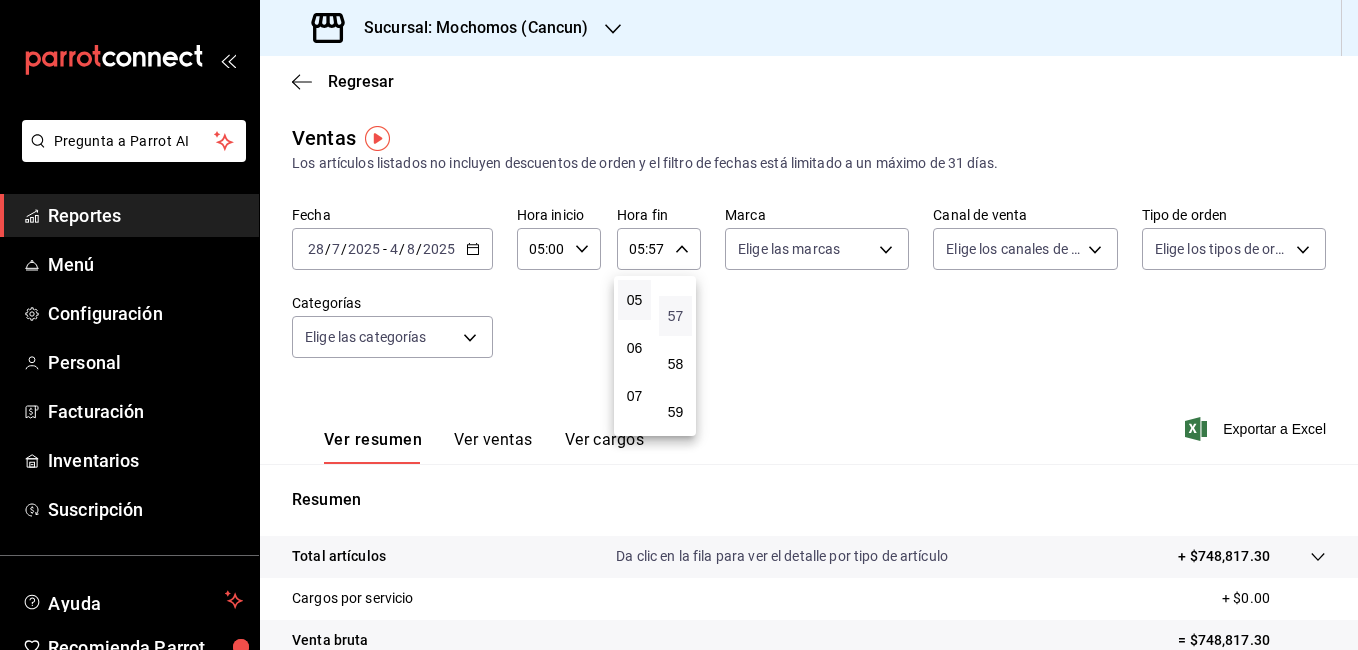 drag, startPoint x: 675, startPoint y: 413, endPoint x: 678, endPoint y: 322, distance: 91.04944 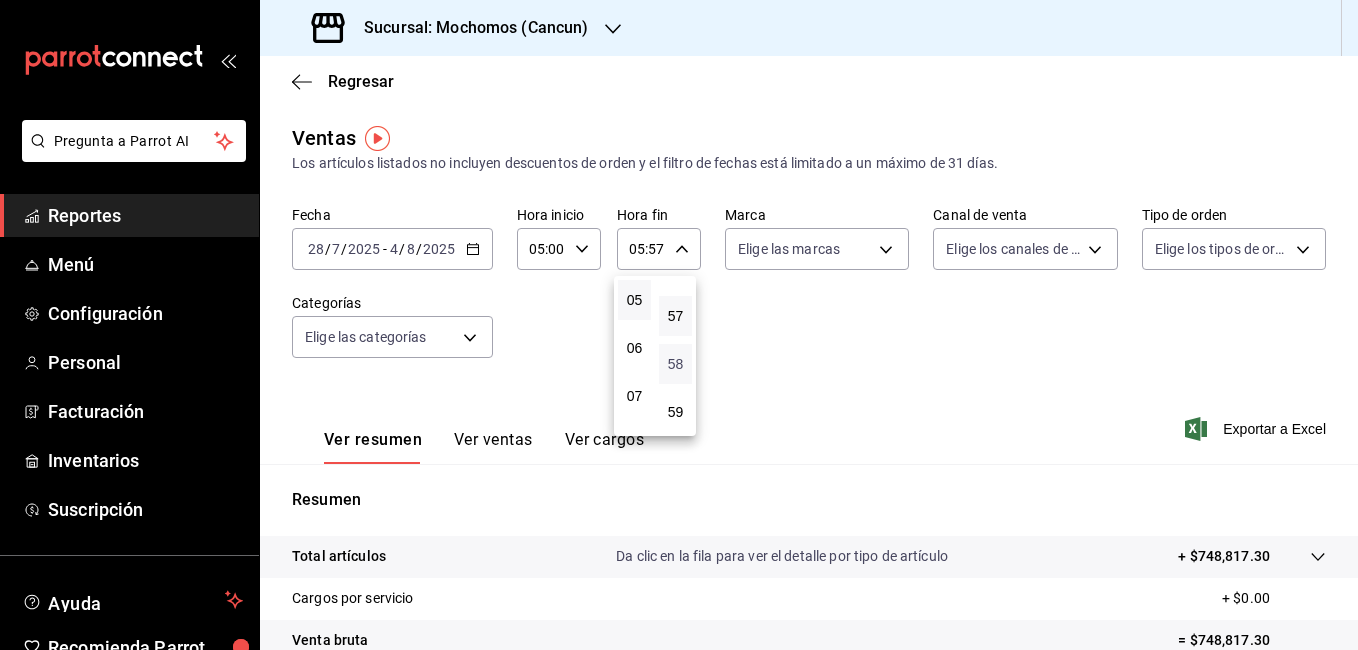 drag, startPoint x: 678, startPoint y: 332, endPoint x: 680, endPoint y: 362, distance: 30.066593 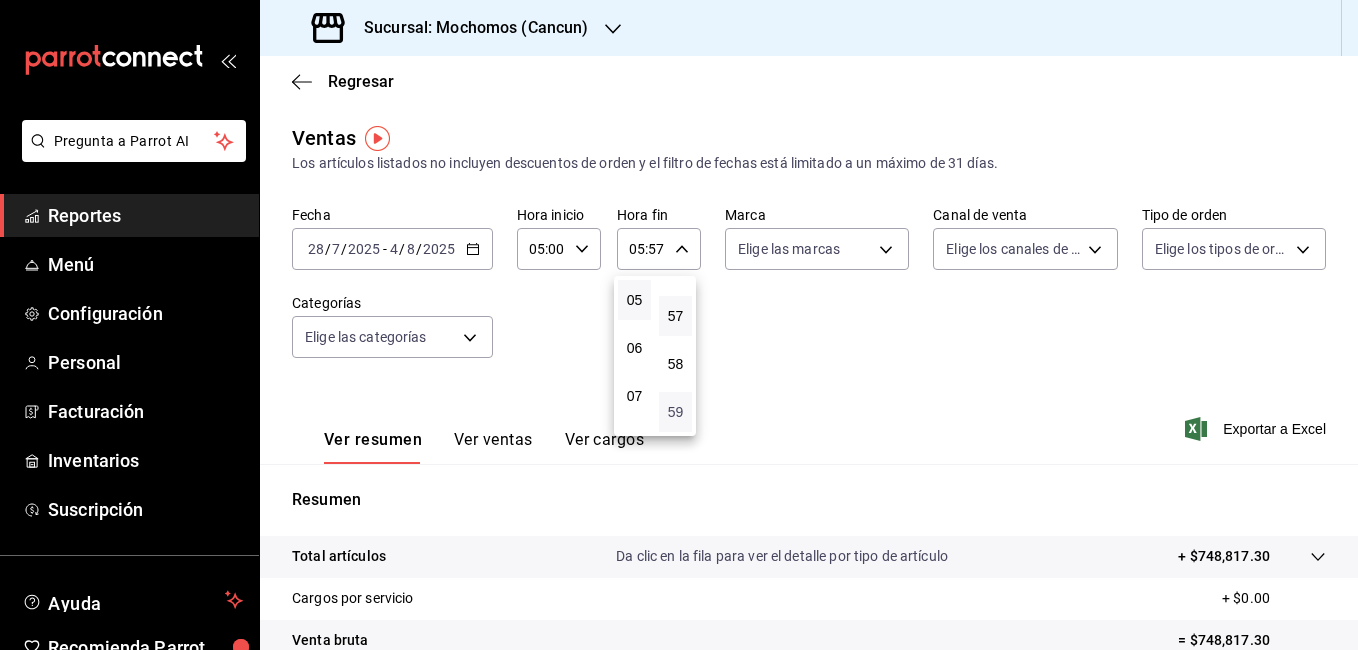 click on "59" at bounding box center [675, 412] 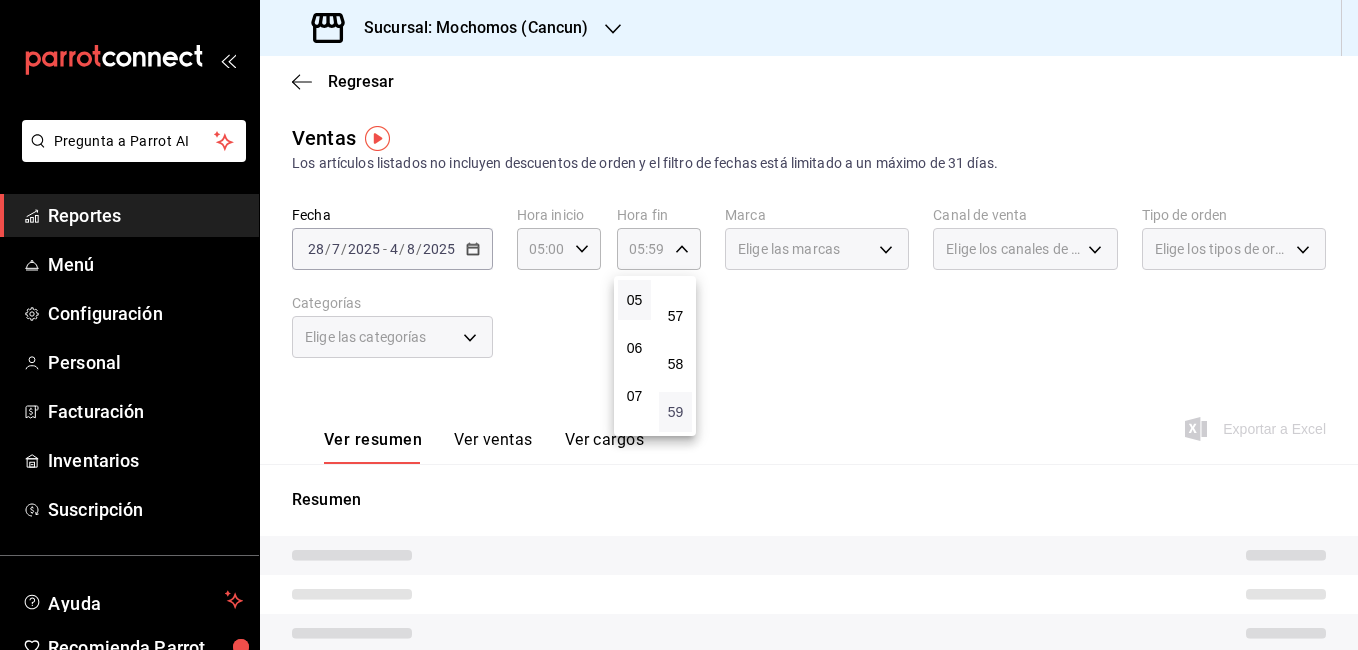 click on "59" at bounding box center [675, 412] 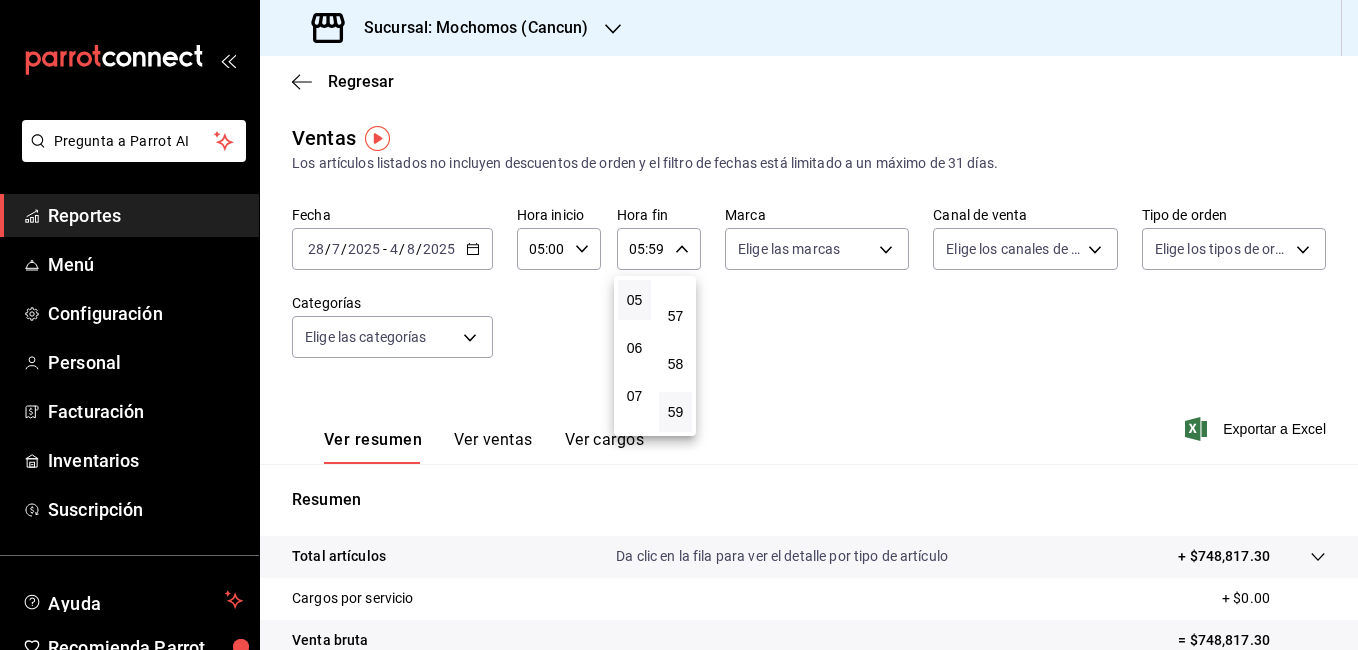 type 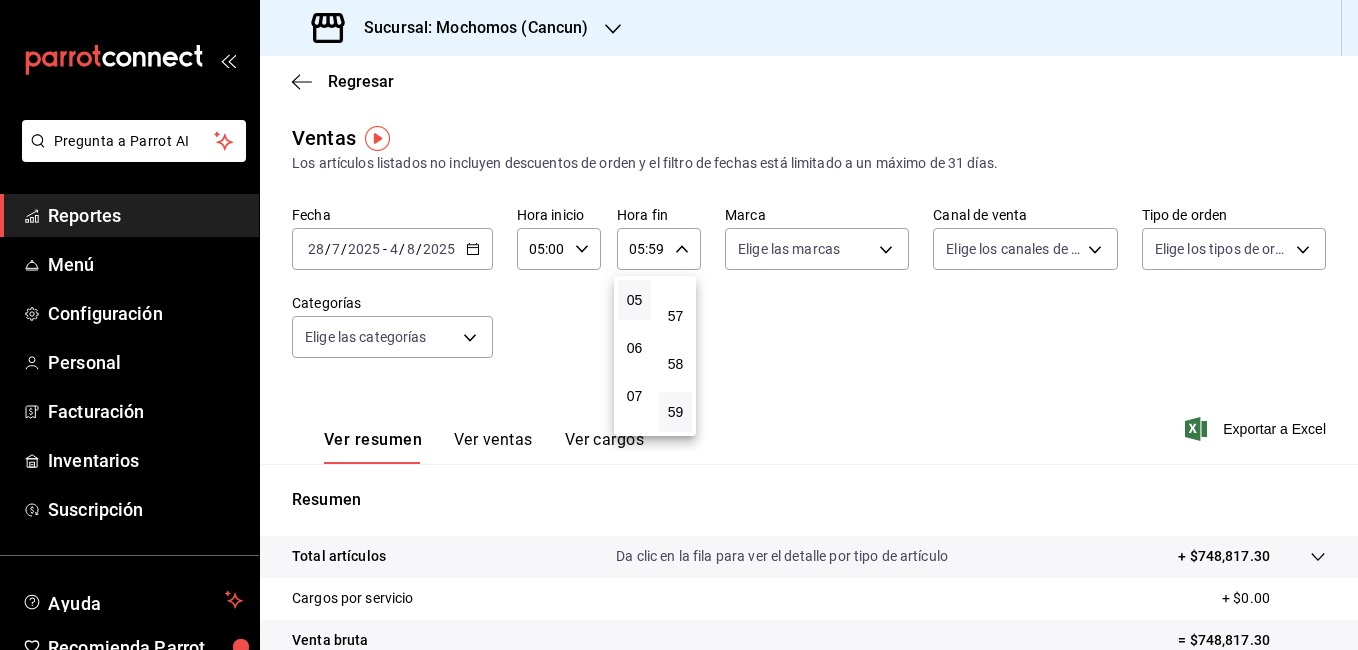 click on "59" at bounding box center (675, 412) 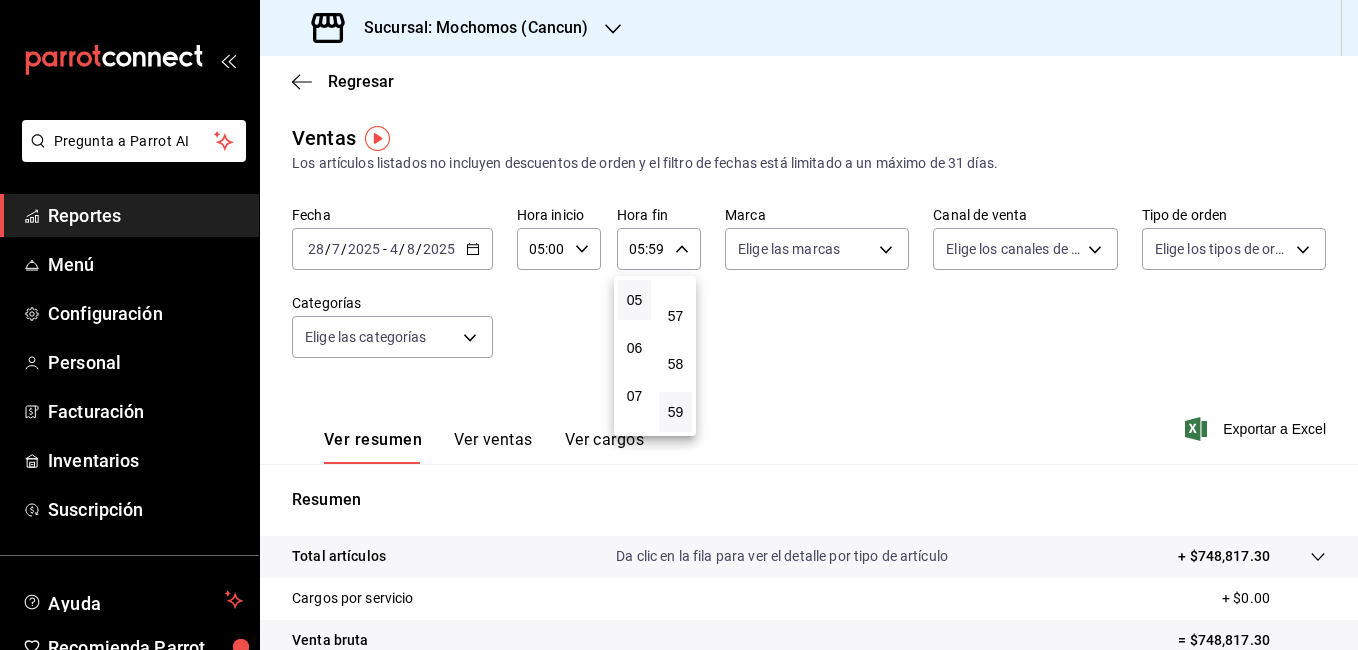 click at bounding box center [679, 325] 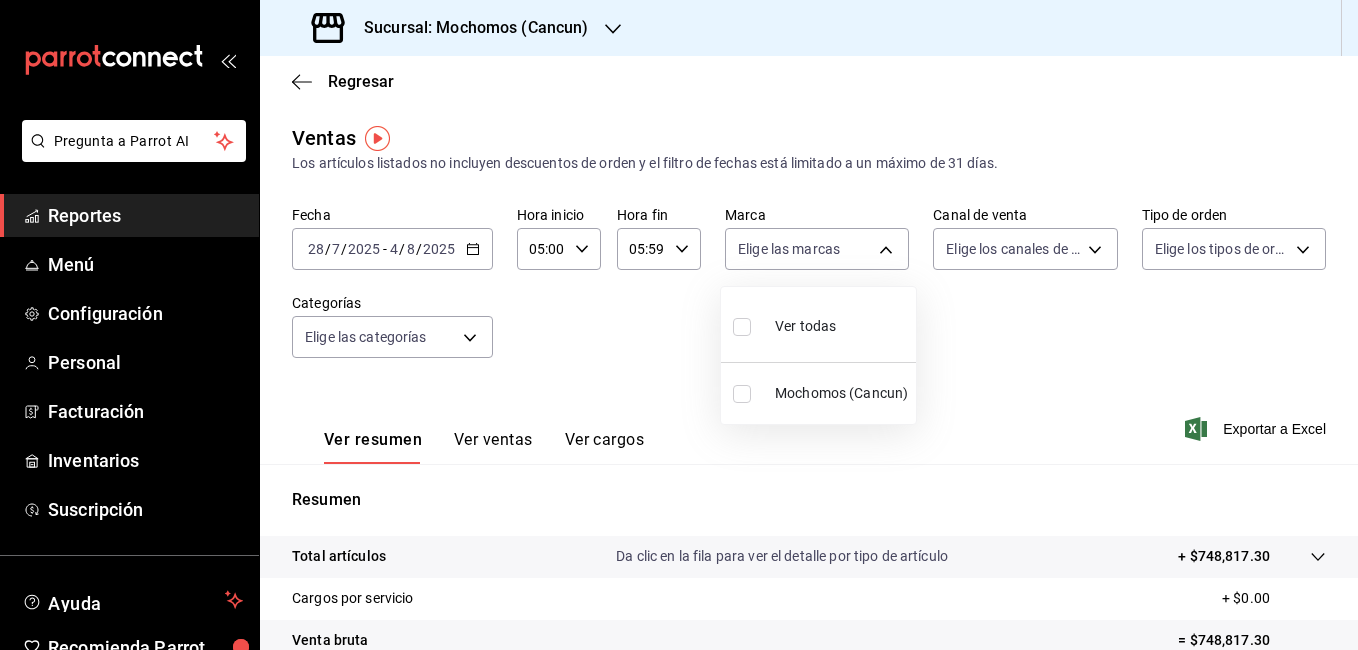 click on "Pregunta a Parrot AI Reportes   Menú   Configuración   Personal   Facturación   Inventarios   Suscripción   Ayuda Recomienda Parrot   Jacob Gomez Aguilar   Sugerir nueva función   Sucursal: Mochomos (Cancun) Regresar Ventas Los artículos listados no incluyen descuentos de orden y el filtro de fechas está limitado a un máximo de 31 días. Fecha 2025-07-28 28 / 7 / 2025 - 2025-08-04 4 / 8 / 2025 Hora inicio 05:00 Hora inicio Hora fin 05:59 Hora fin Marca Elige las marcas Canal de venta Elige los canales de venta Tipo de orden Elige los tipos de orden Categorías Elige las categorías Ver resumen Ver ventas Ver cargos Exportar a Excel Resumen Total artículos Da clic en la fila para ver el detalle por tipo de artículo + $748,817.30 Cargos por servicio + $0.00 Venta bruta = $748,817.30 Descuentos totales - $32,059.94 Certificados de regalo - $8,945.00 Venta total = $707,812.36 Impuestos - $97,629.29 Venta neta = $610,183.07 GANA 1 MES GRATIS EN TU SUSCRIPCIÓN AQUÍ Ver video tutorial Ir a video Reportes" at bounding box center [679, 325] 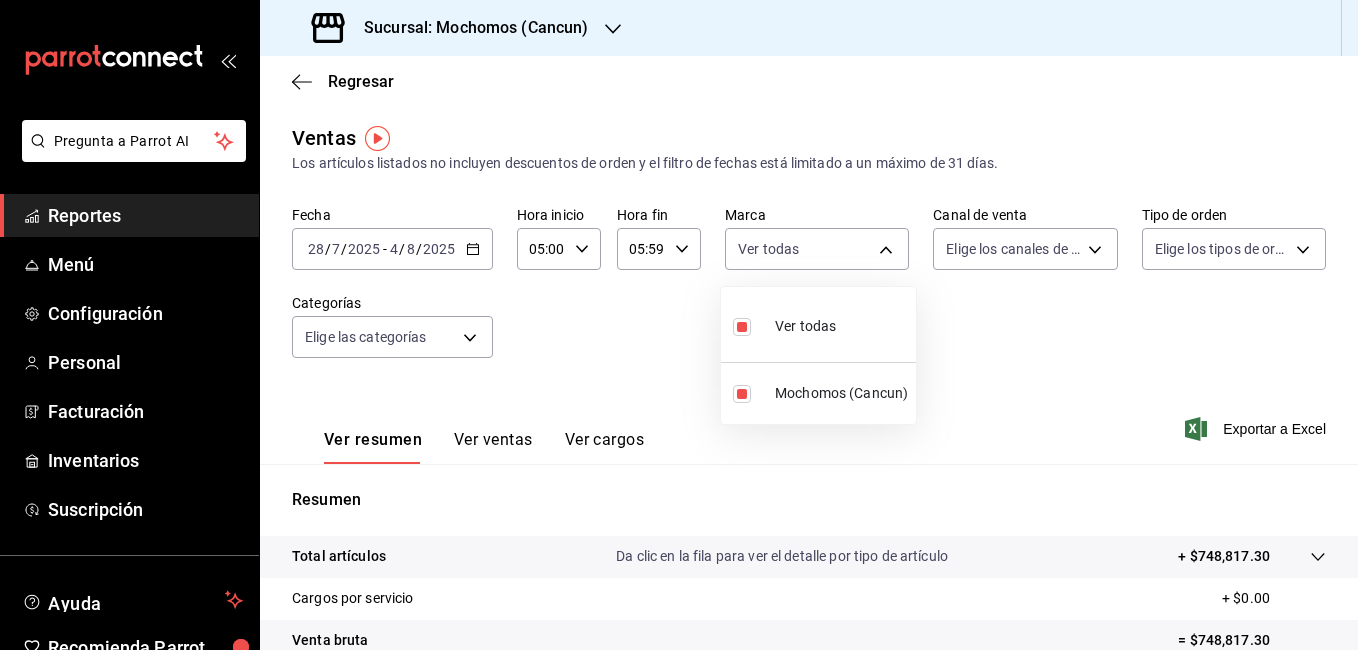 type 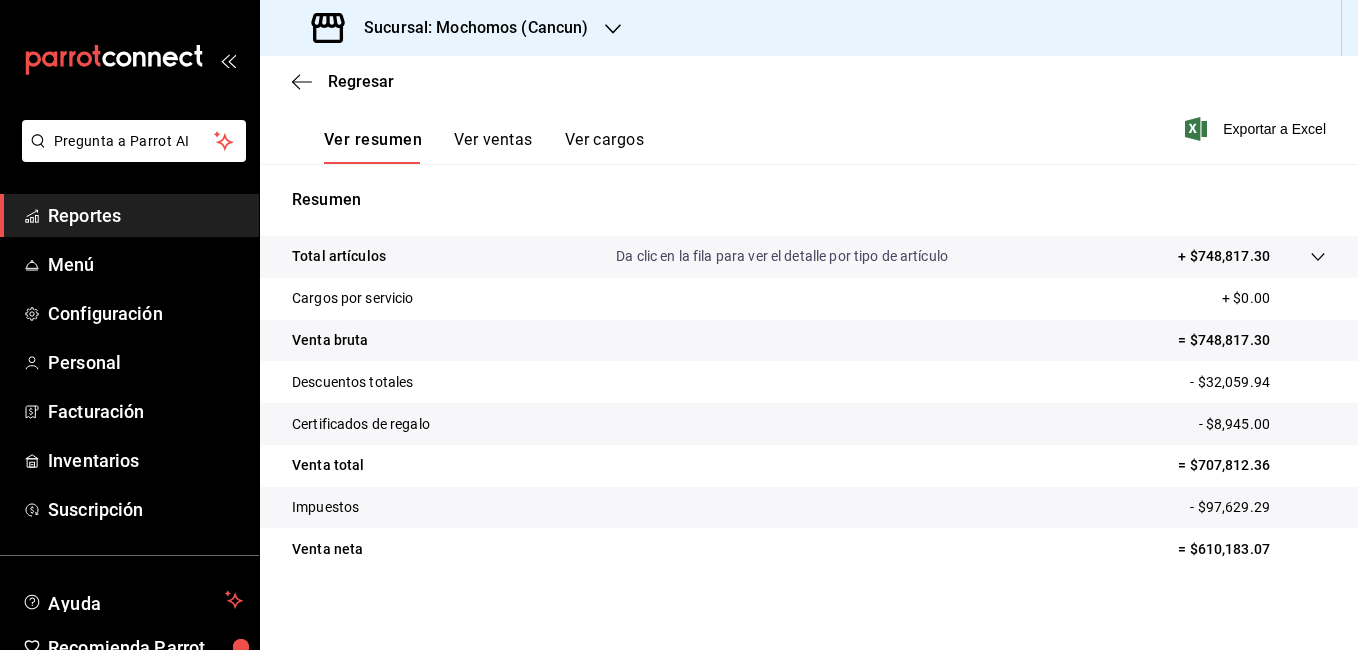 scroll, scrollTop: 308, scrollLeft: 0, axis: vertical 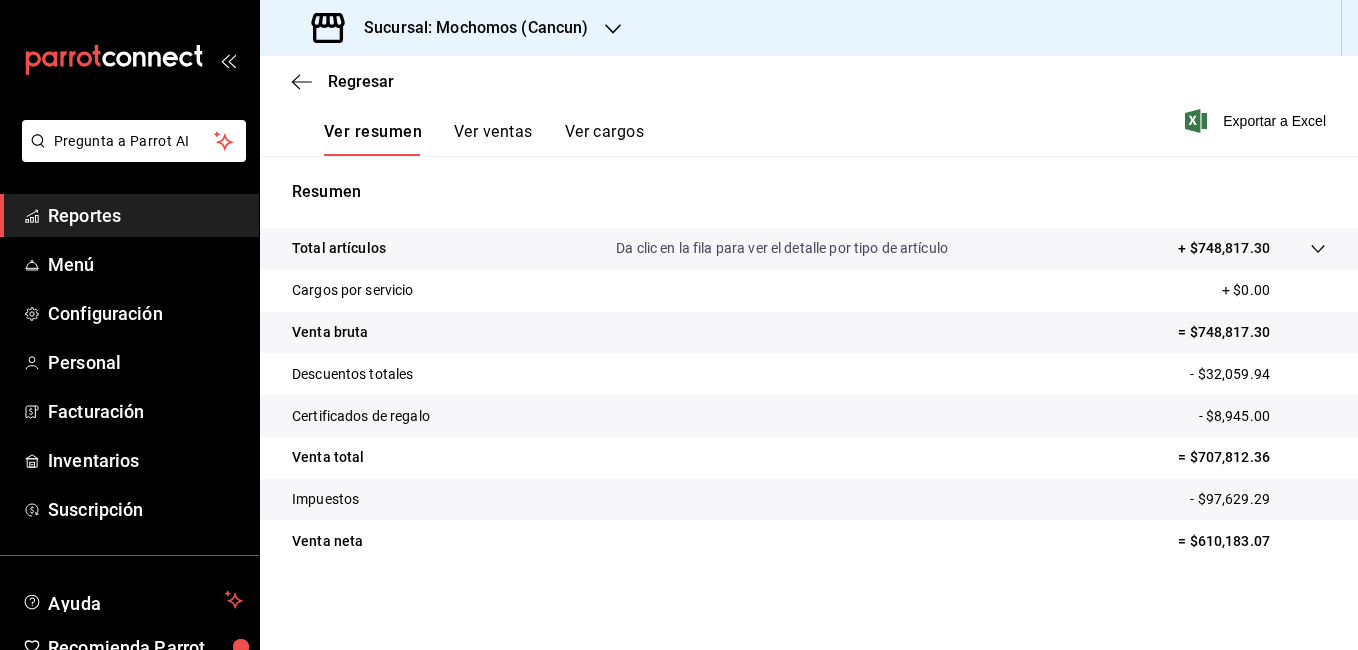 click on "Reportes" at bounding box center [145, 215] 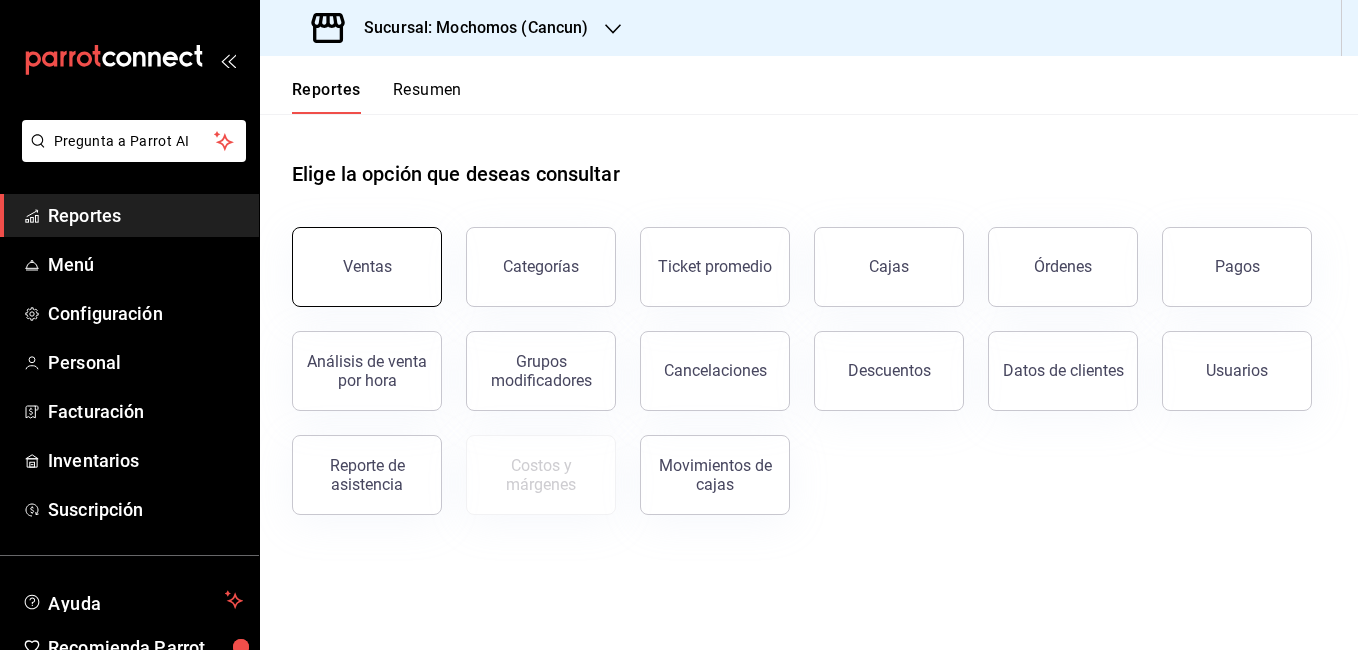 click on "Ventas" at bounding box center [367, 267] 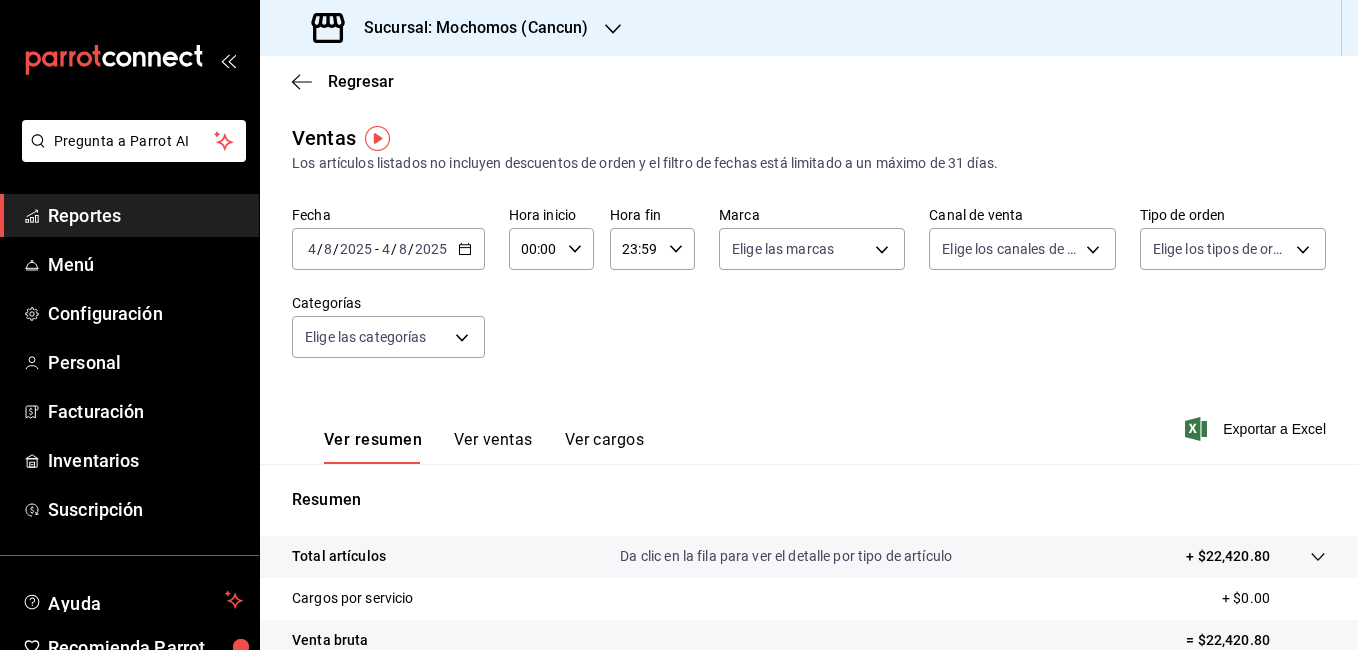 click 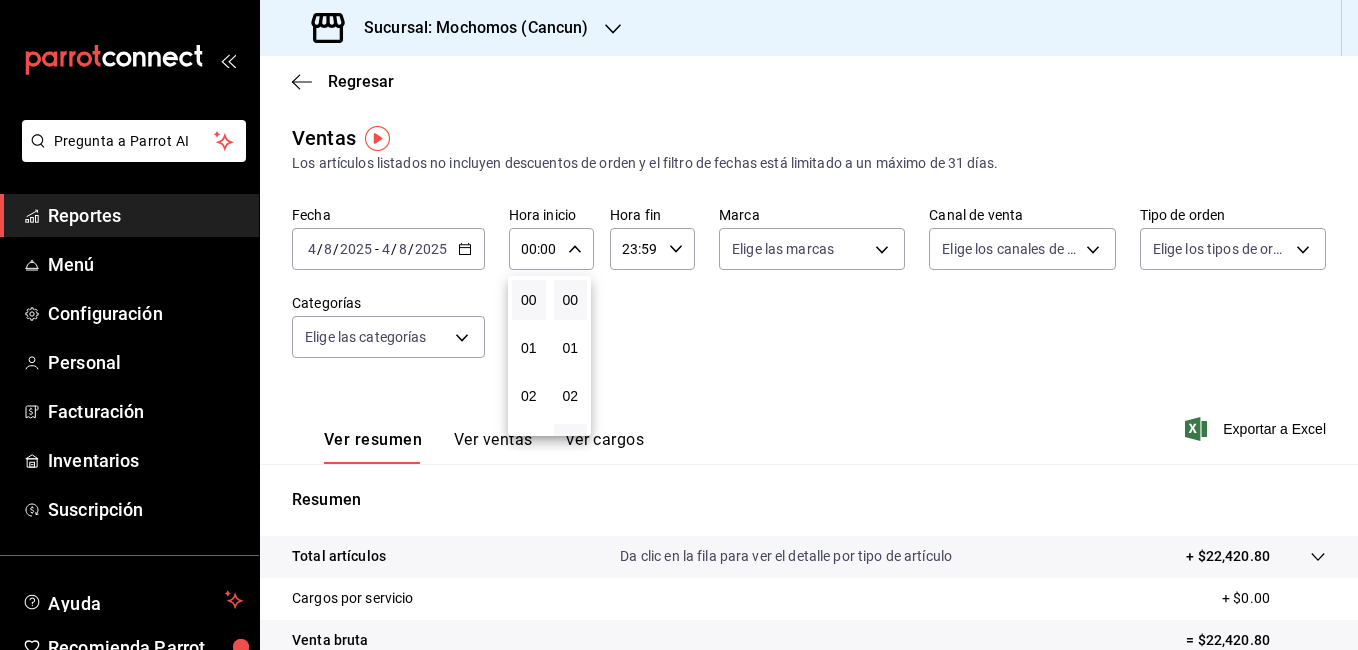 click on "03" at bounding box center (571, 444) 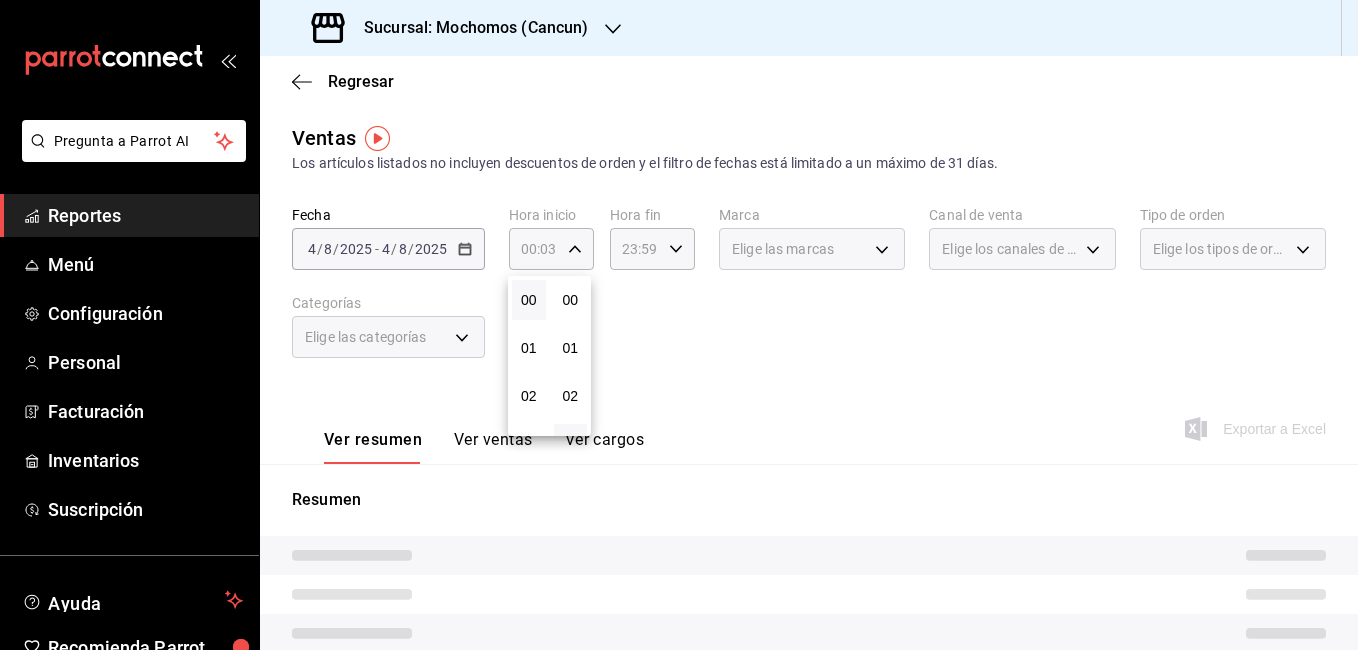 click on "03" at bounding box center [571, 444] 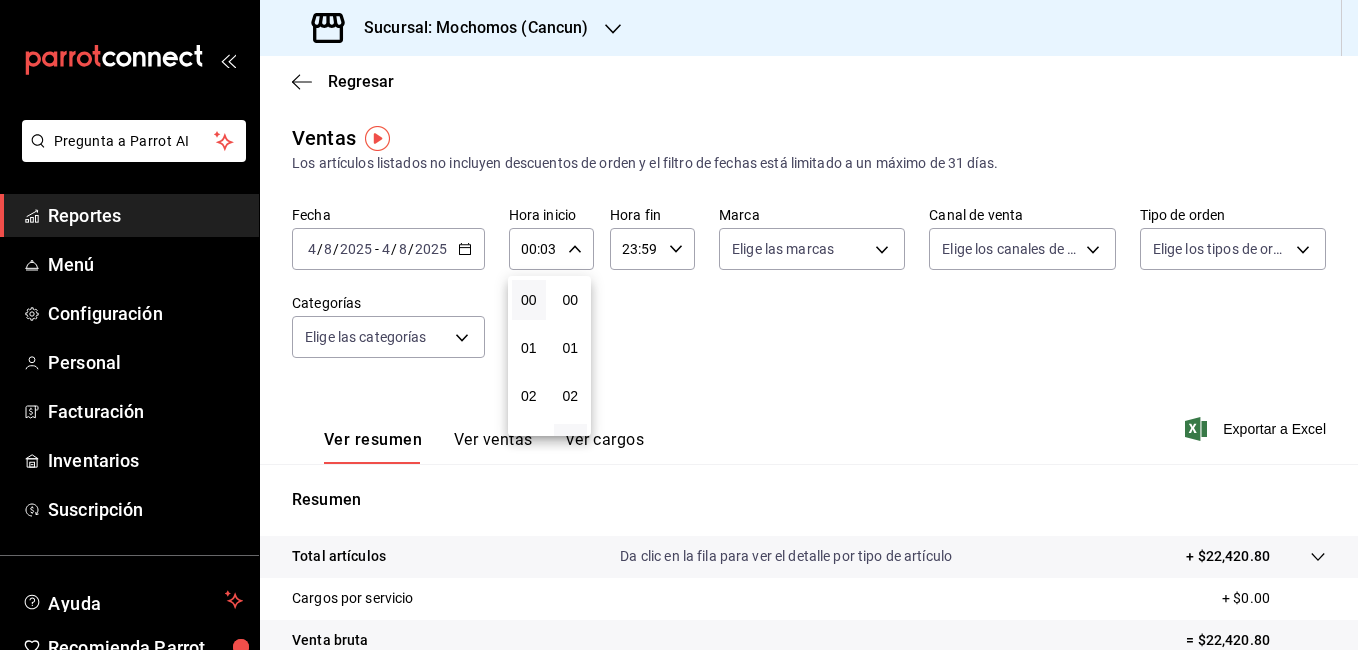 click on "03" at bounding box center [571, 444] 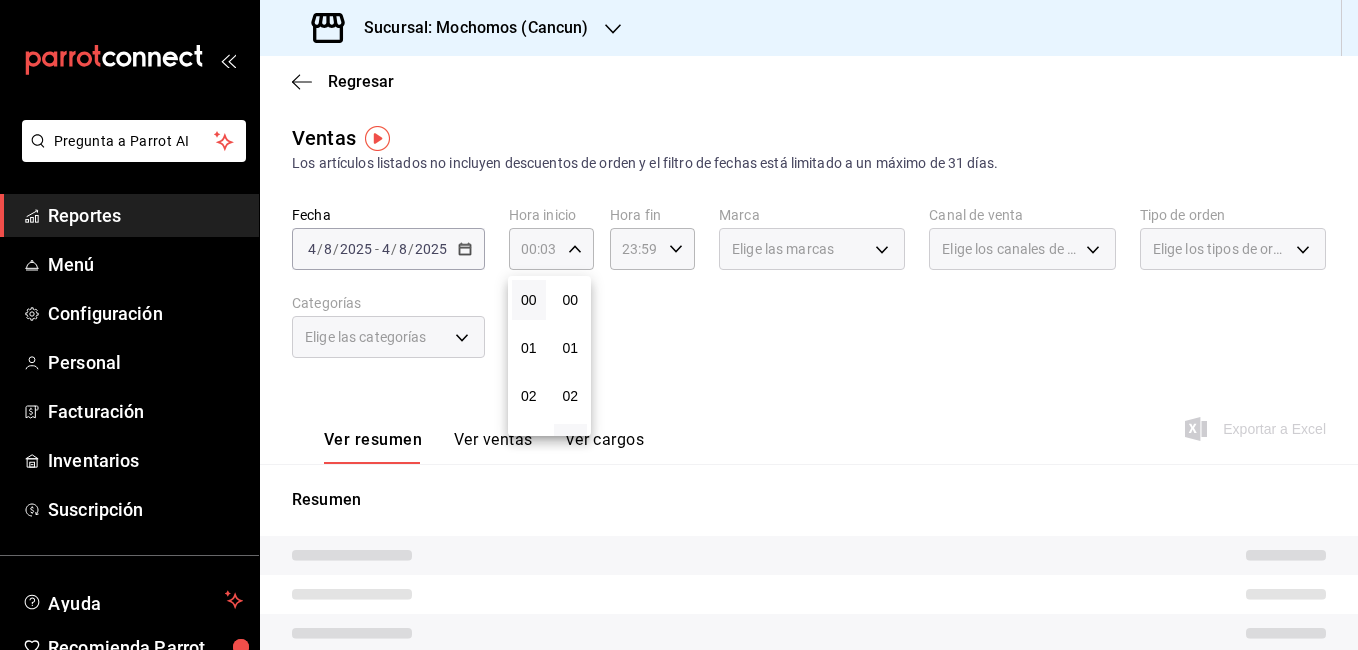 click on "03" at bounding box center (571, 444) 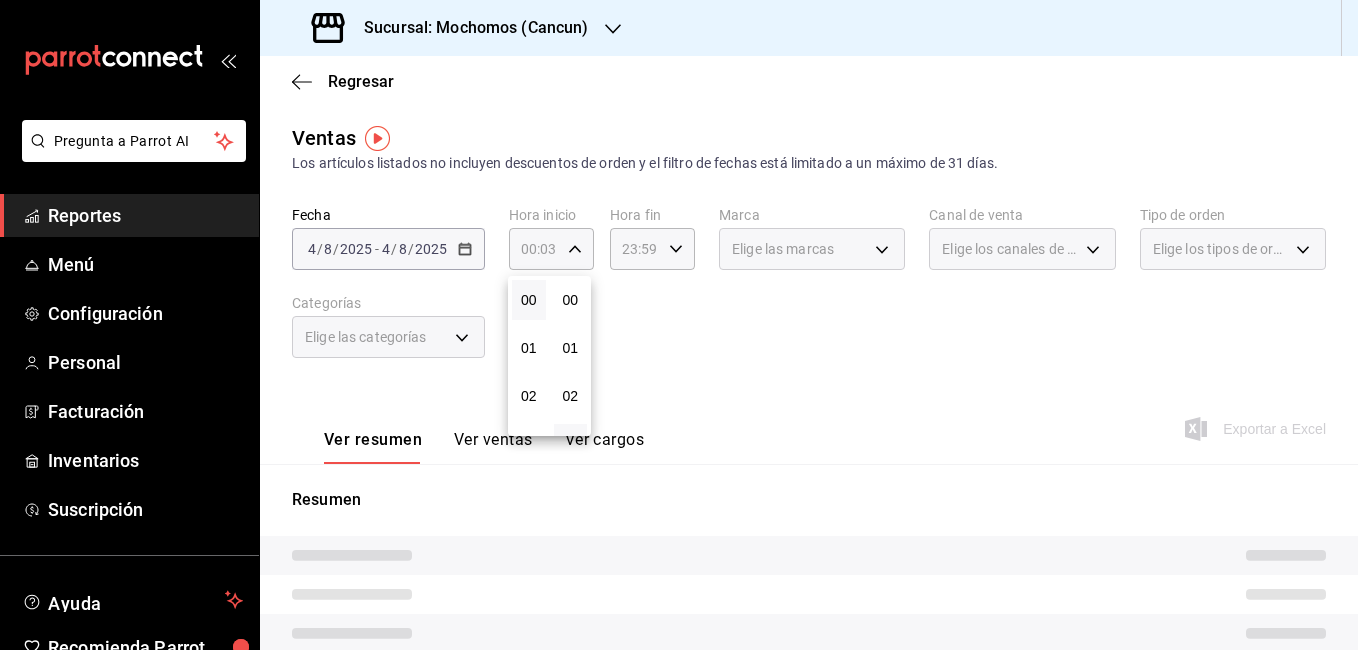 click on "03" at bounding box center [571, 444] 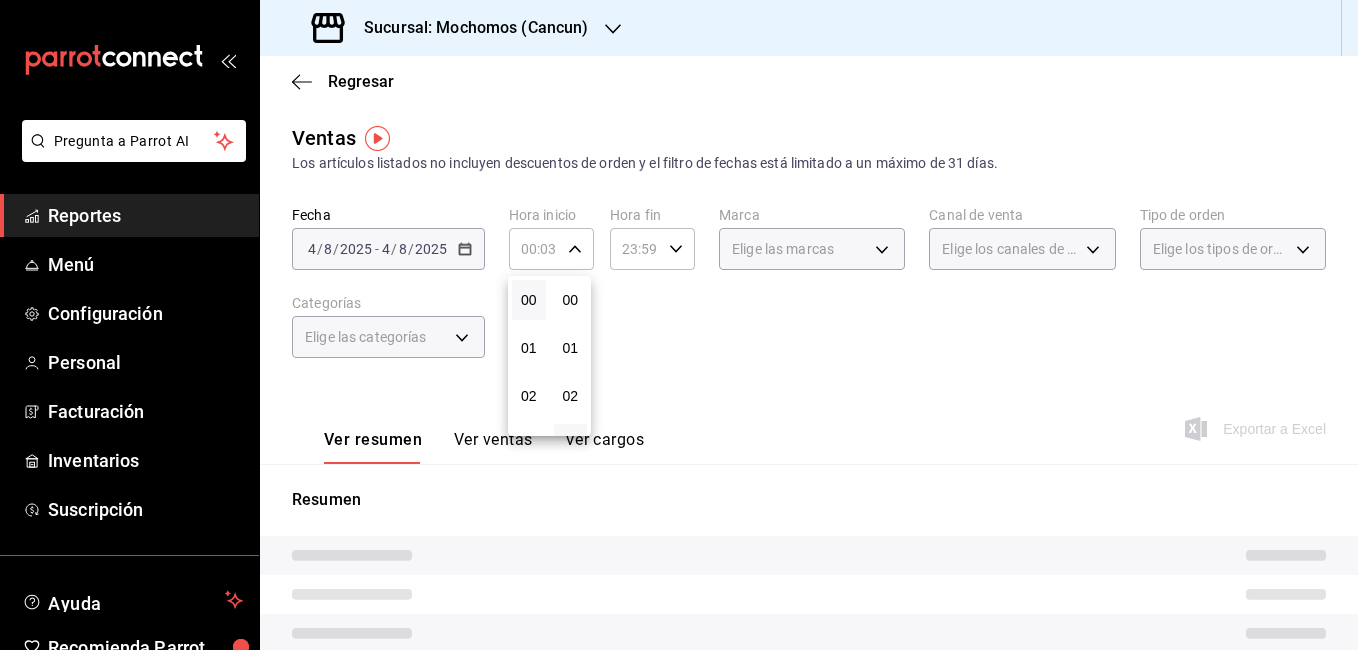click on "03" at bounding box center (571, 444) 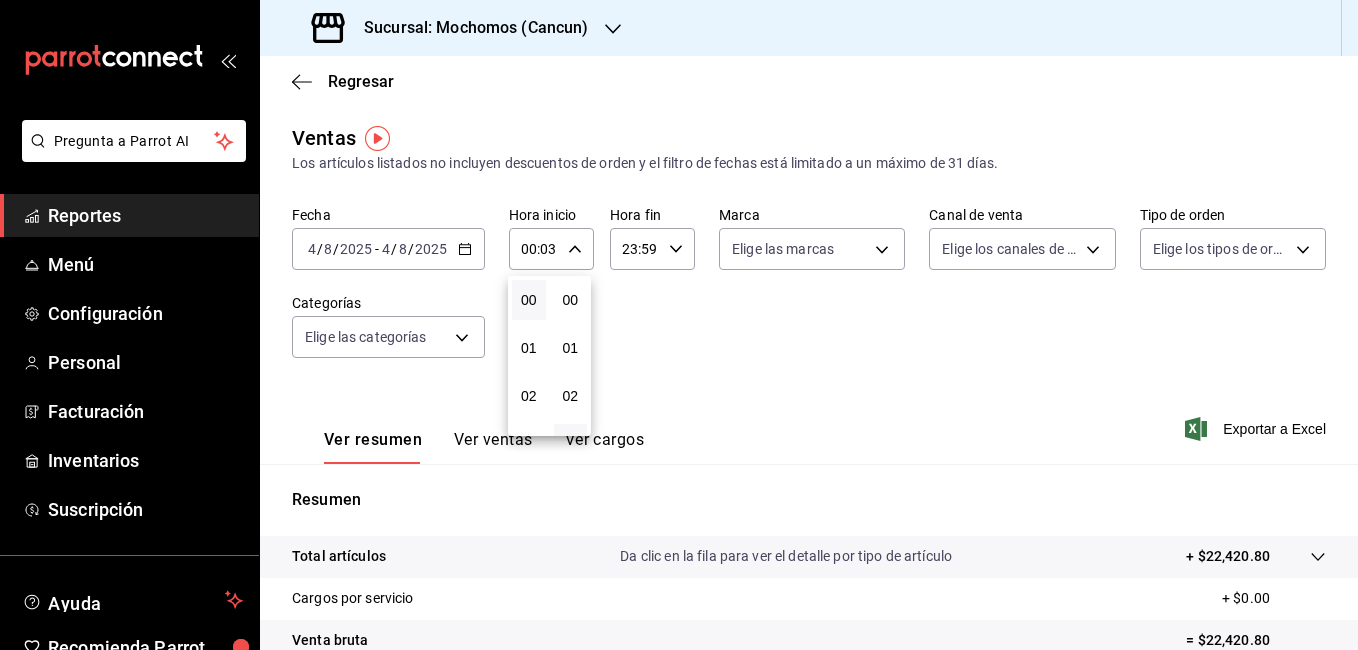 click on "02" at bounding box center [571, 396] 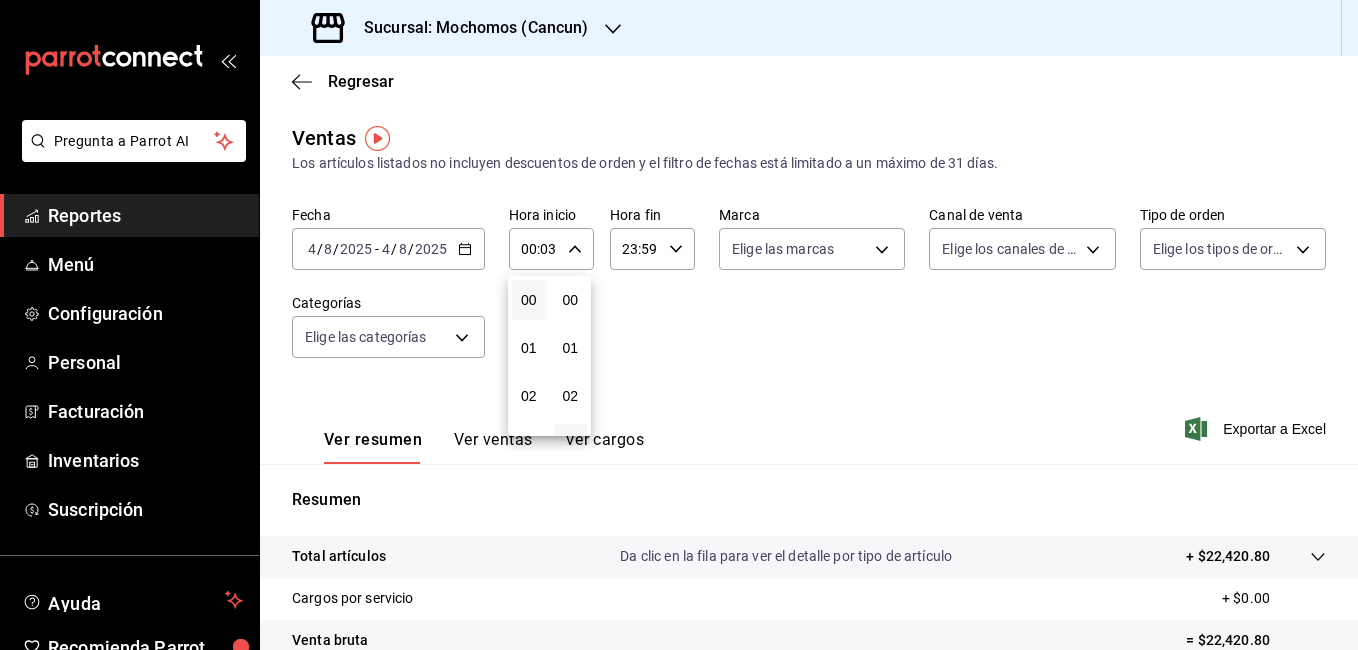 drag, startPoint x: 569, startPoint y: 417, endPoint x: 573, endPoint y: 252, distance: 165.04848 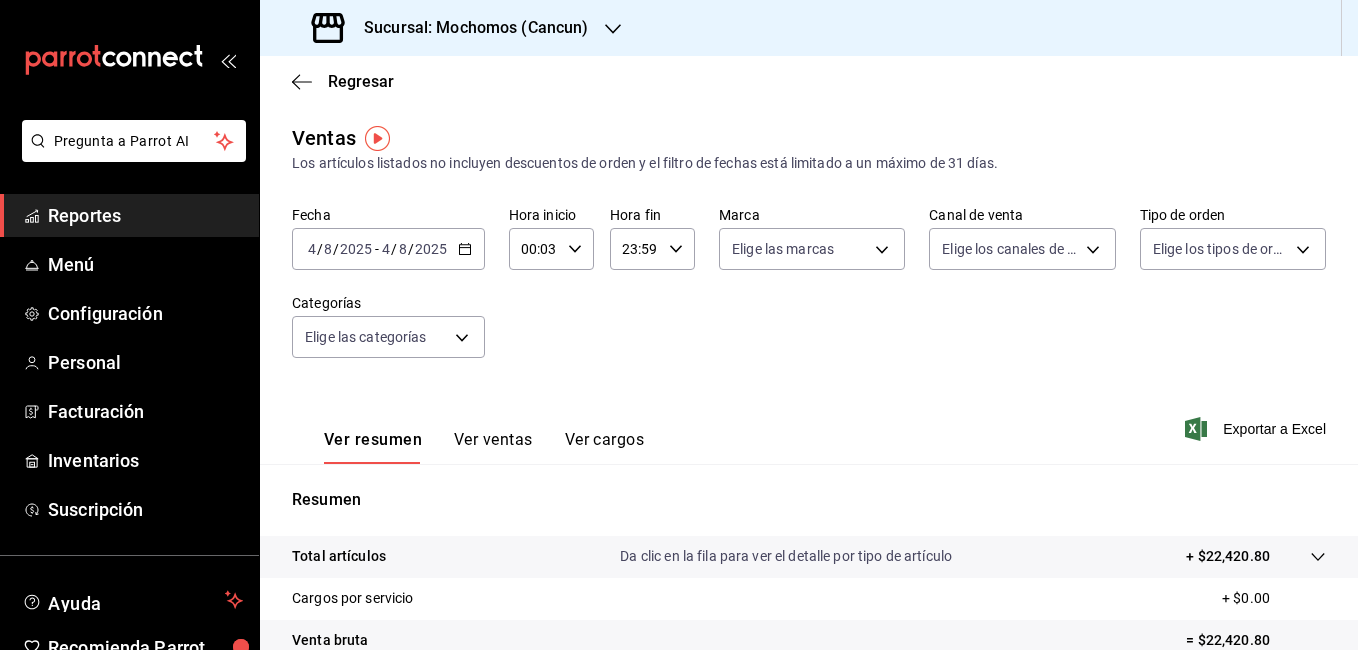 click at bounding box center (679, 325) 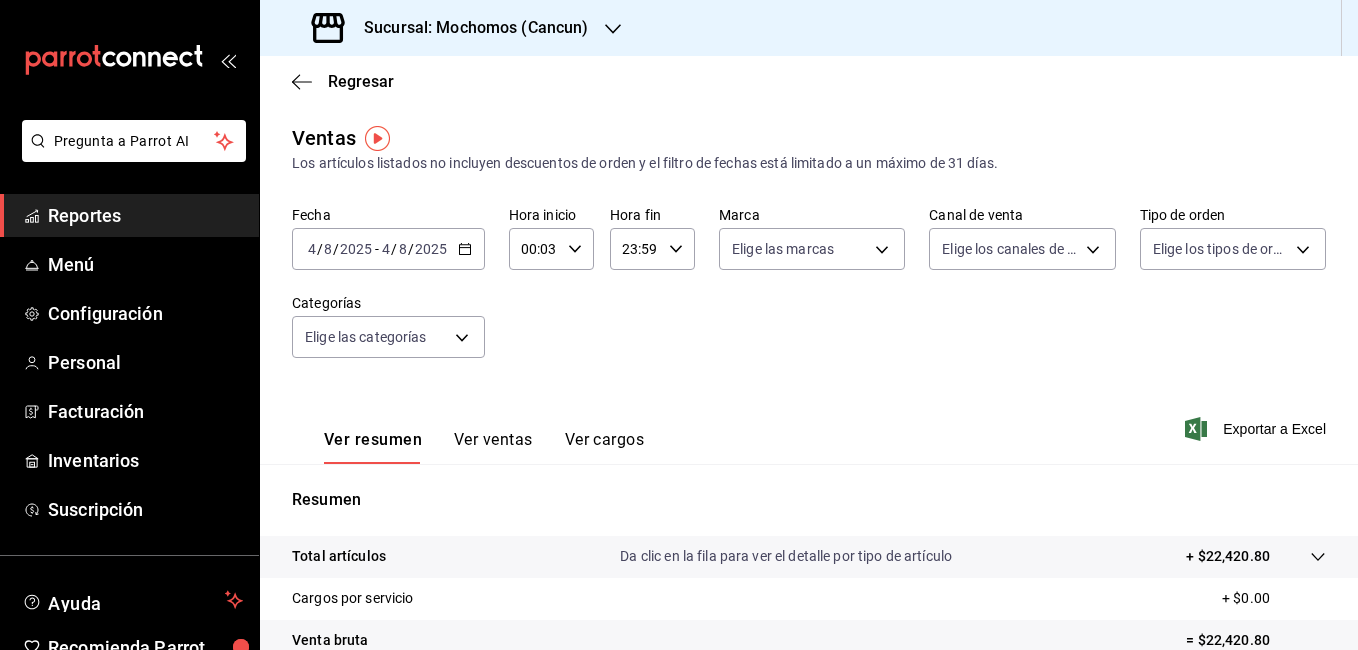 click 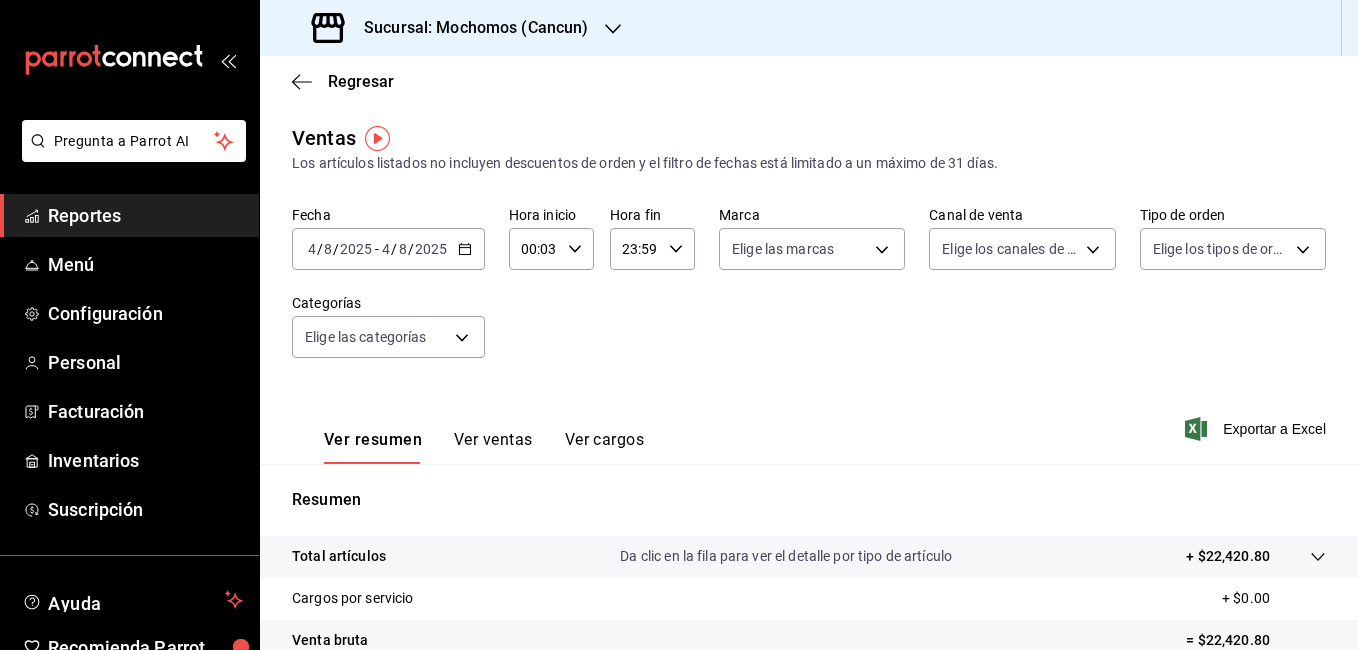 click at bounding box center (679, 325) 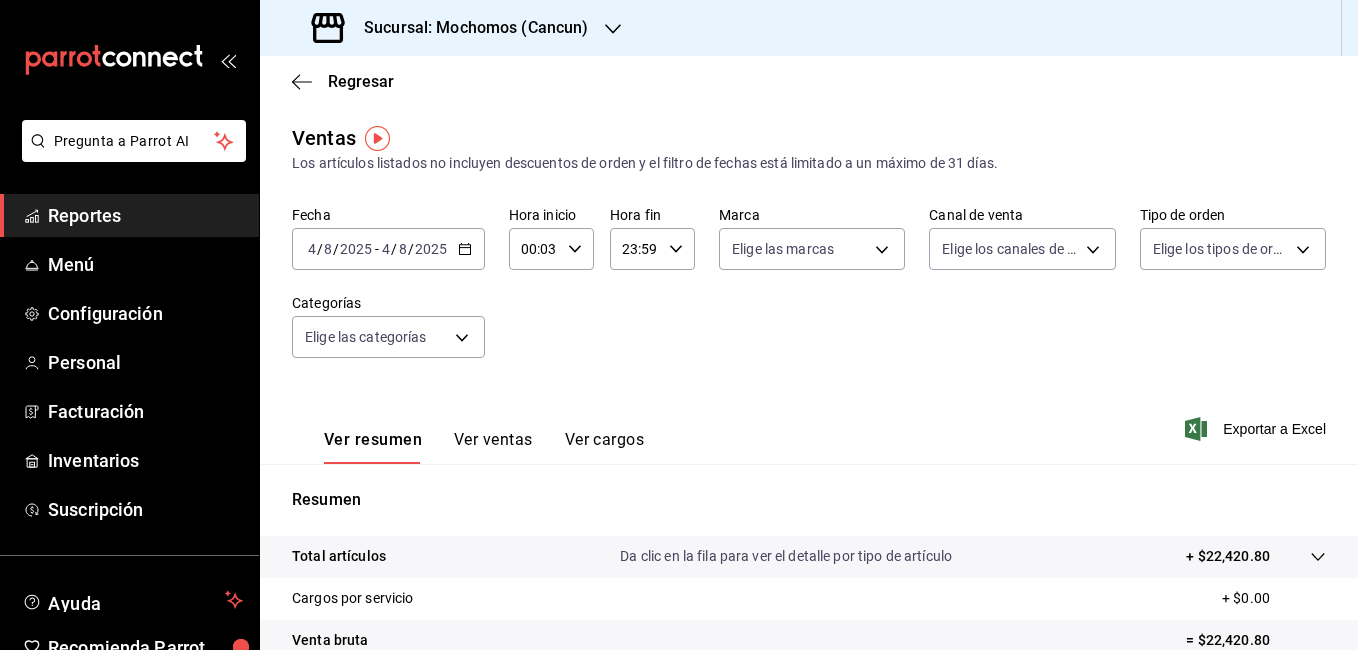 scroll, scrollTop: 144, scrollLeft: 0, axis: vertical 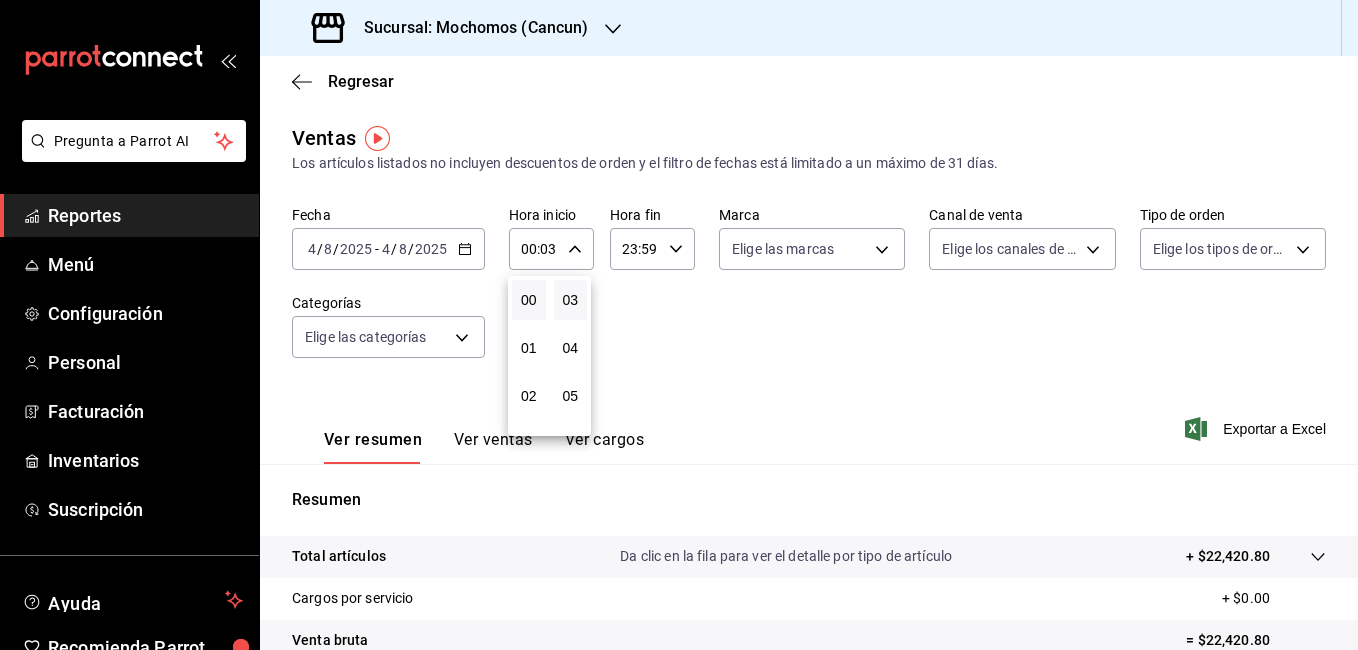 click at bounding box center [679, 325] 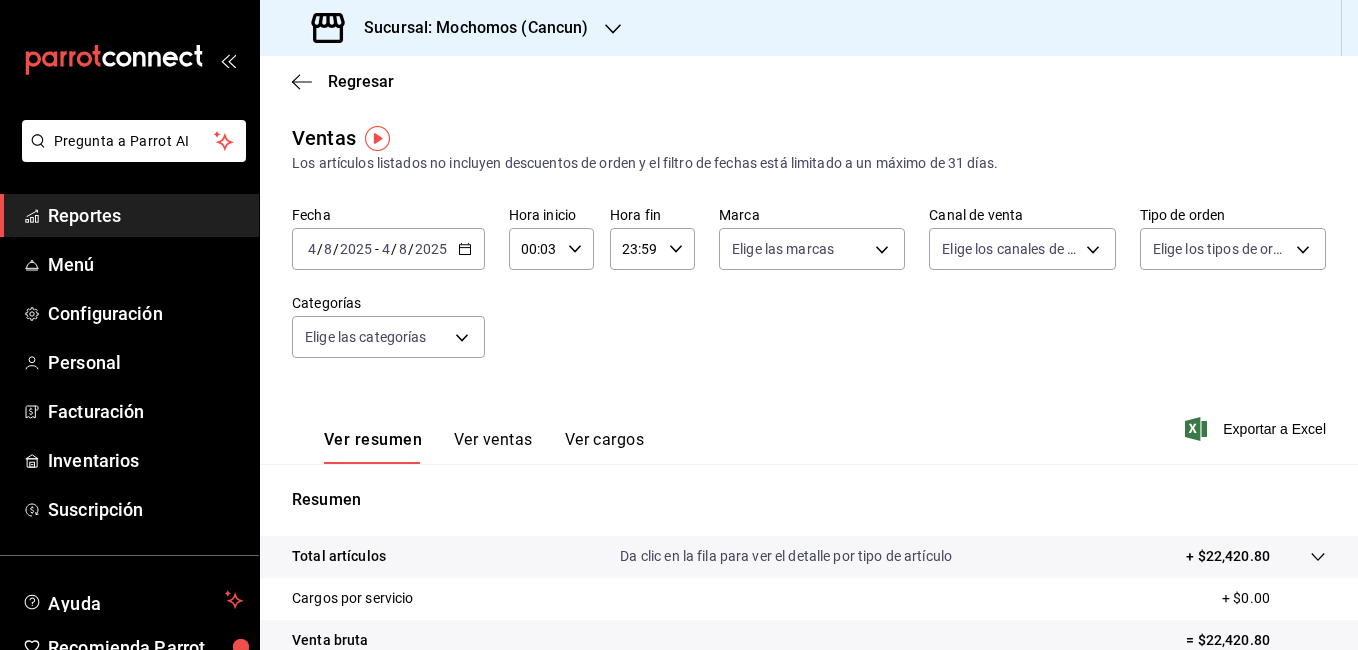 click 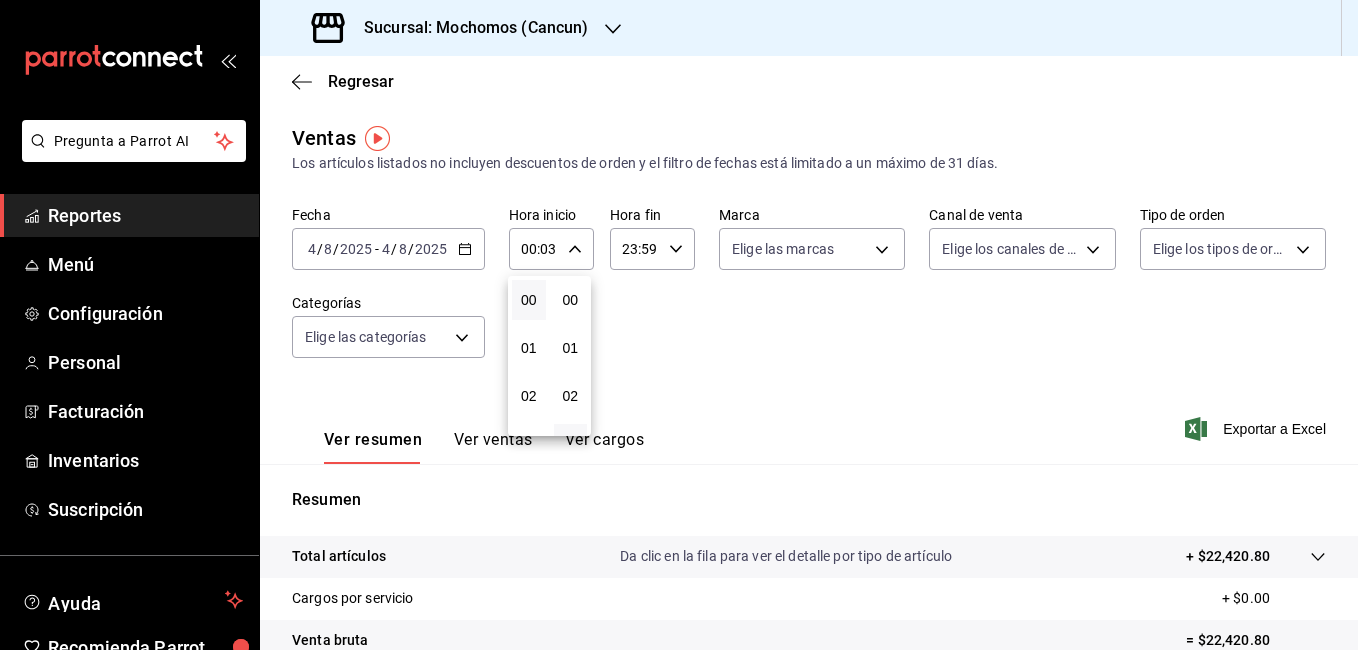 scroll, scrollTop: 144, scrollLeft: 0, axis: vertical 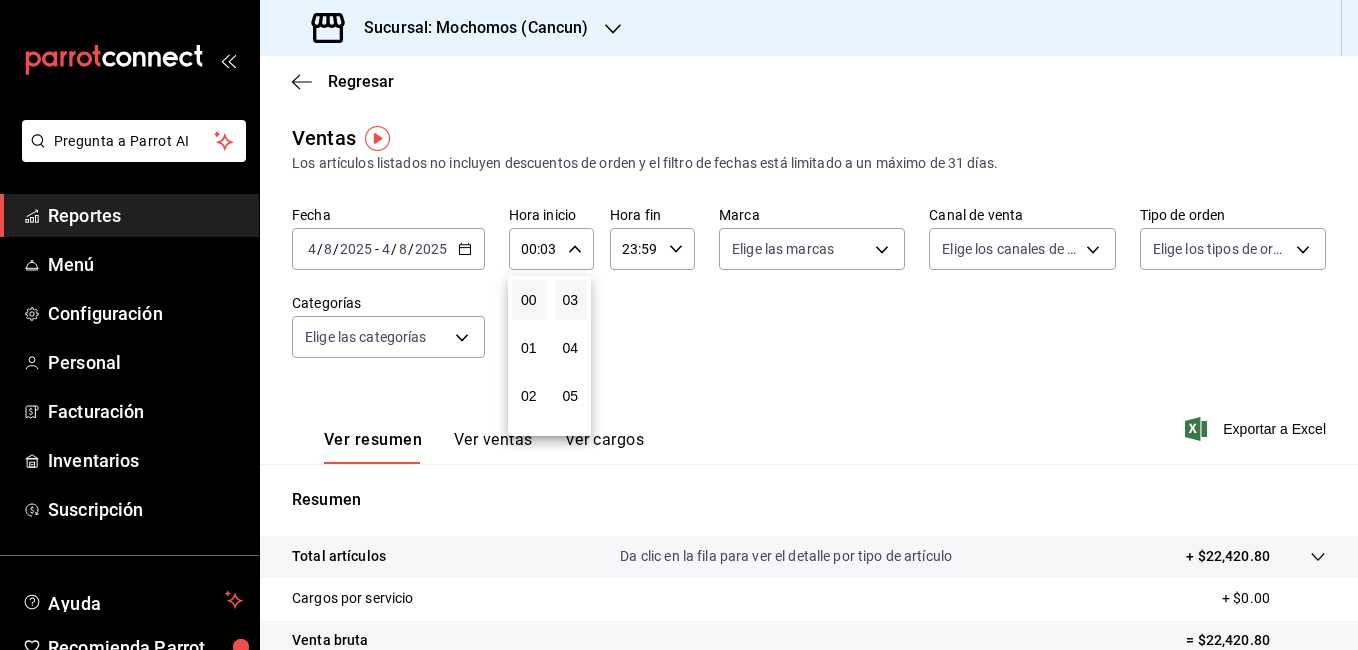 click at bounding box center (679, 325) 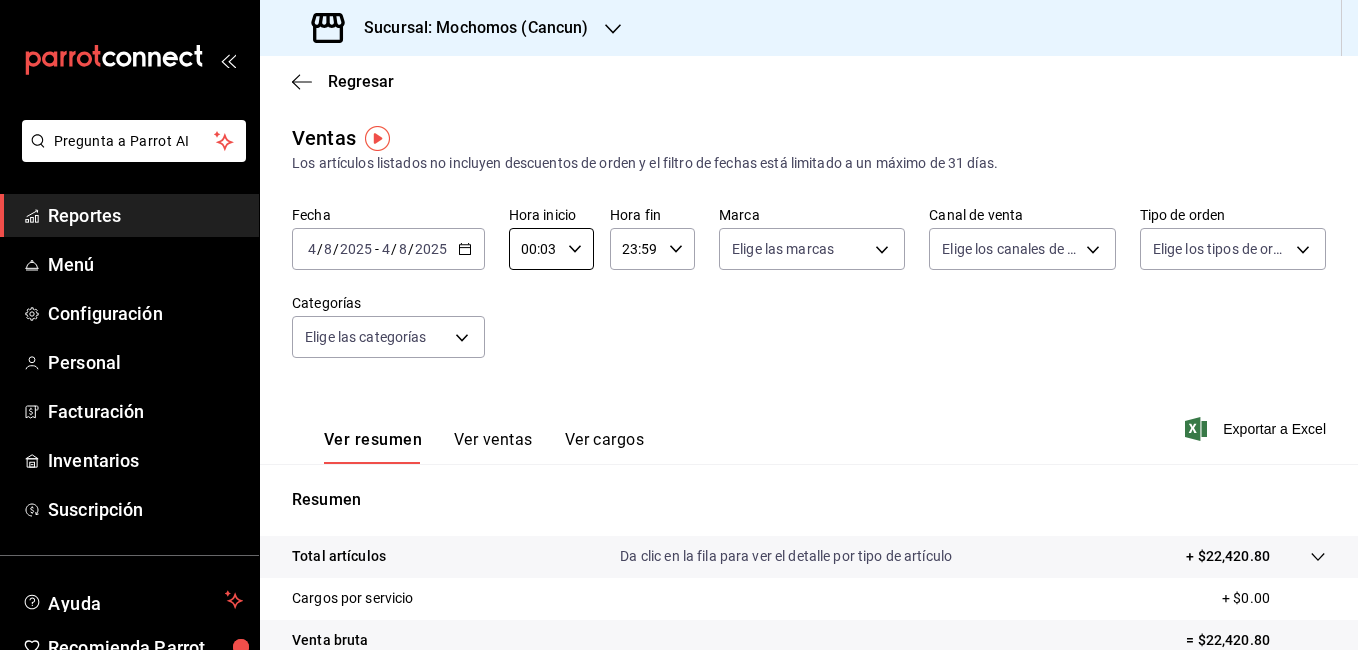 click on "00:03" at bounding box center [534, 249] 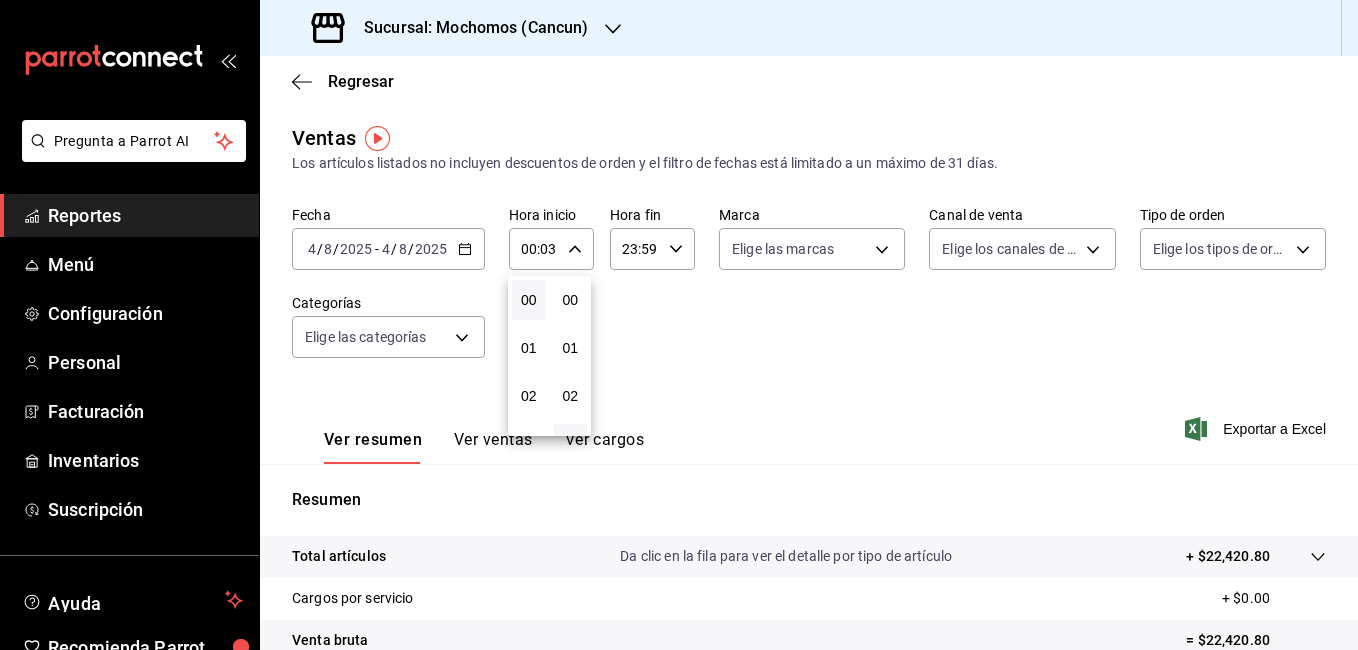 scroll, scrollTop: 144, scrollLeft: 0, axis: vertical 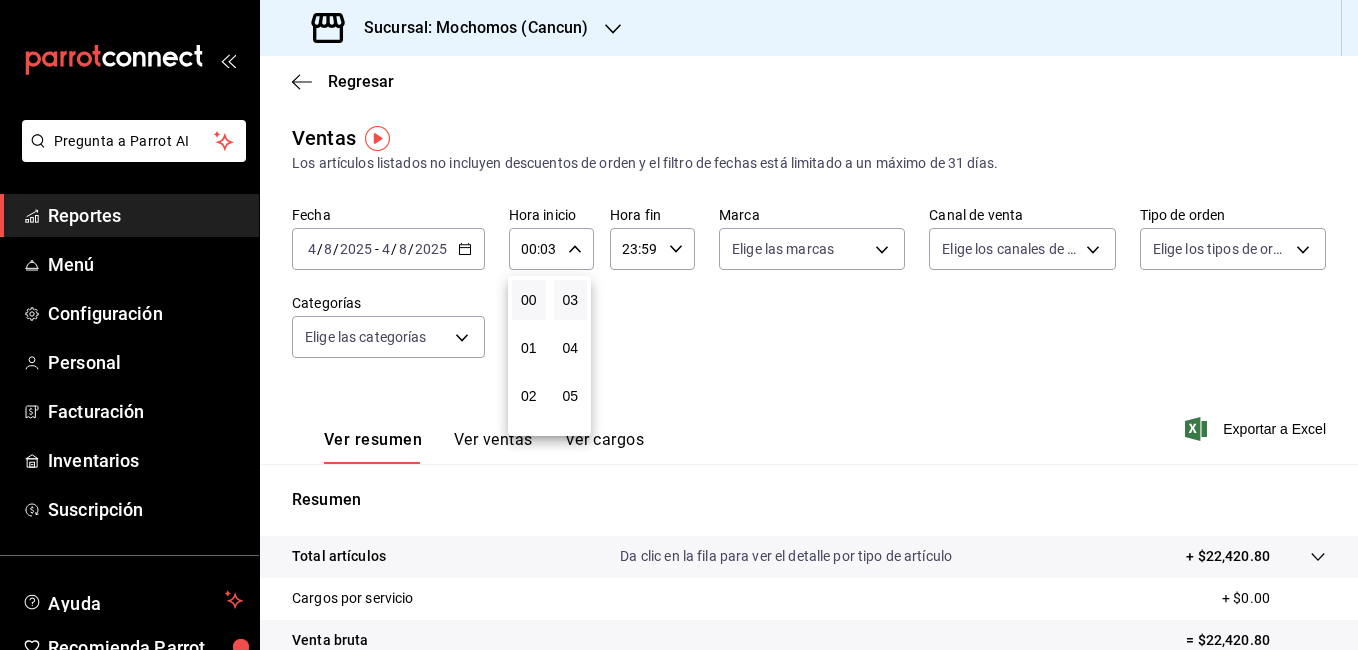 click at bounding box center (679, 325) 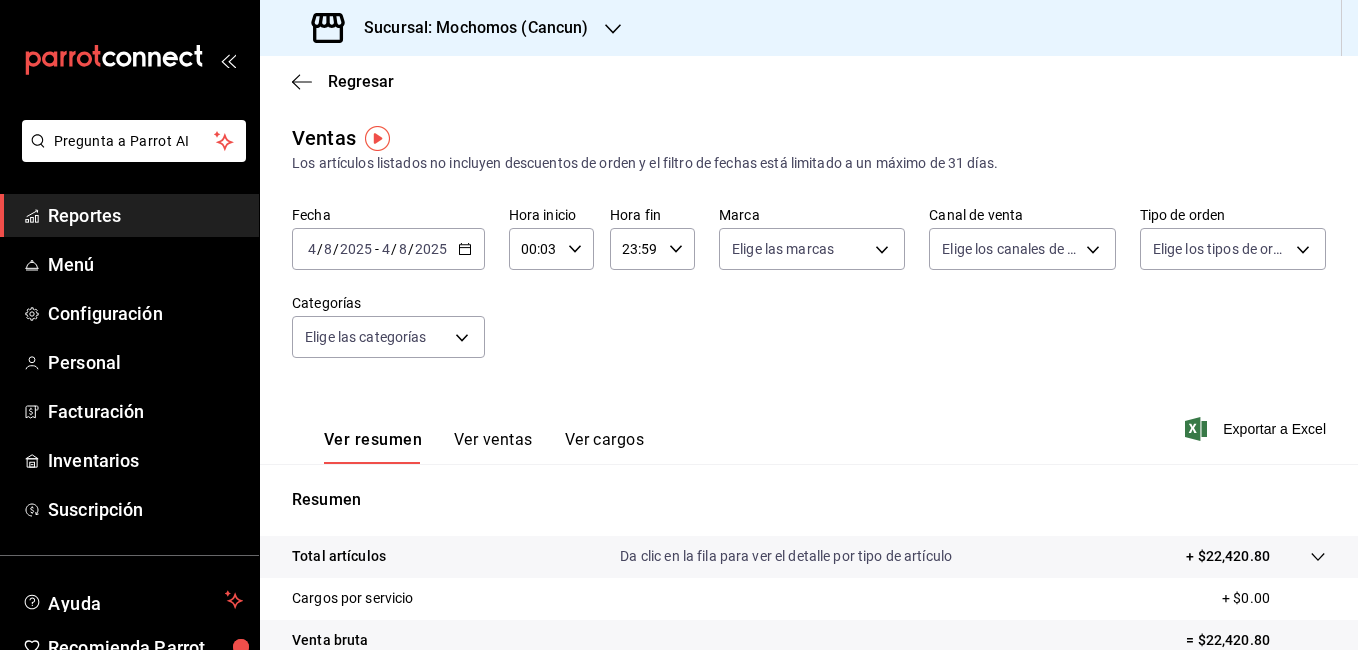 click at bounding box center [679, 325] 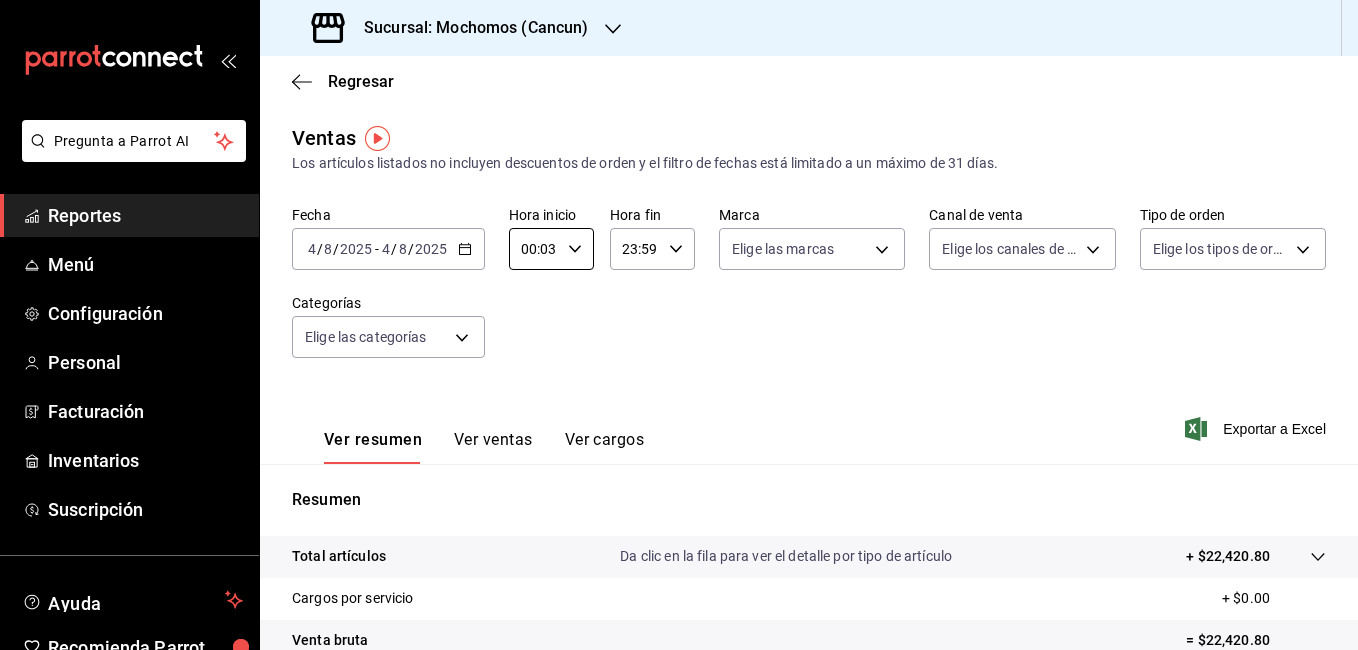 click on "00:03" at bounding box center [534, 249] 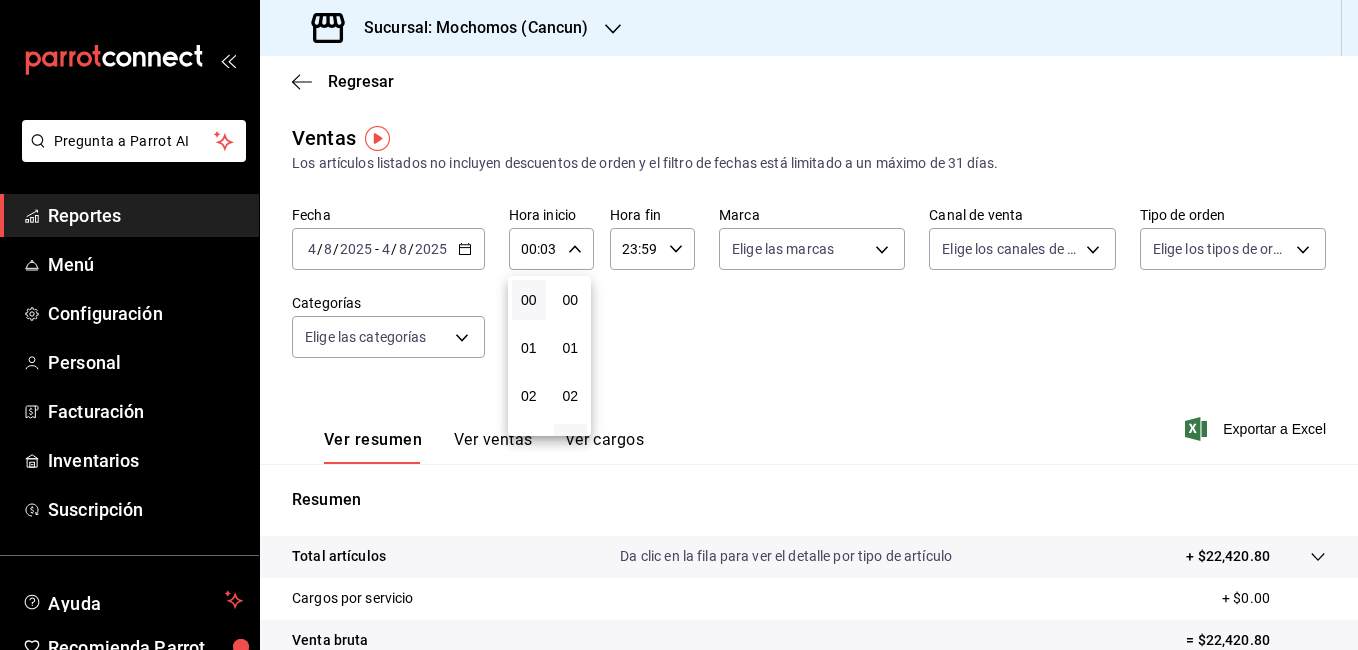 scroll, scrollTop: 144, scrollLeft: 0, axis: vertical 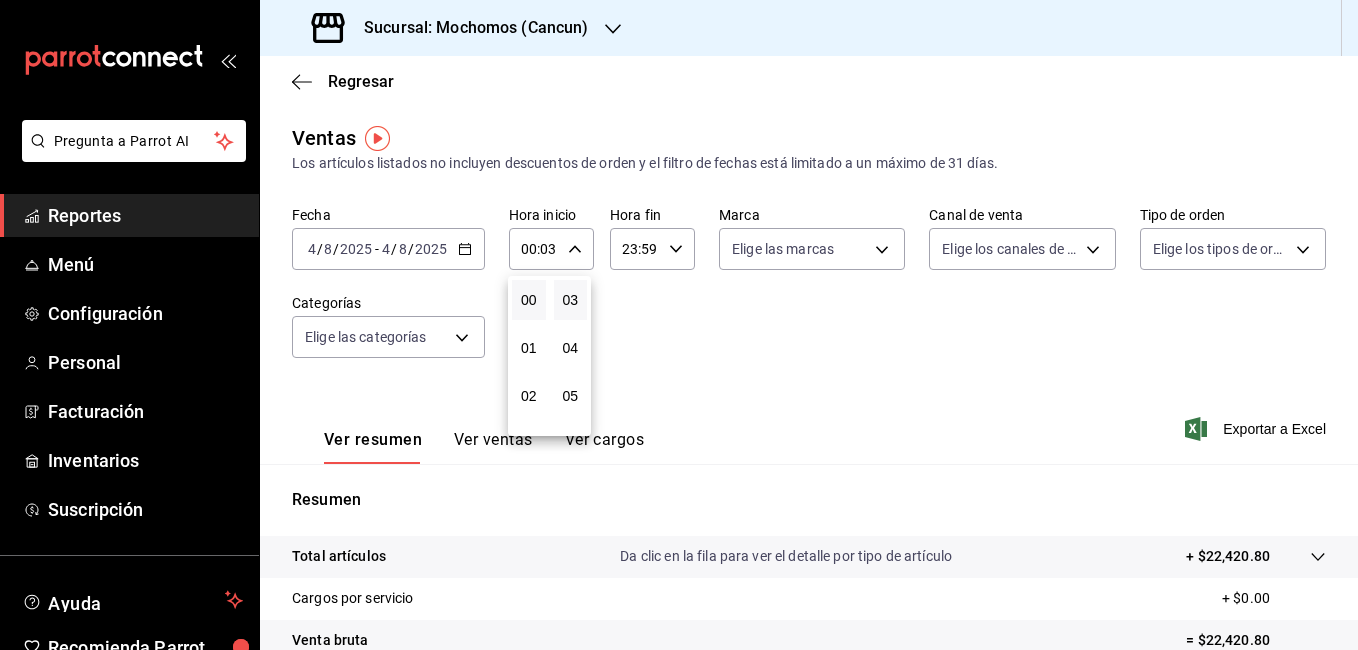 click at bounding box center (679, 325) 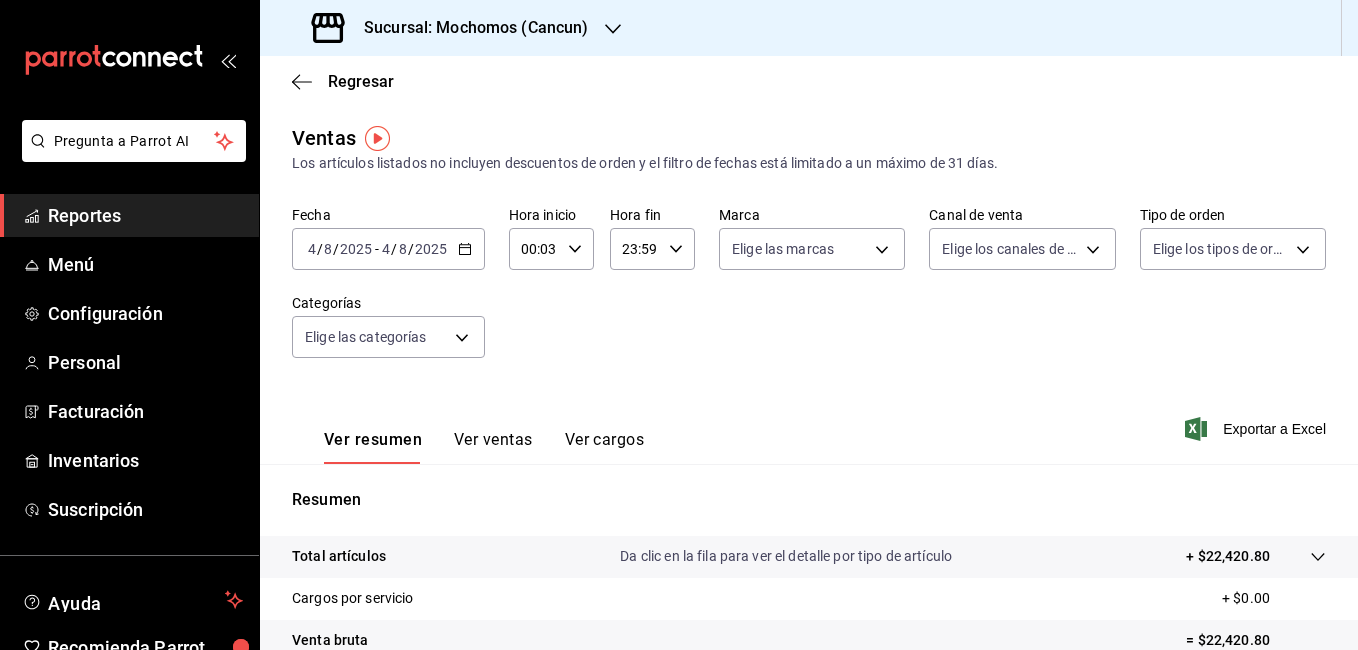 click 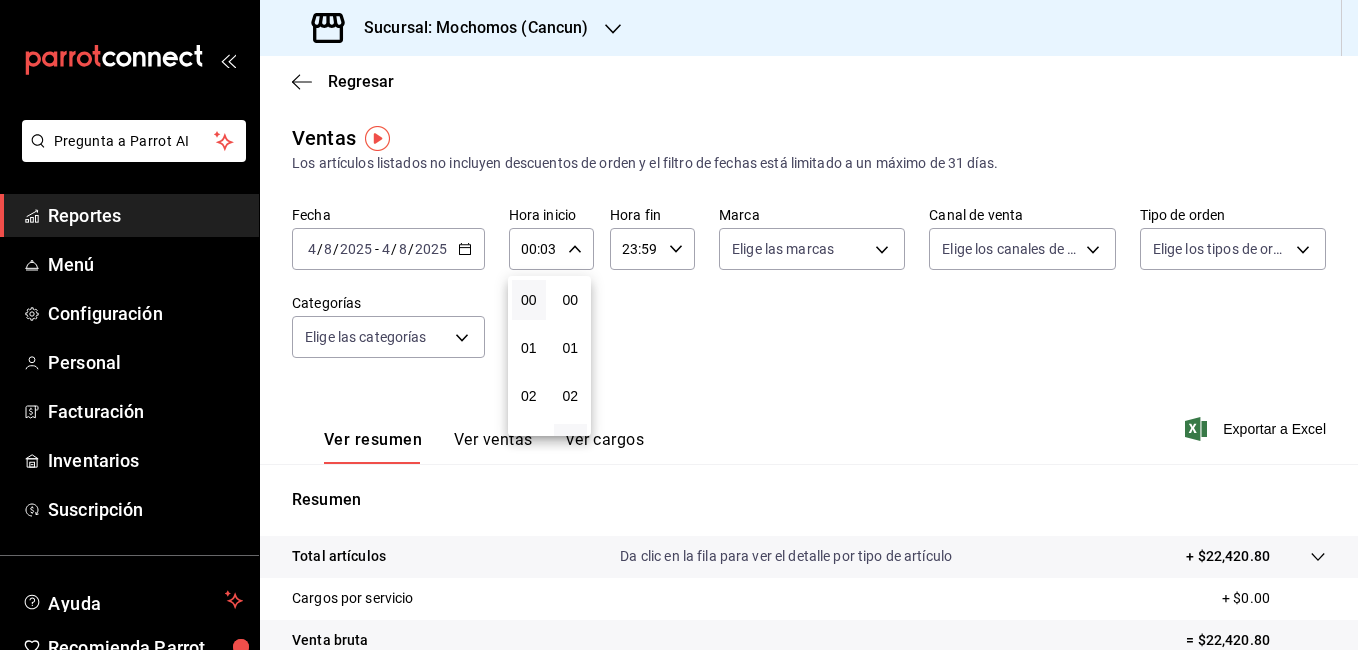 scroll, scrollTop: 144, scrollLeft: 0, axis: vertical 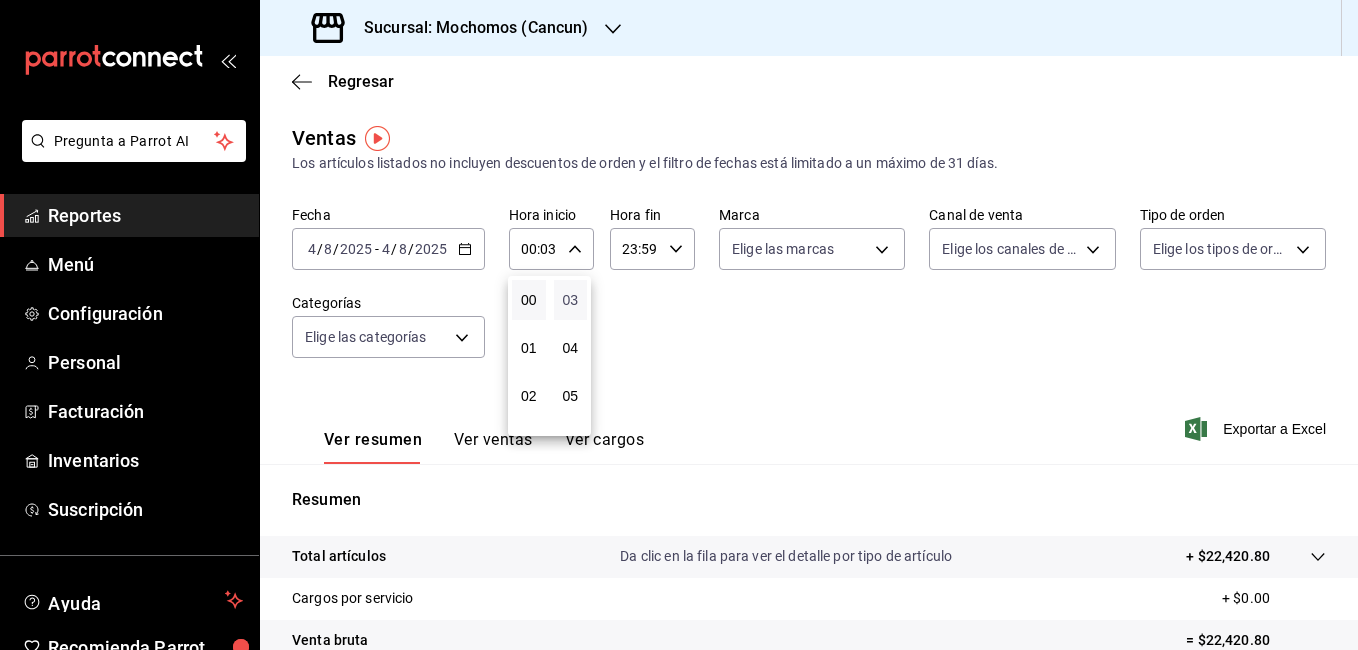 drag, startPoint x: 527, startPoint y: 305, endPoint x: 569, endPoint y: 298, distance: 42.579338 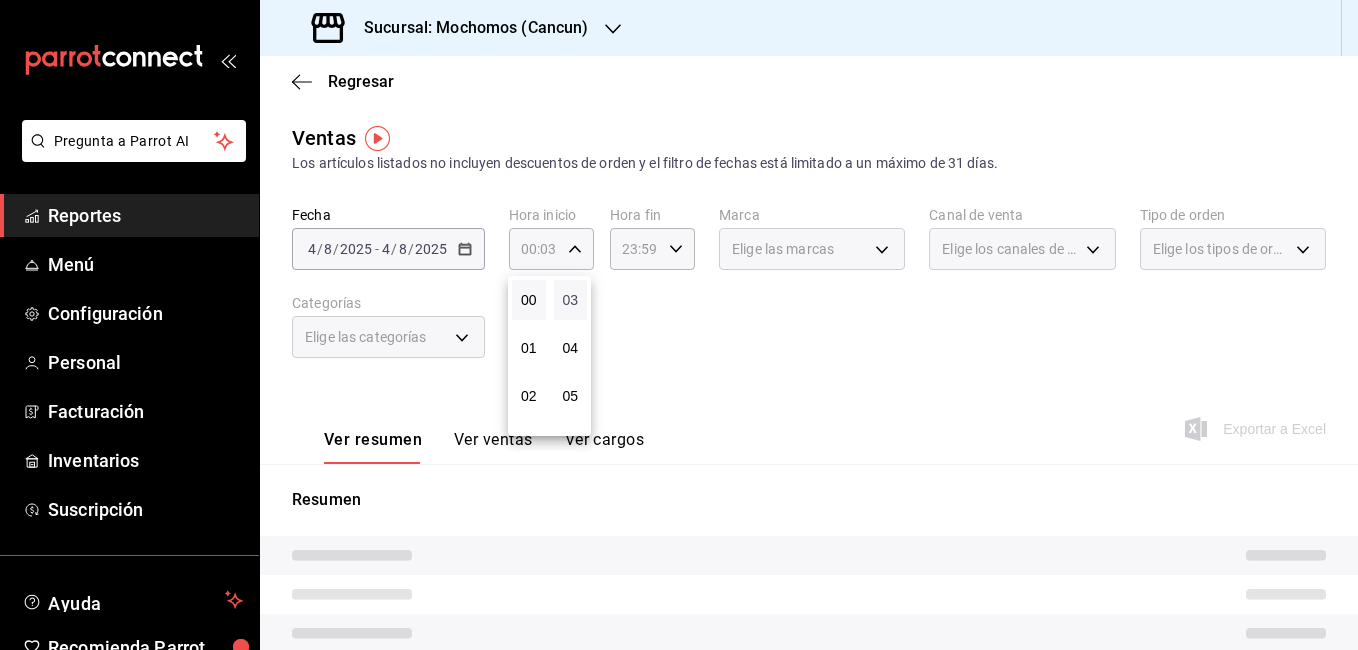 click on "03" at bounding box center [571, 300] 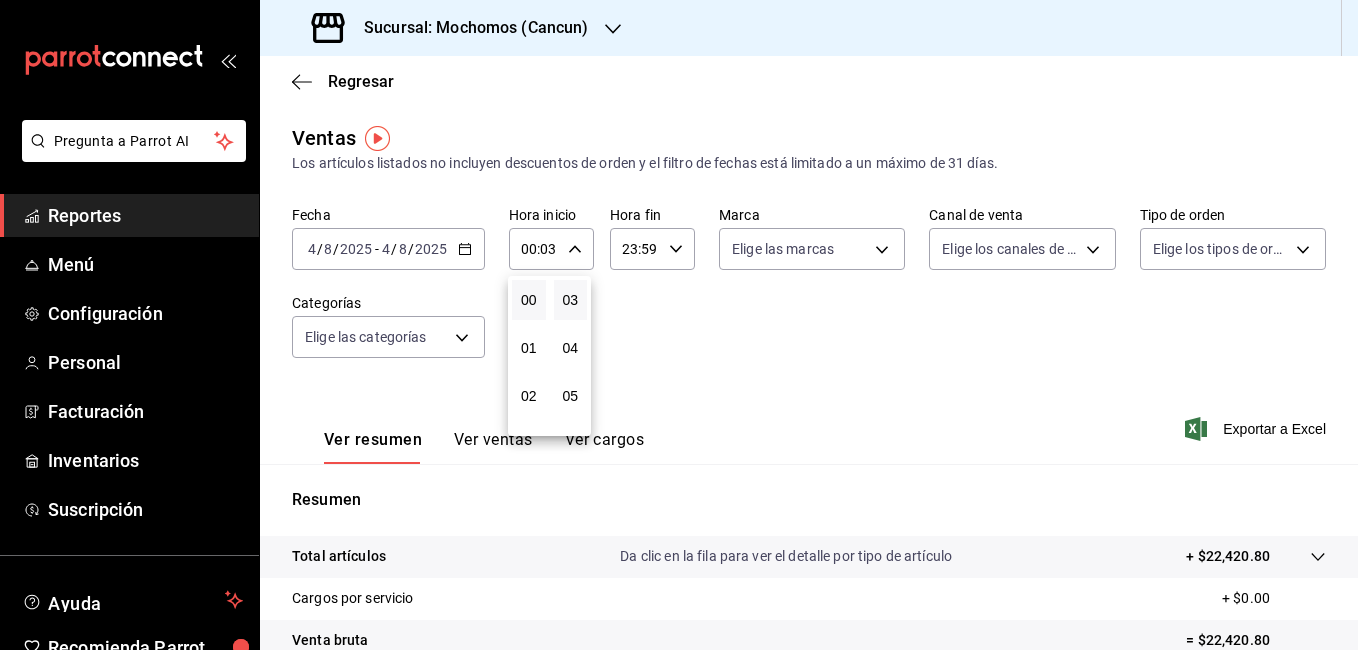 click at bounding box center (679, 325) 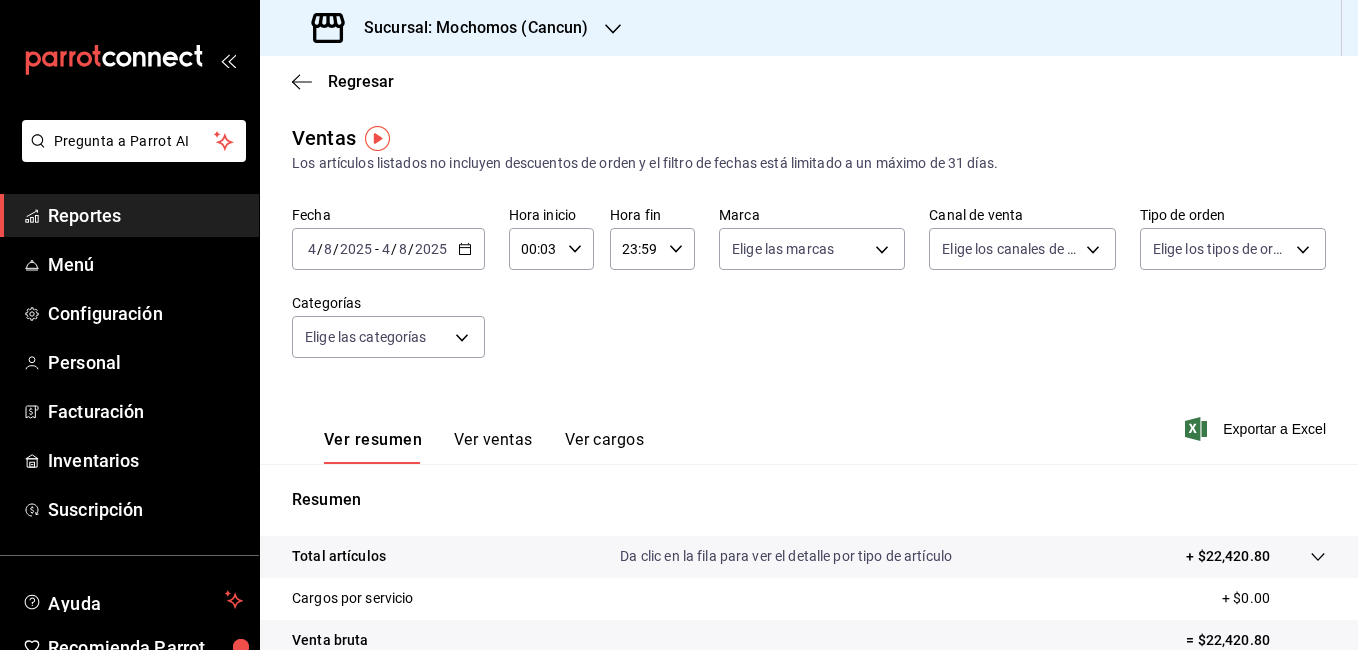 click 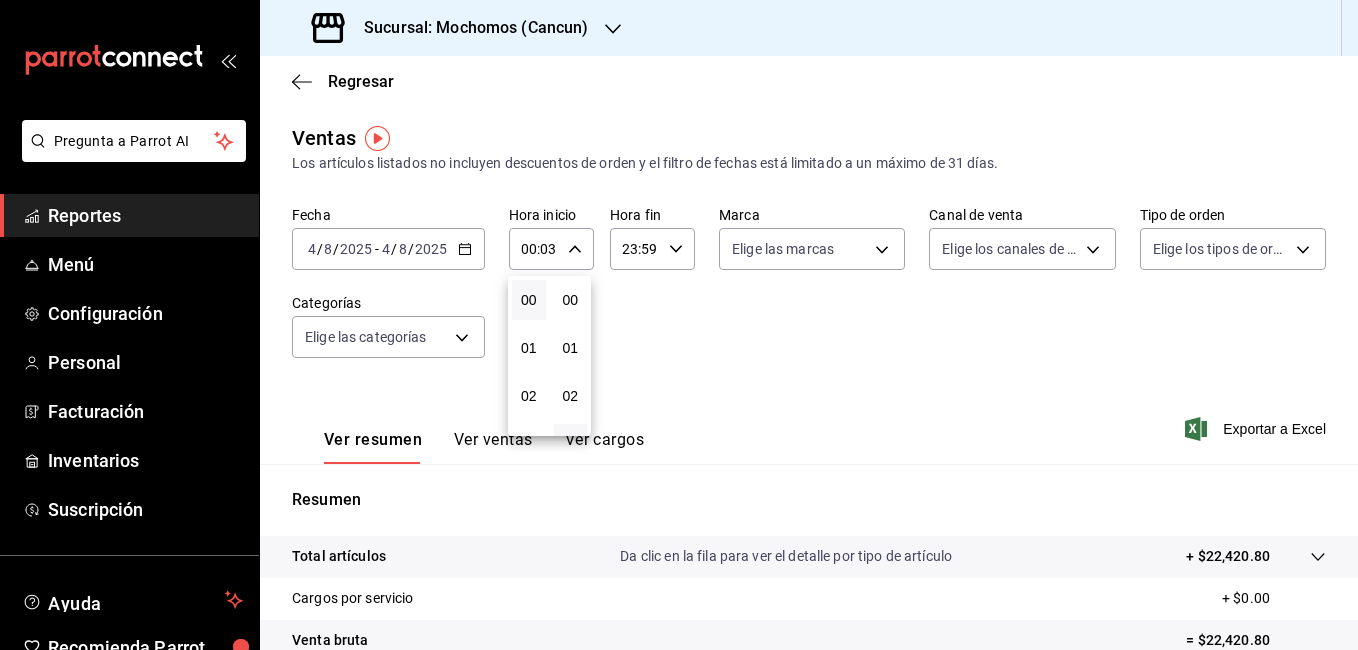 scroll, scrollTop: 144, scrollLeft: 0, axis: vertical 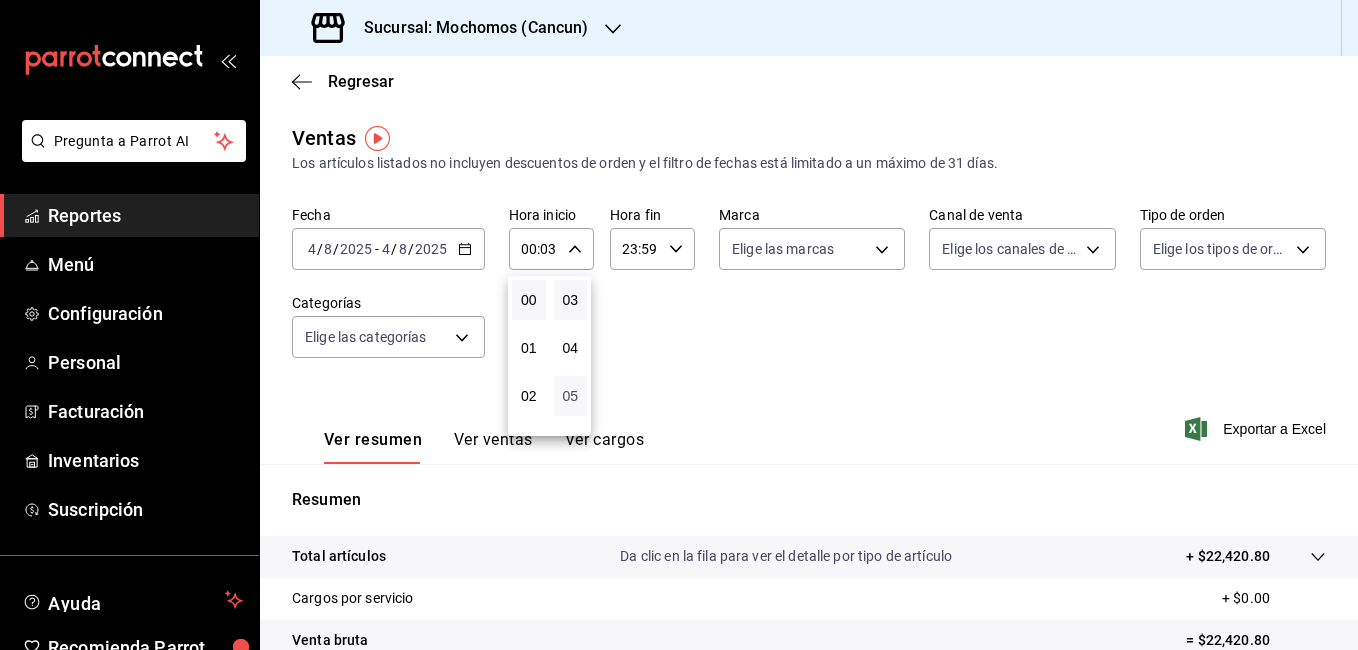 click on "05" at bounding box center [571, 396] 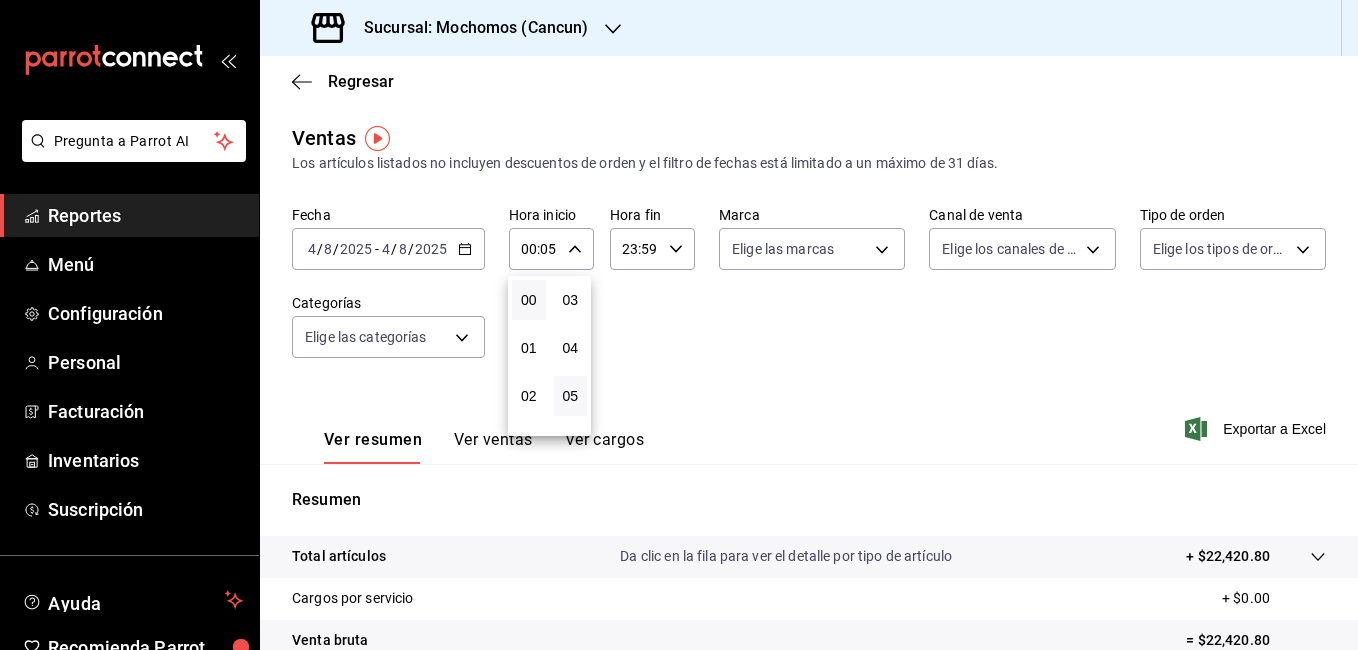 click at bounding box center [679, 325] 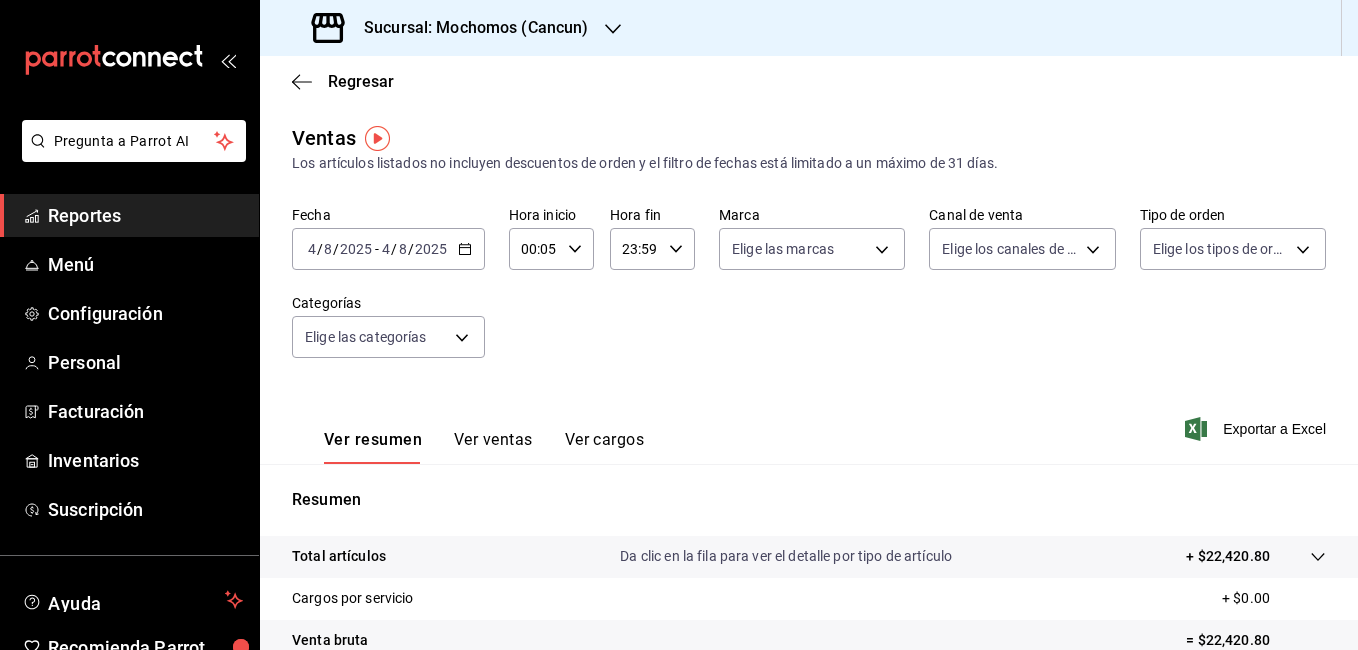 click on "23:59" at bounding box center (635, 249) 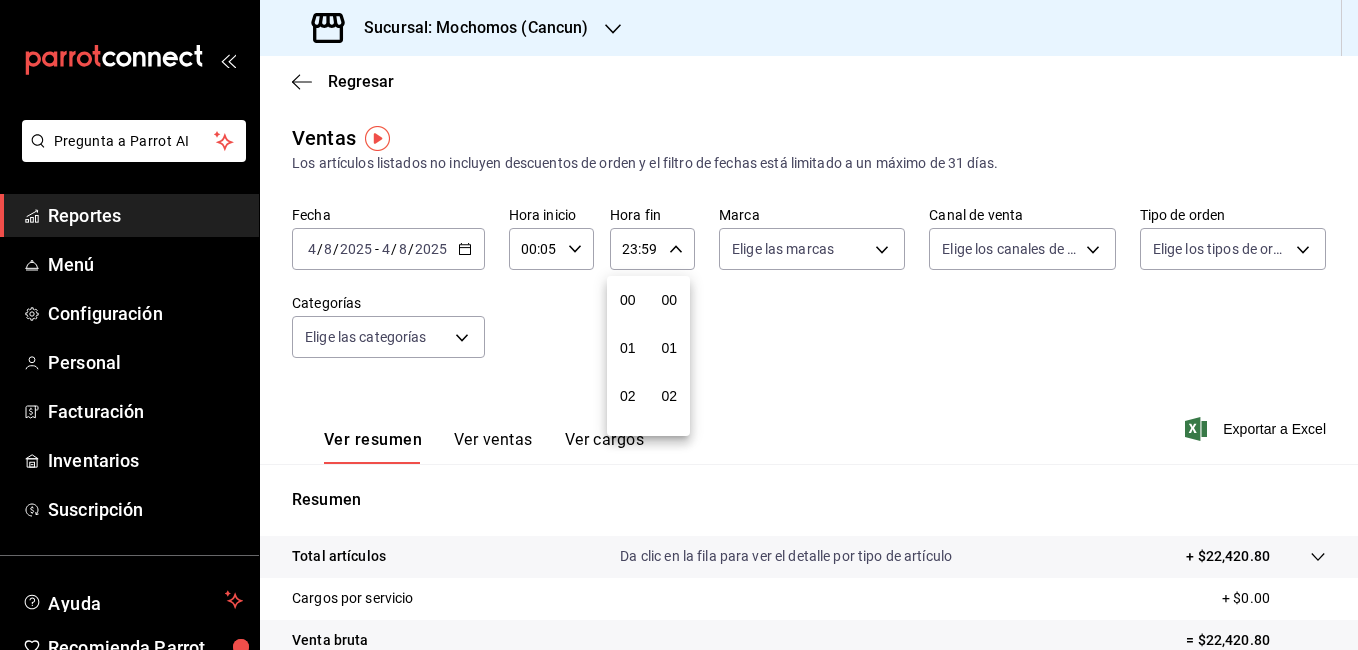 scroll, scrollTop: 992, scrollLeft: 0, axis: vertical 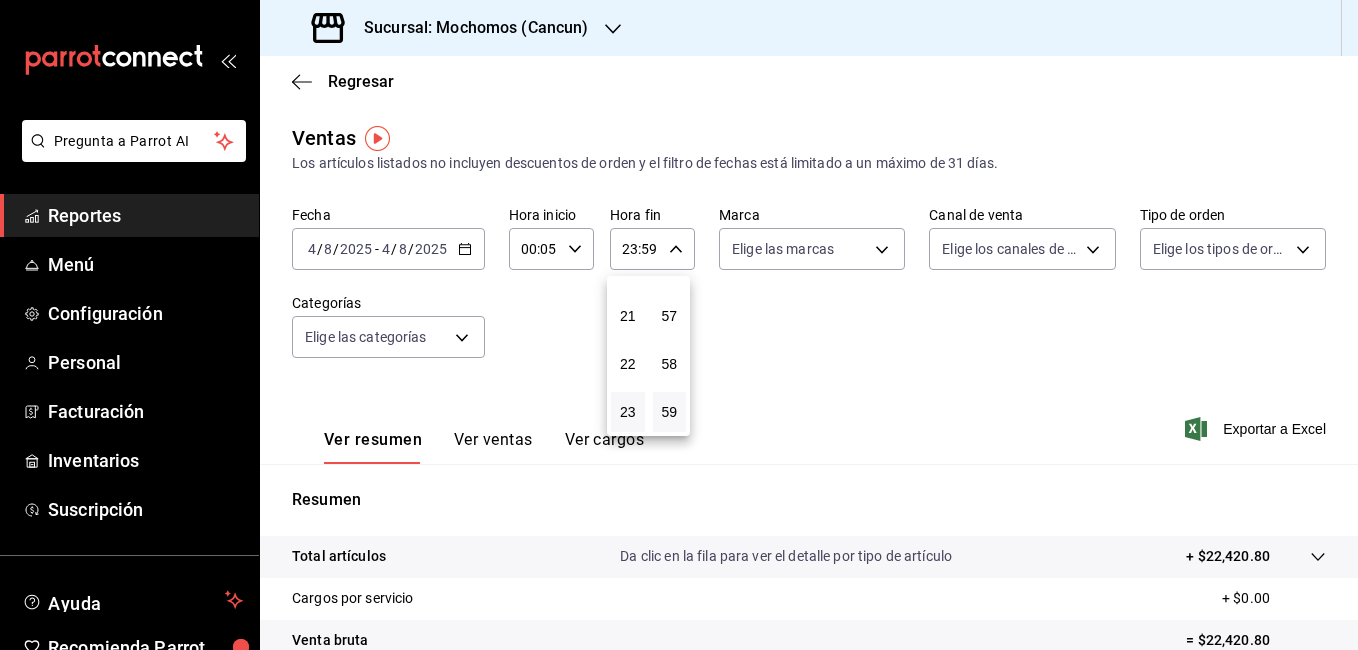 click at bounding box center (679, 325) 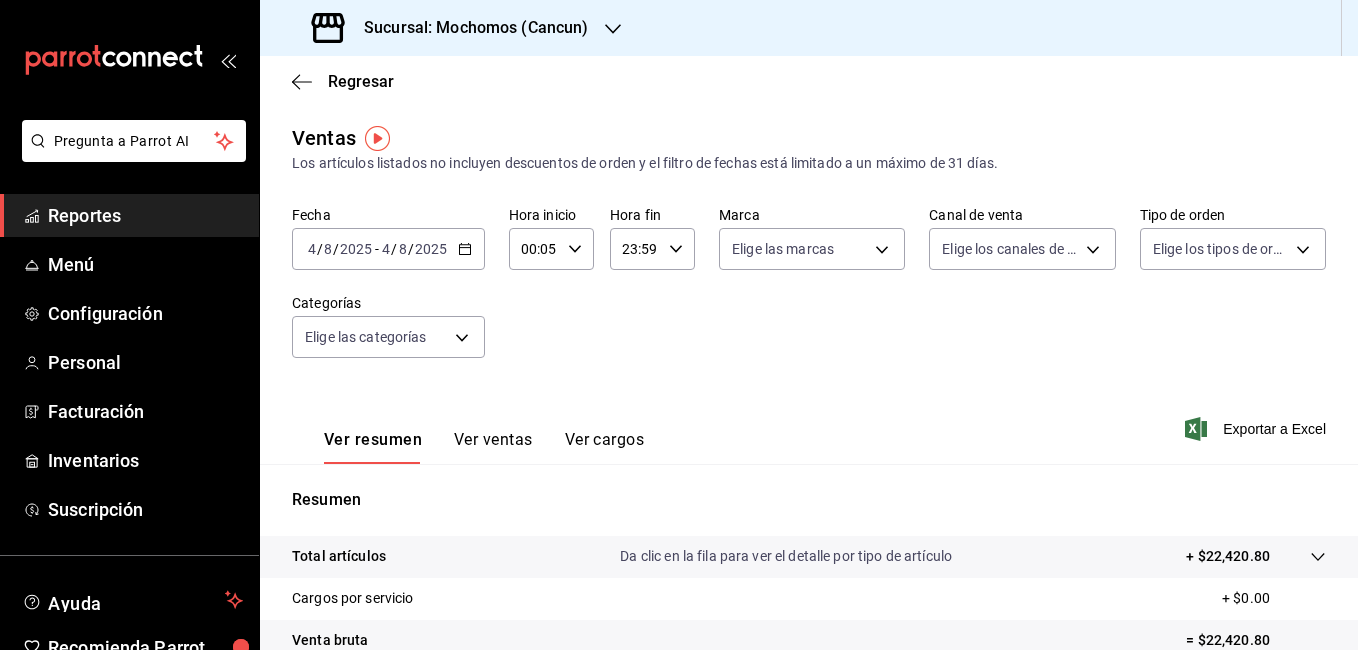 click on "00 01 02 03 04 05 06 07 08 09 10 11 12 13 14 15 16 17 18 19 20 21 22 23 00 01 02 03 04 05 06 07 08 09 10 11 12 13 14 15 16 17 18 19 20 21 22 23 24 25 26 27 28 29 30 31 32 33 34 35 36 37 38 39 40 41 42 43 44 45 46 47 48 49 50 51 52 53 54 55 56 57 58 59" at bounding box center (679, 328) 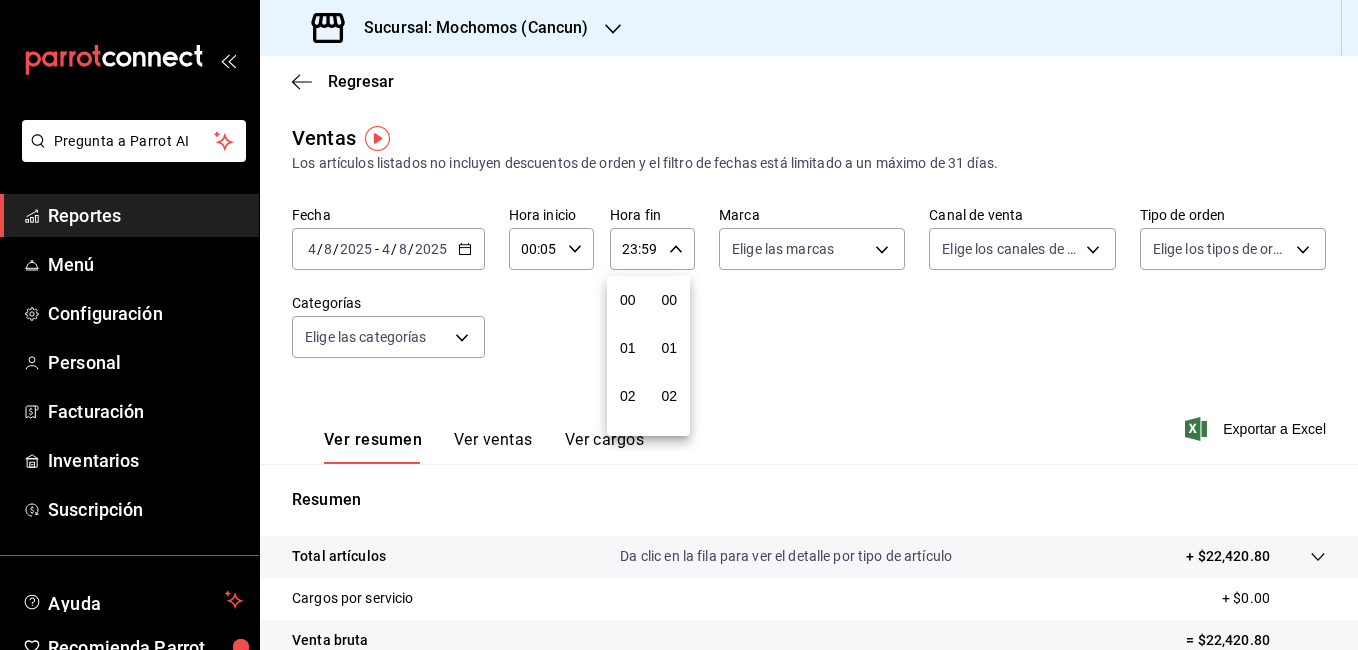 scroll, scrollTop: 992, scrollLeft: 0, axis: vertical 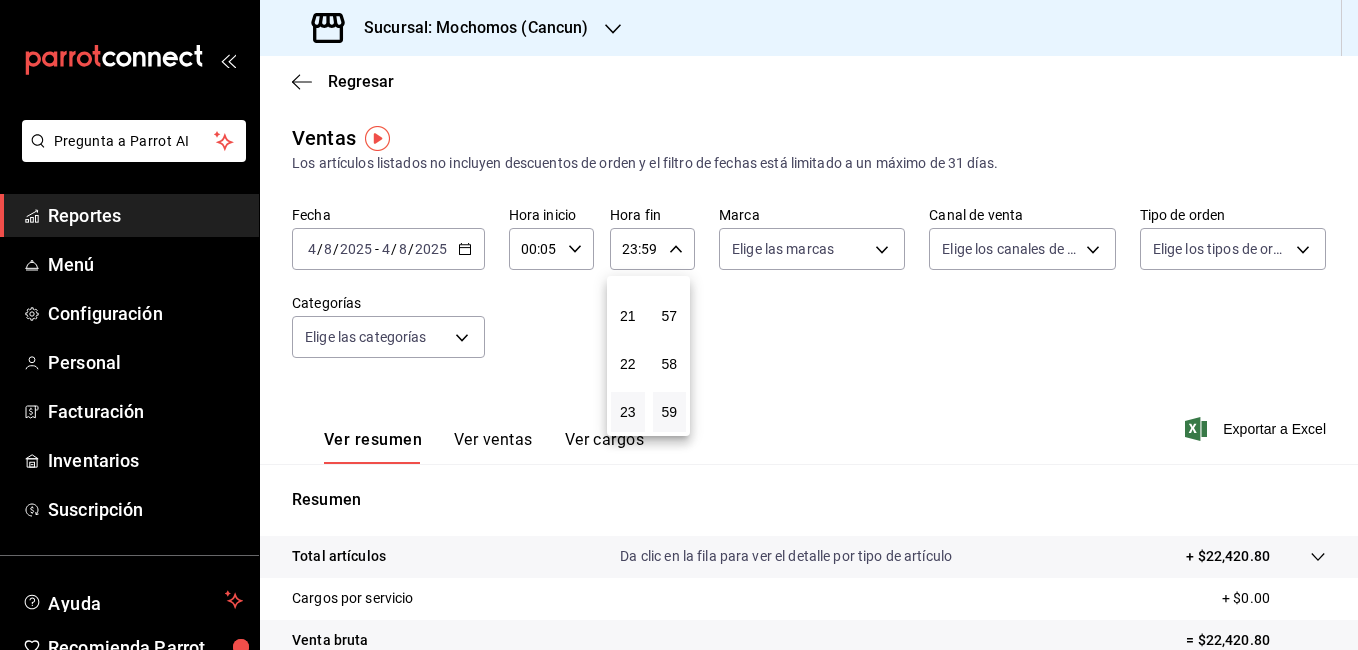 click at bounding box center [679, 325] 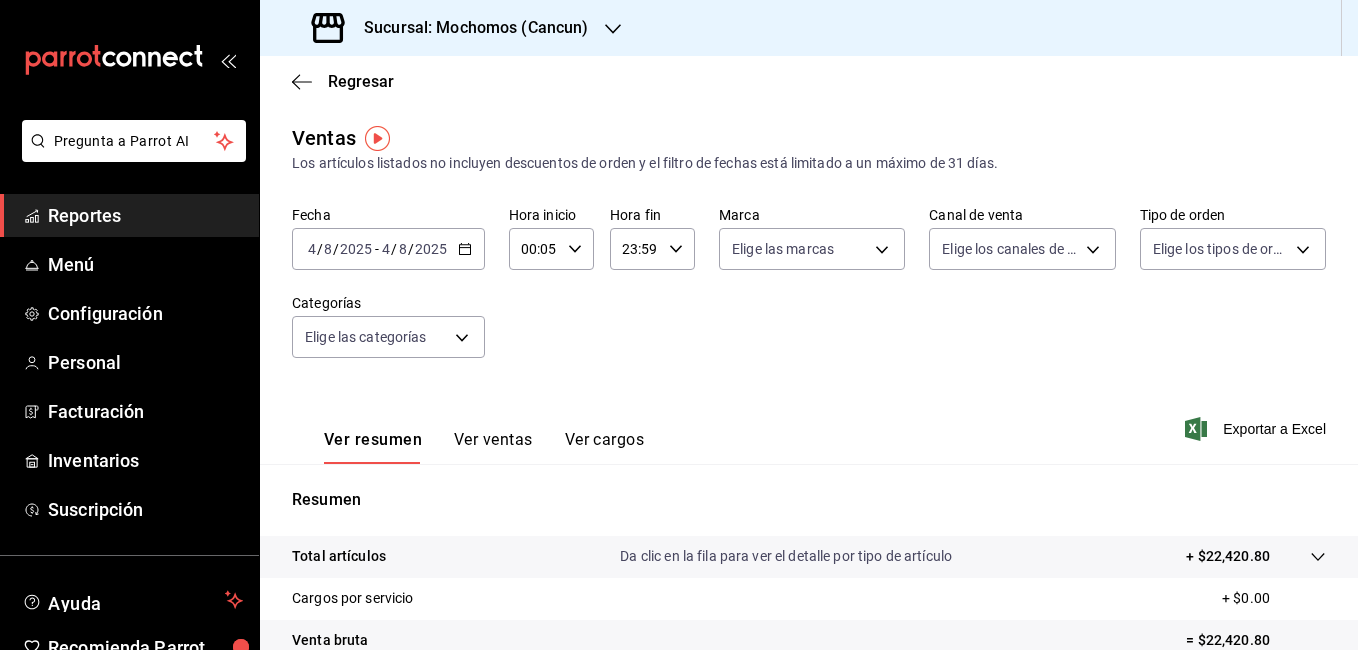 drag, startPoint x: 624, startPoint y: 252, endPoint x: 670, endPoint y: 252, distance: 46 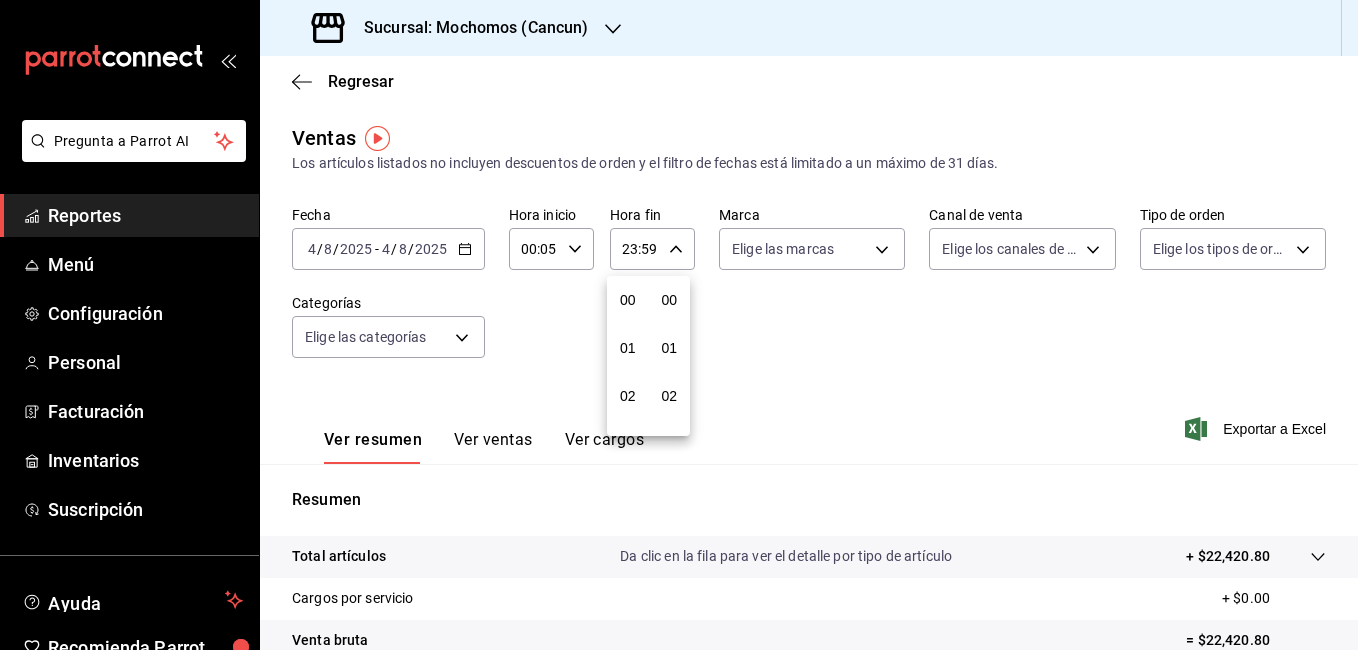 scroll, scrollTop: 992, scrollLeft: 0, axis: vertical 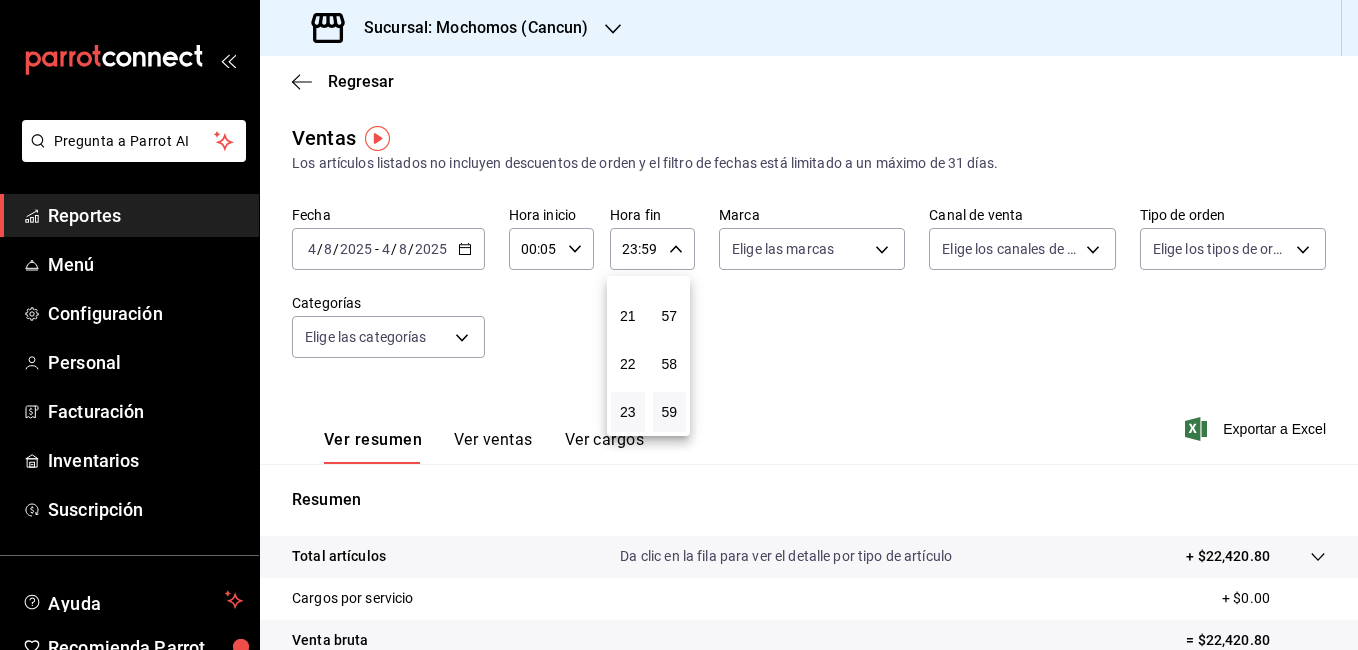 drag, startPoint x: 624, startPoint y: 249, endPoint x: 656, endPoint y: 260, distance: 33.83785 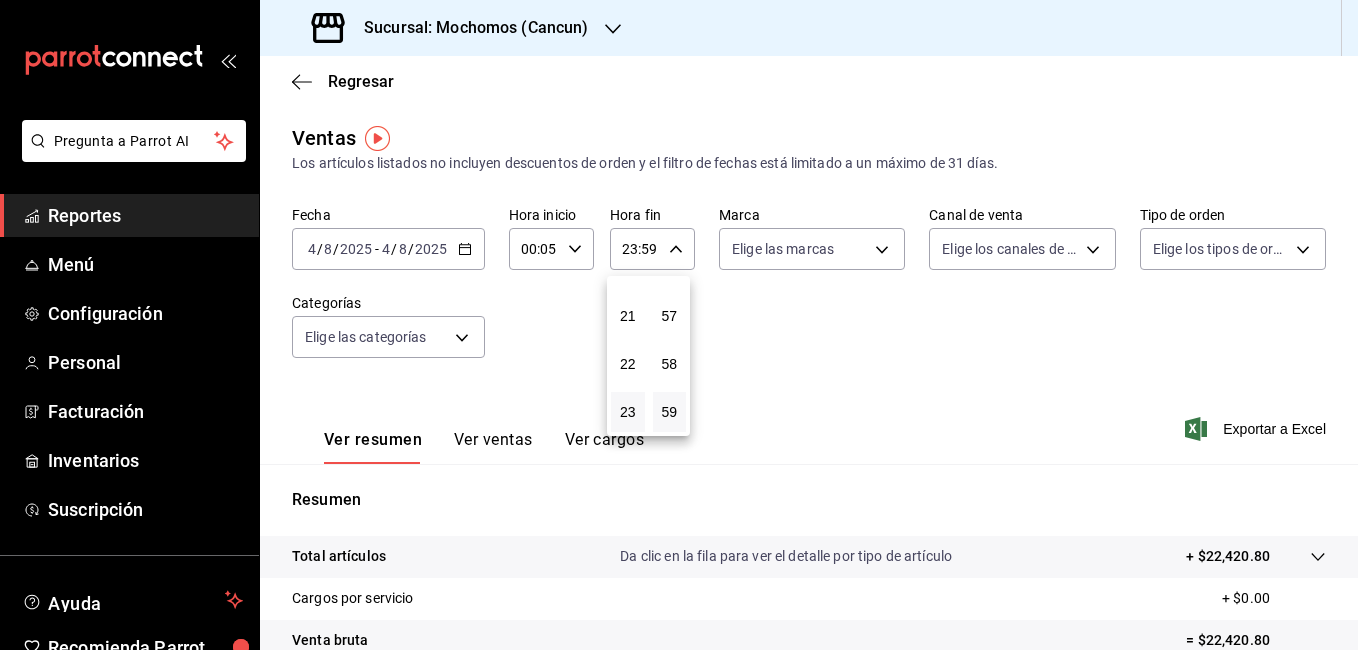 click at bounding box center (679, 325) 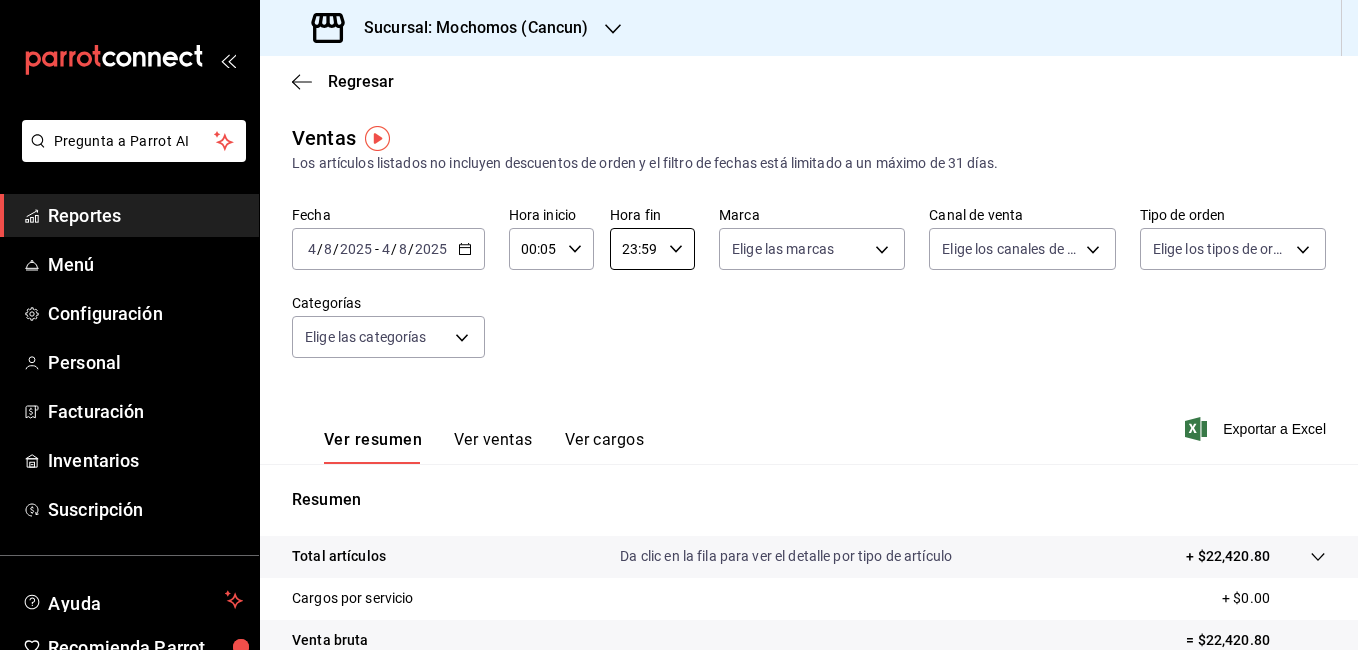 click on "23:59" at bounding box center (635, 249) 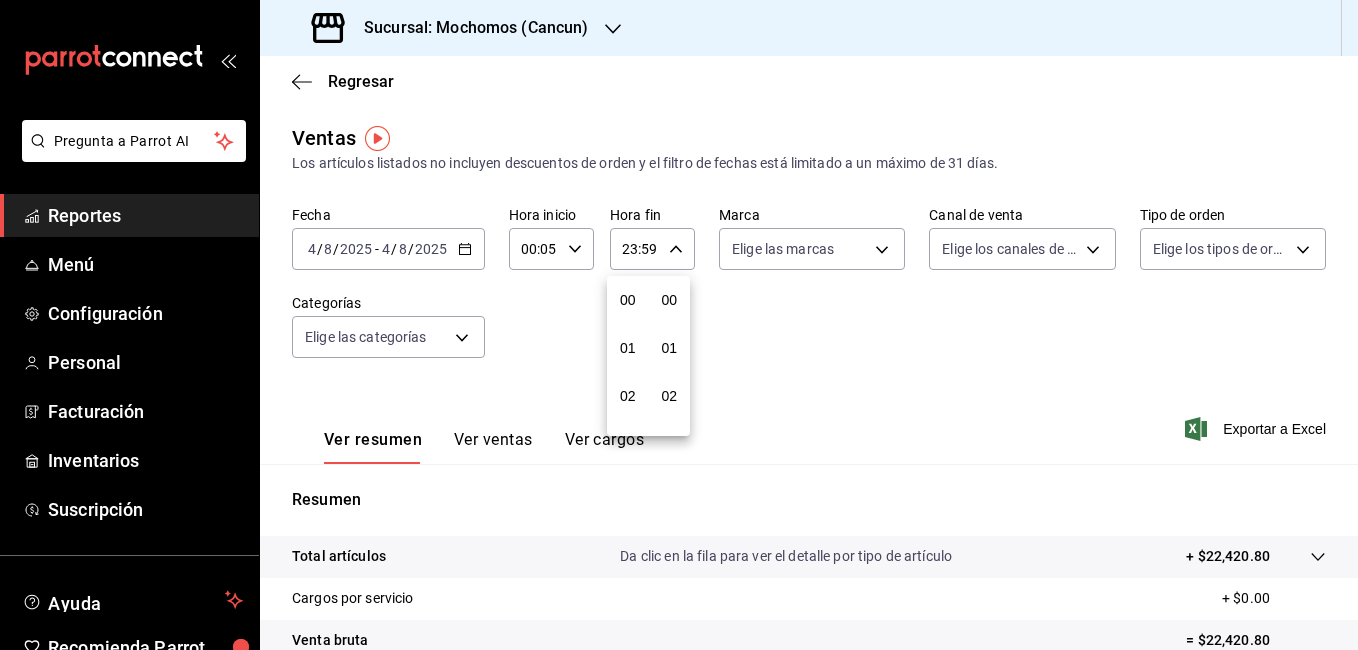 scroll, scrollTop: 992, scrollLeft: 0, axis: vertical 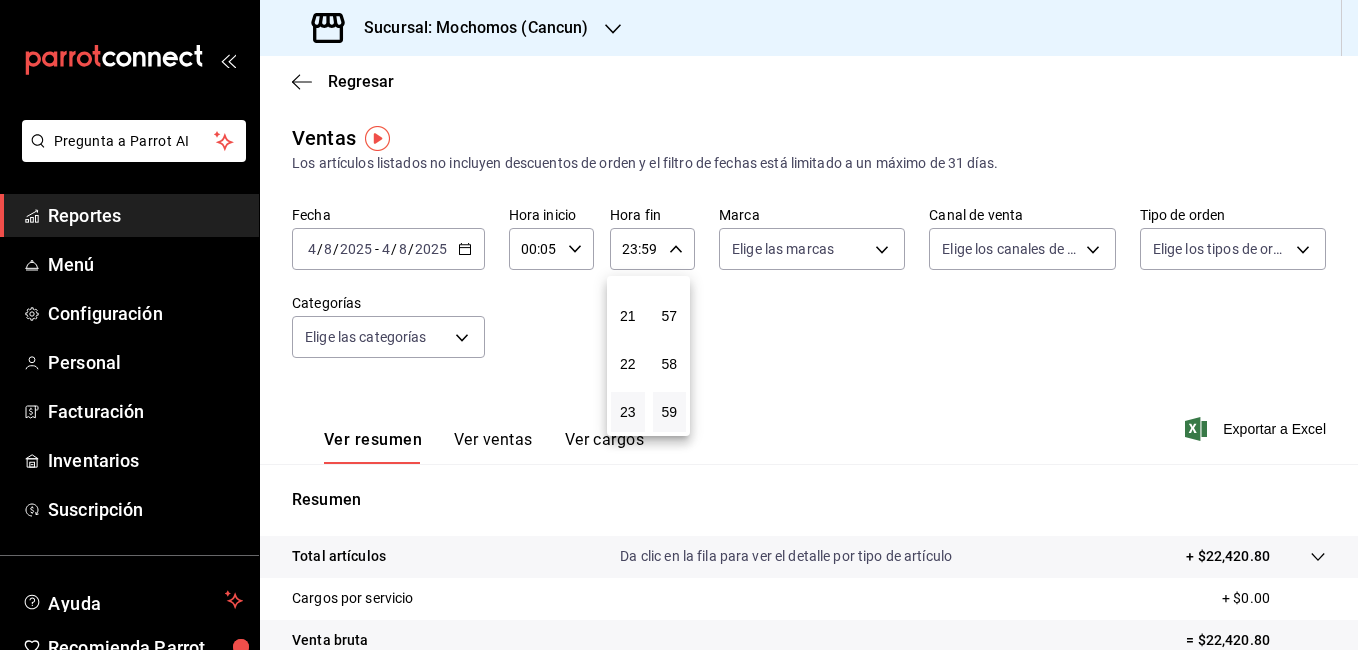 click at bounding box center [679, 325] 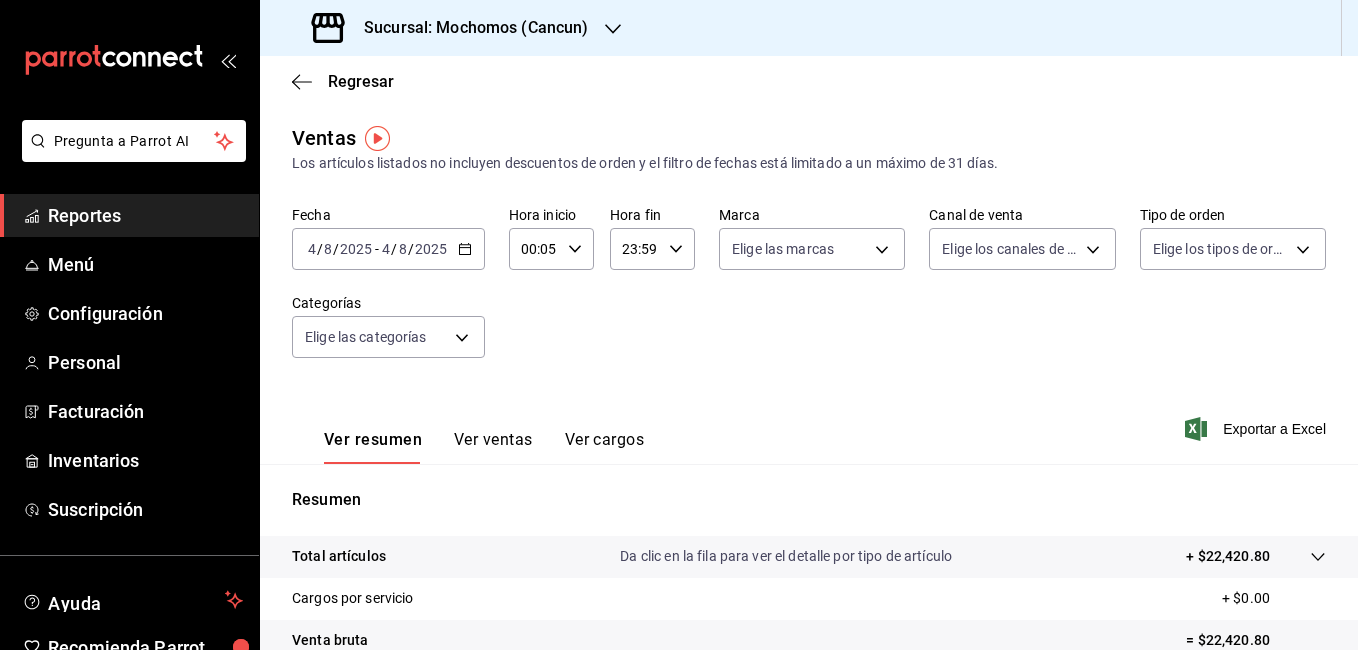 click on "23:59" at bounding box center (635, 249) 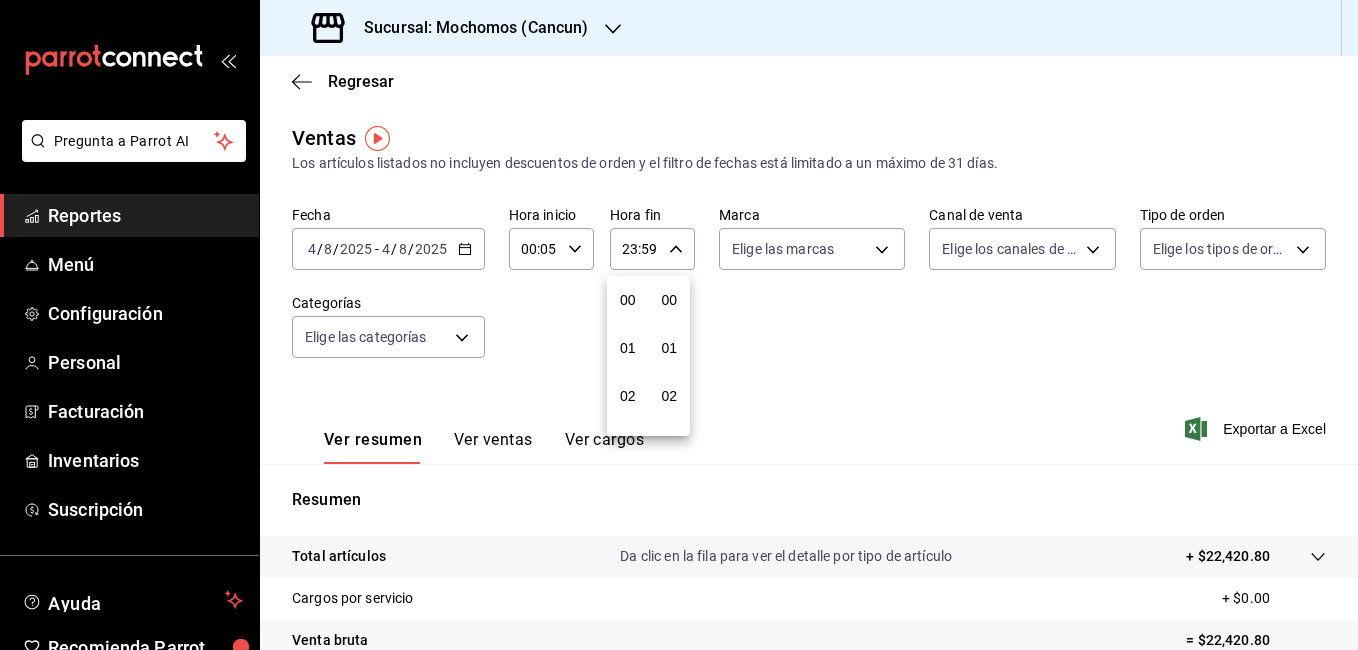 click at bounding box center (679, 325) 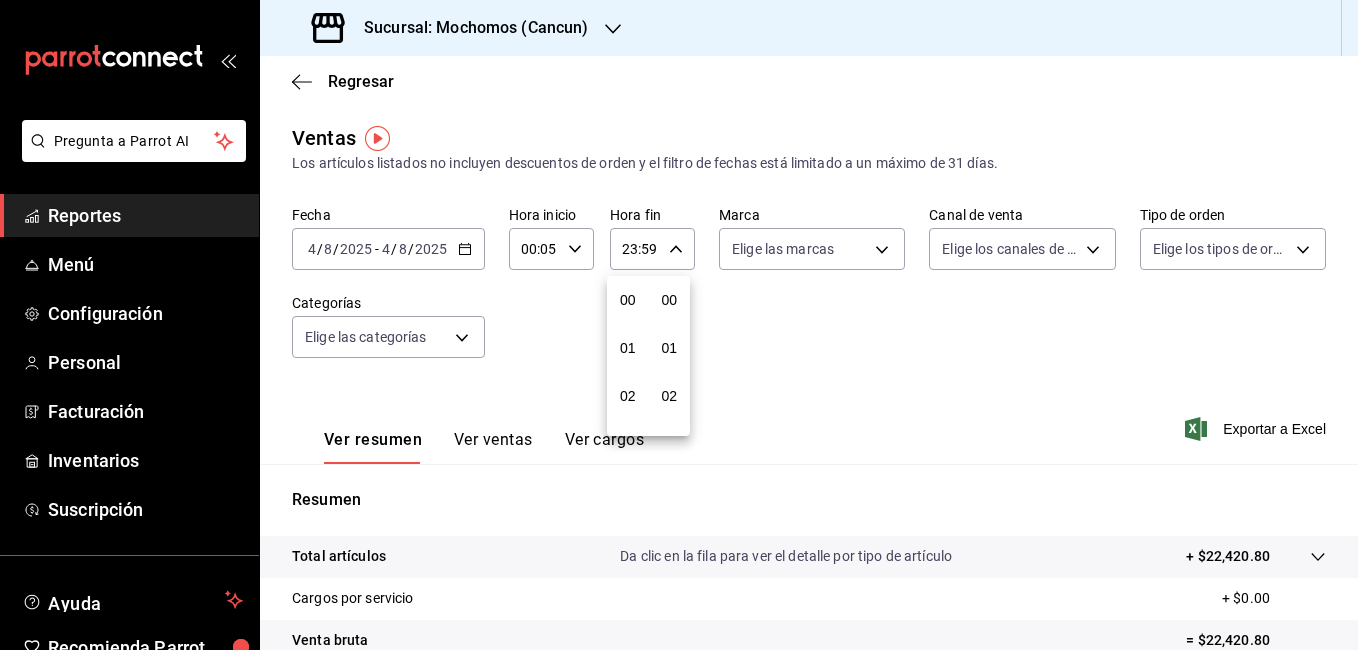 scroll, scrollTop: 992, scrollLeft: 0, axis: vertical 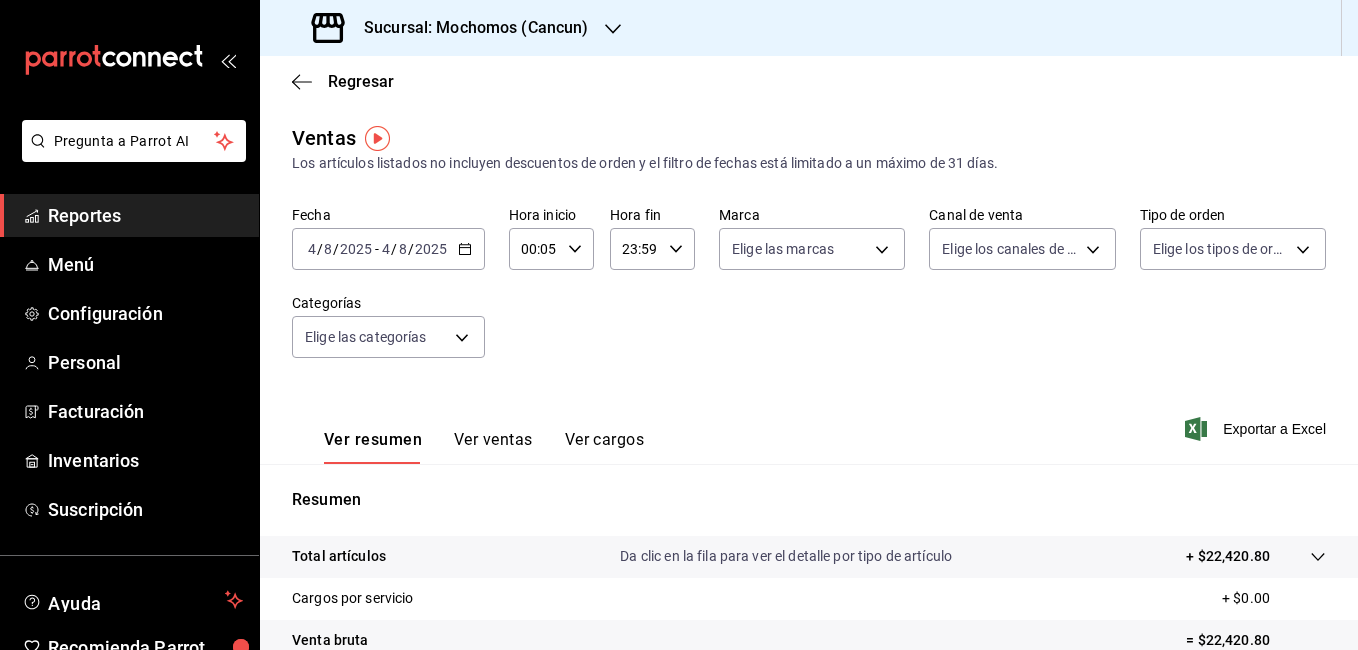 drag, startPoint x: 620, startPoint y: 254, endPoint x: 627, endPoint y: 245, distance: 11.401754 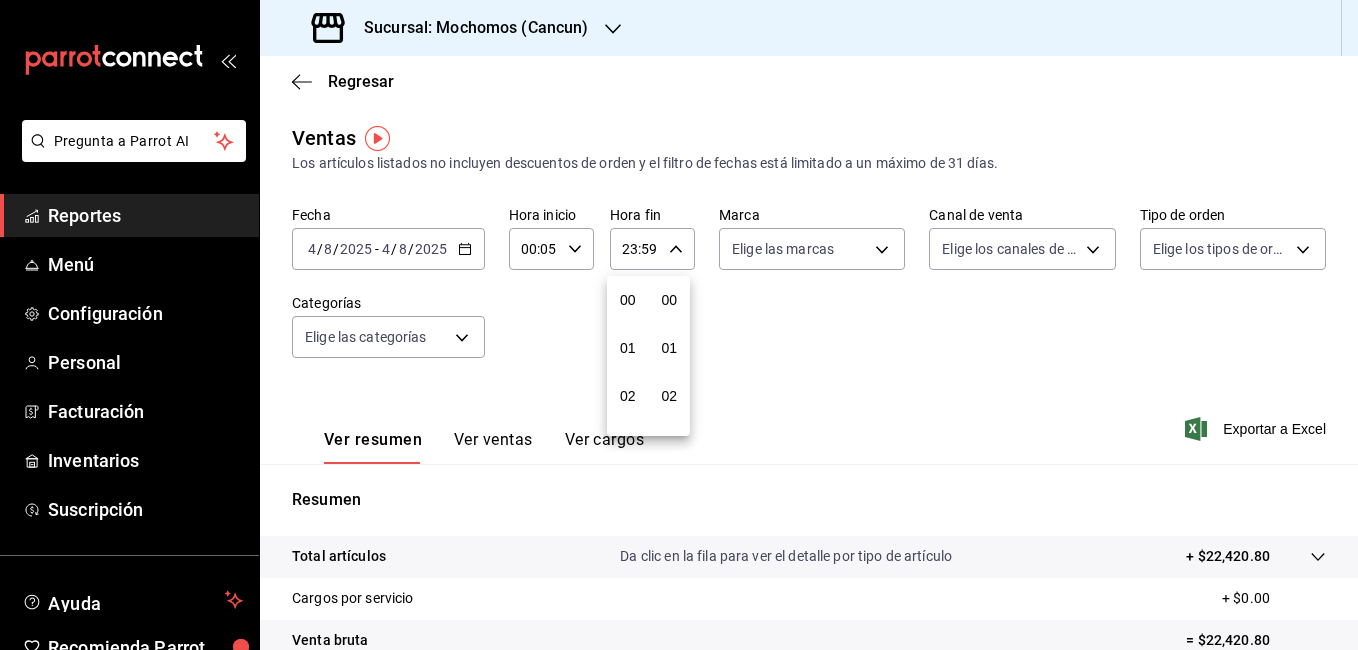 scroll, scrollTop: 992, scrollLeft: 0, axis: vertical 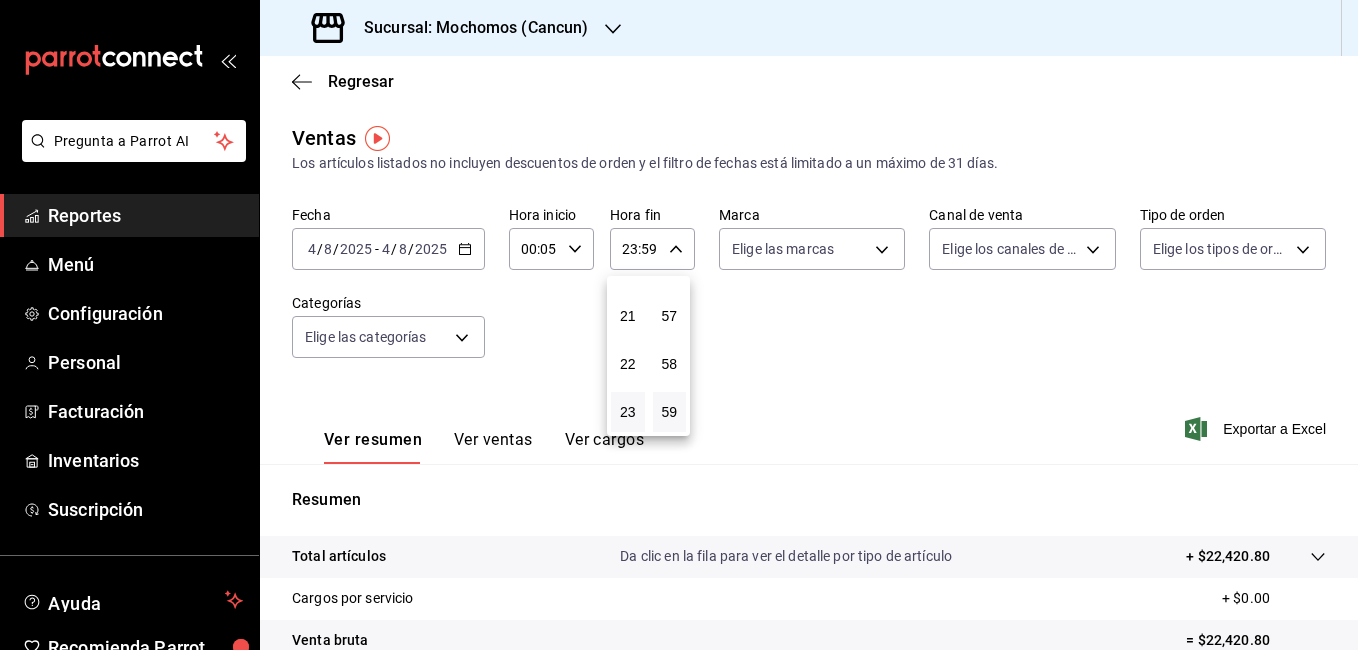 click at bounding box center [679, 325] 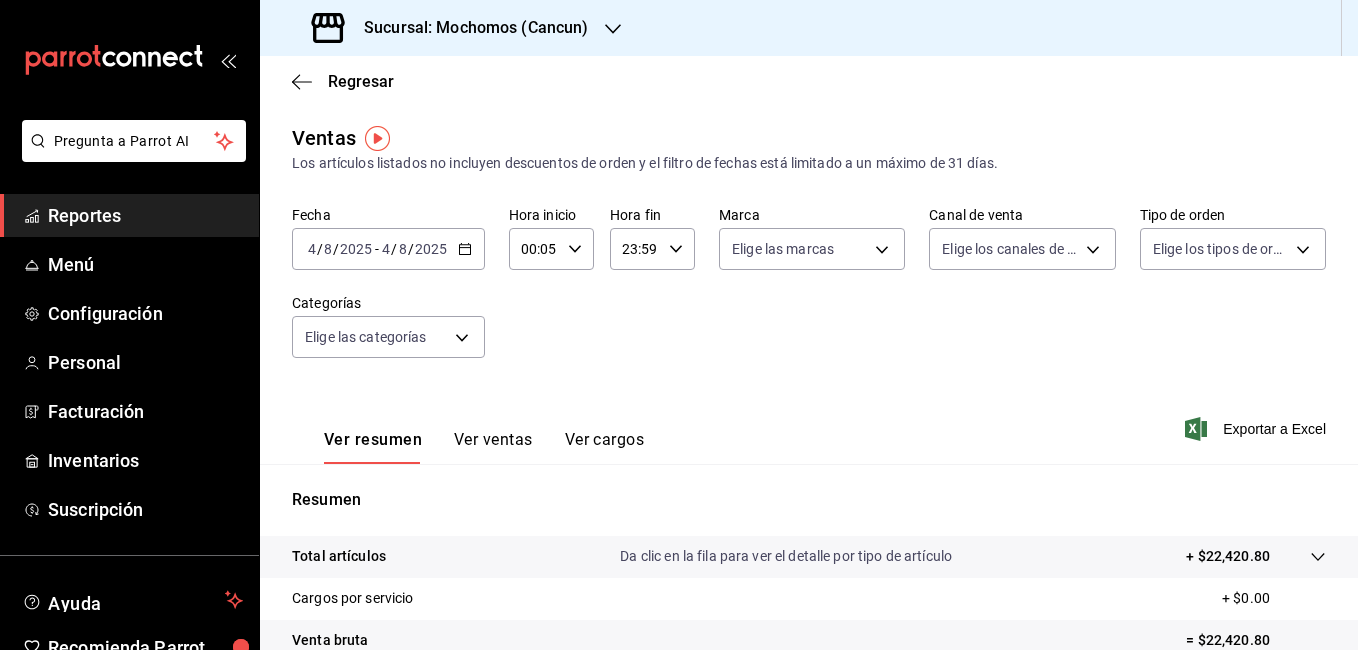 drag, startPoint x: 520, startPoint y: 242, endPoint x: 580, endPoint y: 258, distance: 62.0967 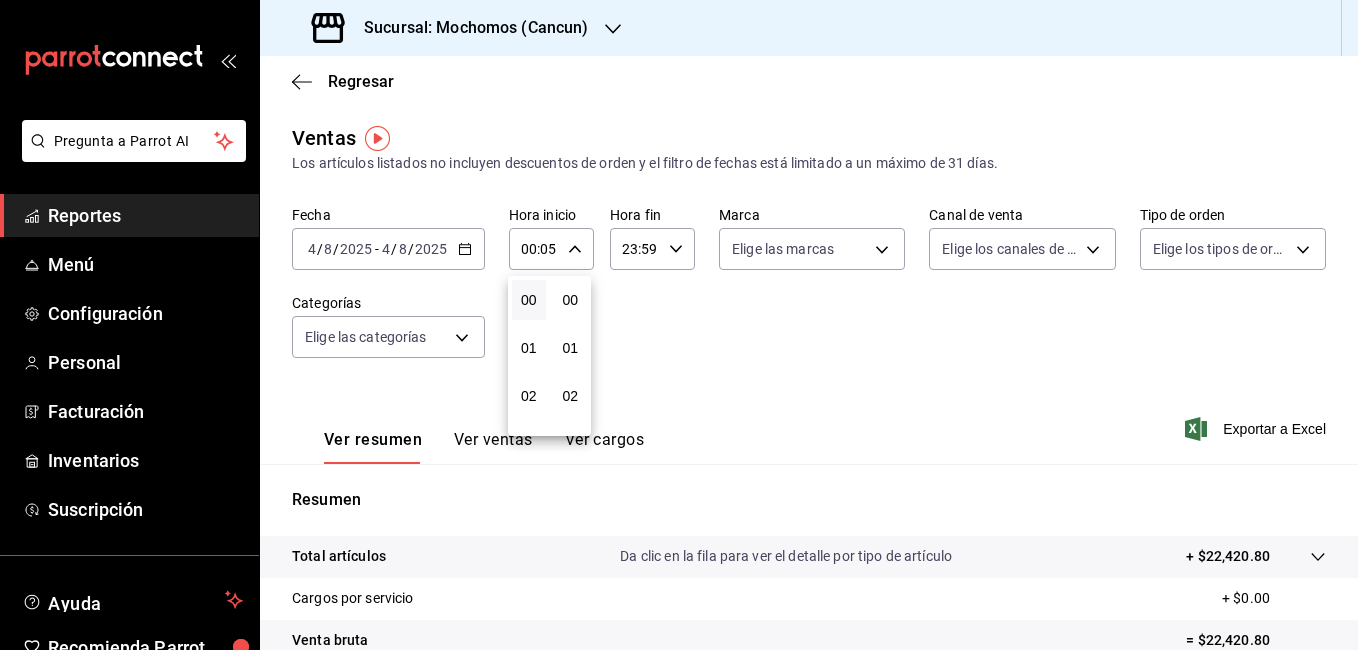 scroll, scrollTop: 240, scrollLeft: 0, axis: vertical 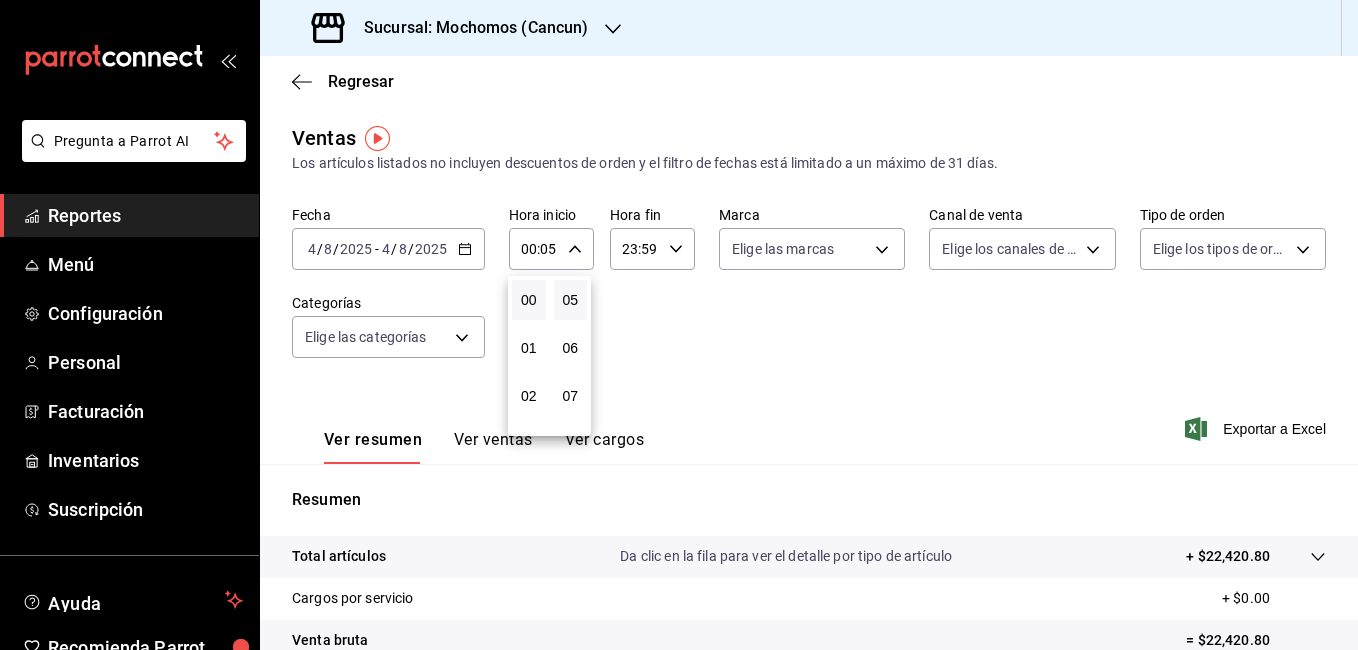click at bounding box center (679, 325) 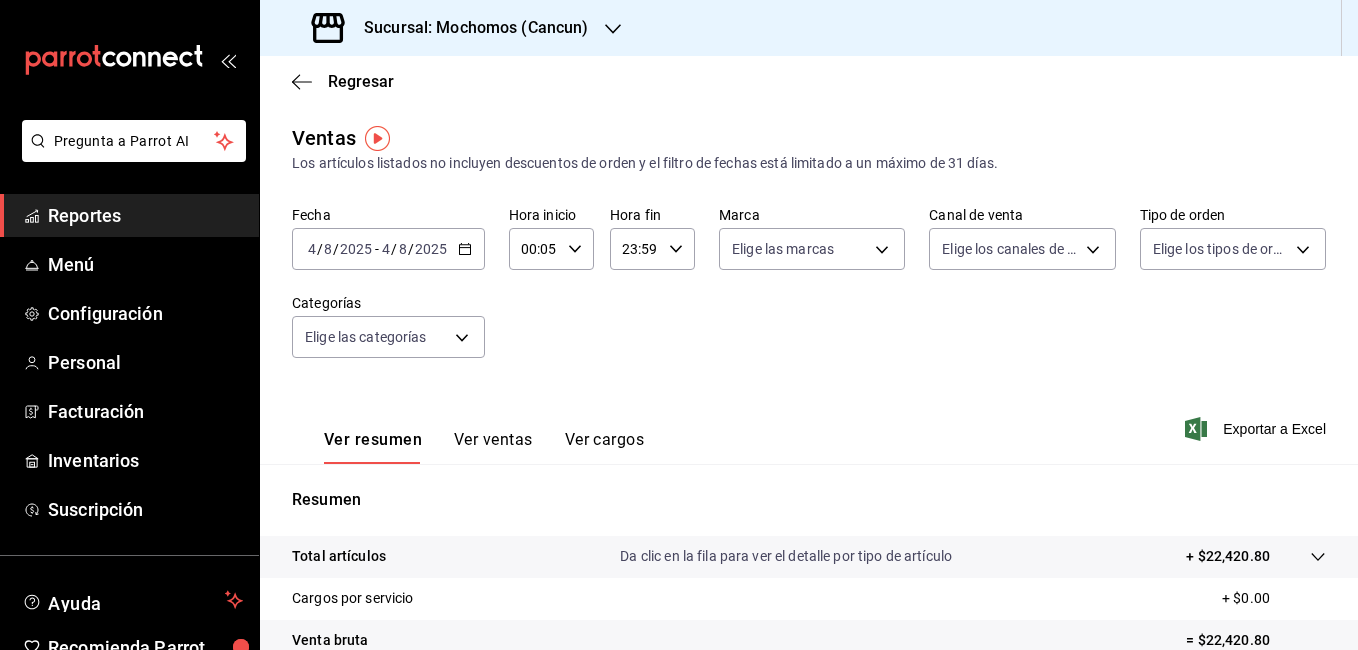 click on "23:59" at bounding box center (635, 249) 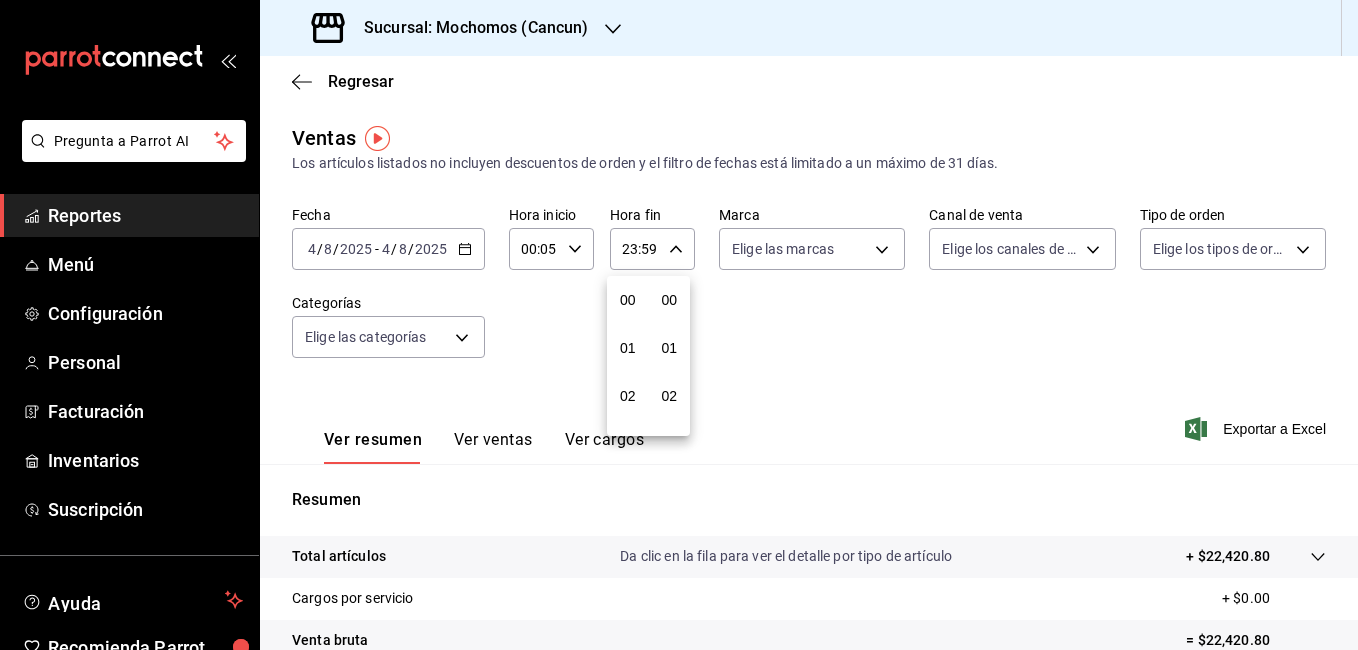 scroll, scrollTop: 992, scrollLeft: 0, axis: vertical 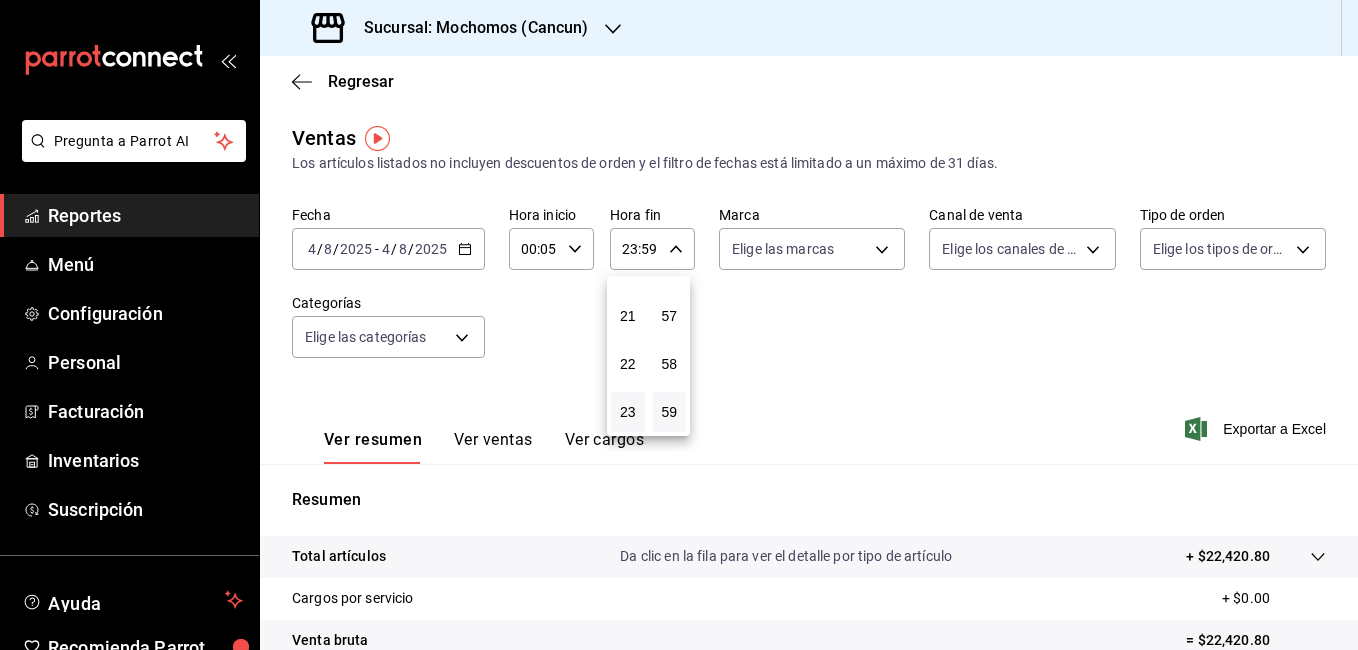 click at bounding box center [679, 325] 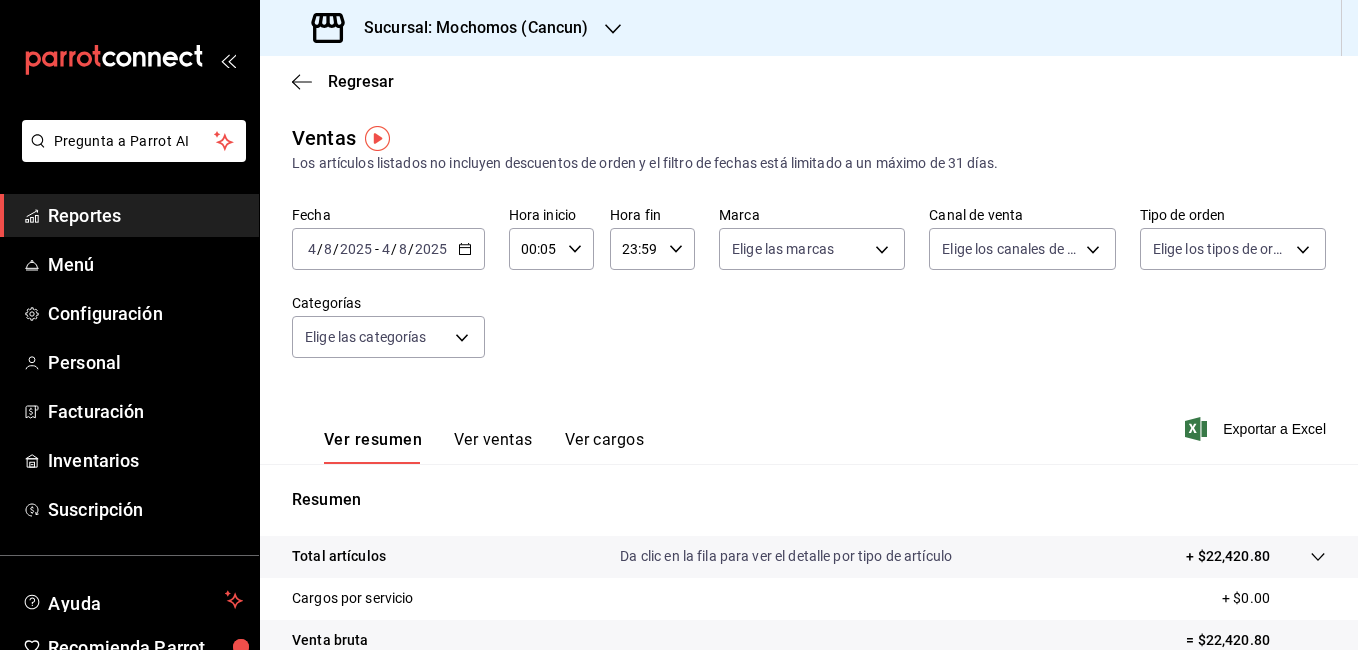 click at bounding box center (679, 325) 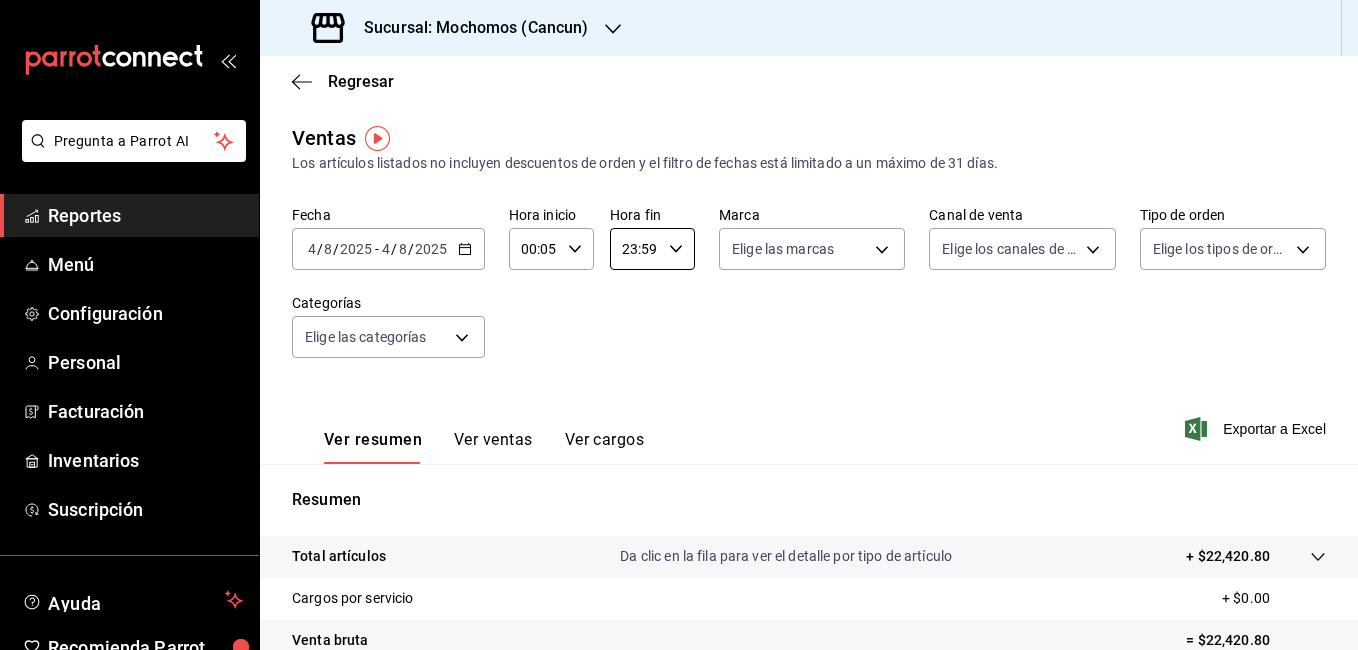 click on "23:59" at bounding box center (635, 249) 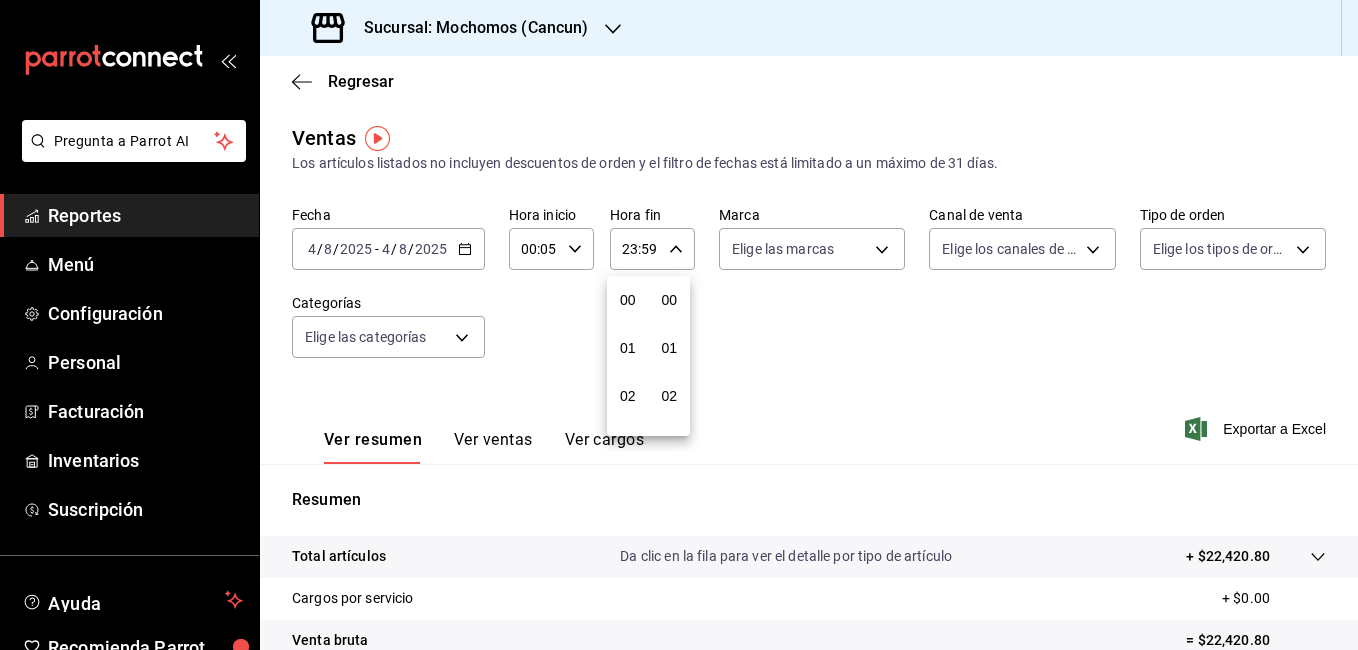 click at bounding box center [679, 325] 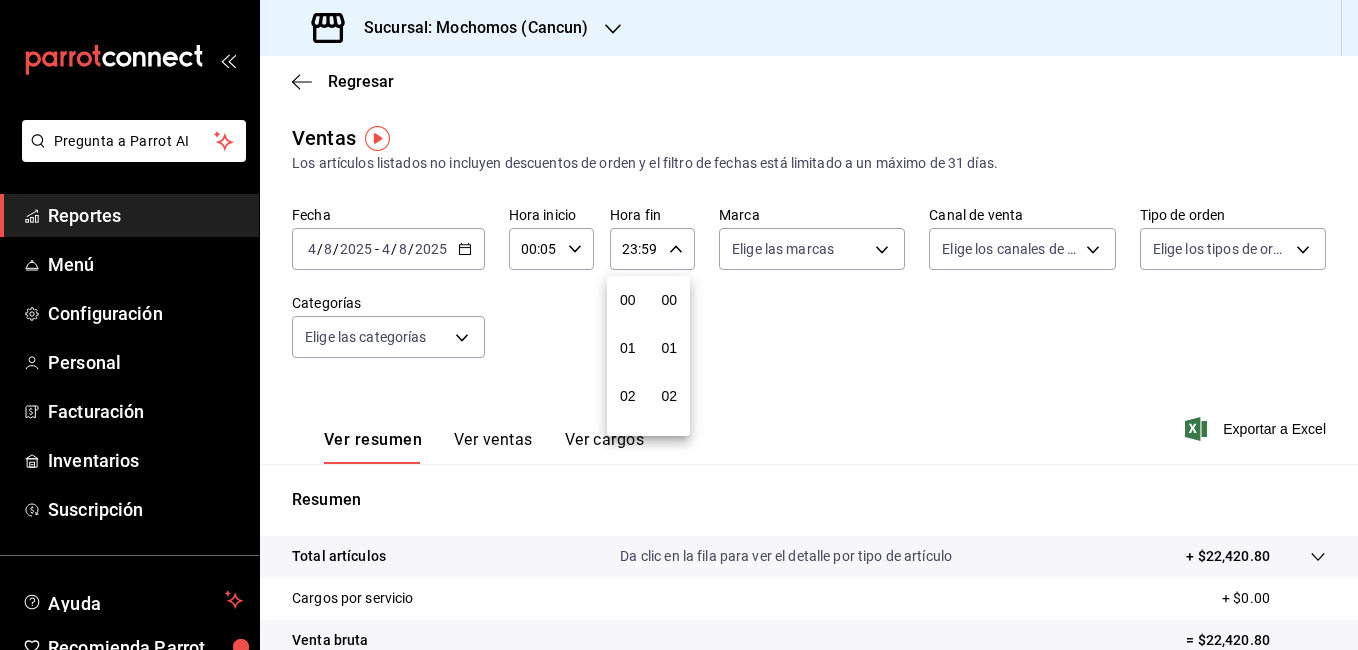 scroll, scrollTop: 992, scrollLeft: 0, axis: vertical 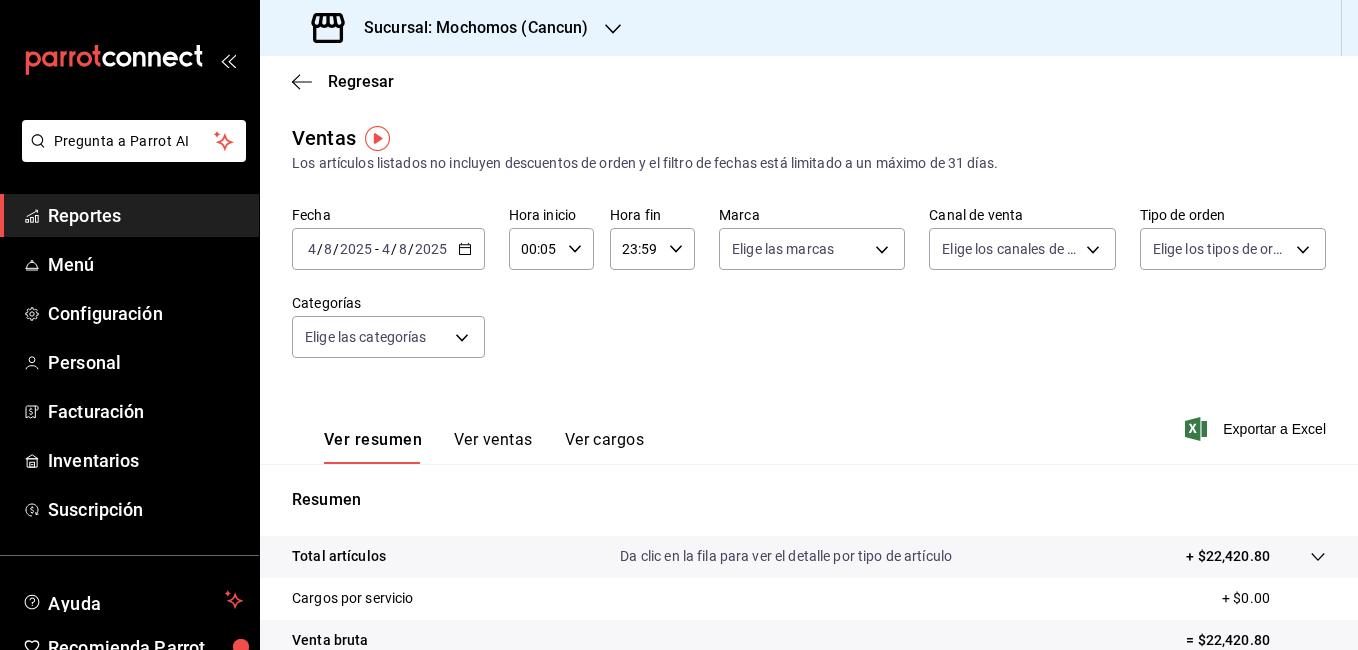 click at bounding box center (679, 325) 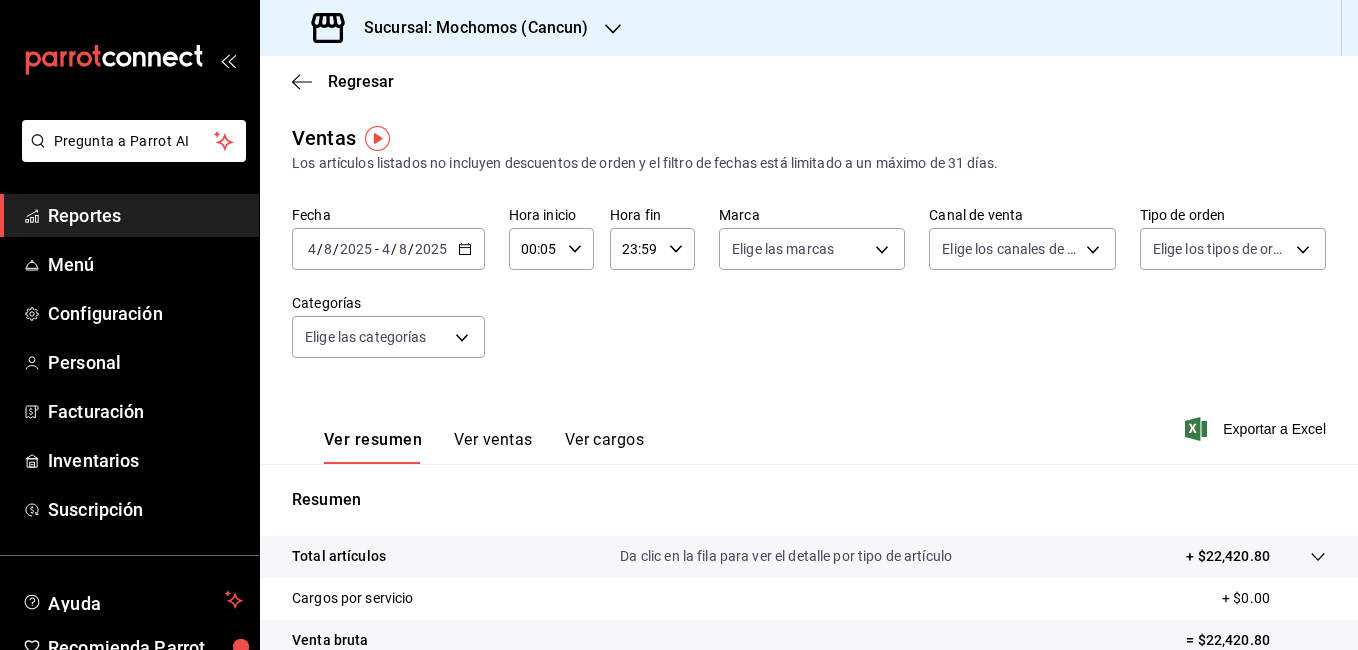 click on "23:59" at bounding box center [635, 249] 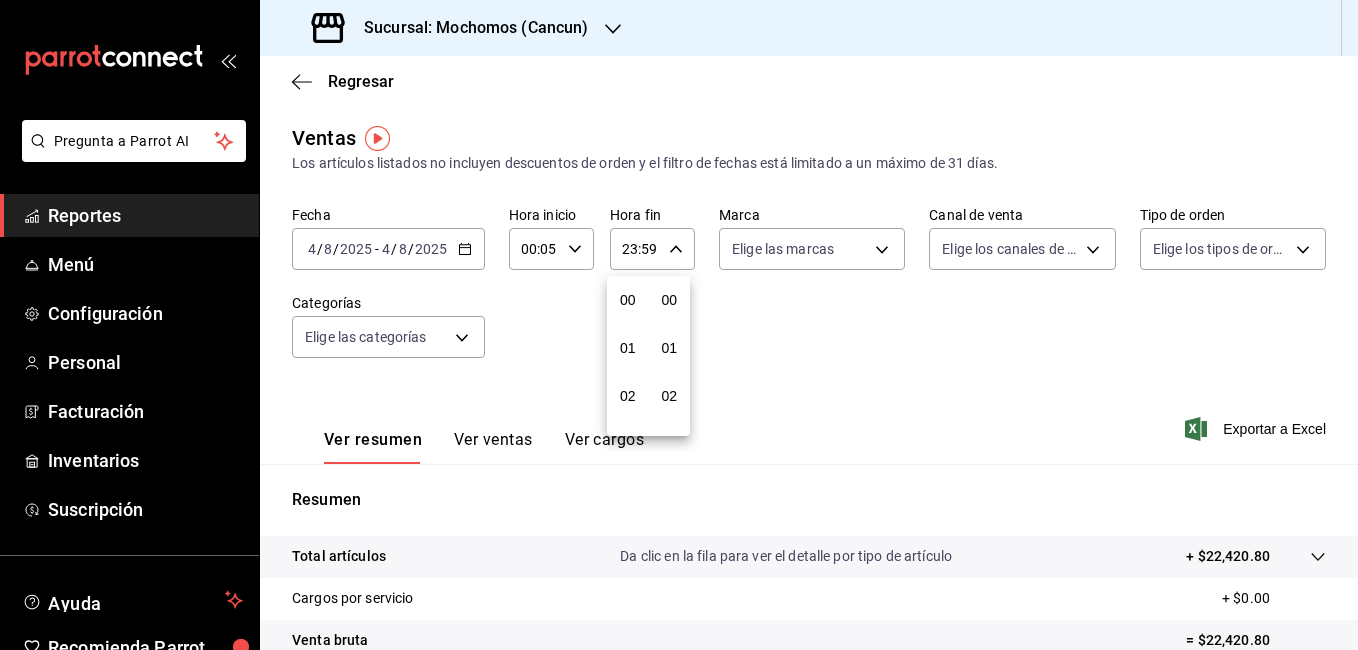 click at bounding box center [679, 325] 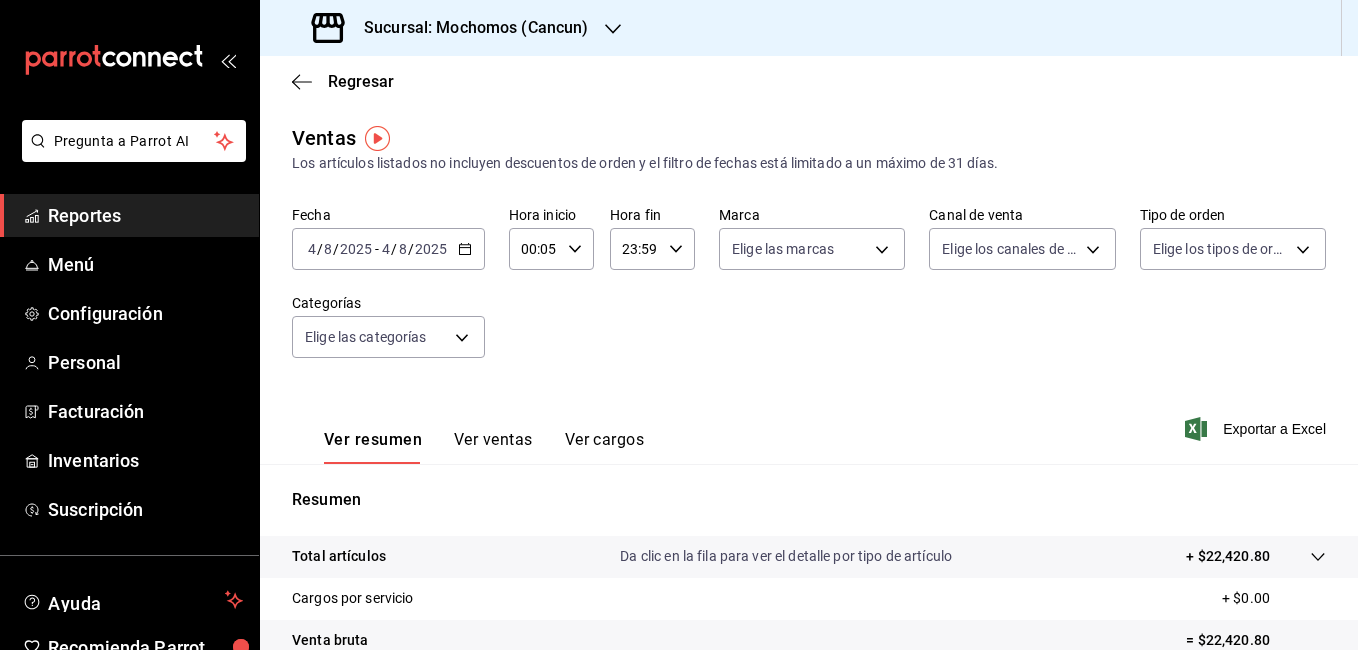 scroll, scrollTop: 992, scrollLeft: 0, axis: vertical 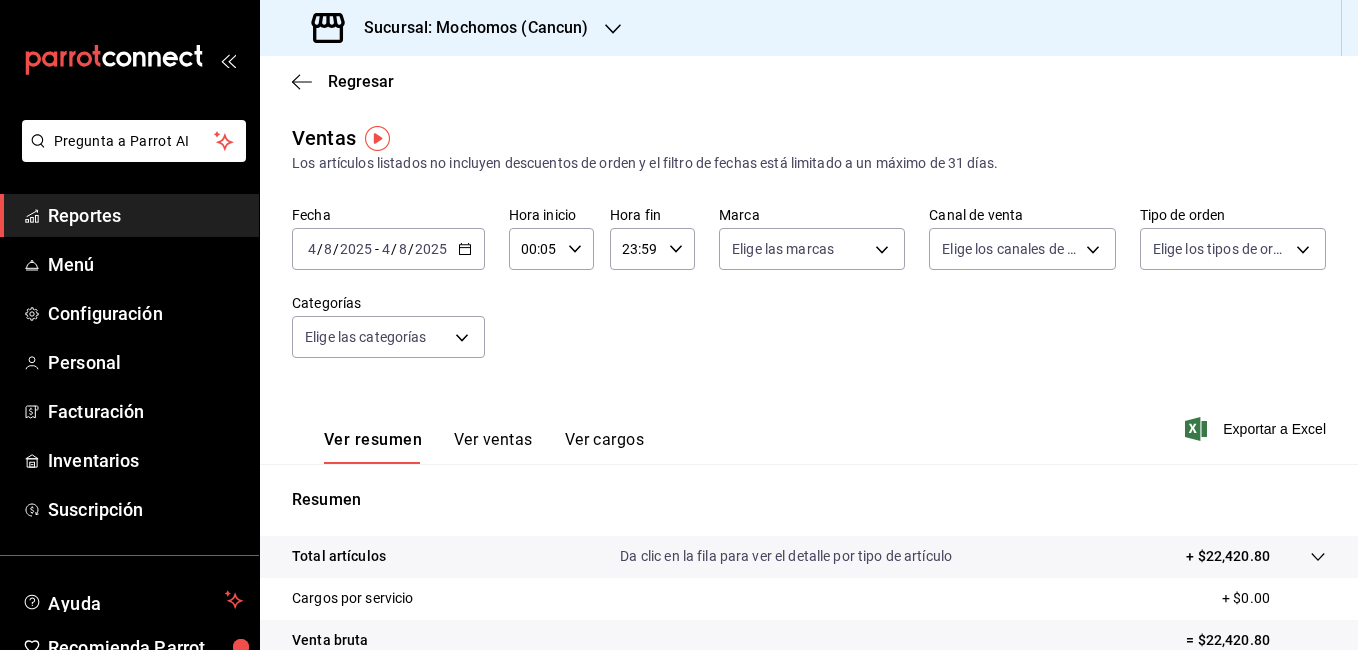 click at bounding box center [679, 325] 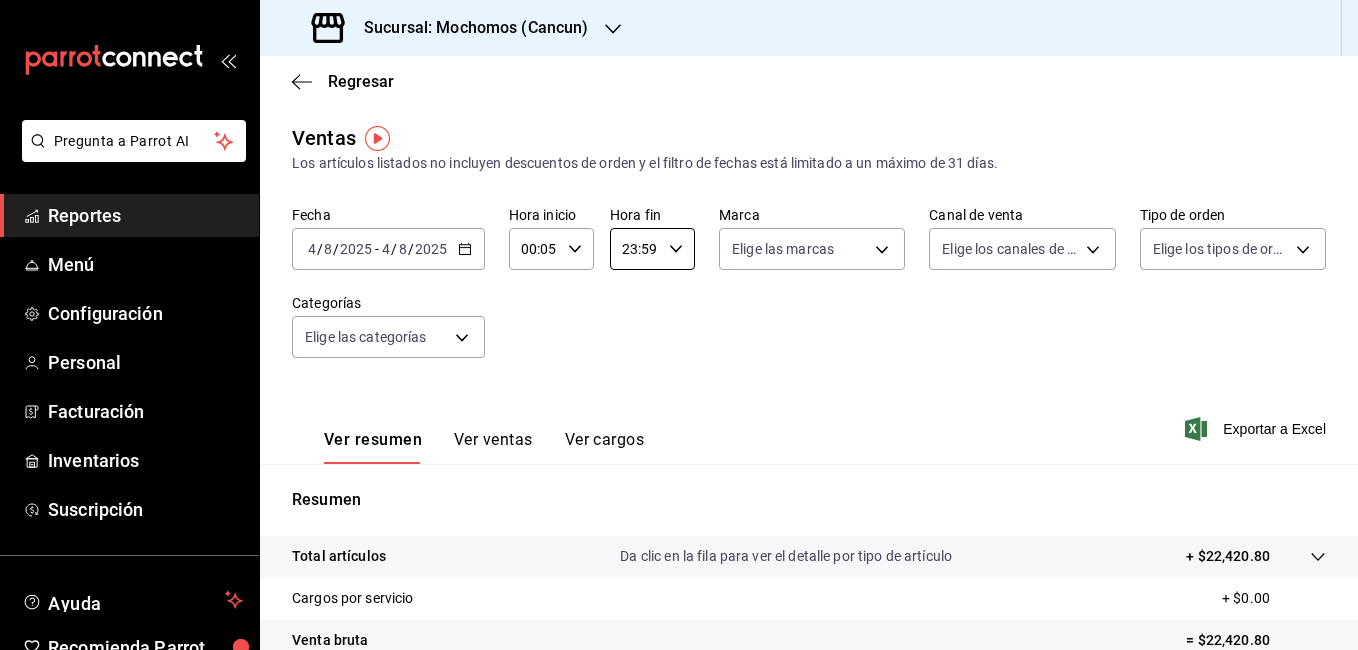 click on "23:59" at bounding box center [635, 249] 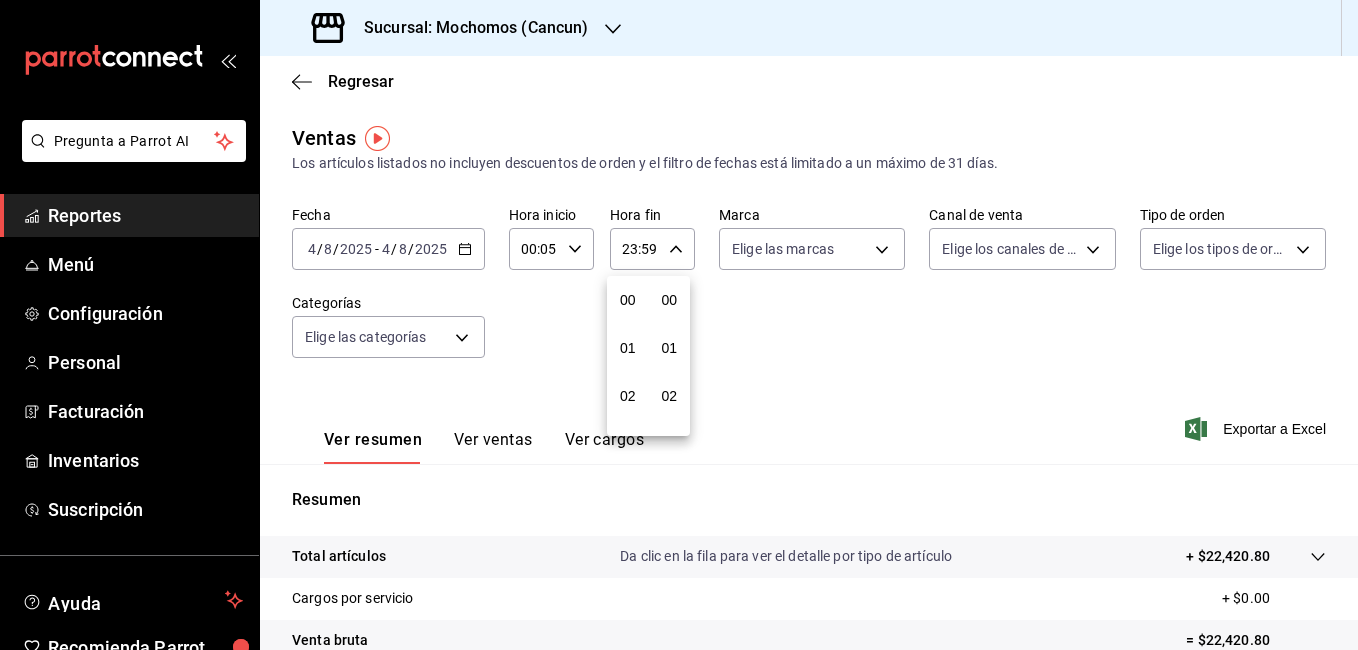 scroll, scrollTop: 992, scrollLeft: 0, axis: vertical 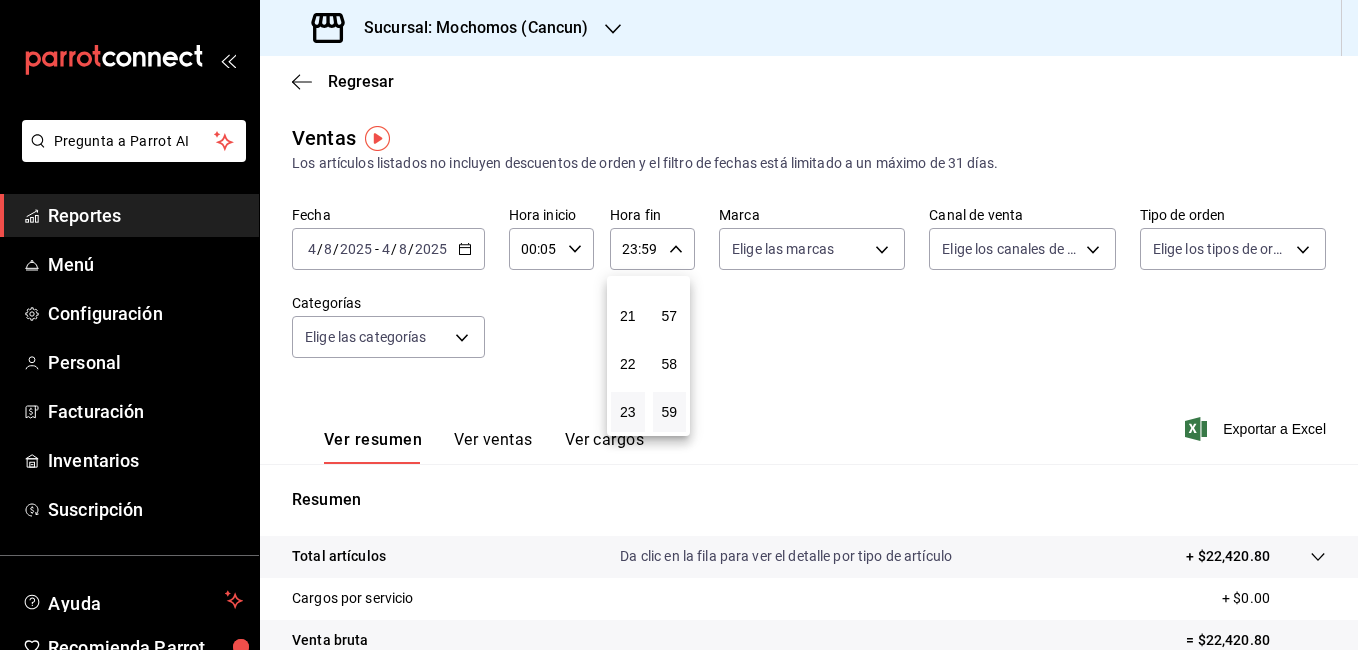click at bounding box center [679, 325] 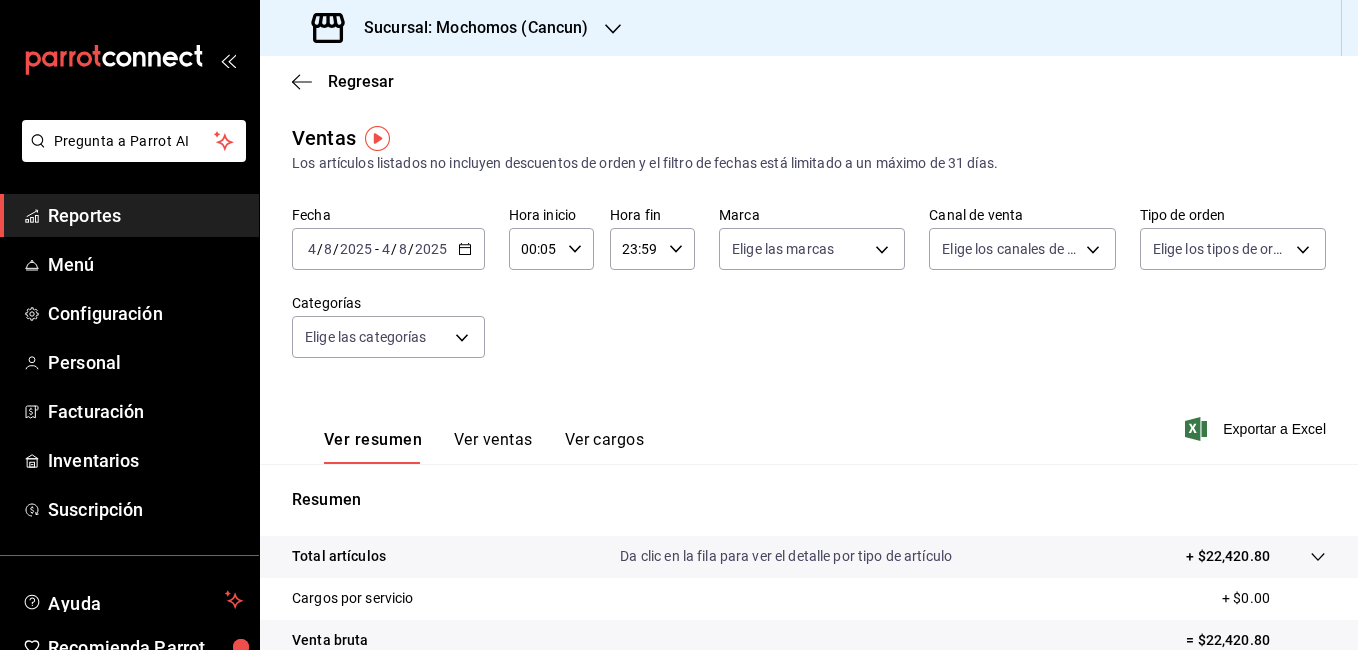 drag, startPoint x: 645, startPoint y: 248, endPoint x: 607, endPoint y: 381, distance: 138.32208 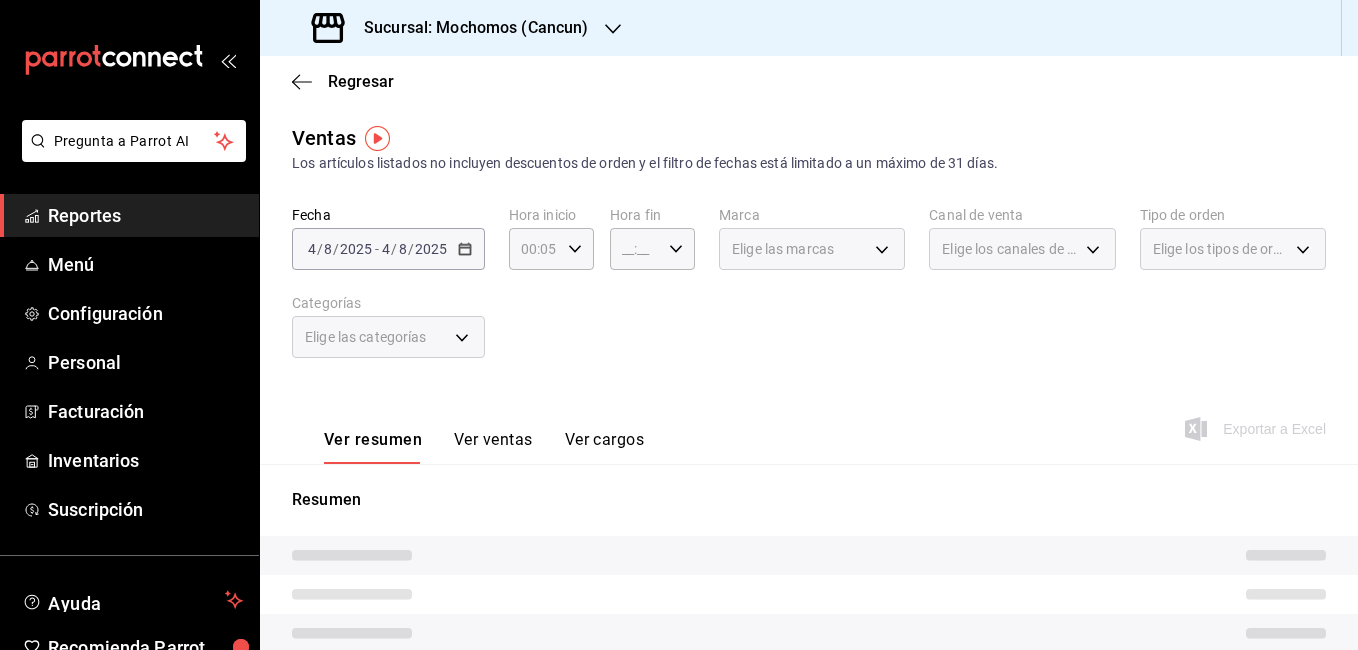 click on "Resumen" at bounding box center (809, 698) 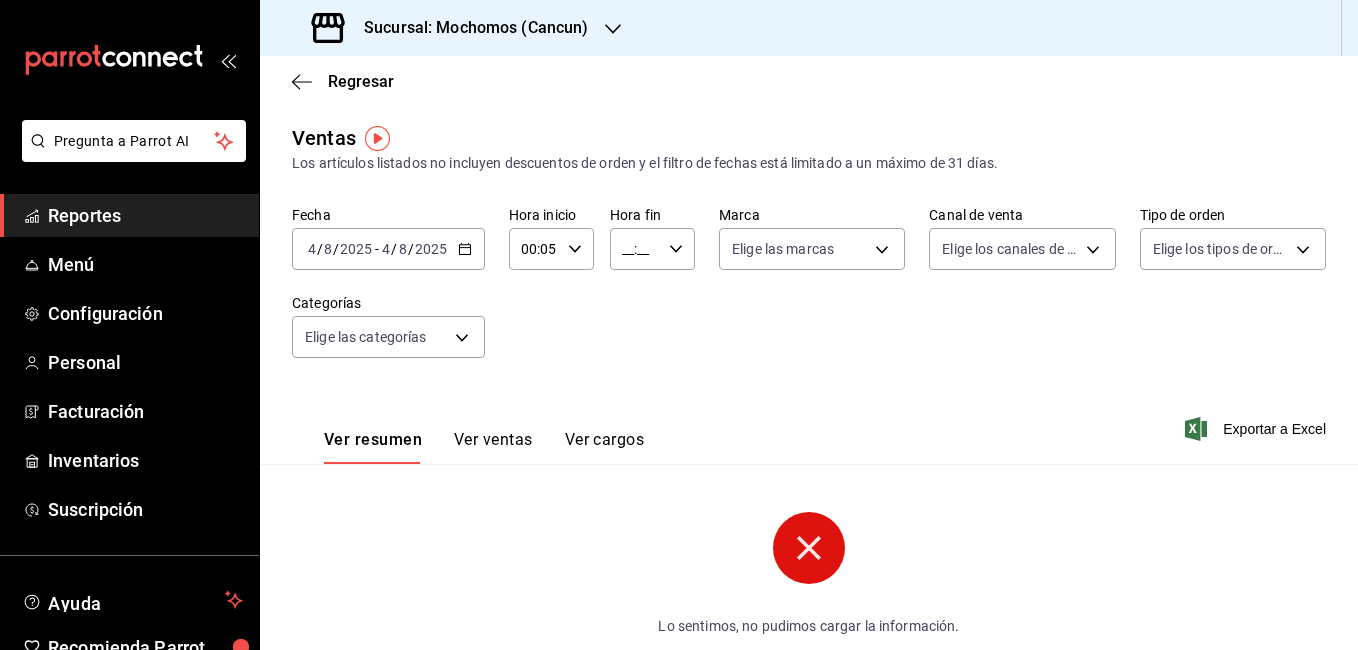 click on "__:__" at bounding box center [635, 249] 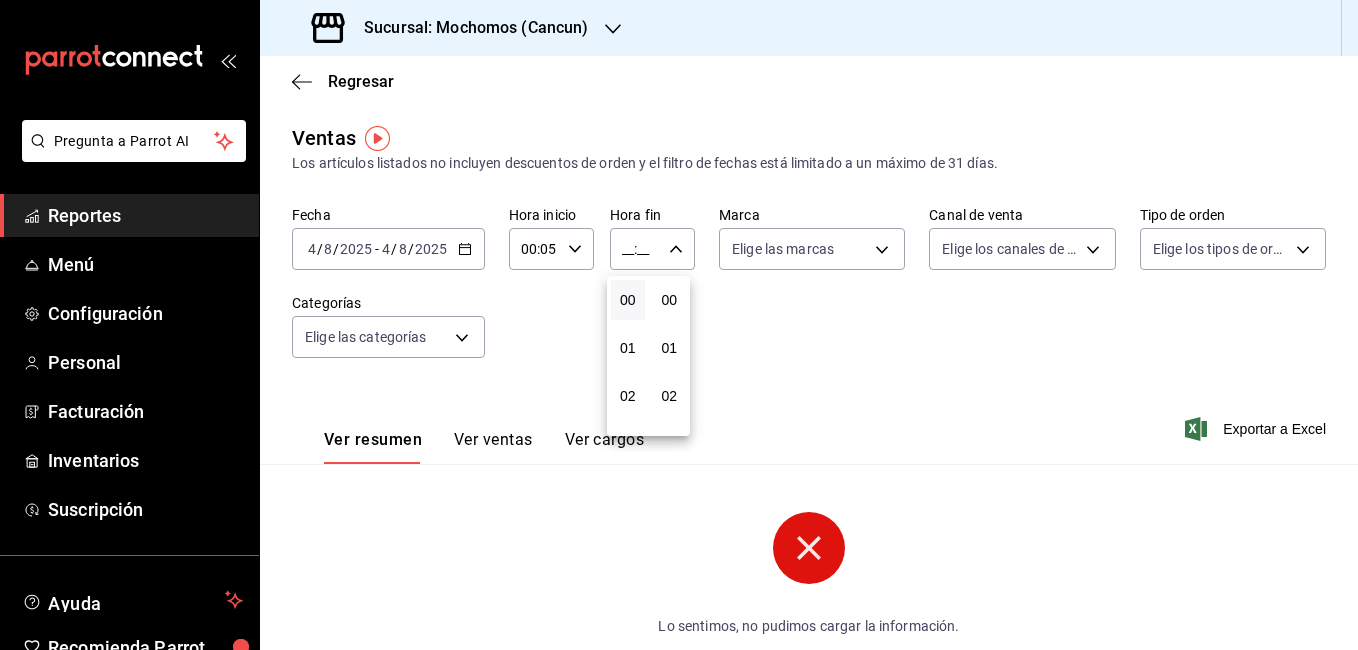 click on "00" at bounding box center [628, 300] 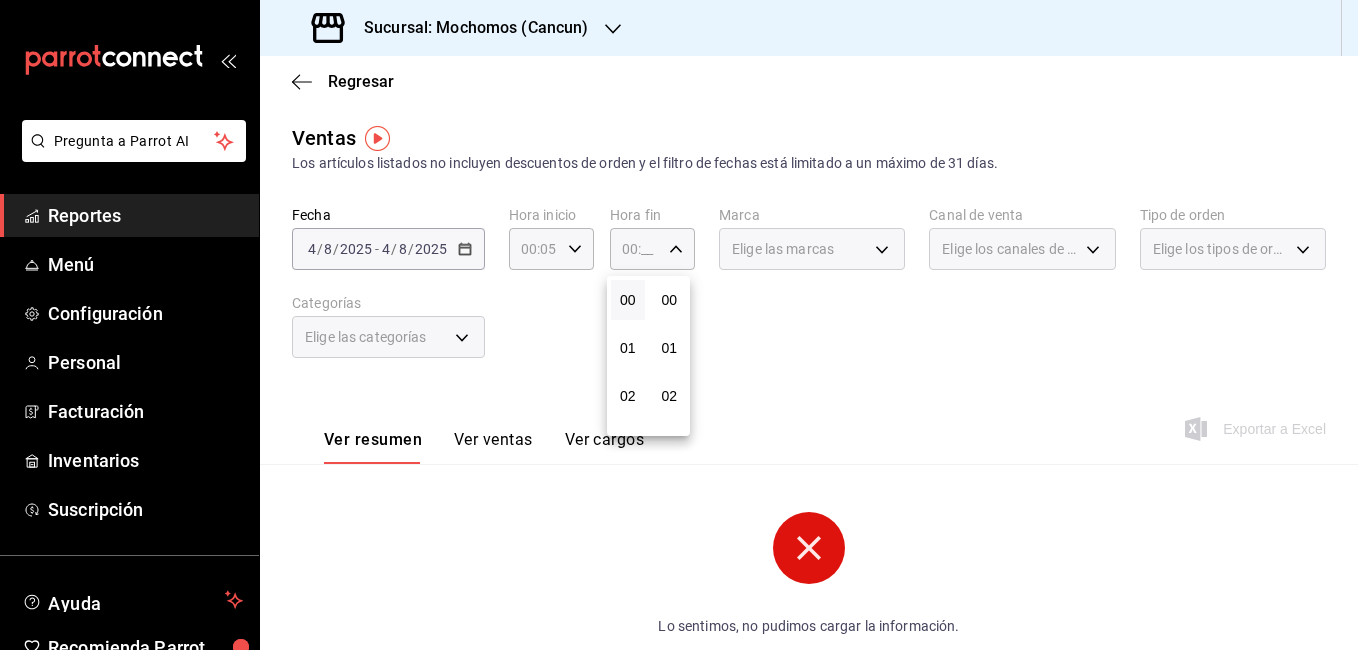 click at bounding box center (679, 325) 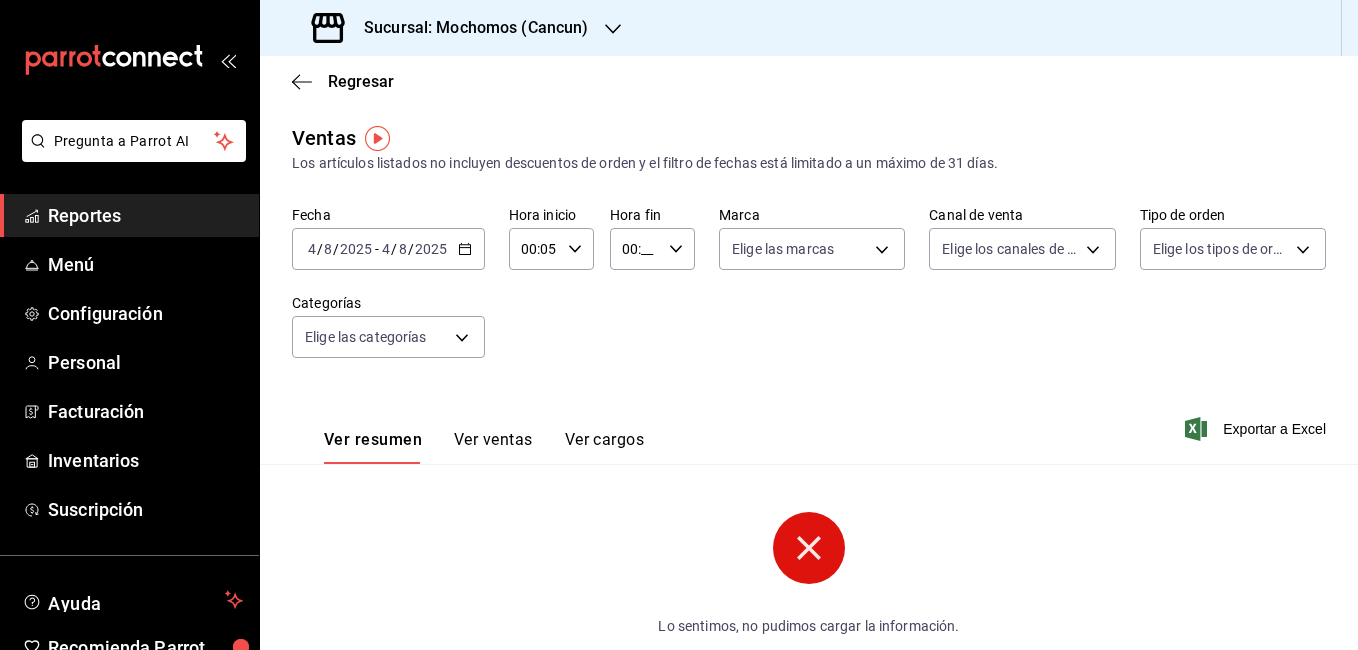 click on "00:__" at bounding box center (635, 249) 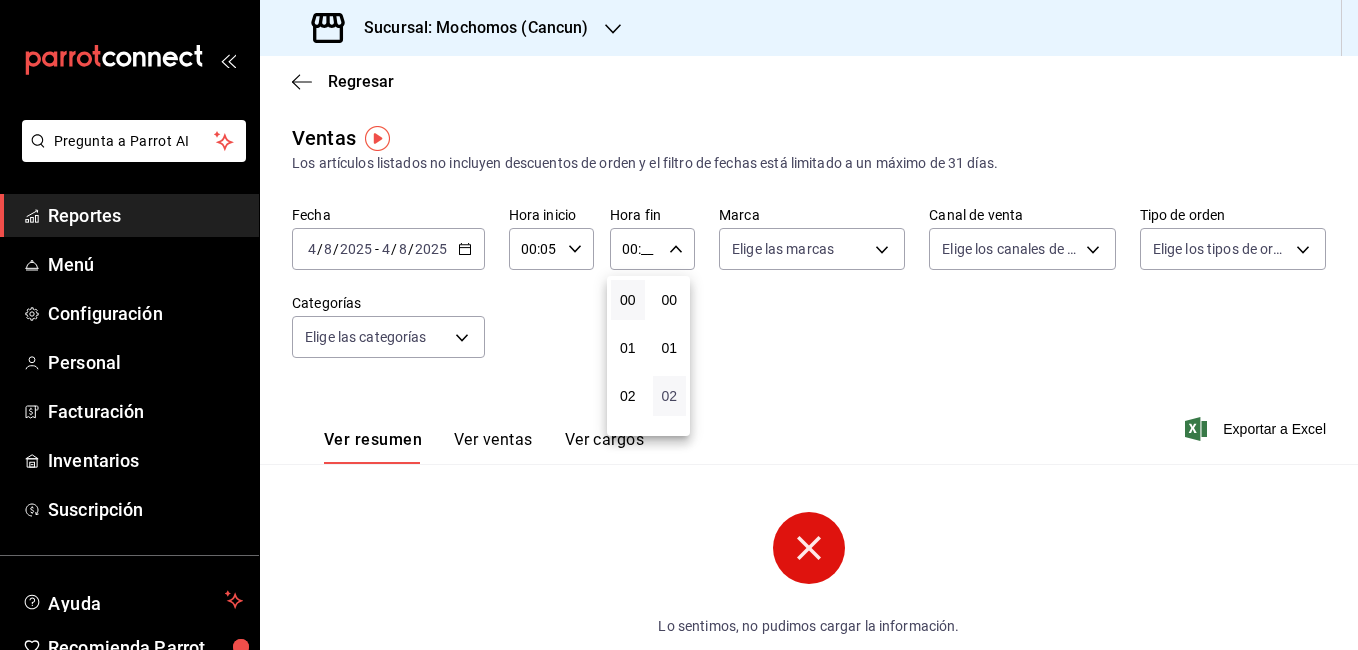 click on "02" at bounding box center [670, 396] 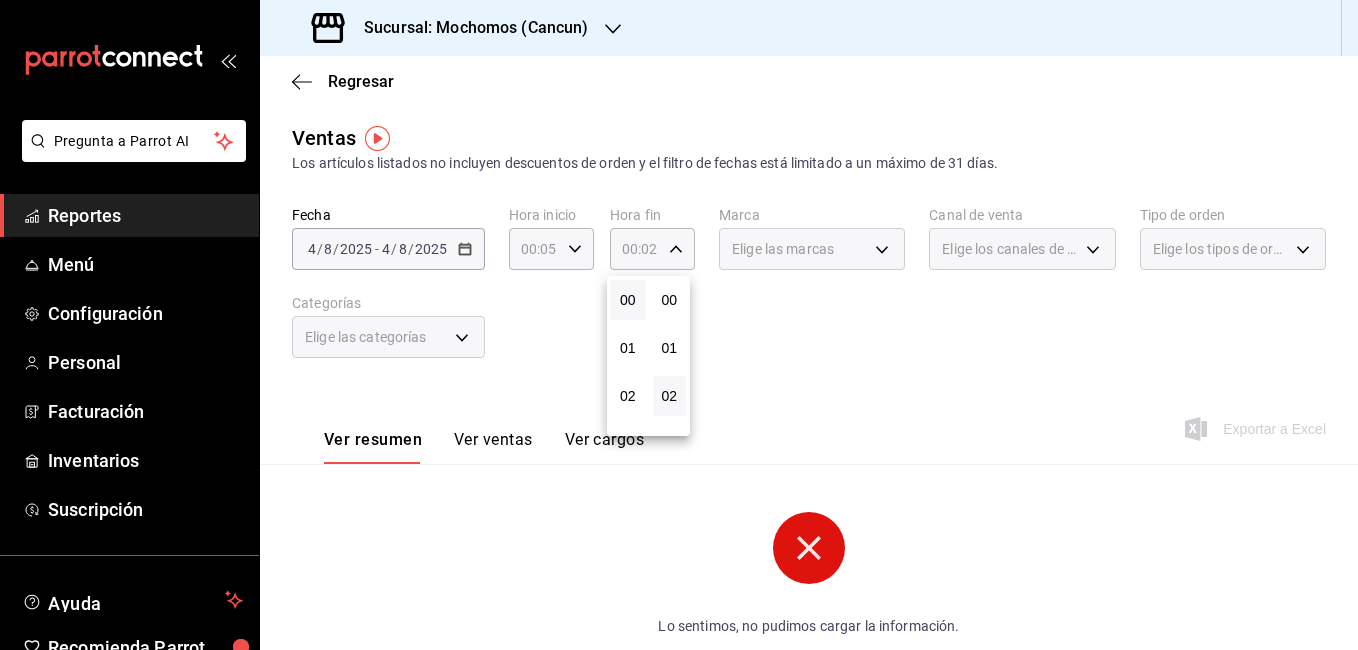 click at bounding box center (679, 325) 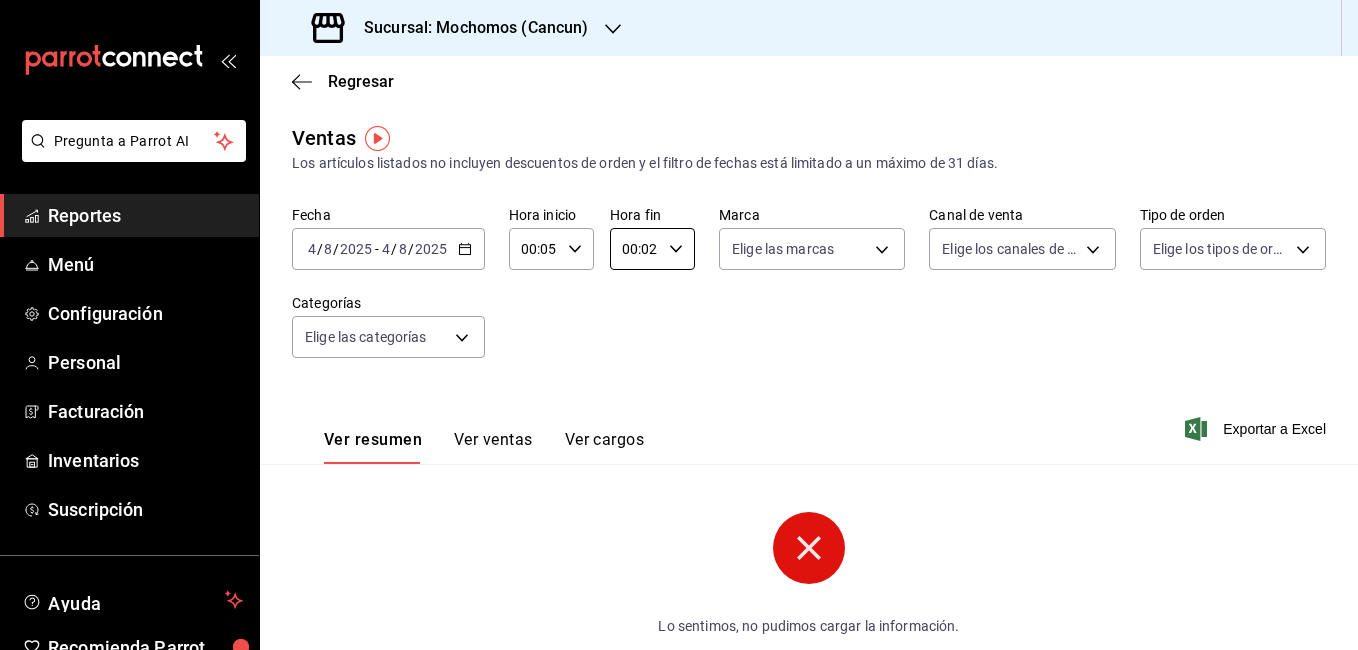 click on "00:02" at bounding box center (635, 249) 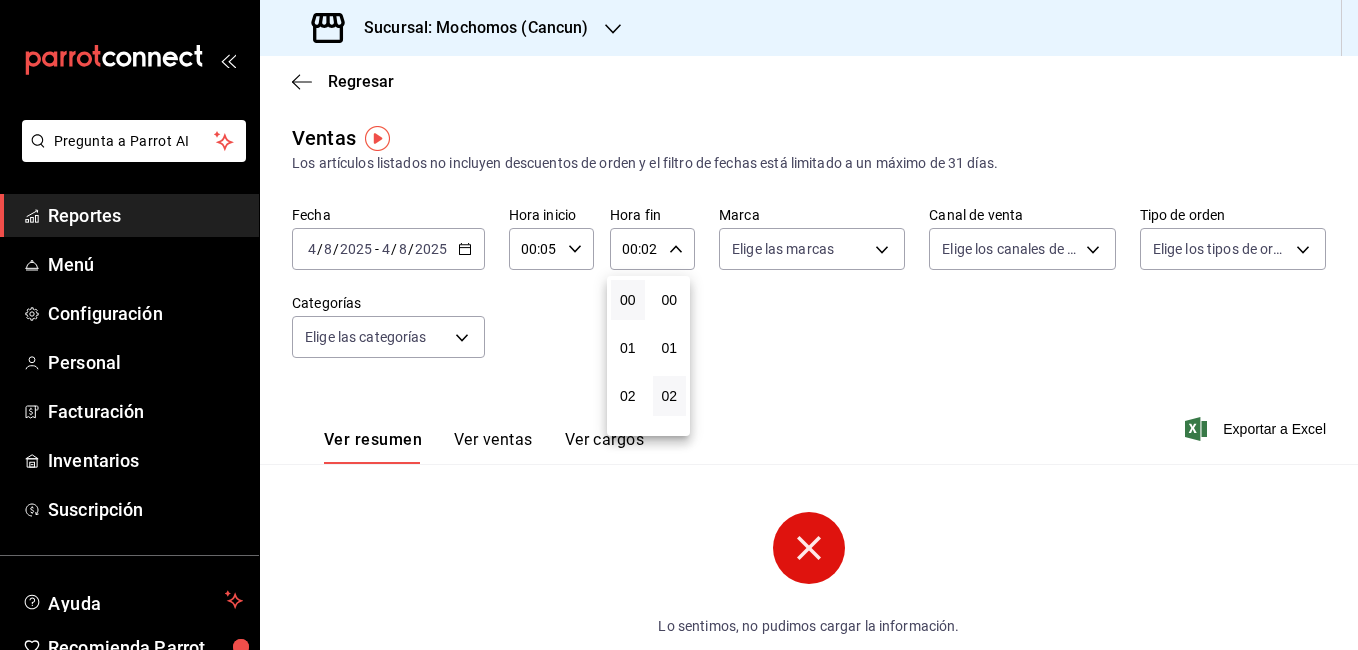 scroll, scrollTop: 96, scrollLeft: 0, axis: vertical 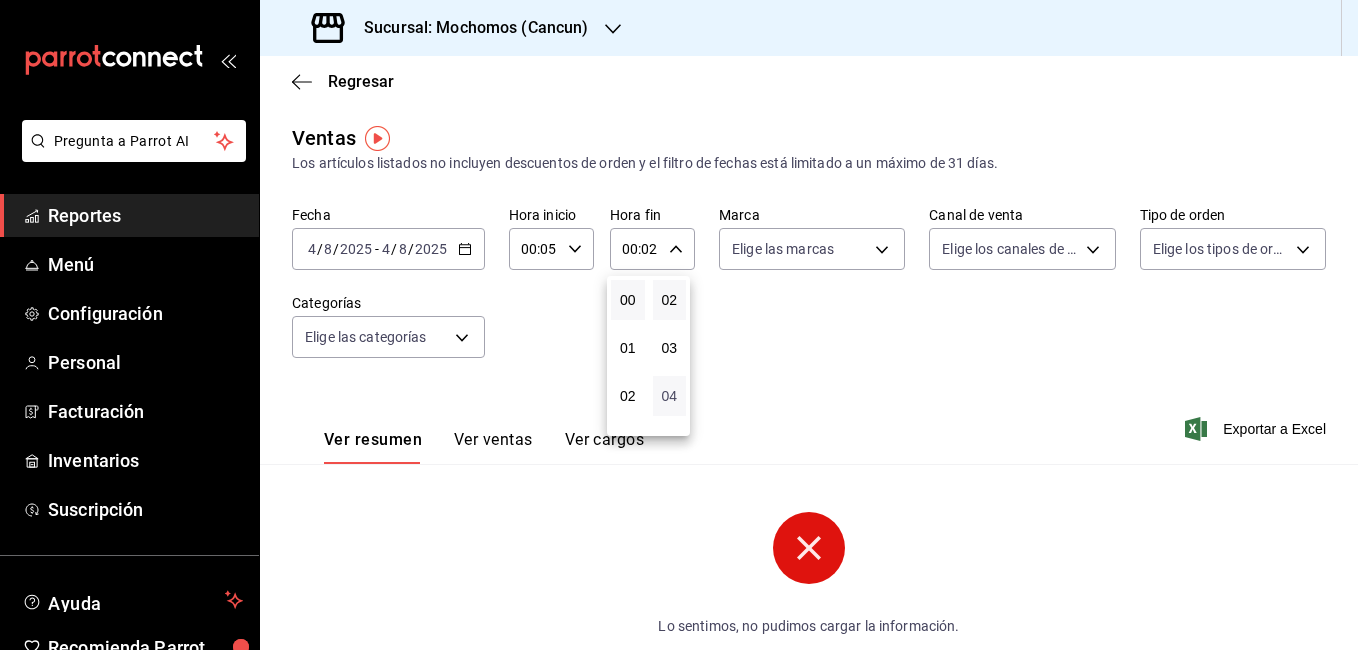 click on "04" at bounding box center [670, 396] 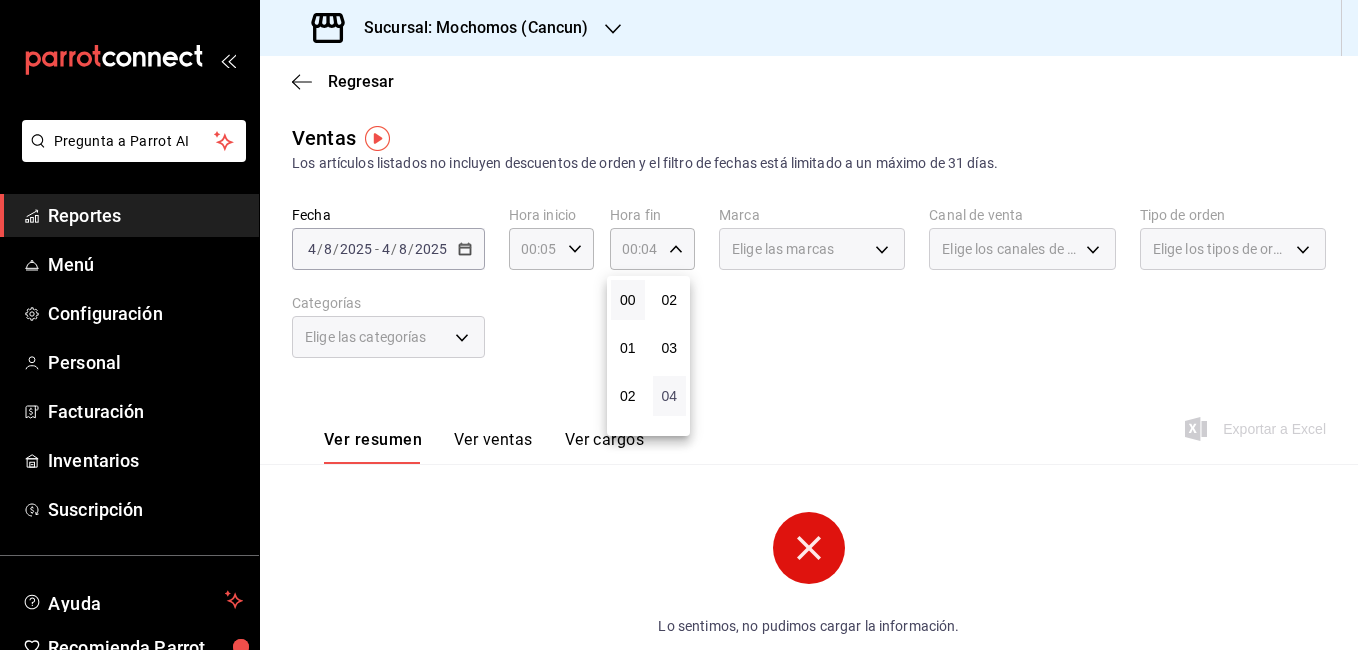 click on "04" at bounding box center (670, 396) 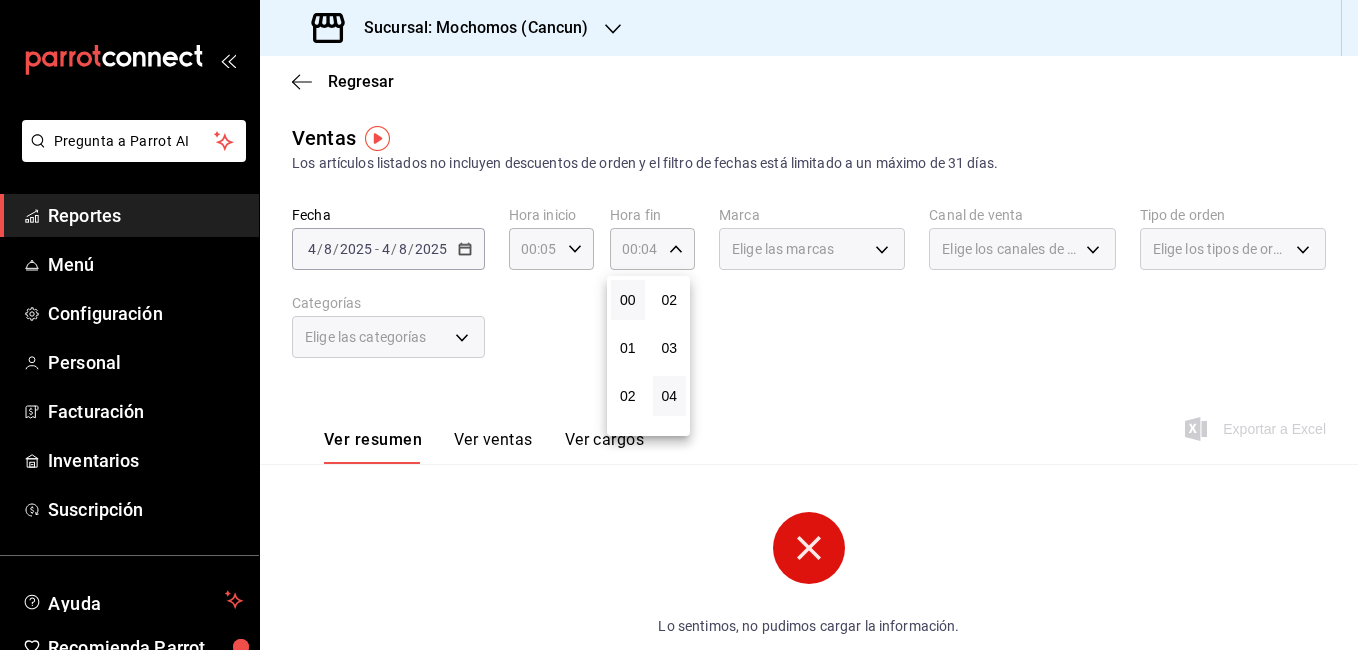 click at bounding box center (679, 325) 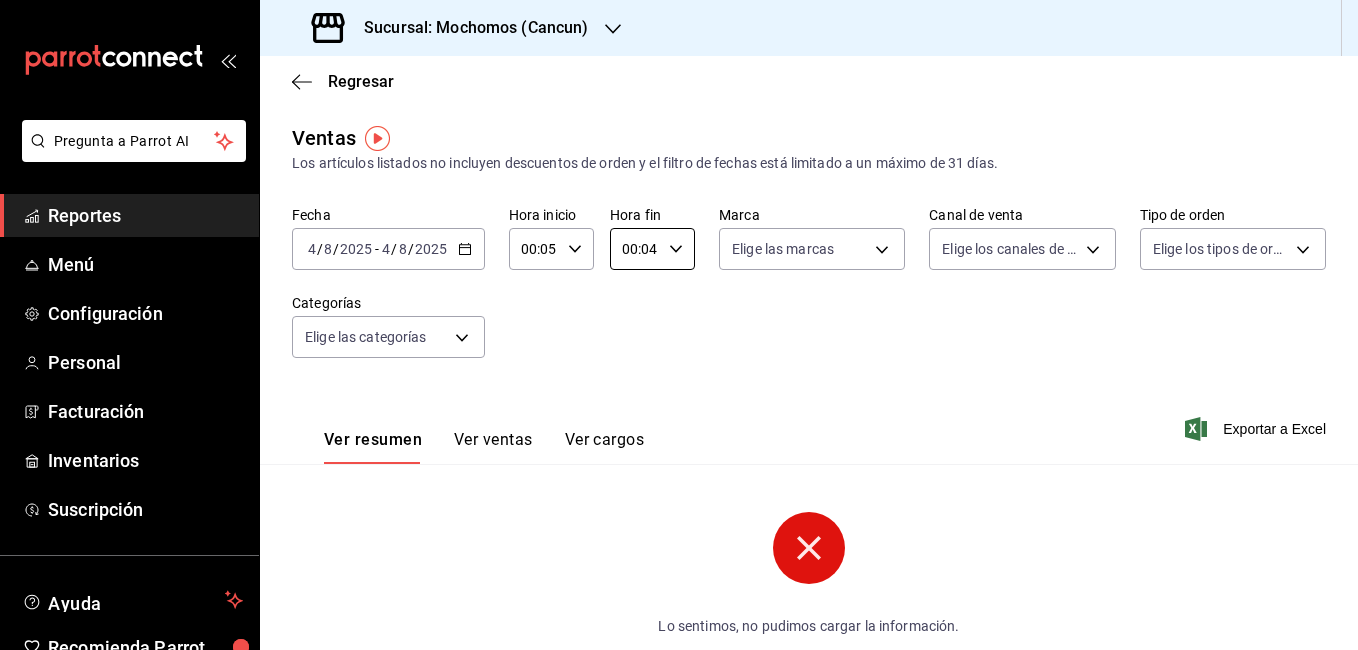 click on "00:04" at bounding box center [635, 249] 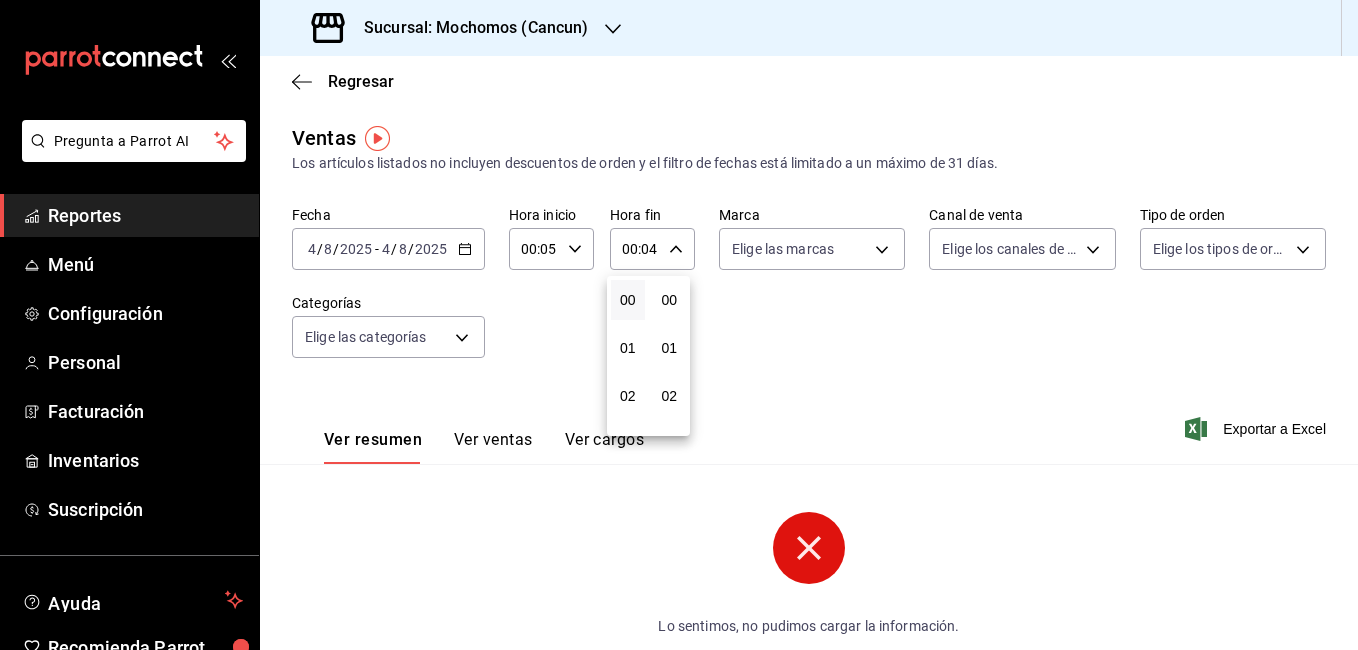 scroll, scrollTop: 192, scrollLeft: 0, axis: vertical 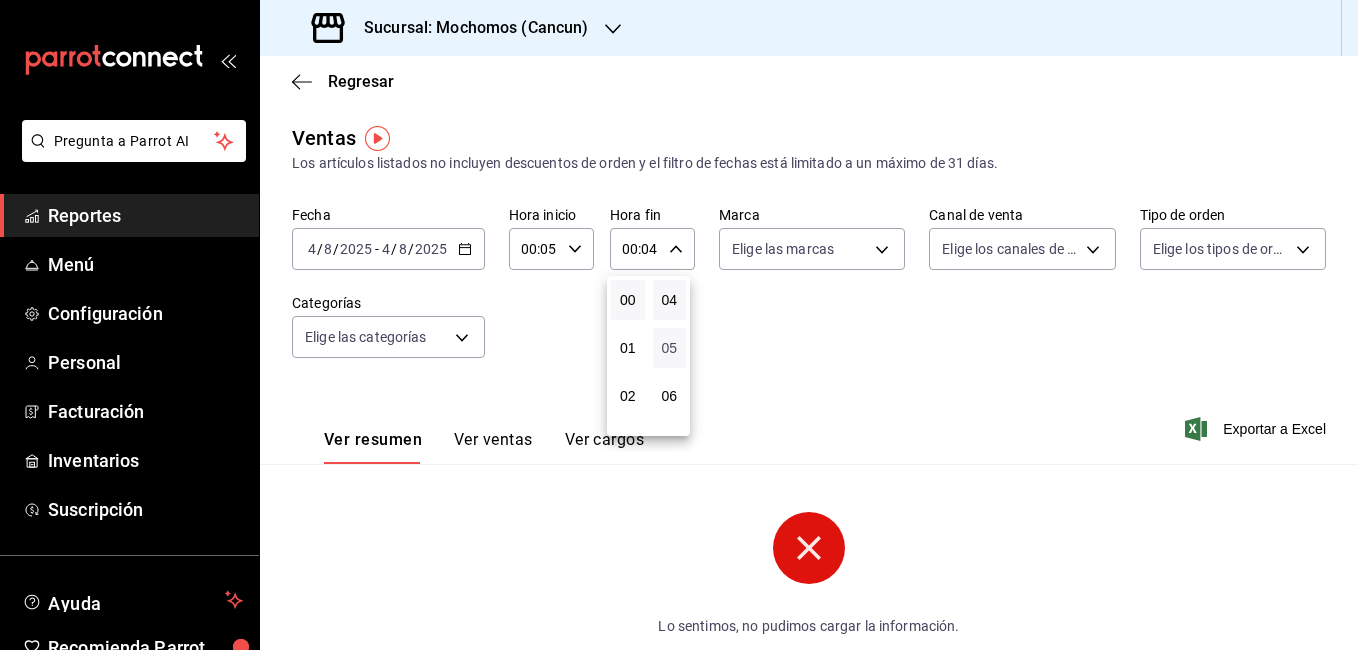 click on "05" at bounding box center [670, 348] 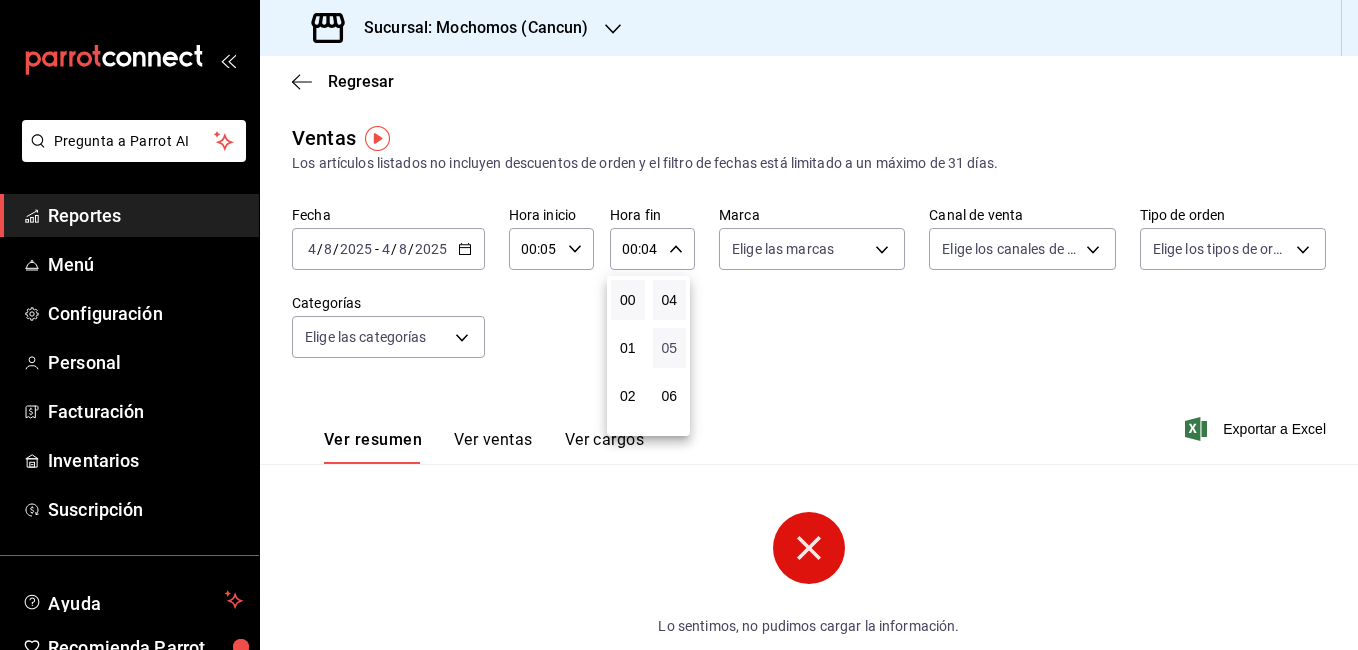 type on "00:05" 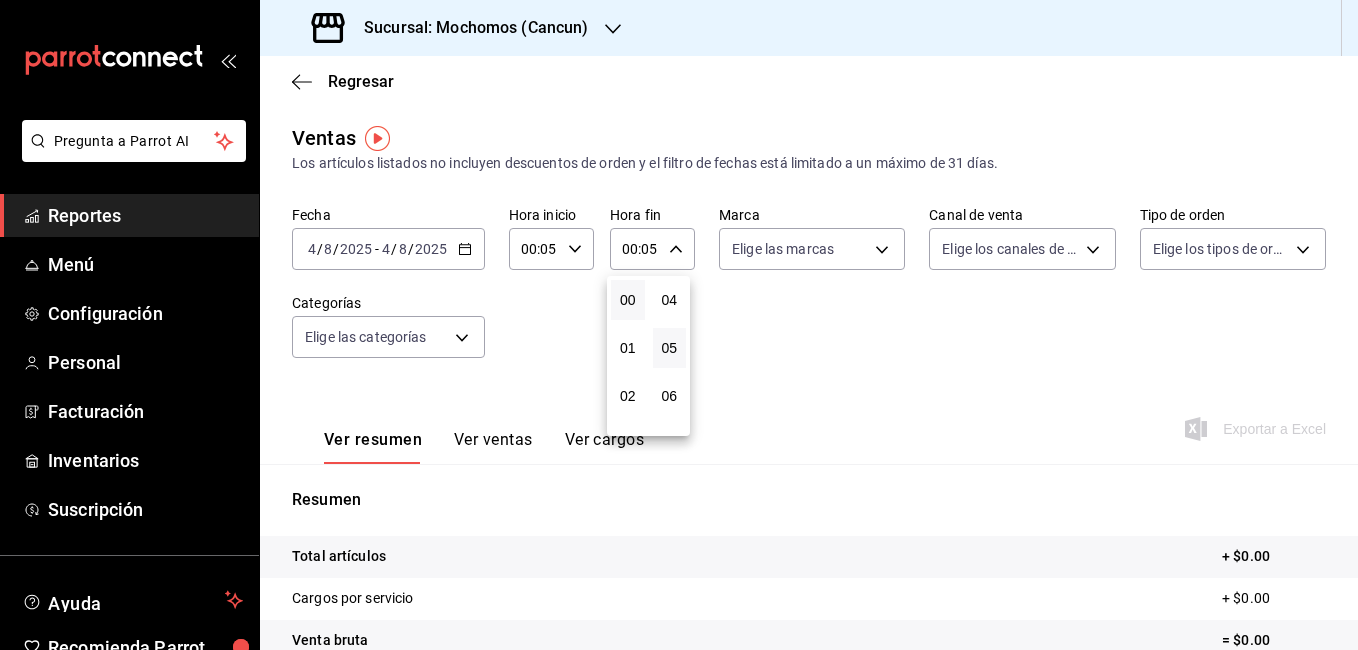 click at bounding box center [679, 325] 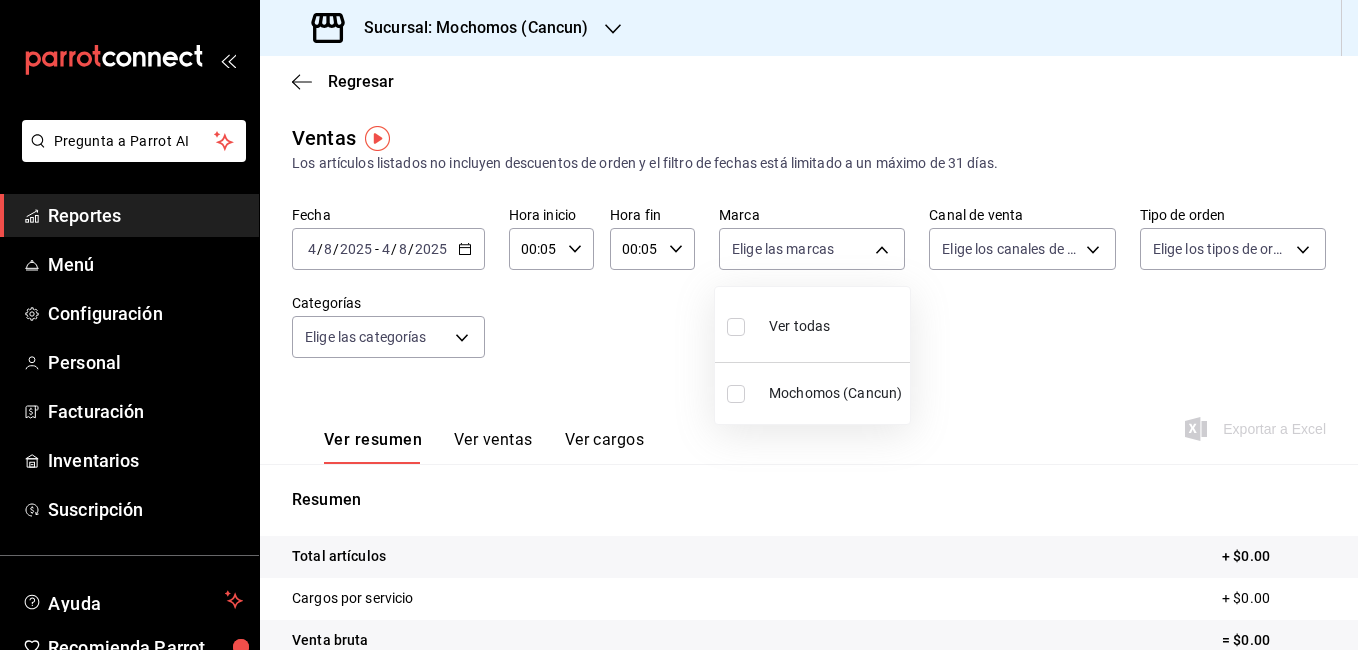 click on "Pregunta a Parrot AI Reportes   Menú   Configuración   Personal   Facturación   Inventarios   Suscripción   Ayuda Recomienda Parrot   Jacob Gomez Aguilar   Sugerir nueva función   Sucursal: Mochomos (Cancun) Regresar Ventas Los artículos listados no incluyen descuentos de orden y el filtro de fechas está limitado a un máximo de 31 días. Fecha 2025-08-04 4 / 8 / 2025 - 2025-08-04 4 / 8 / 2025 Hora inicio 00:05 Hora inicio Hora fin 00:05 Hora fin Marca Elige las marcas Canal de venta Elige los canales de venta Tipo de orden Elige los tipos de orden Categorías Elige las categorías Ver resumen Ver ventas Ver cargos Exportar a Excel Resumen Total artículos + $0.00 Cargos por servicio + $0.00 Venta bruta = $0.00 Descuentos totales - $0.00 Certificados de regalo - $0.00 Venta total = $0.00 Impuestos - $0.00 Venta neta = $0.00 GANA 1 MES GRATIS EN TU SUSCRIPCIÓN AQUÍ Ver video tutorial Ir a video Pregunta a Parrot AI Reportes   Menú   Configuración   Personal   Facturación   Inventarios     Ayuda" at bounding box center (679, 325) 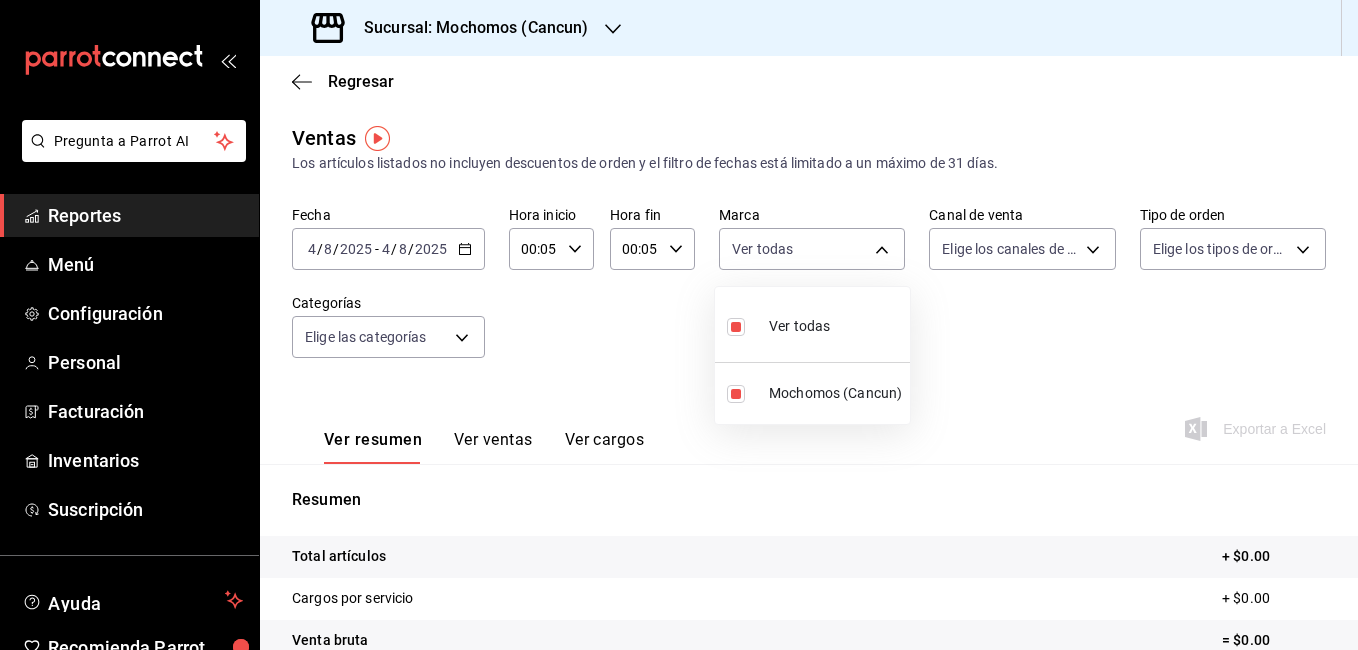 click at bounding box center [679, 325] 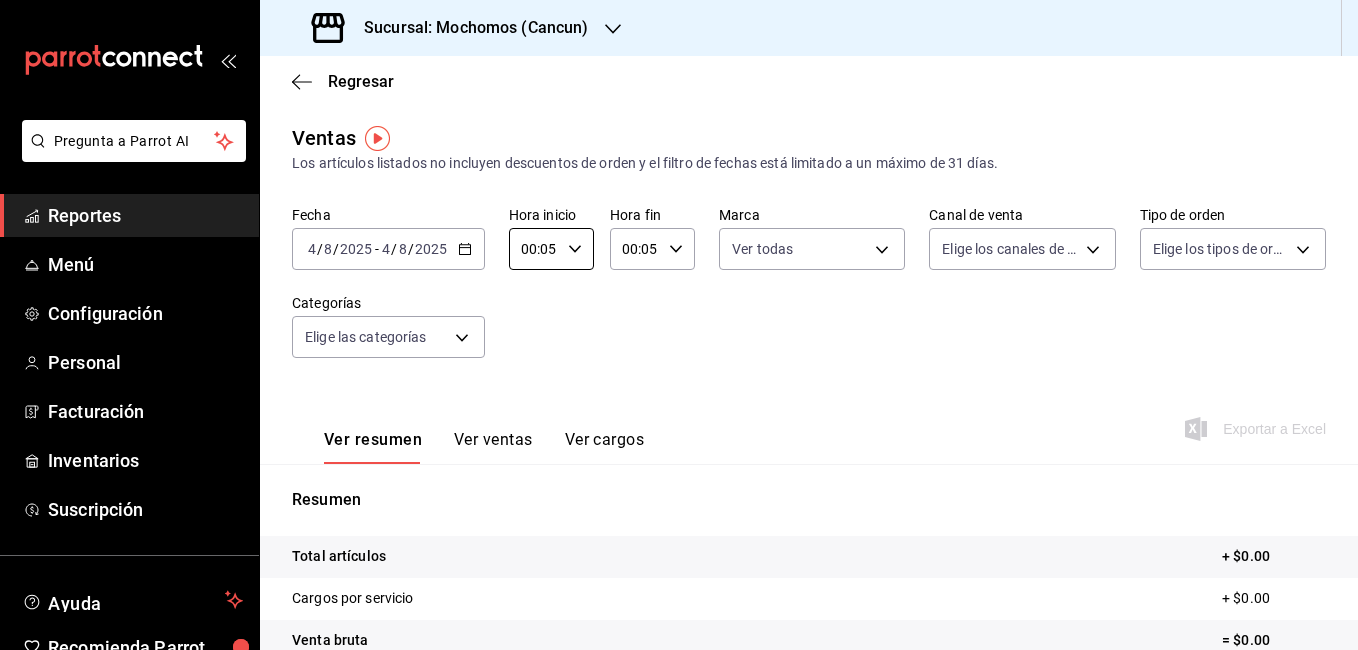 click on "00:05" at bounding box center (534, 249) 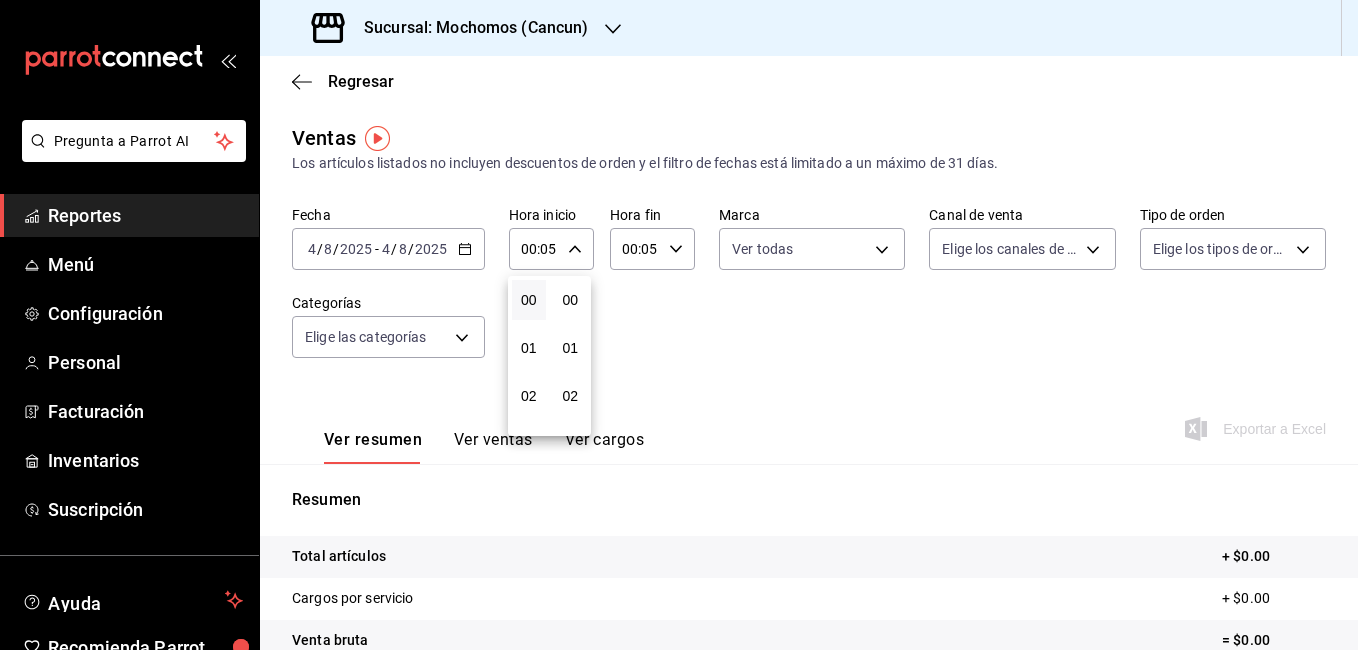 scroll, scrollTop: 240, scrollLeft: 0, axis: vertical 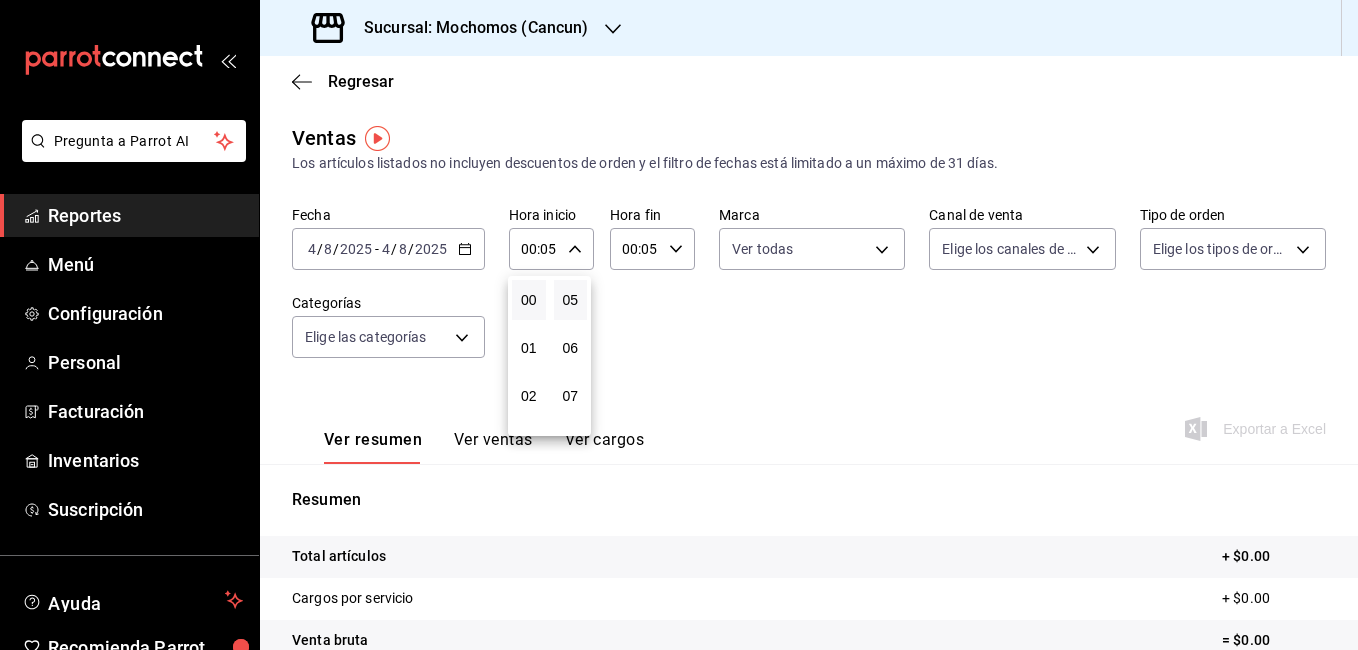 click on "05" at bounding box center [571, 300] 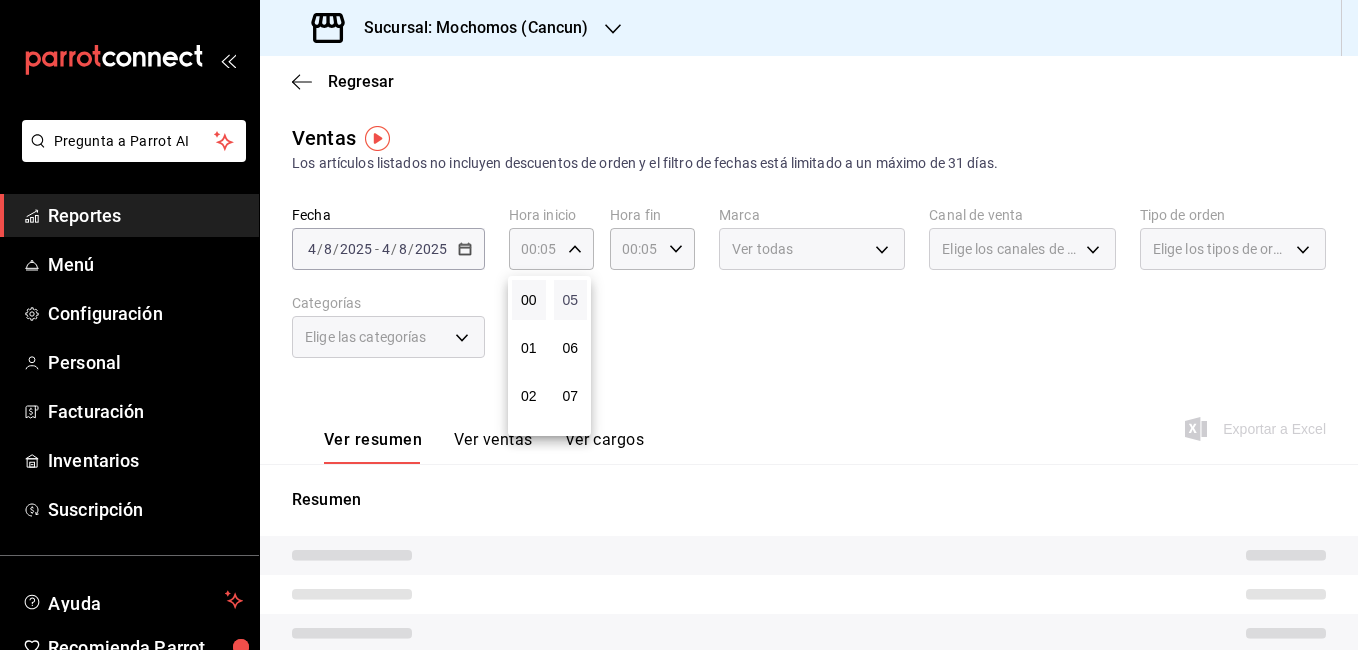 click on "05" at bounding box center (571, 300) 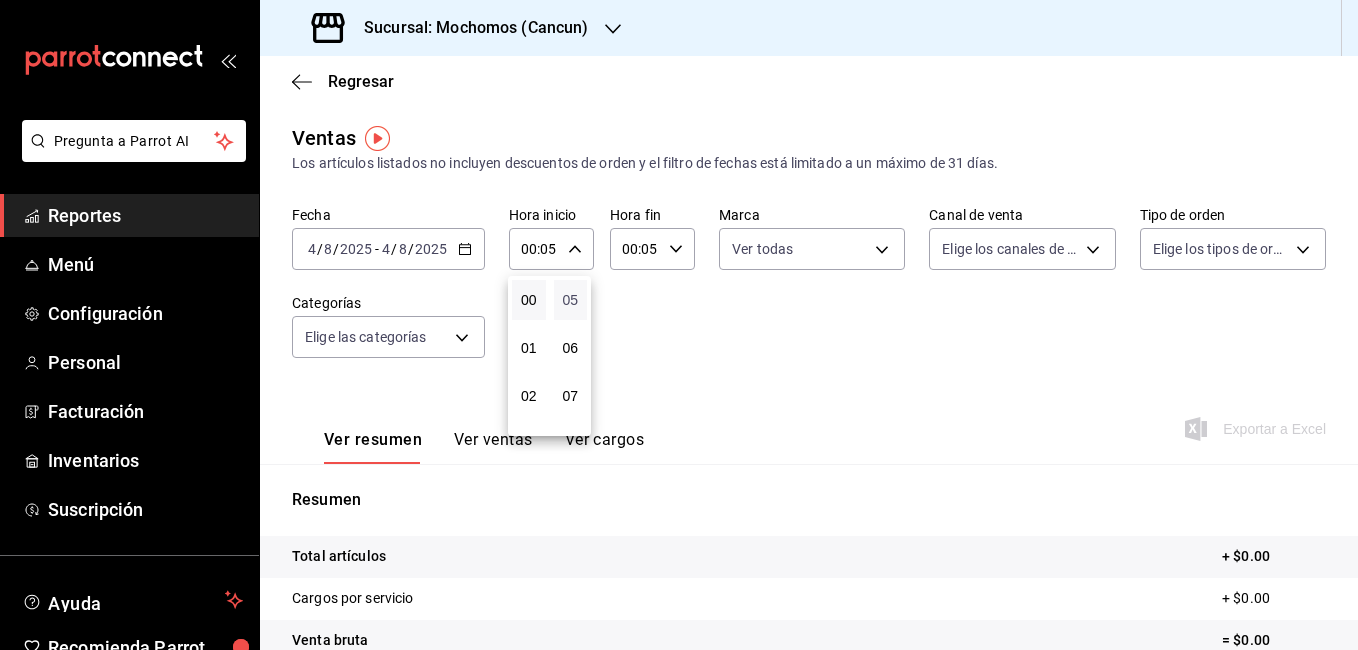 click on "05" at bounding box center (571, 300) 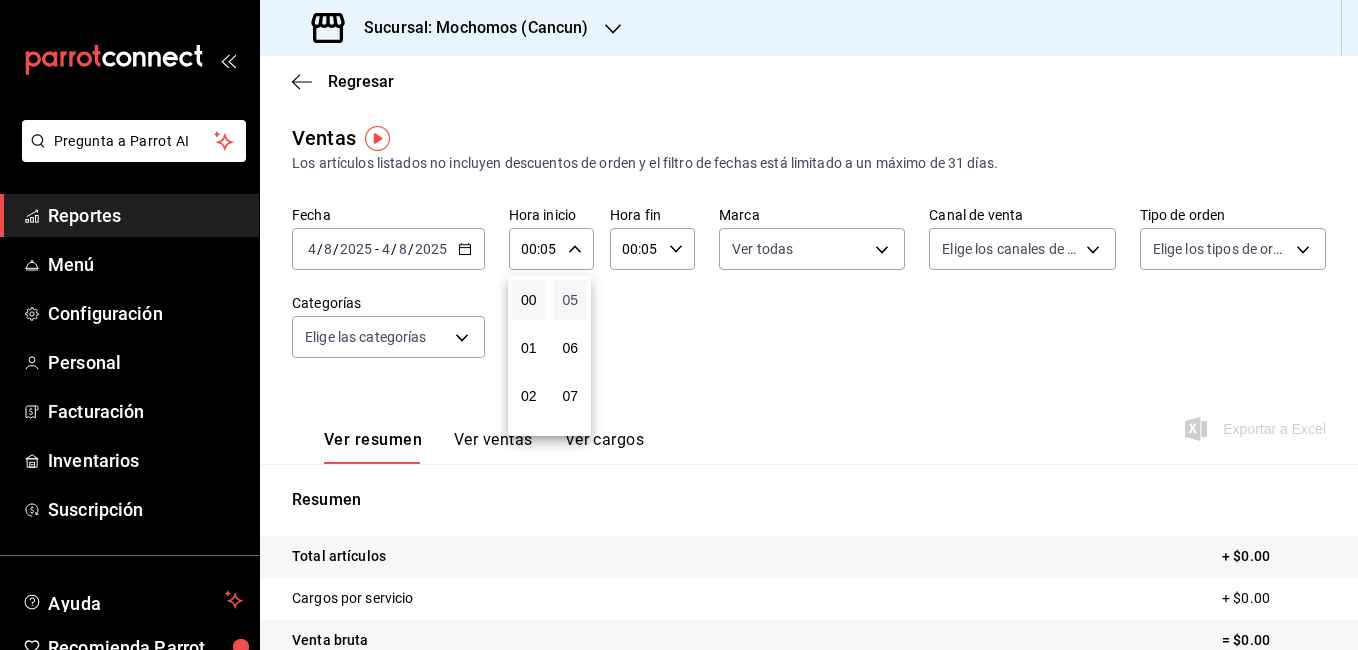 click on "05" at bounding box center [571, 300] 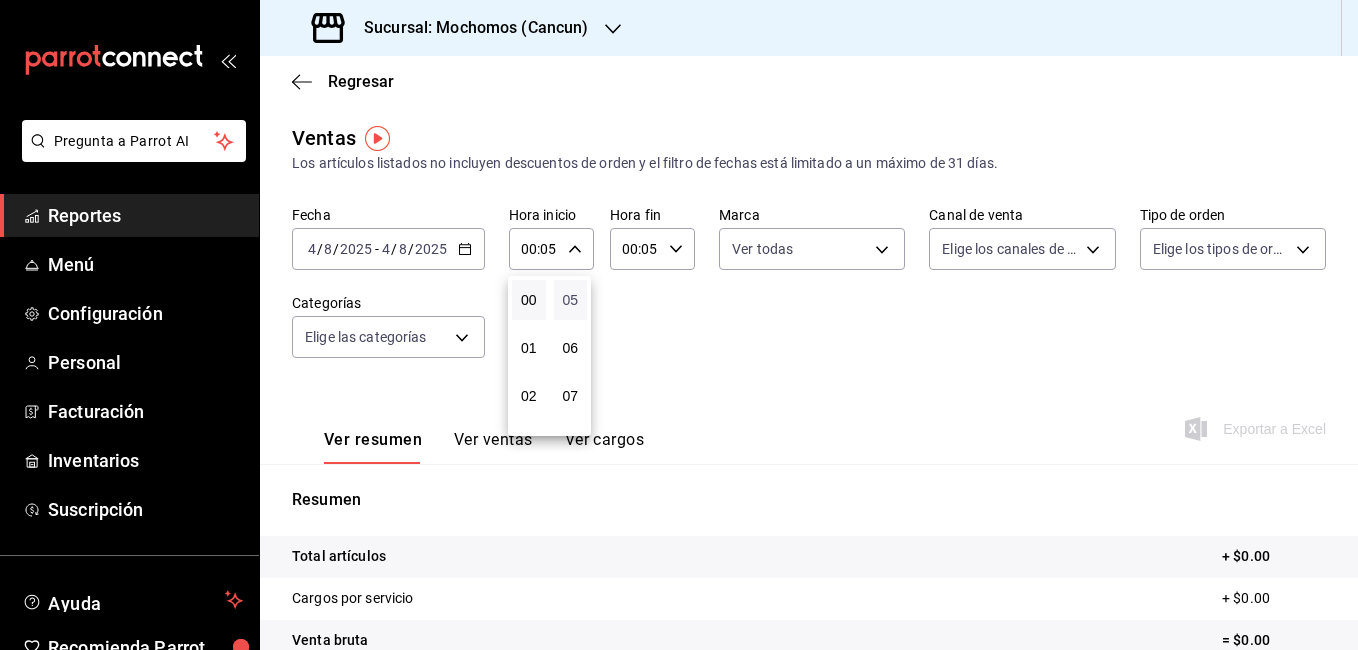 click on "05" at bounding box center (571, 300) 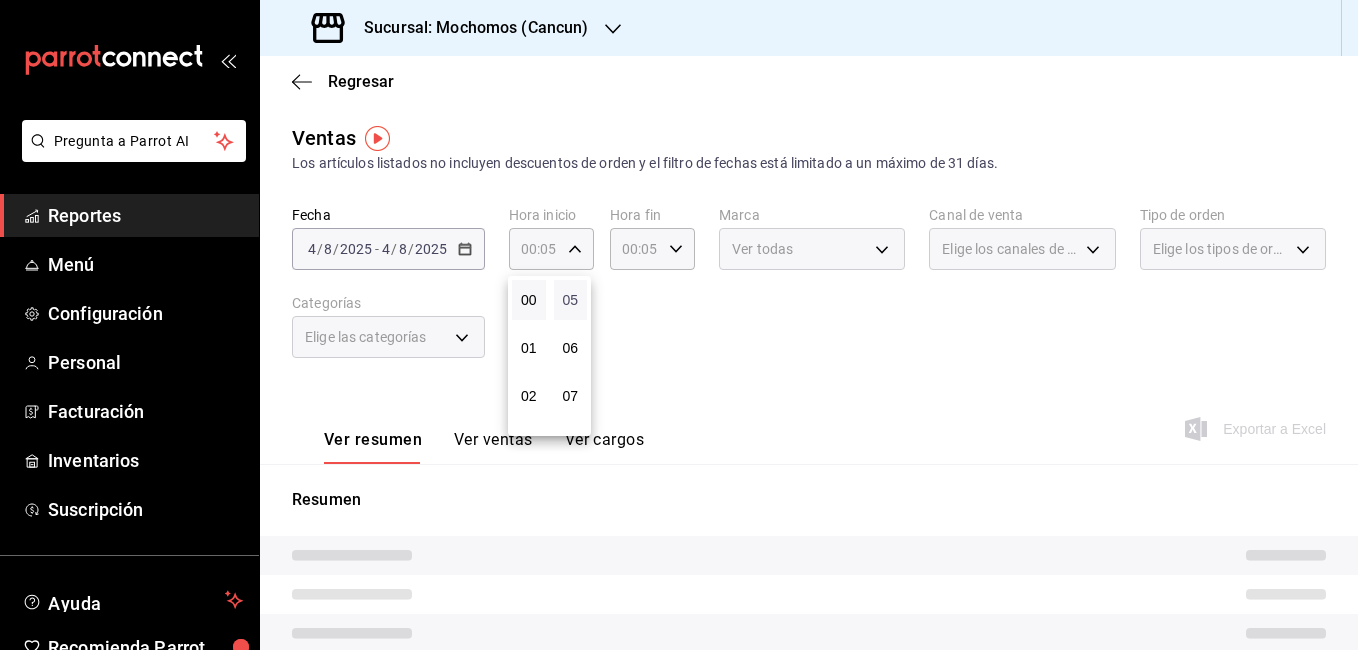 click on "05" at bounding box center [571, 300] 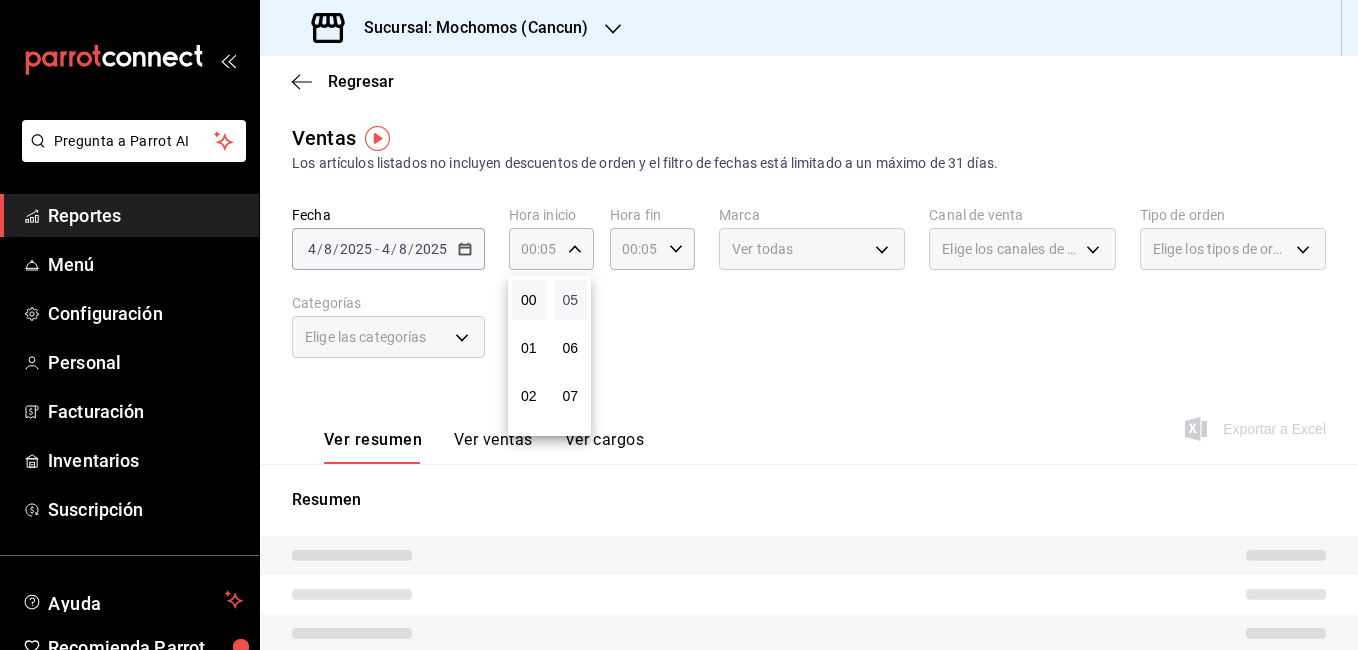 click on "05" at bounding box center (571, 300) 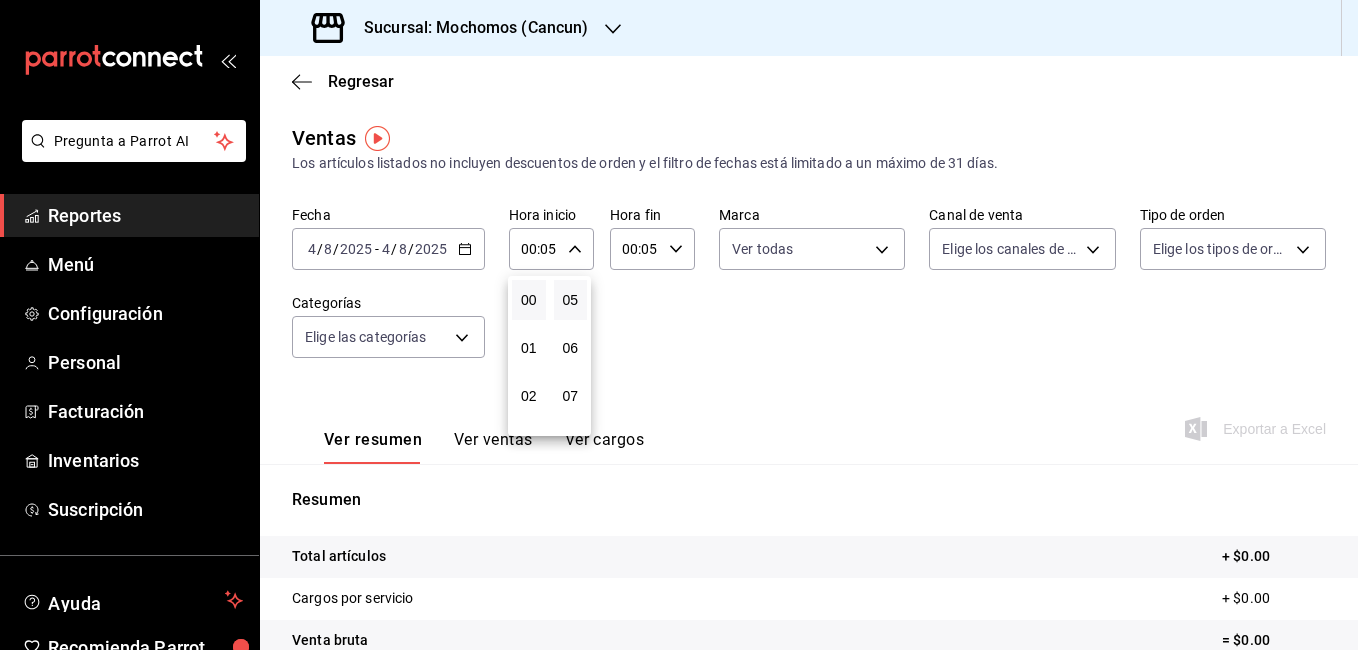 click at bounding box center [679, 325] 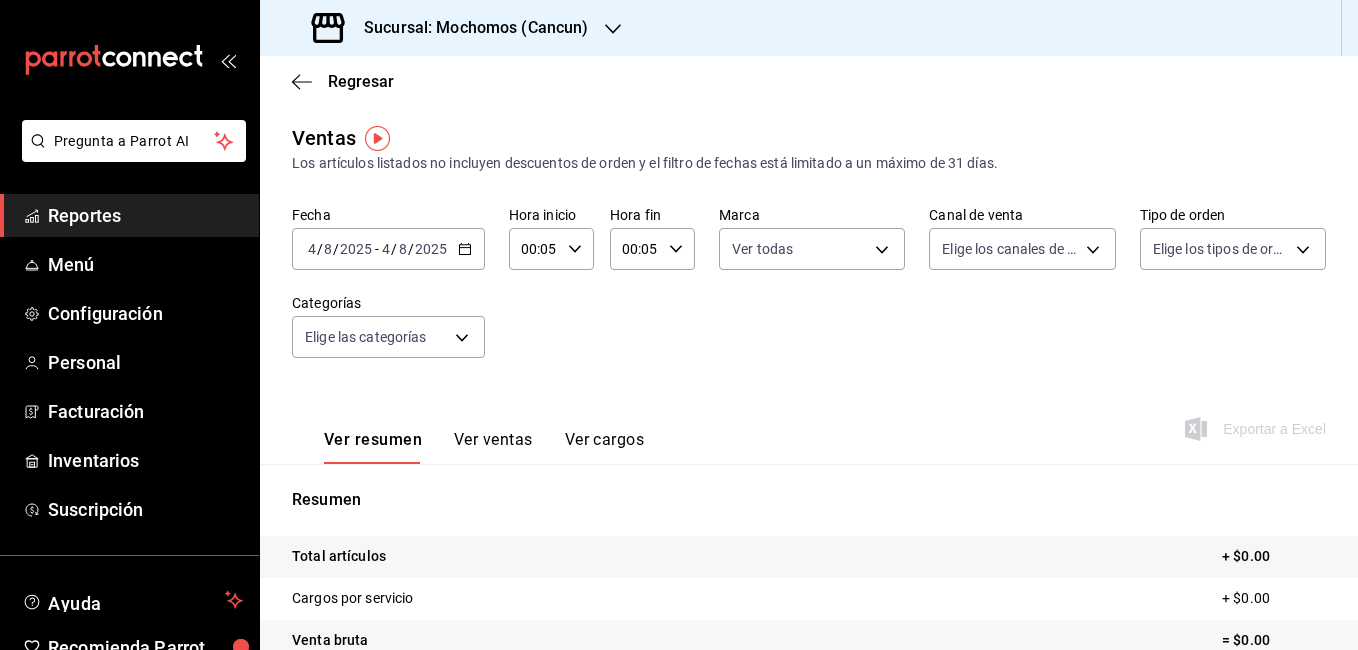 click at bounding box center (679, 325) 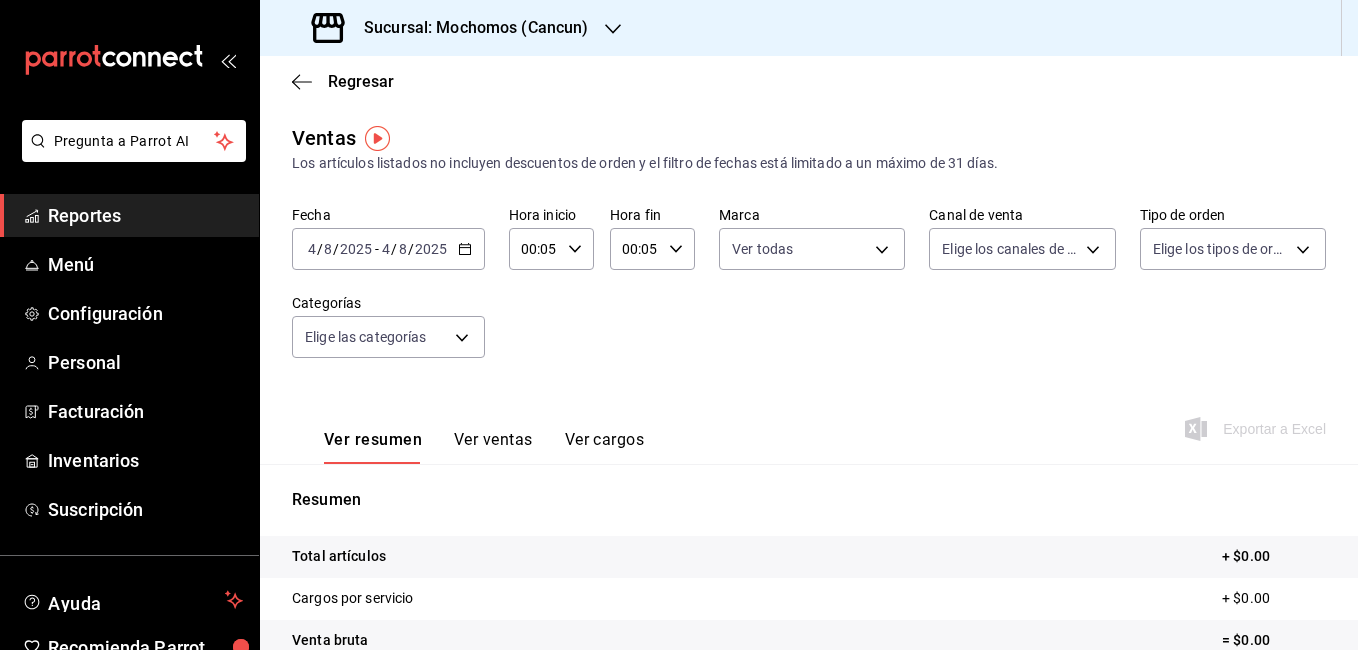 click on "00:05" at bounding box center [534, 249] 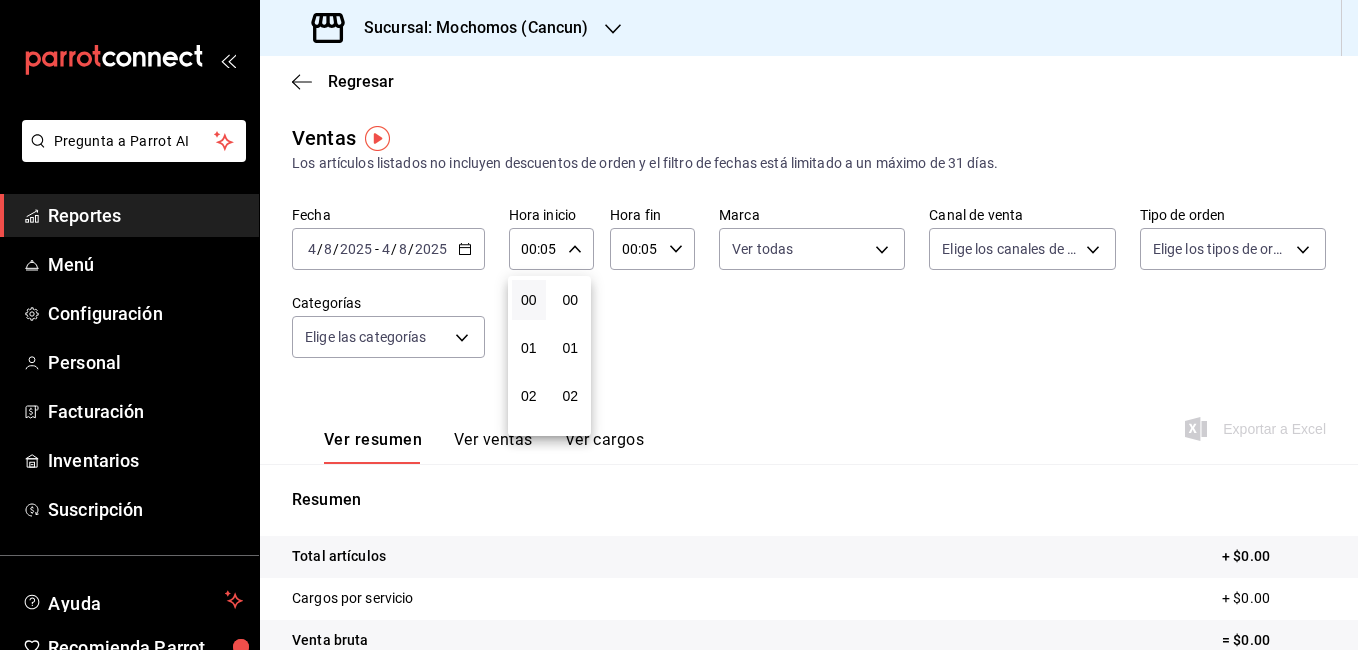 scroll, scrollTop: 240, scrollLeft: 0, axis: vertical 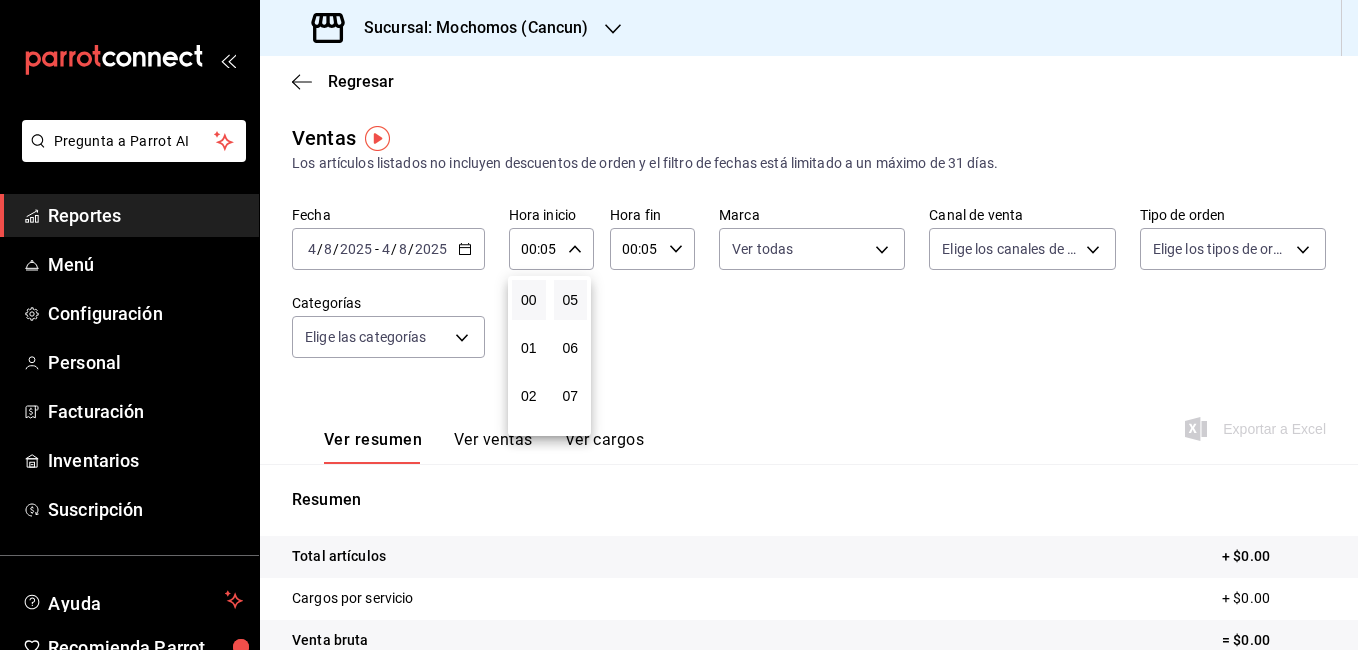 click at bounding box center (679, 325) 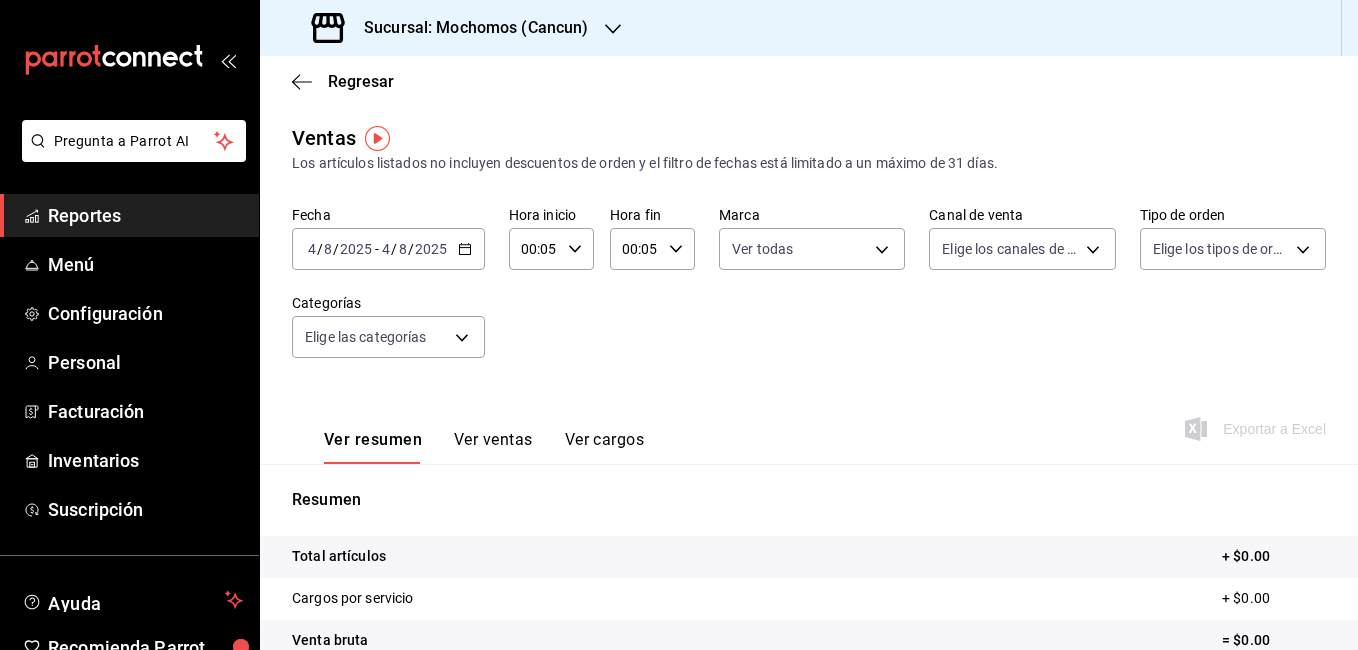 click at bounding box center (679, 325) 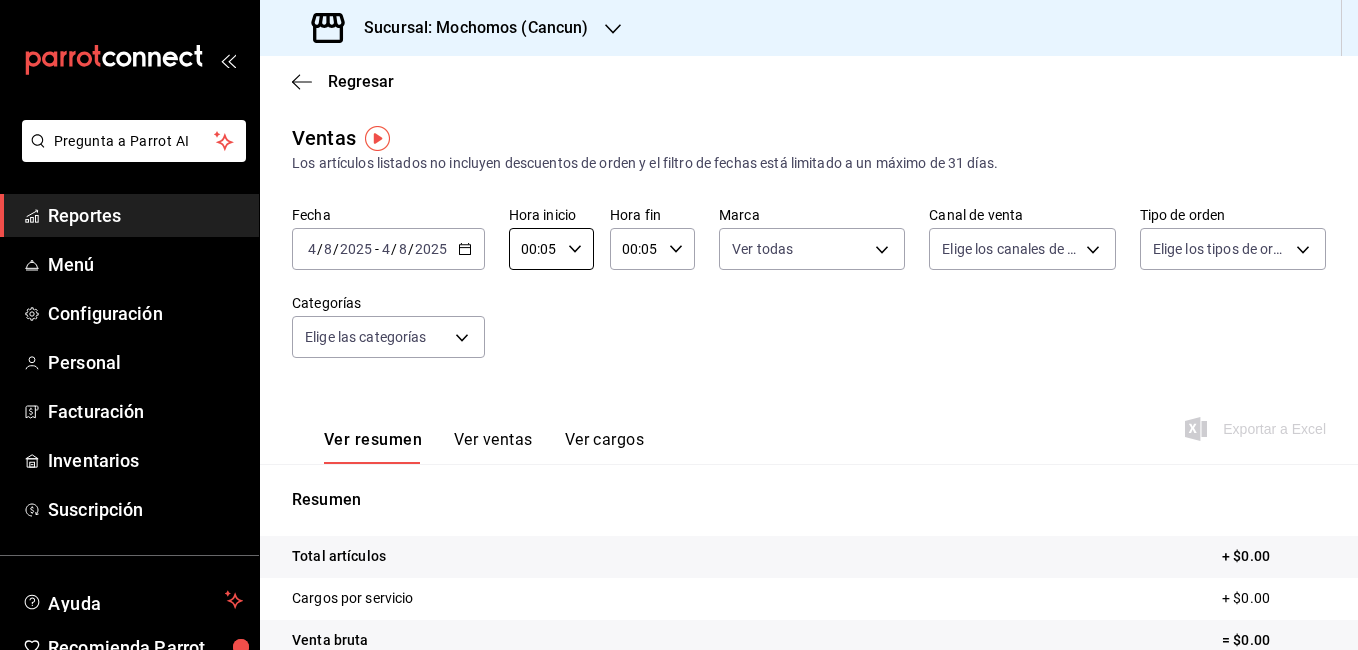 click on "00:05" at bounding box center (534, 249) 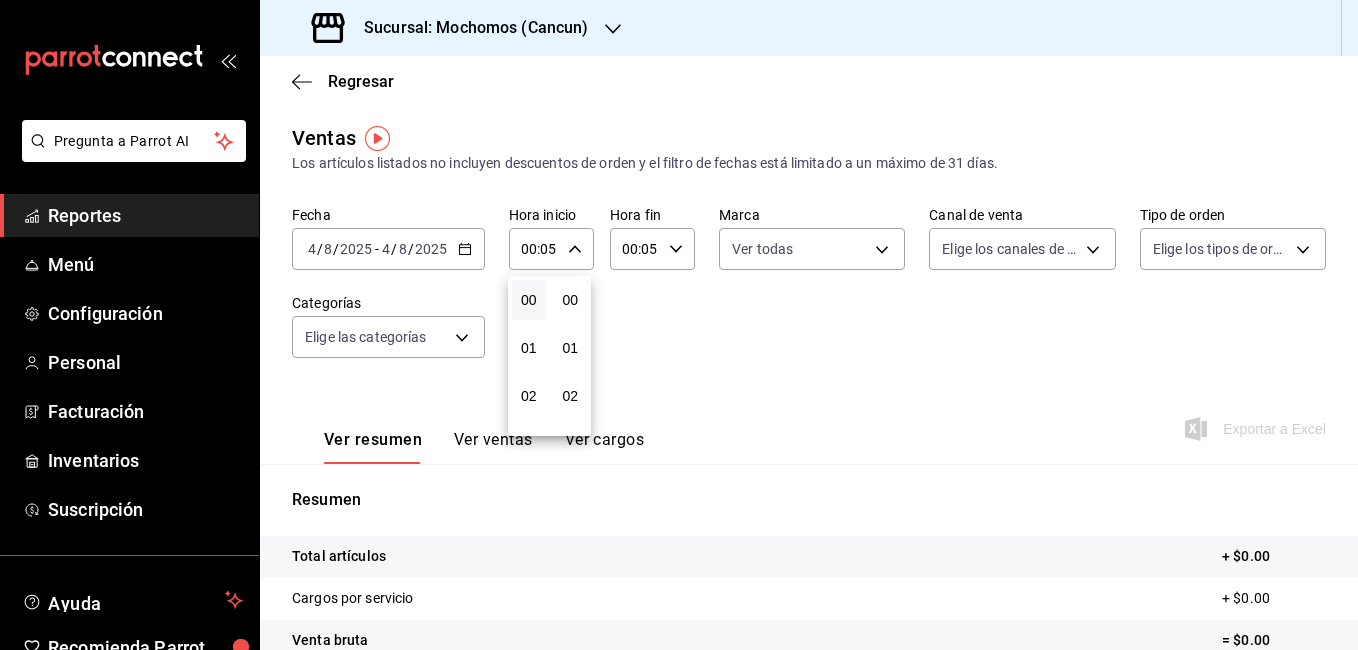 scroll, scrollTop: 240, scrollLeft: 0, axis: vertical 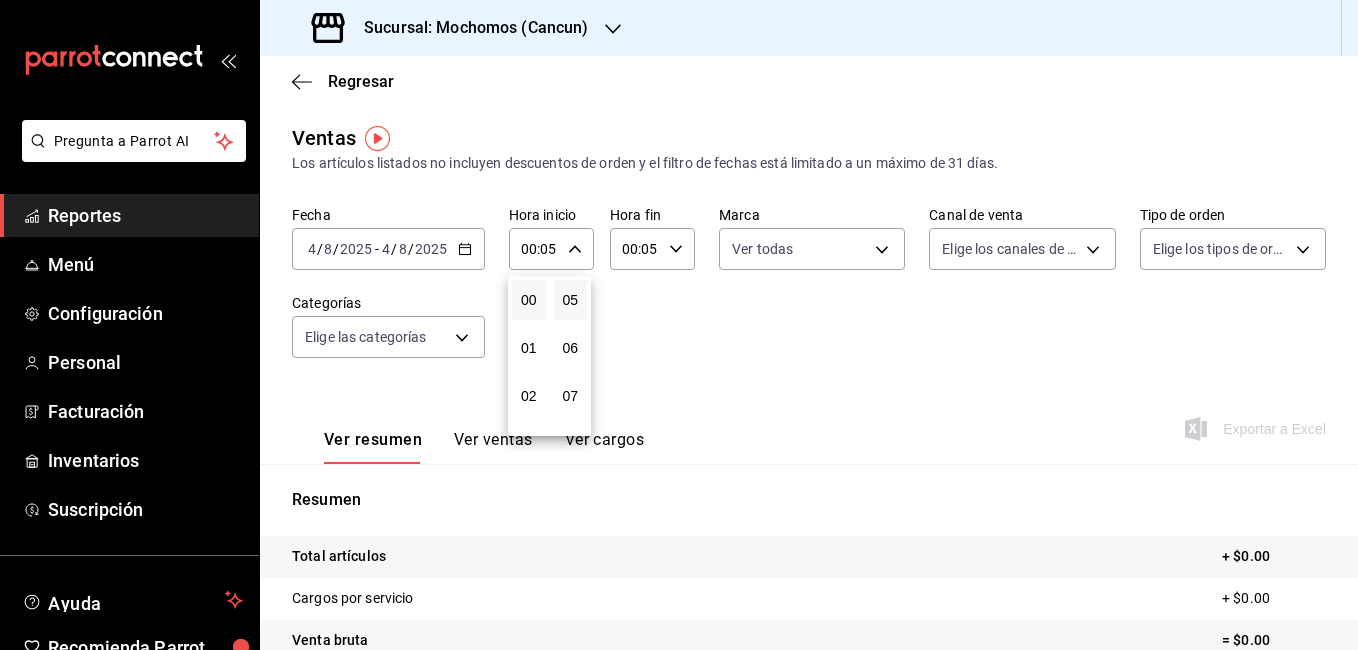 click at bounding box center [679, 325] 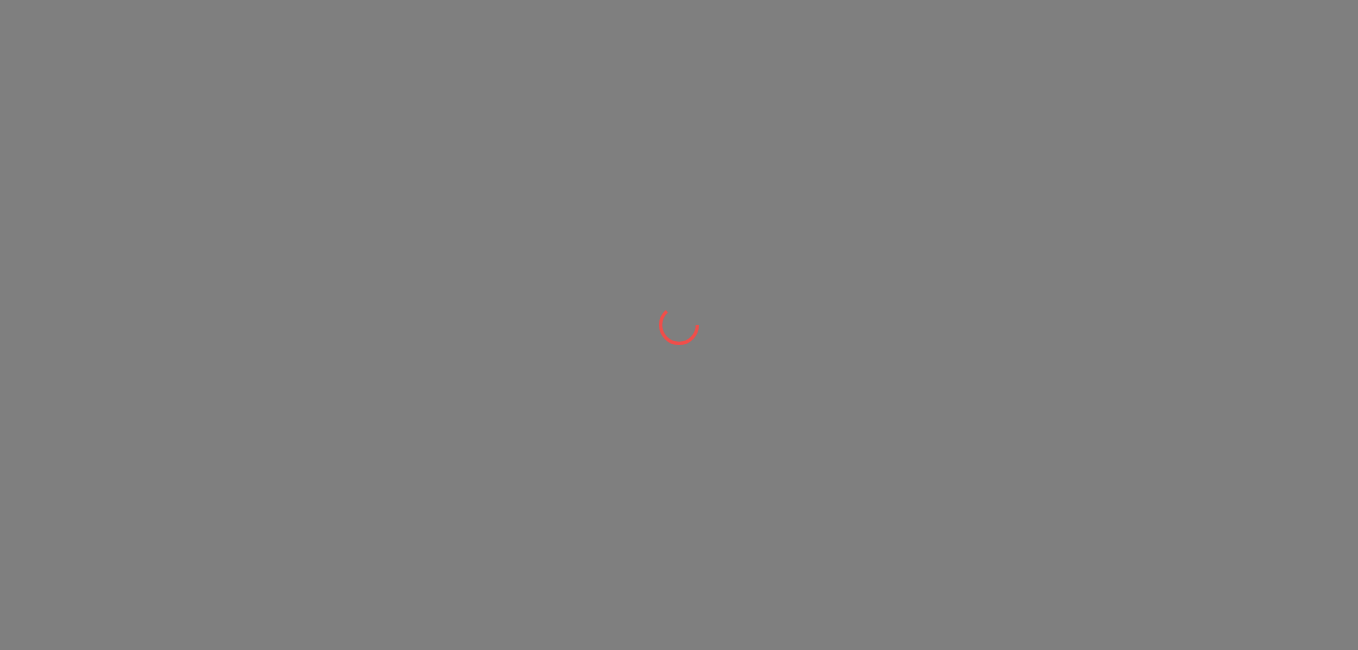scroll, scrollTop: 0, scrollLeft: 0, axis: both 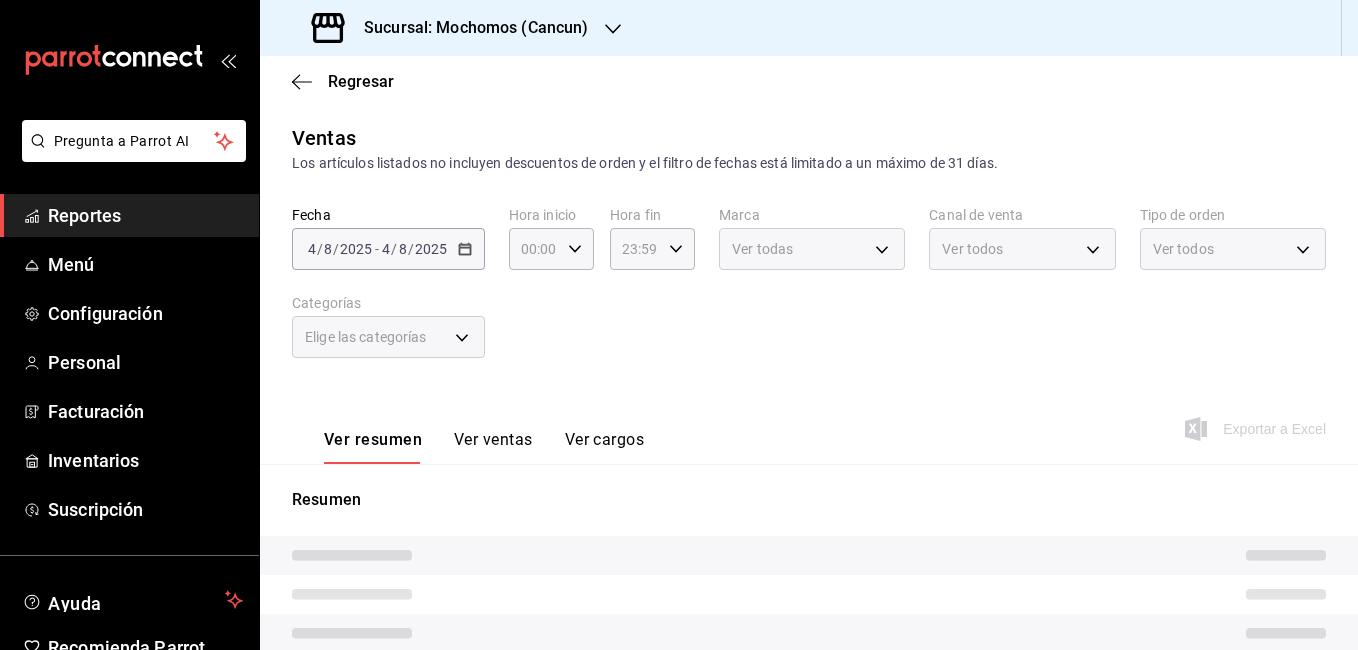 type on "00:05" 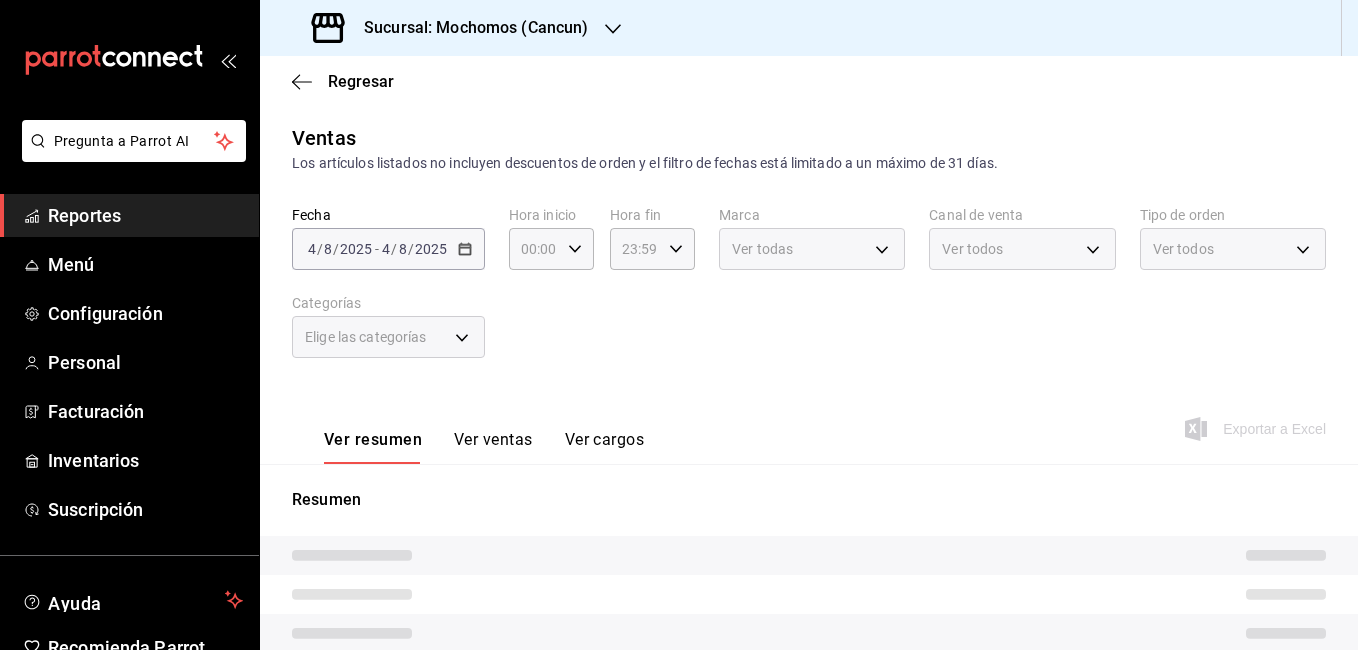 type on "00:05" 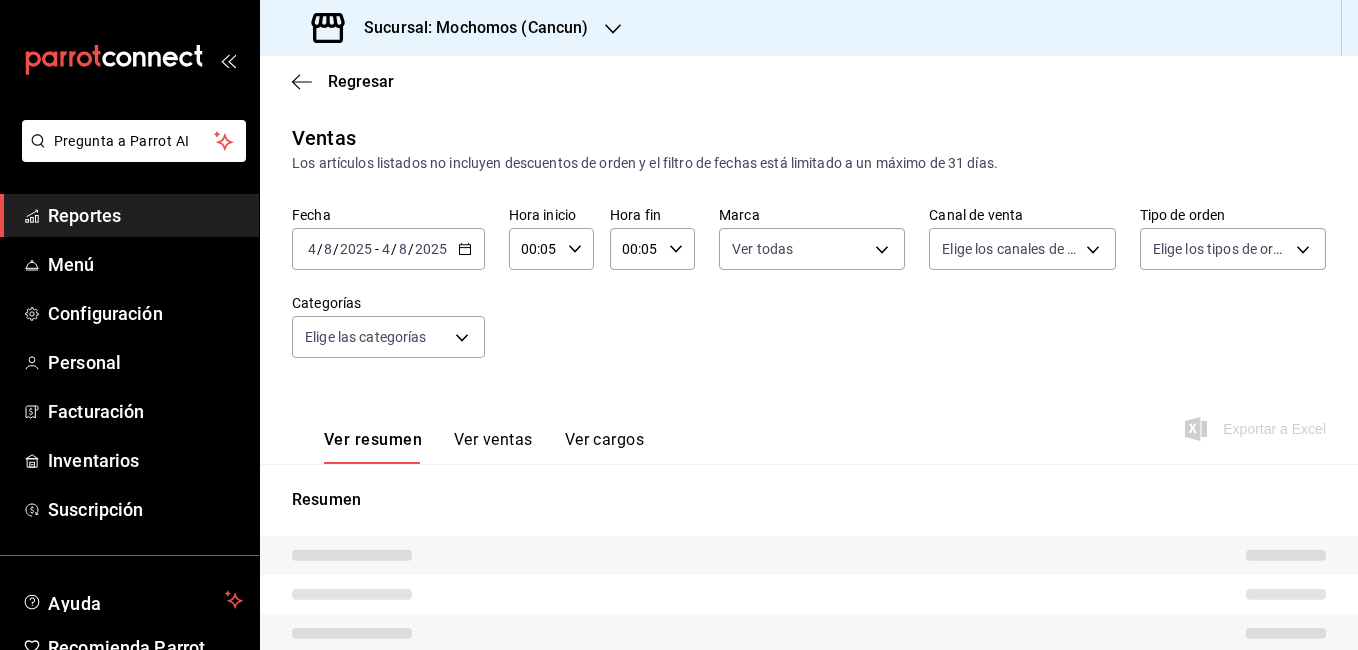 type on "81a909d9-58c5-46d1-b07d-4106a63ec642" 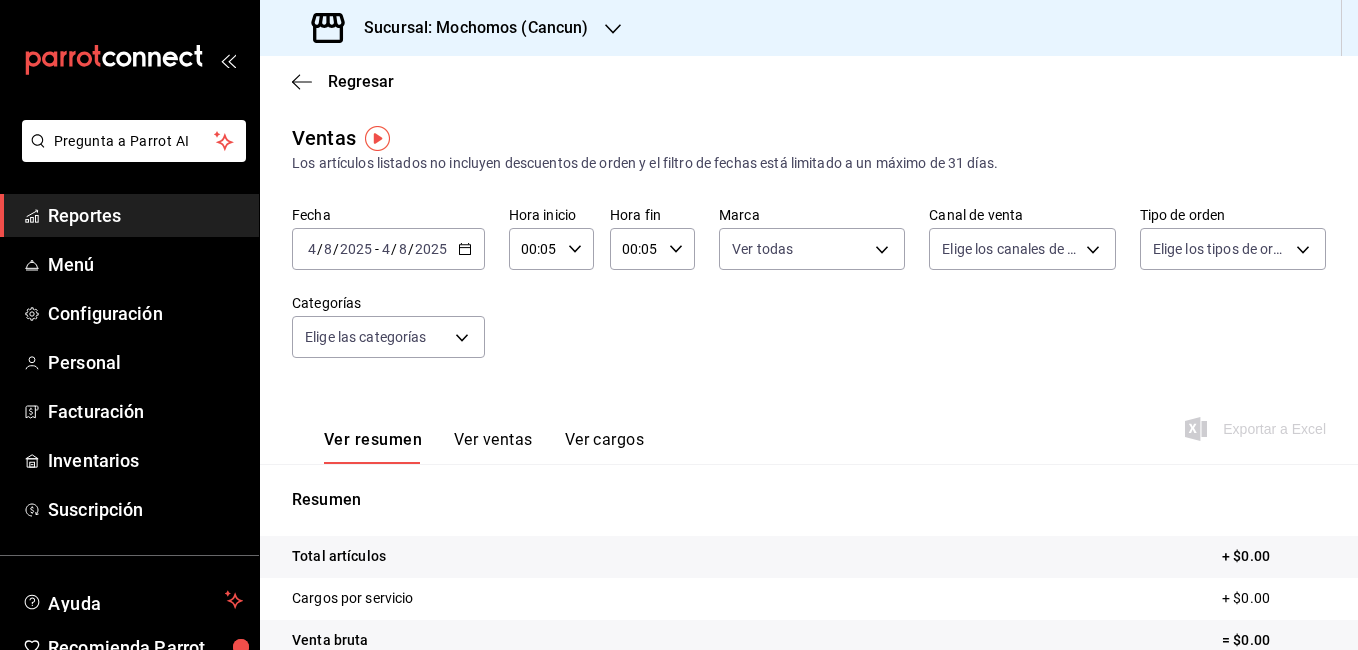 click on "00:05" at bounding box center [534, 249] 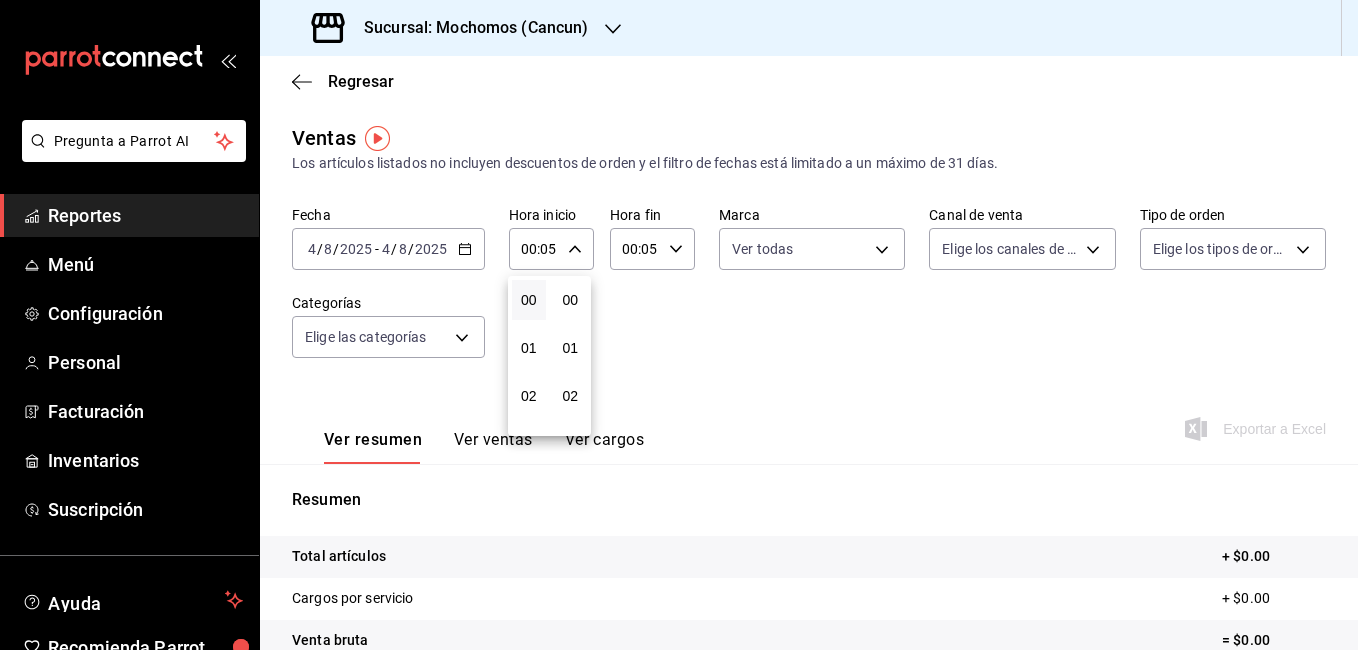 scroll, scrollTop: 240, scrollLeft: 0, axis: vertical 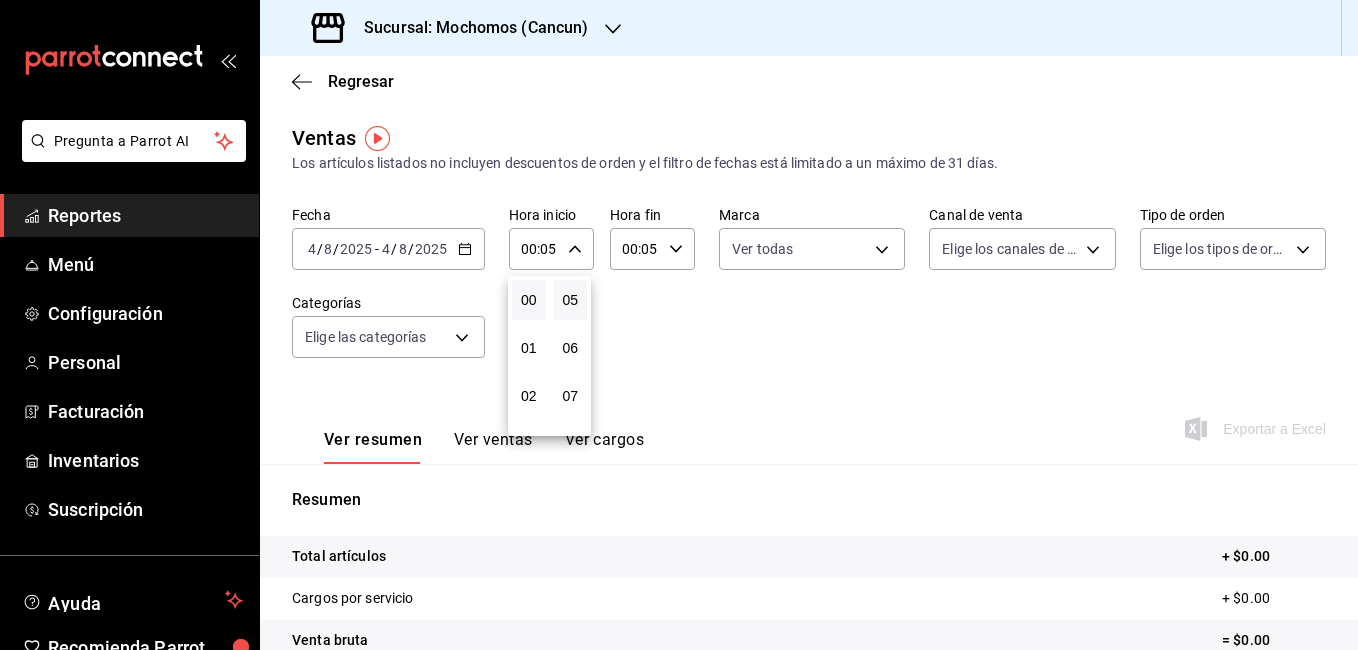 click at bounding box center [679, 325] 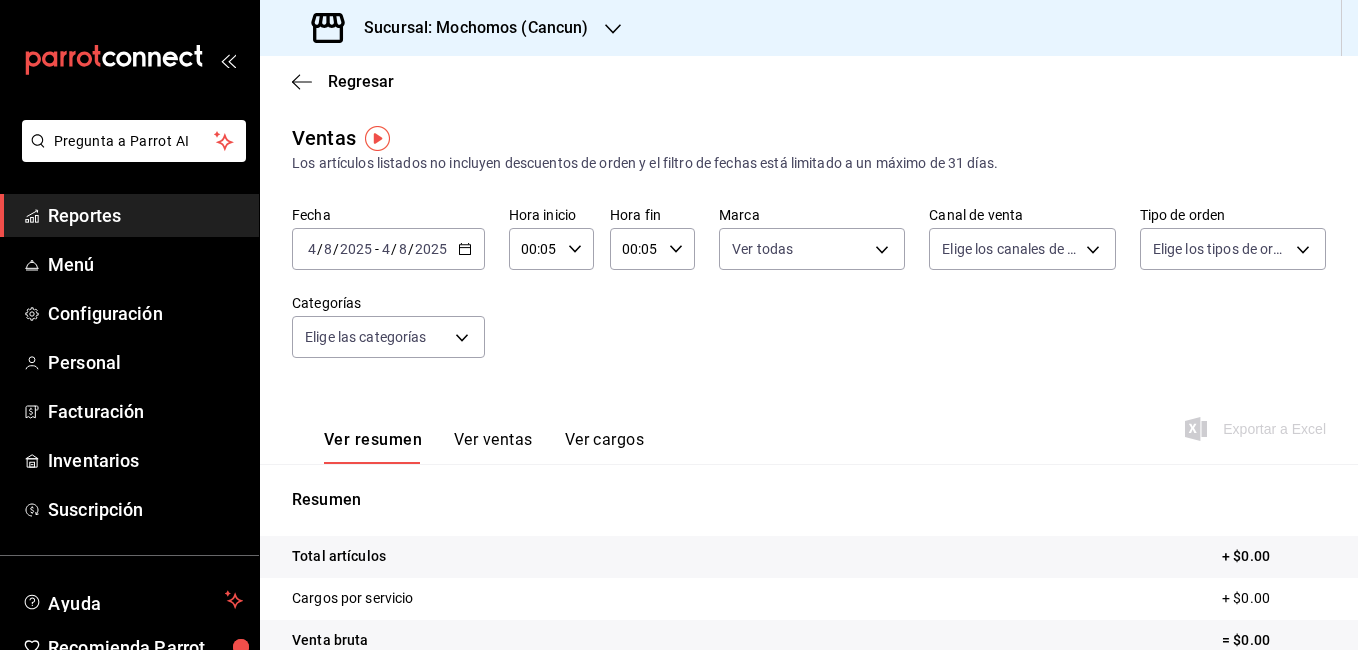 click on "00:05 Hora inicio" at bounding box center [551, 249] 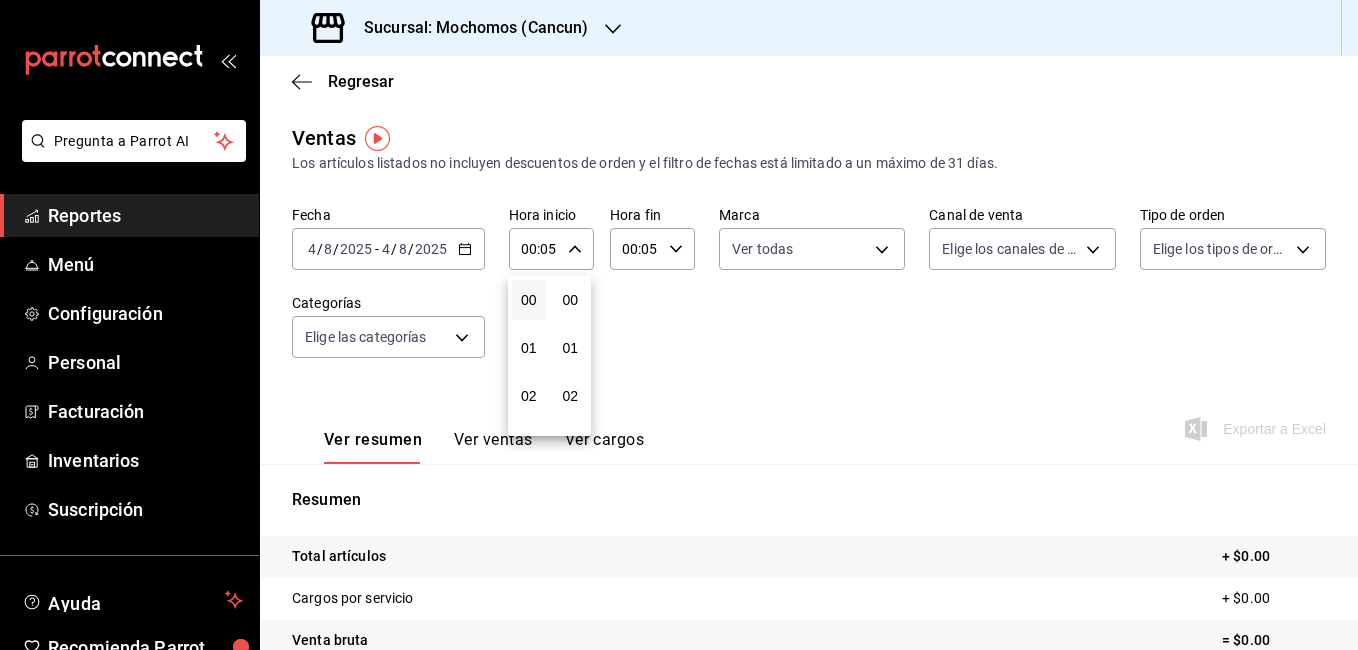 scroll, scrollTop: 240, scrollLeft: 0, axis: vertical 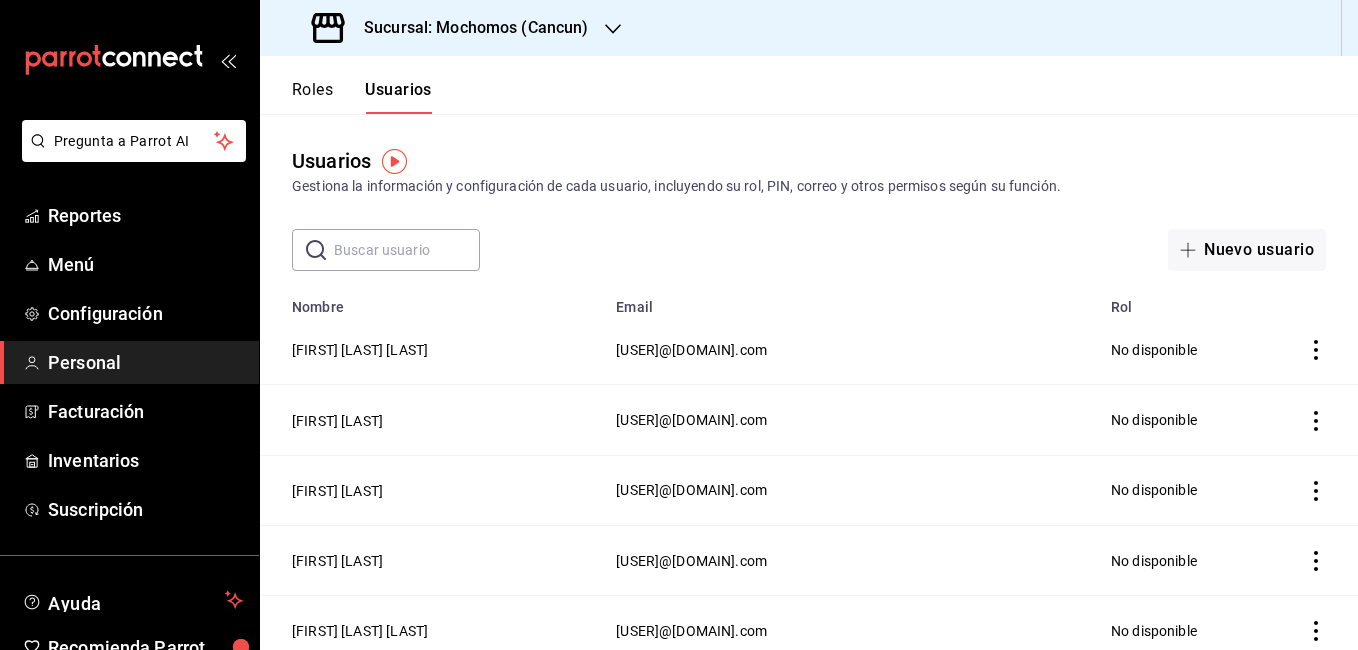click on "Sucursal: Mochomos (Cancun)" at bounding box center (452, 28) 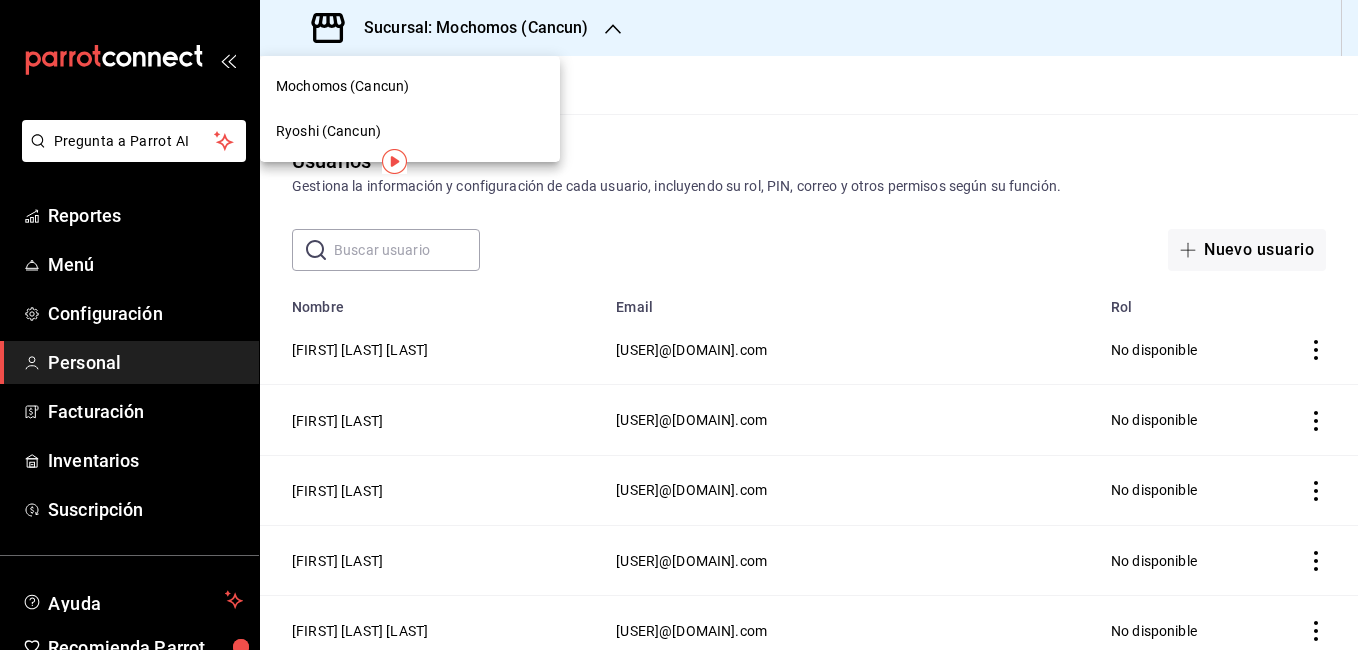 click at bounding box center [679, 325] 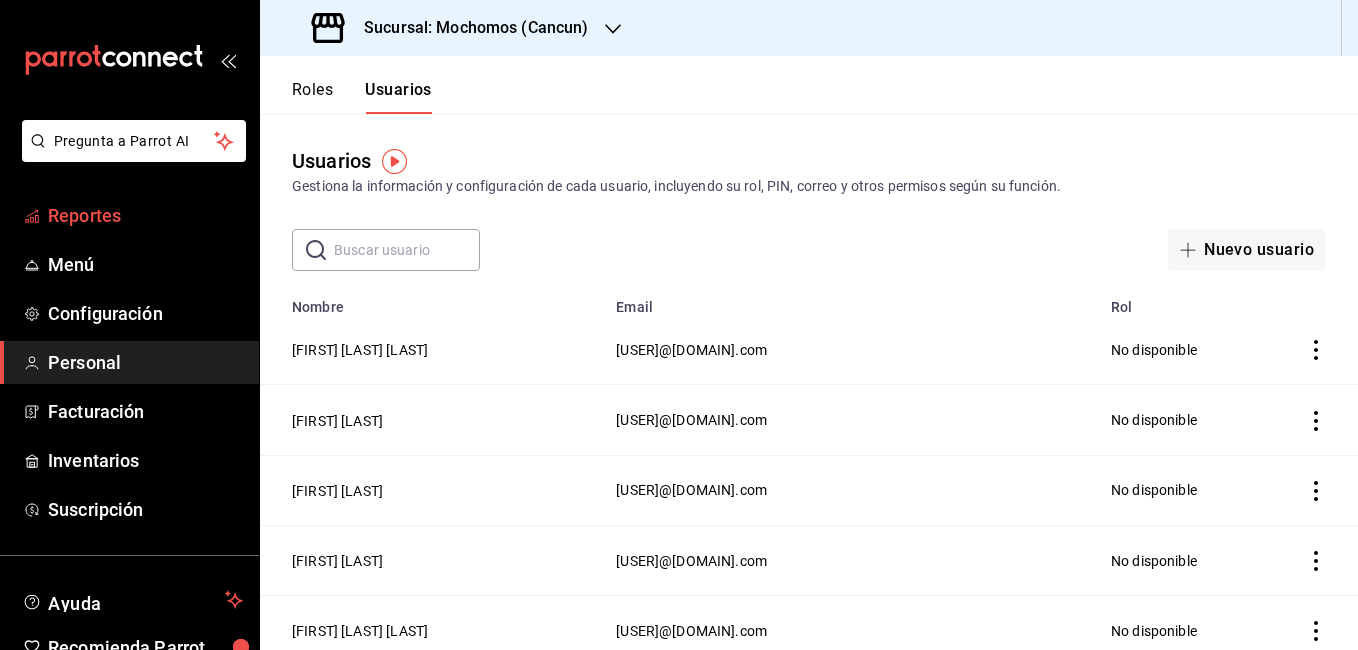click on "Reportes" at bounding box center [145, 215] 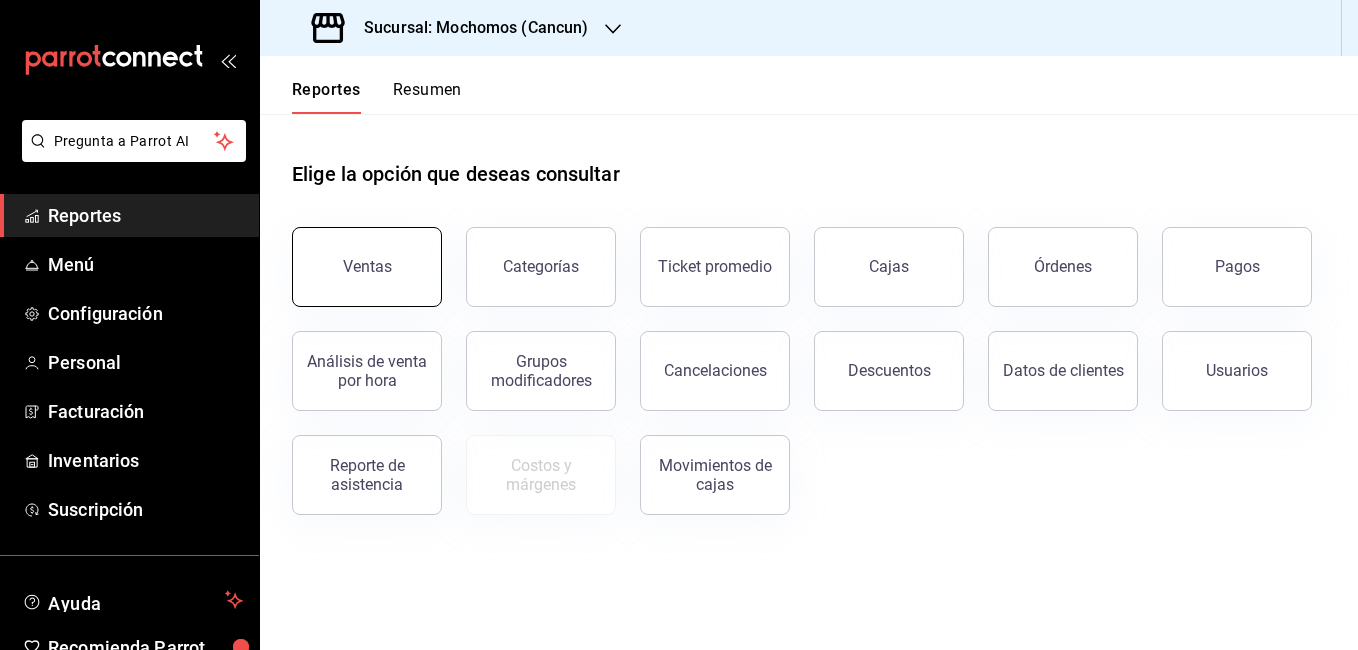 click on "Ventas" at bounding box center [367, 267] 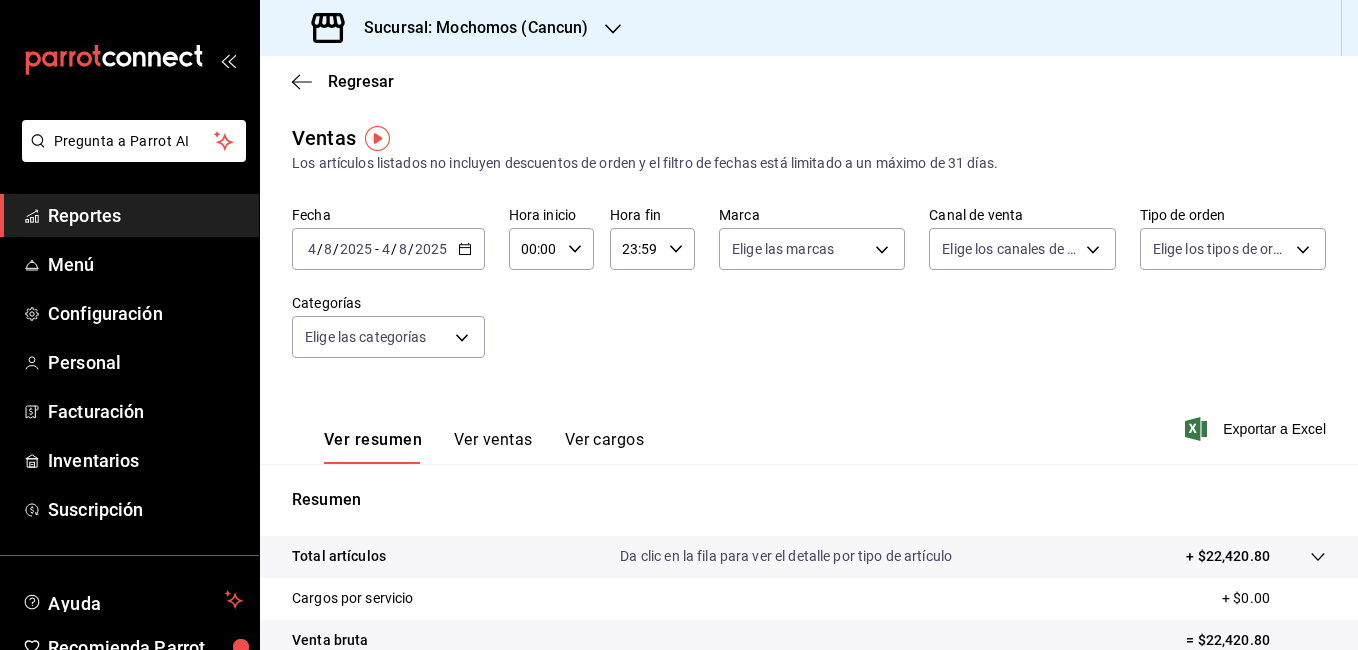 click on "00:00" at bounding box center (534, 249) 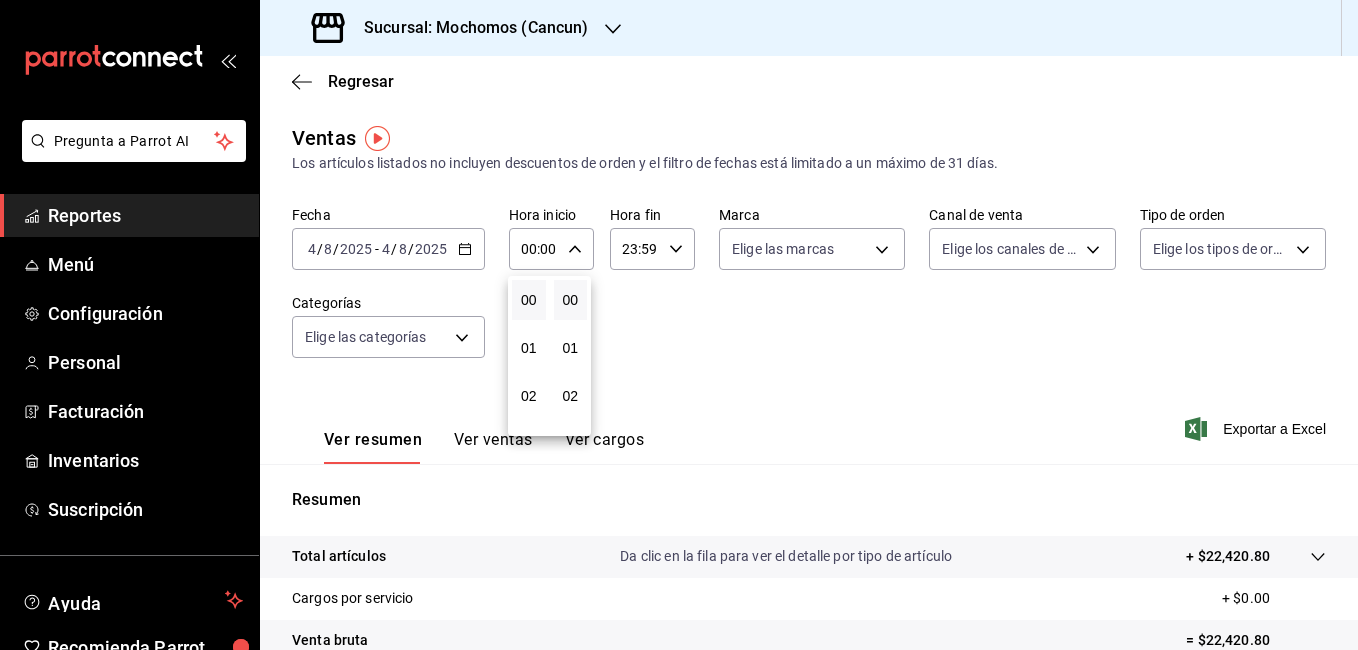 drag, startPoint x: 535, startPoint y: 247, endPoint x: 519, endPoint y: 254, distance: 17.464249 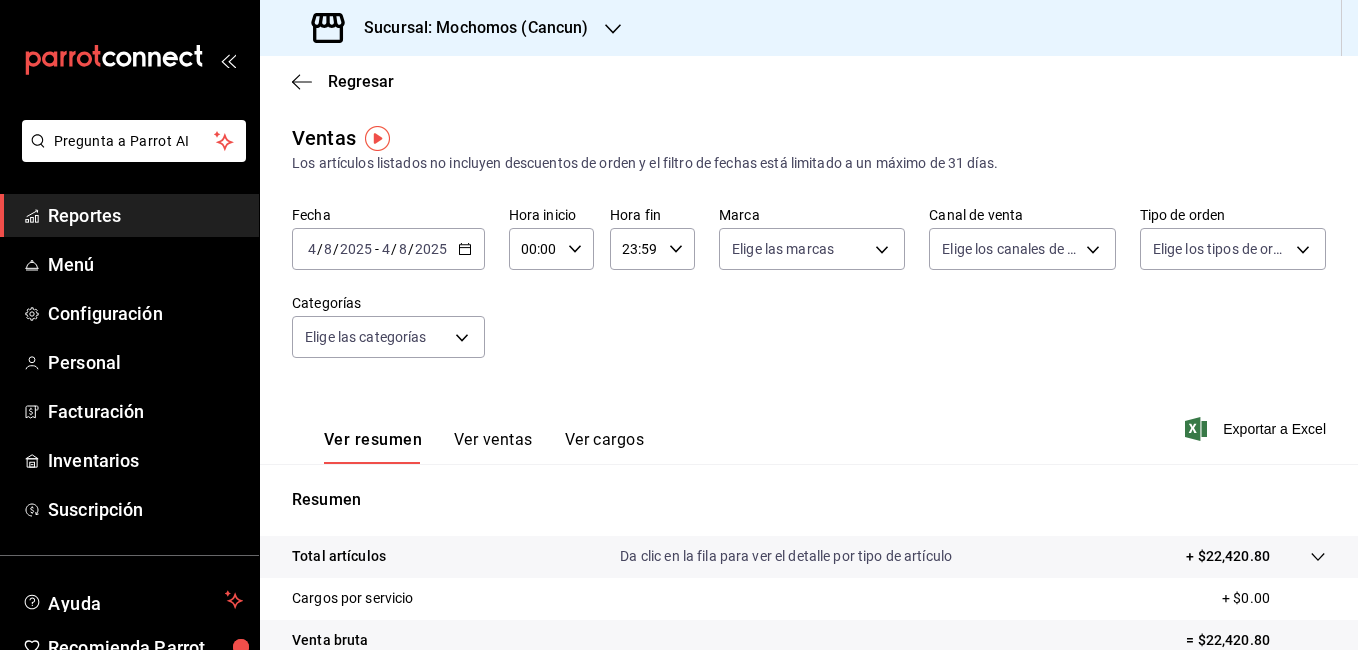 drag, startPoint x: 523, startPoint y: 253, endPoint x: 537, endPoint y: 253, distance: 14 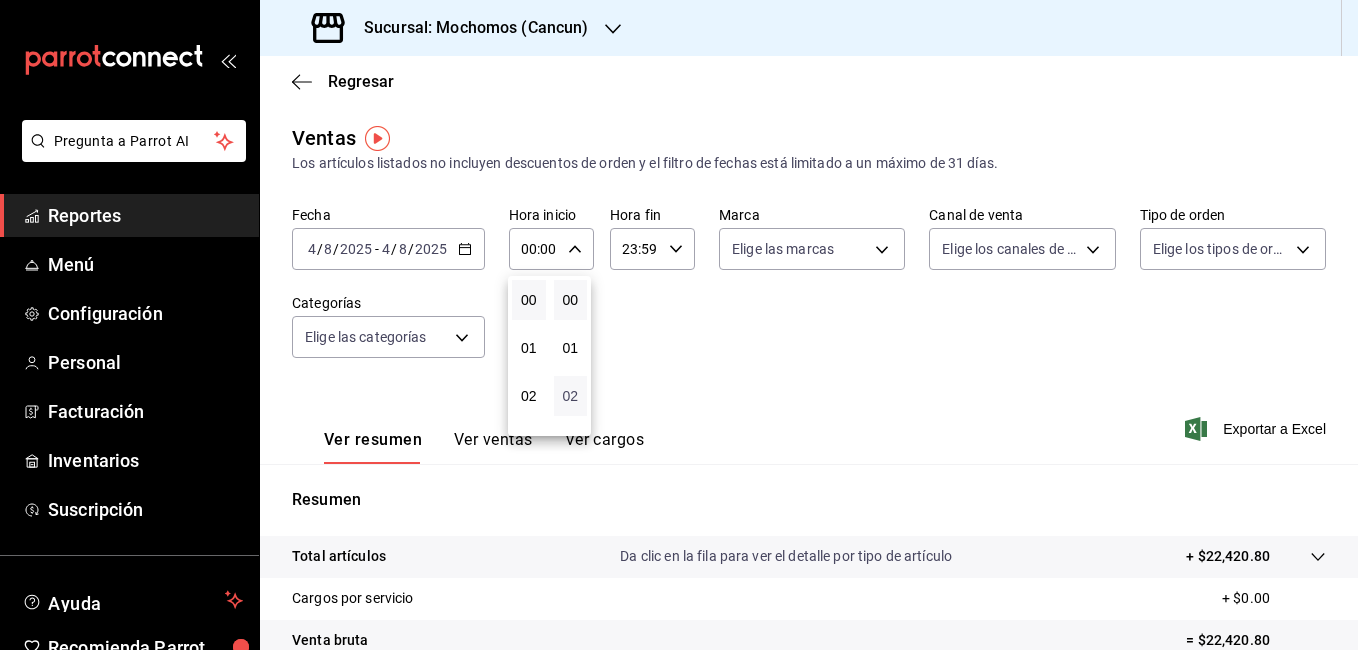 click on "02" at bounding box center [571, 396] 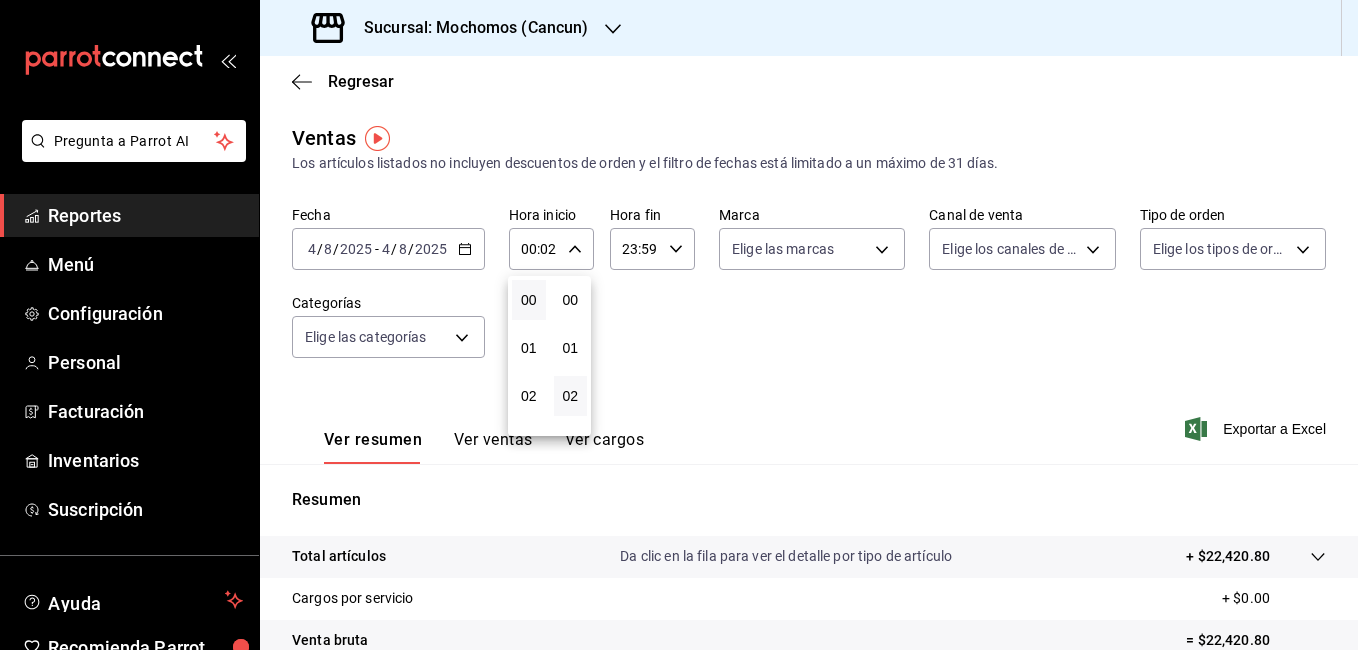 click at bounding box center [679, 325] 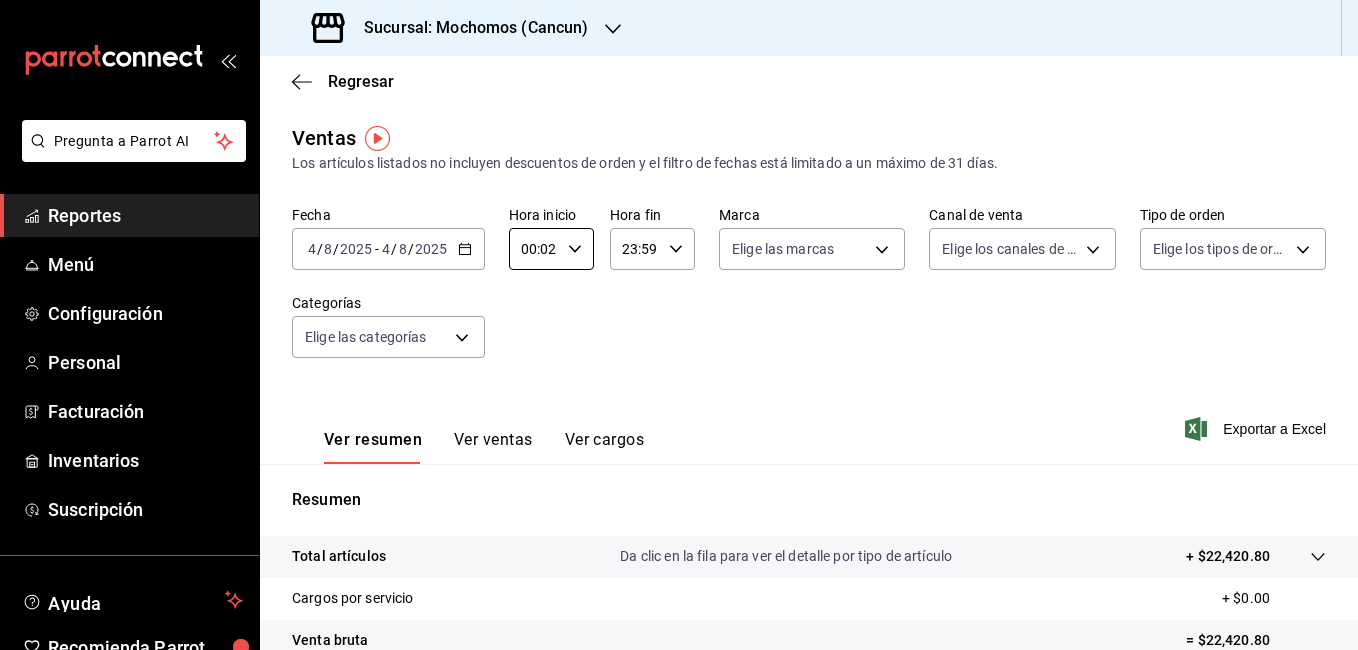click on "00:02" at bounding box center [534, 249] 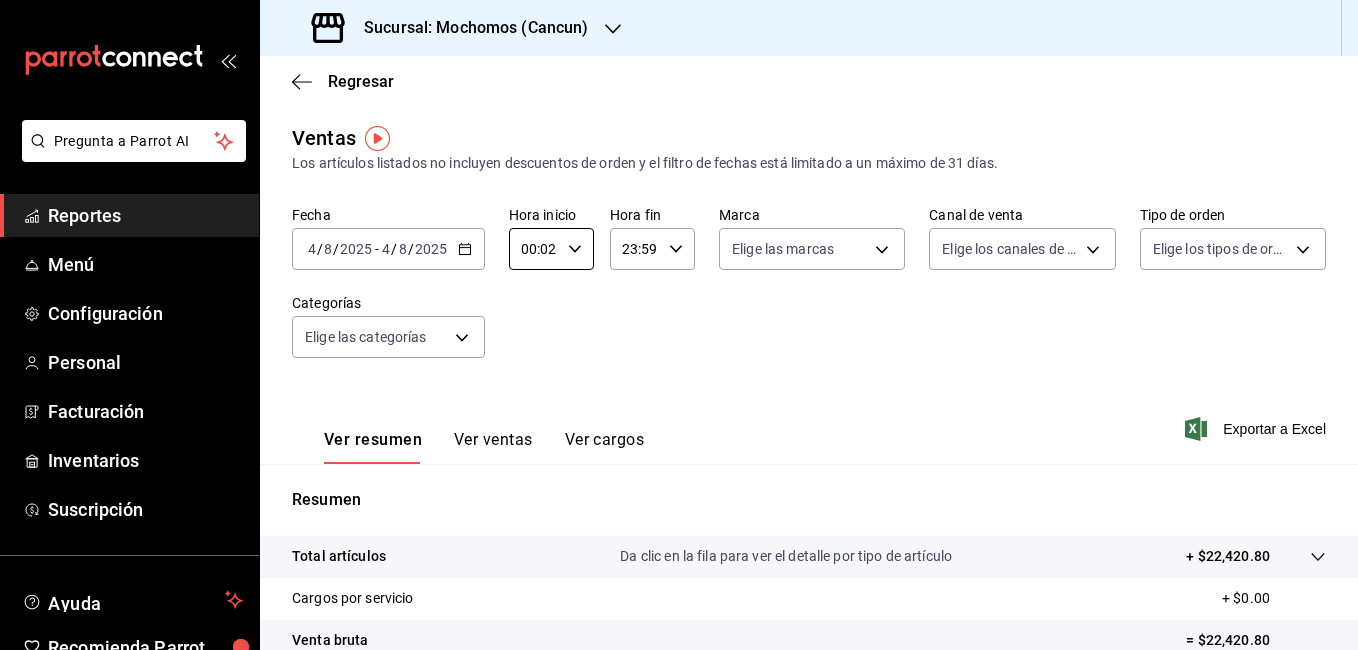 click on "00:02" at bounding box center (534, 249) 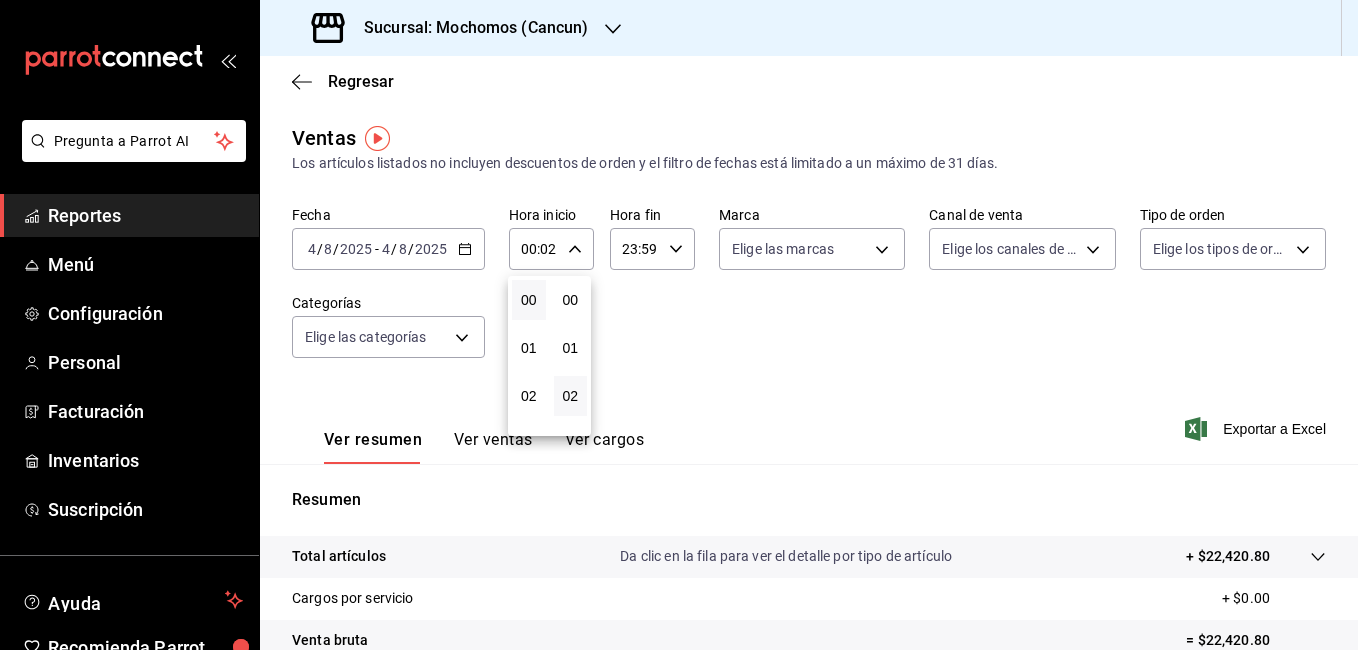 scroll, scrollTop: 96, scrollLeft: 0, axis: vertical 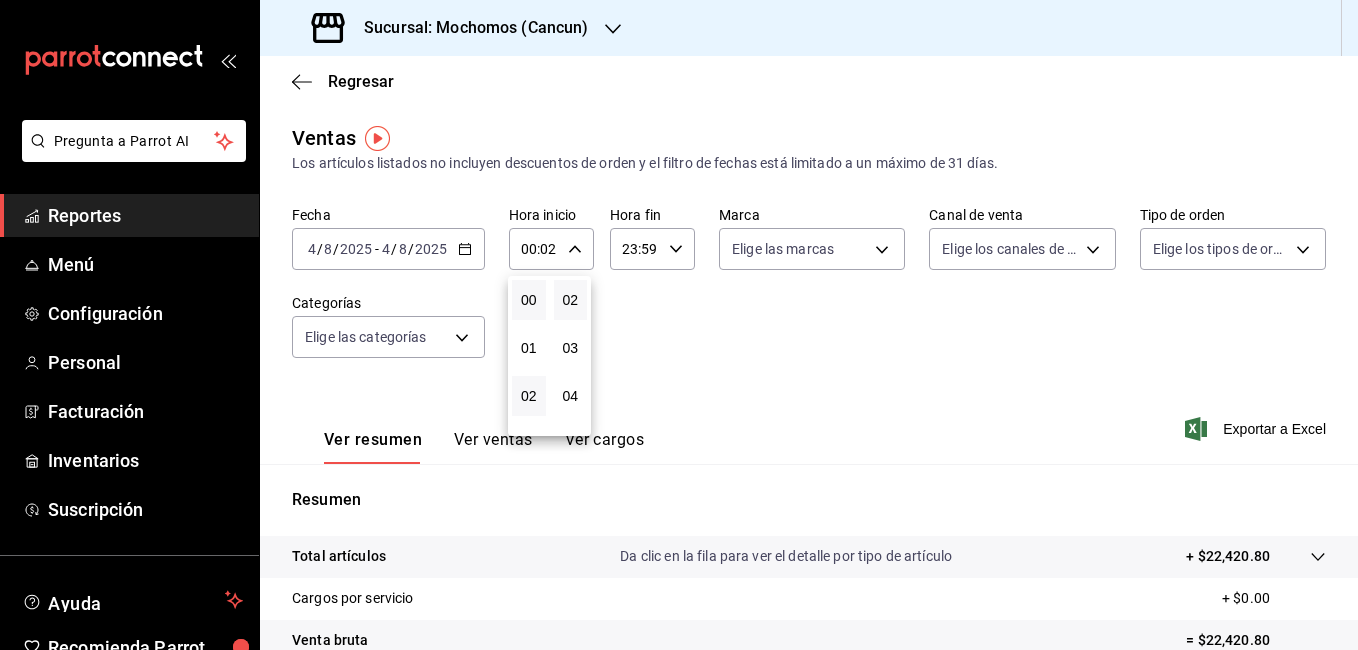 click on "02" at bounding box center [529, 396] 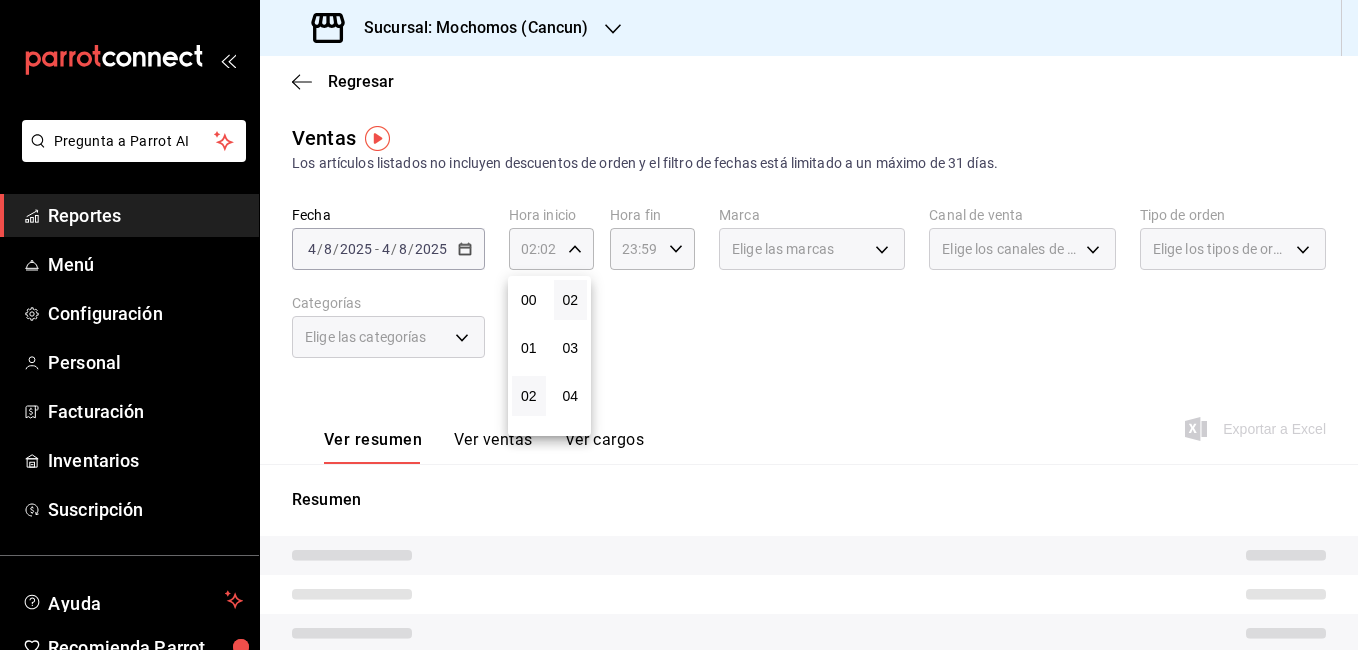 click on "02" at bounding box center (529, 396) 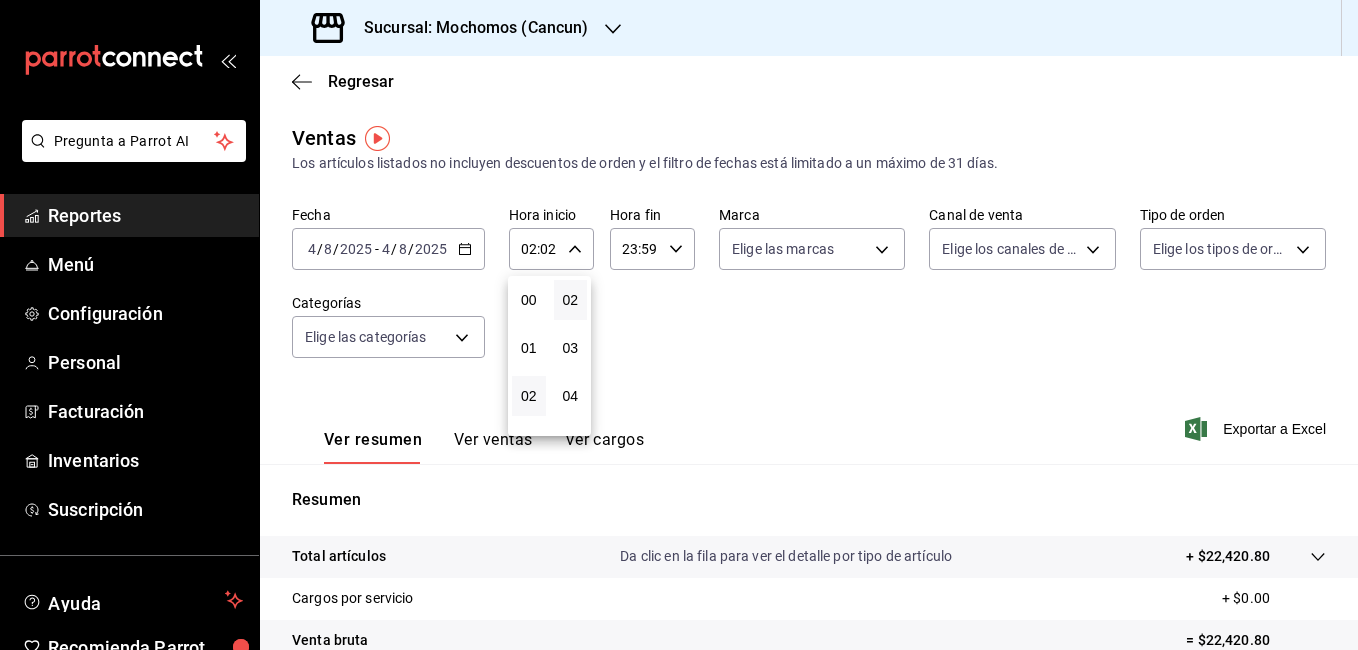 click on "02" at bounding box center [529, 396] 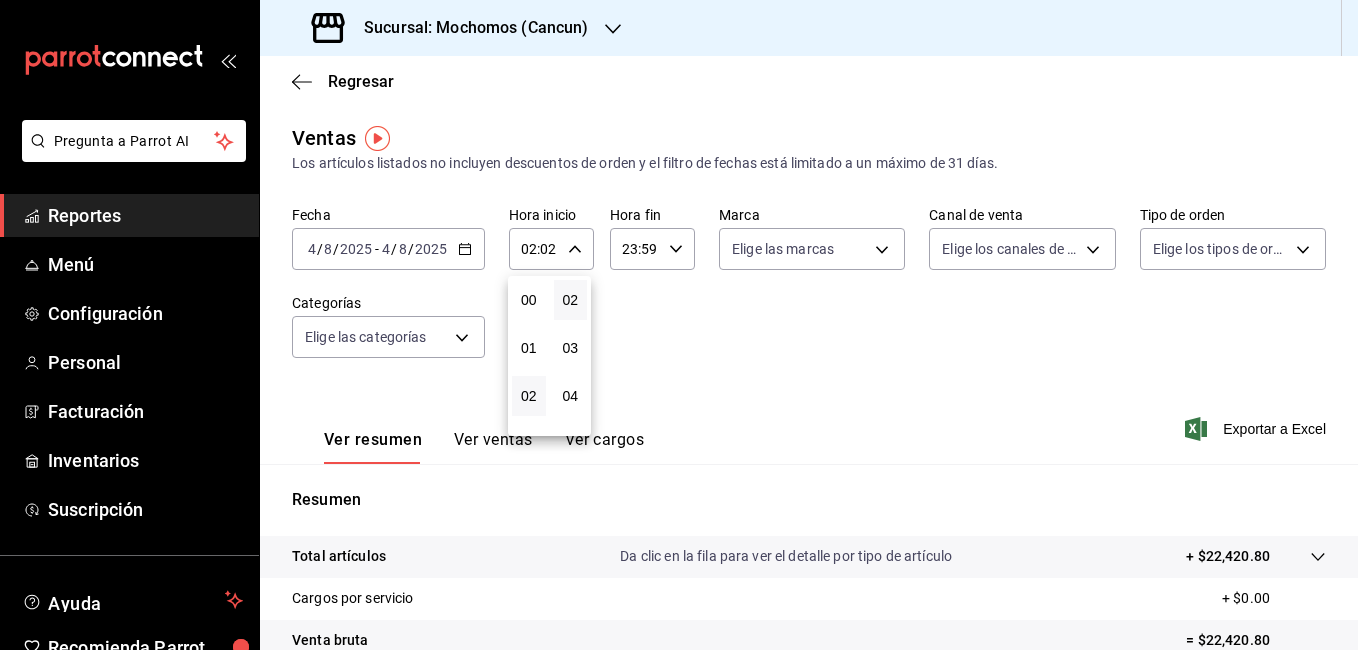 click on "02" at bounding box center [529, 396] 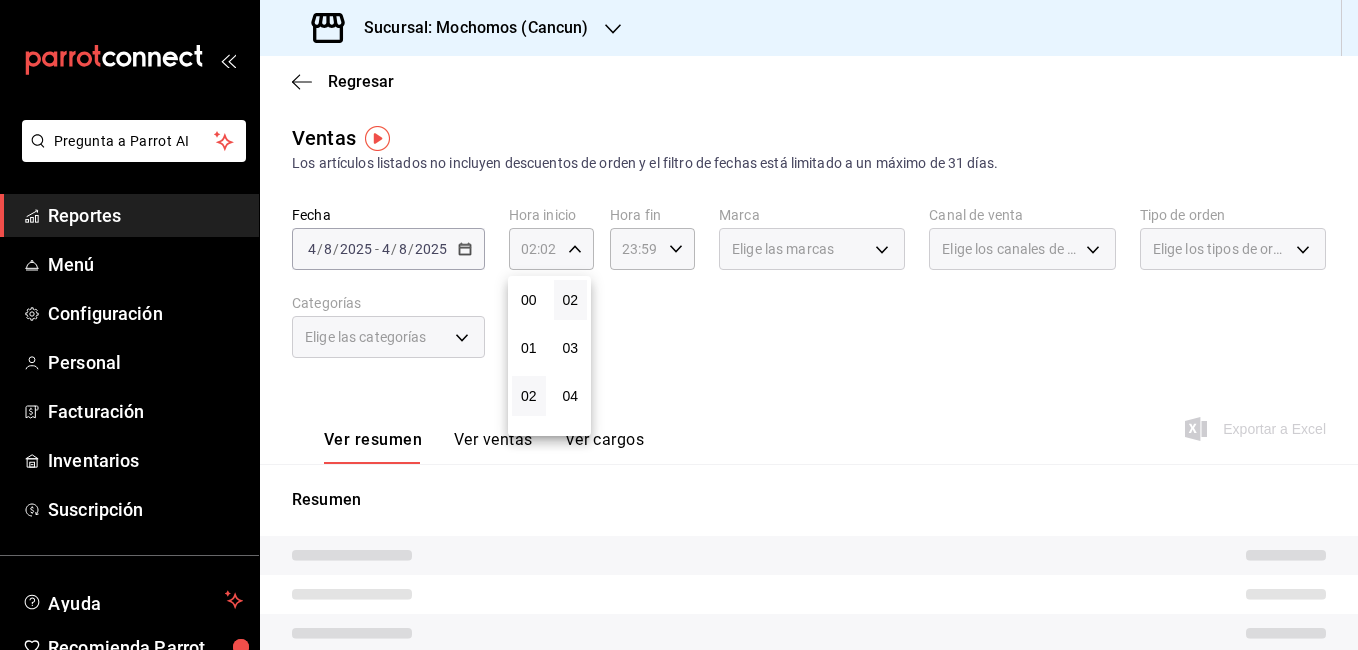 click on "02" at bounding box center (529, 396) 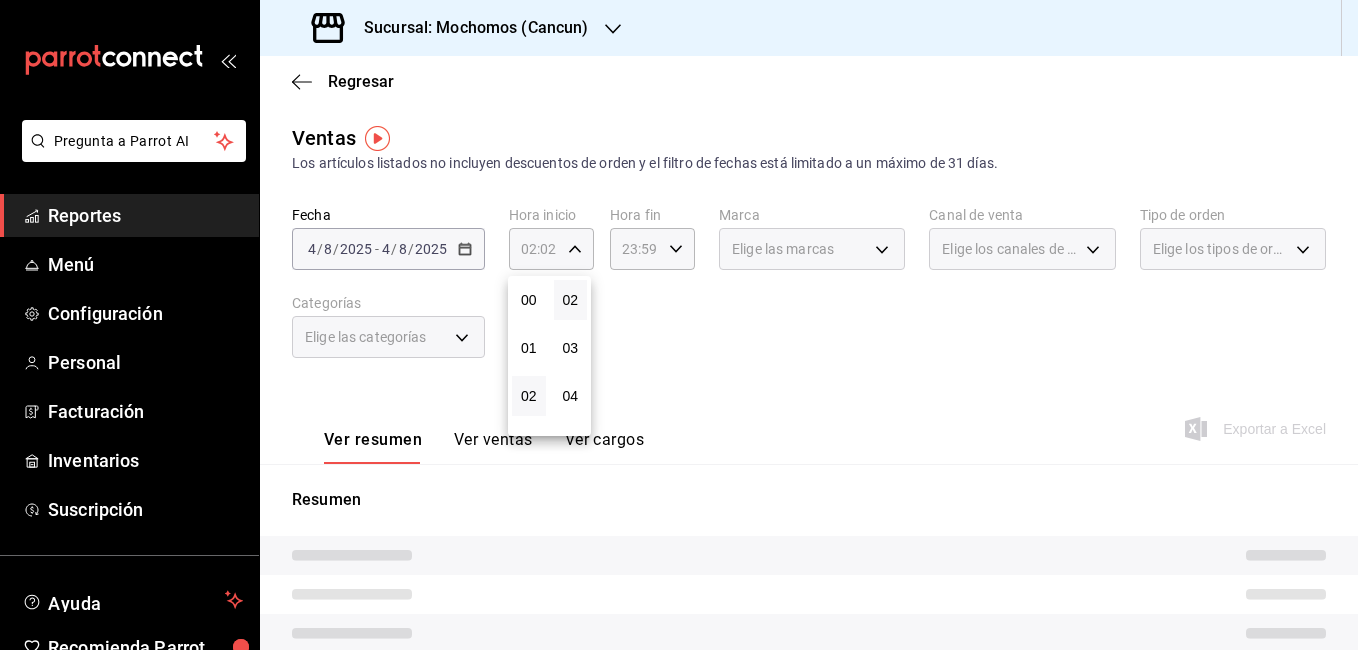 click on "02" at bounding box center (529, 396) 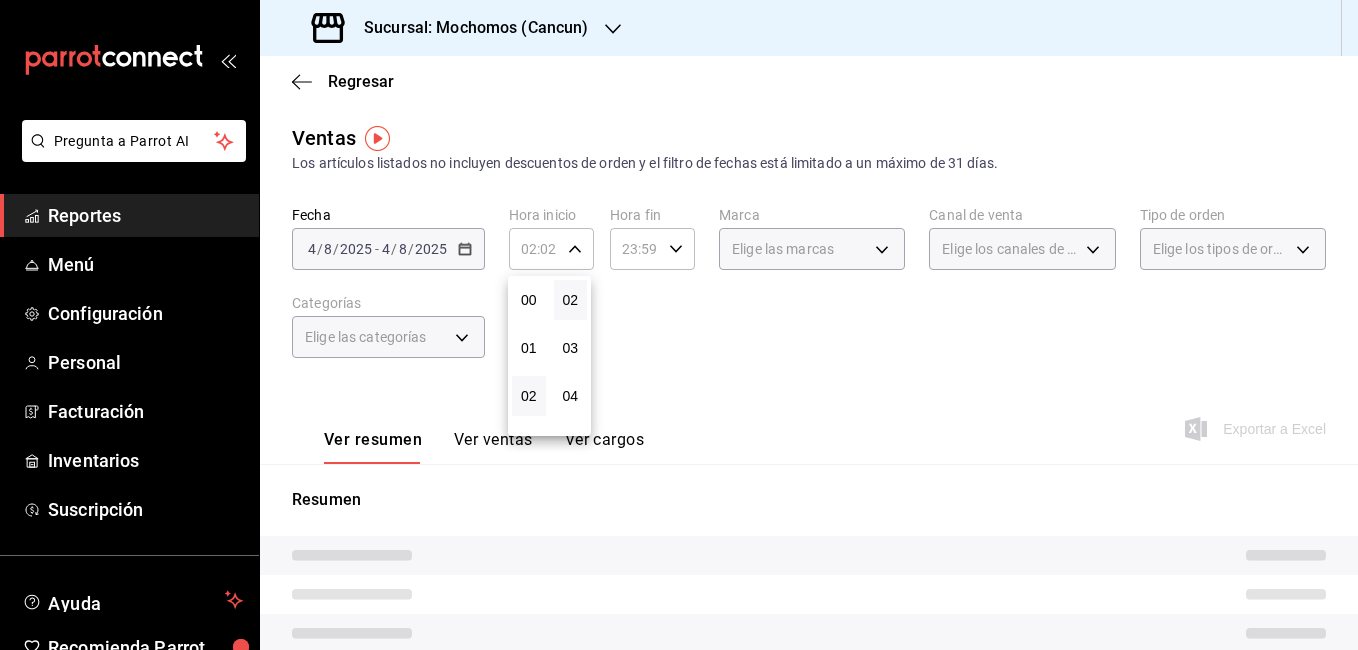click on "02" at bounding box center (529, 396) 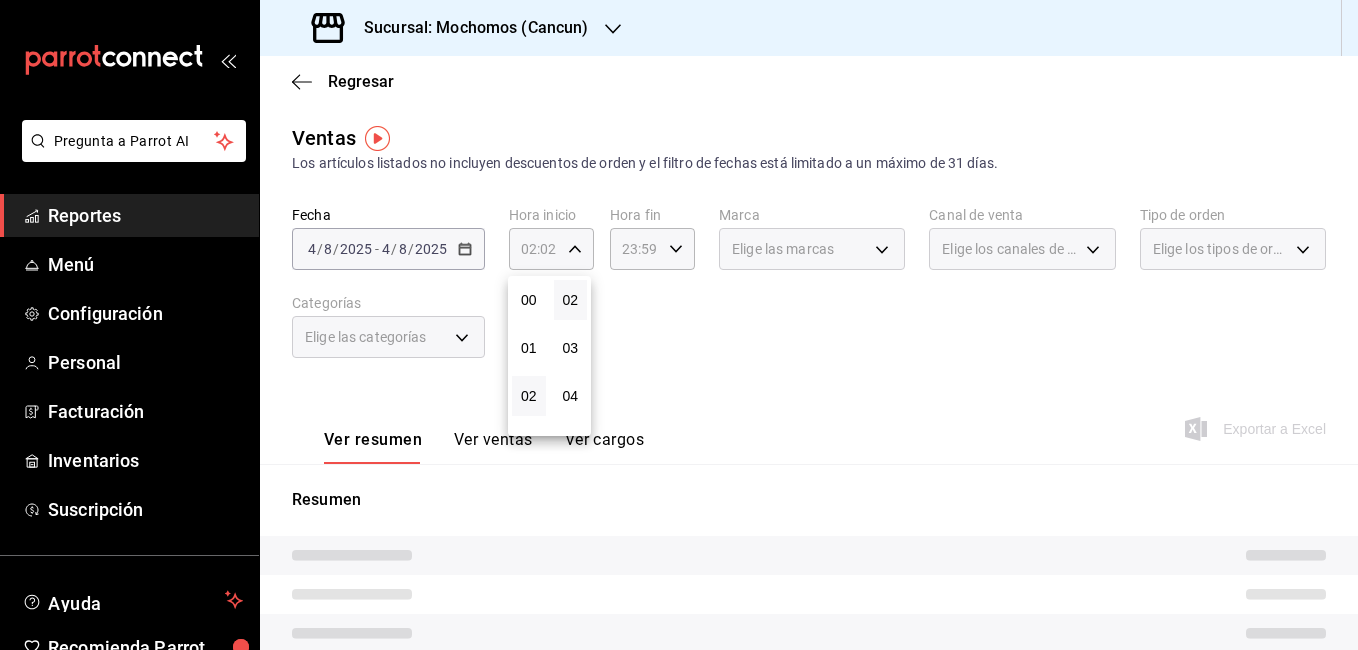 click on "02" at bounding box center [529, 396] 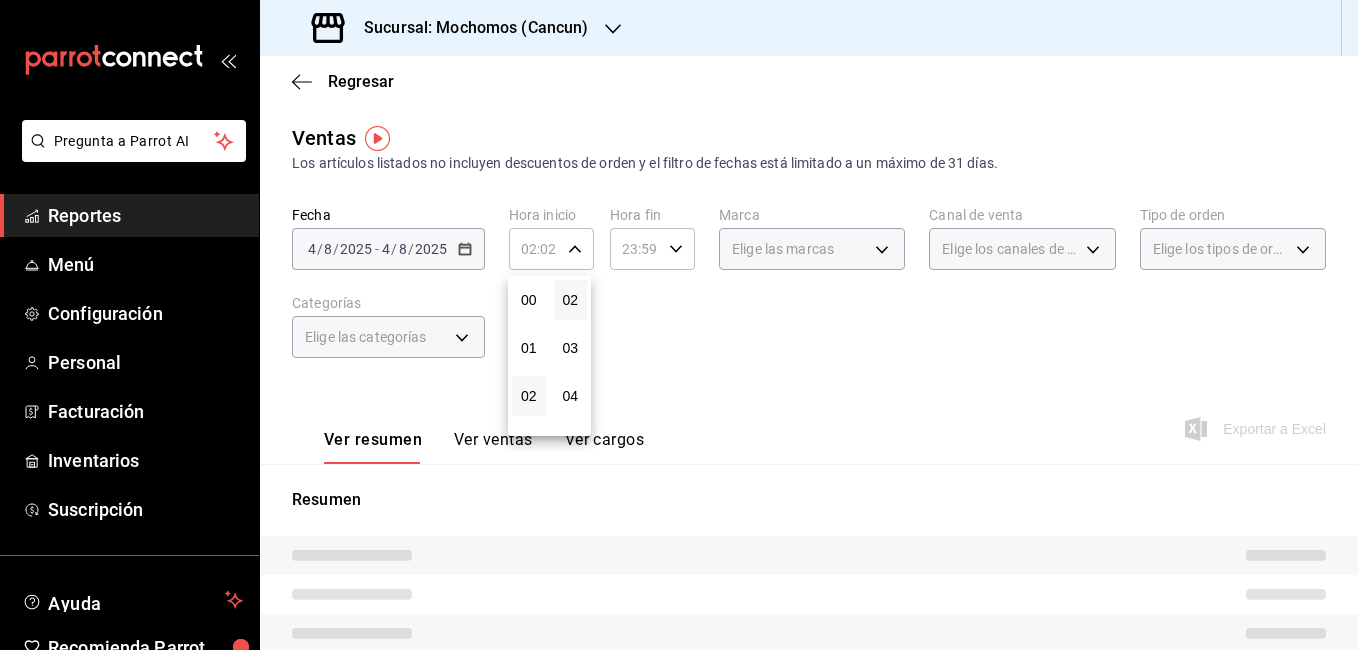 click on "02" at bounding box center (529, 396) 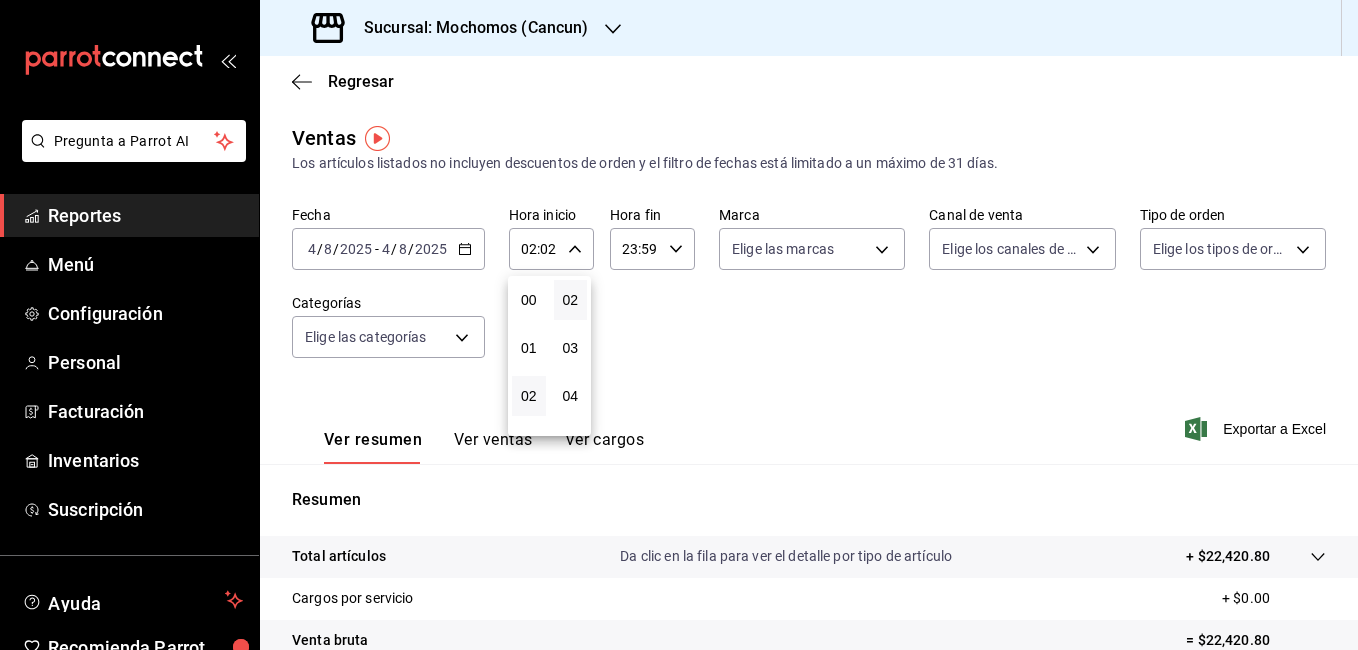click on "02" at bounding box center (529, 396) 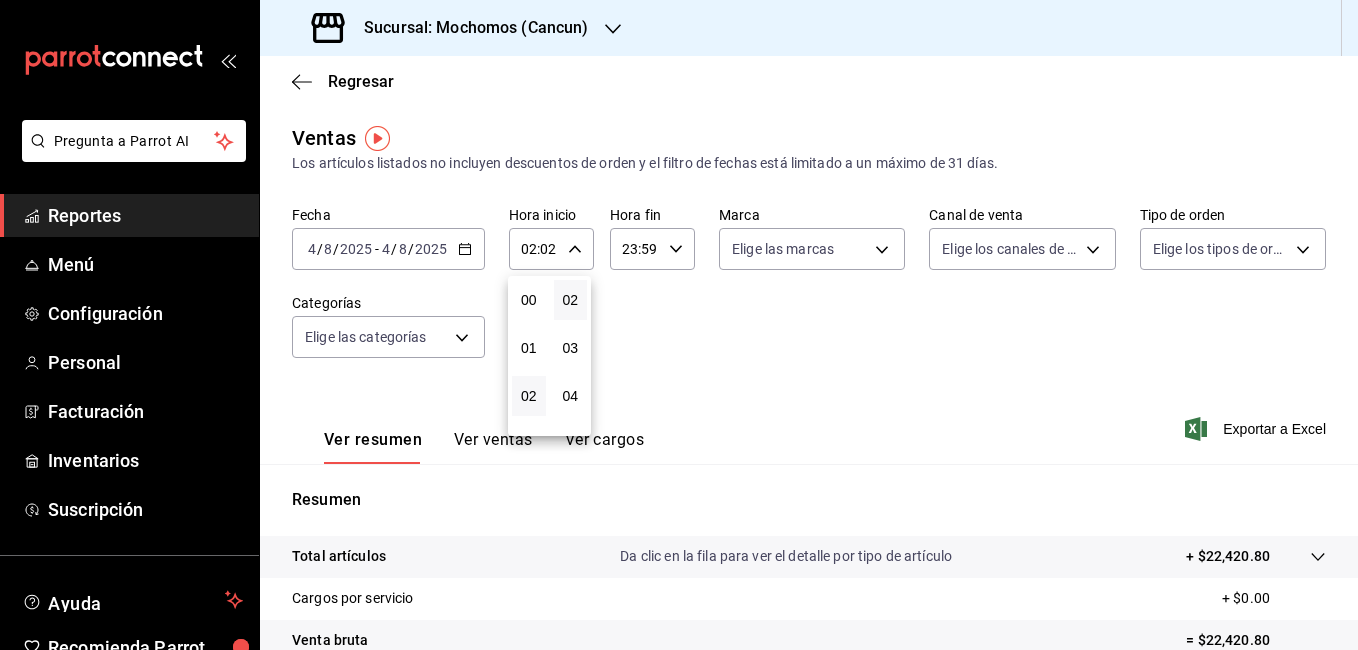 click at bounding box center [679, 325] 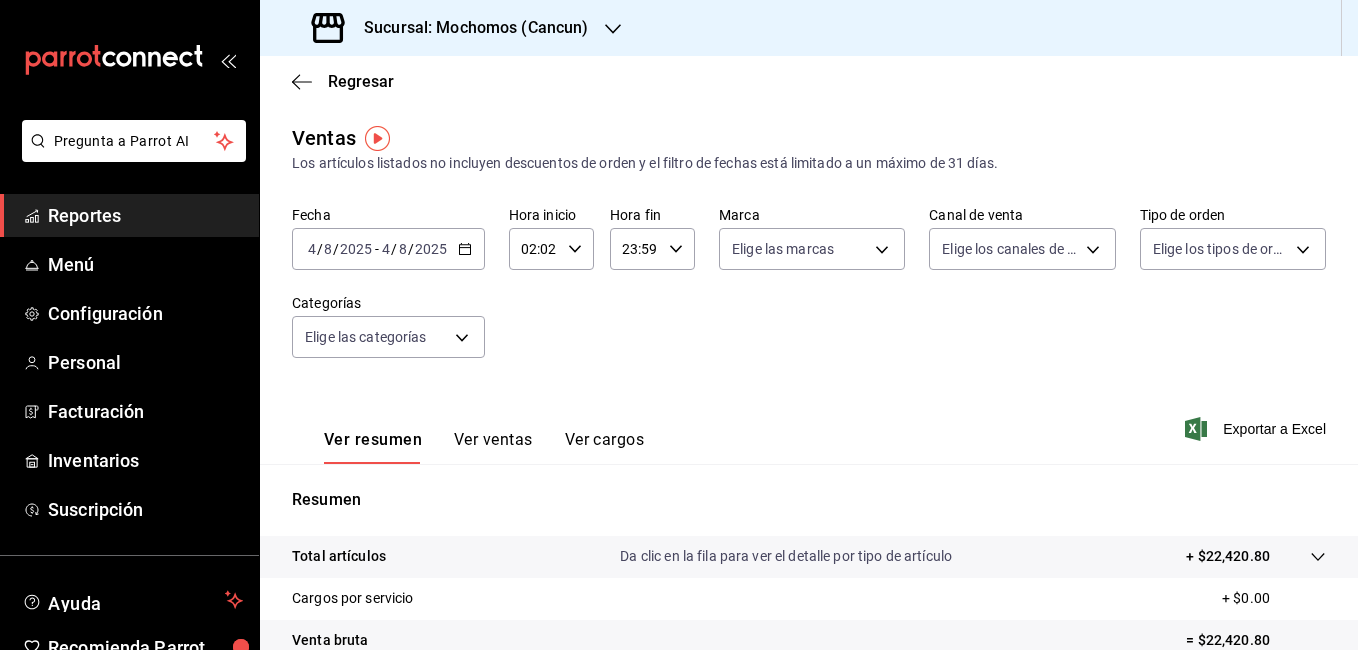 click on "02:02" at bounding box center (534, 249) 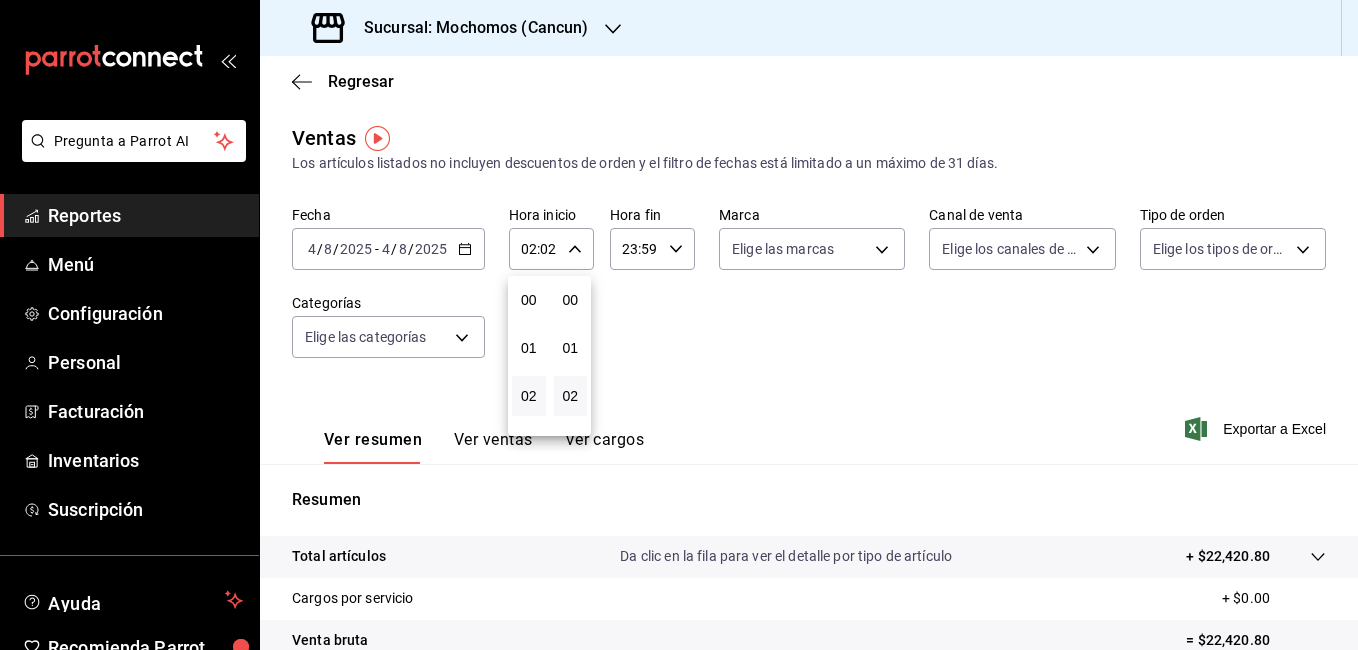 scroll, scrollTop: 96, scrollLeft: 0, axis: vertical 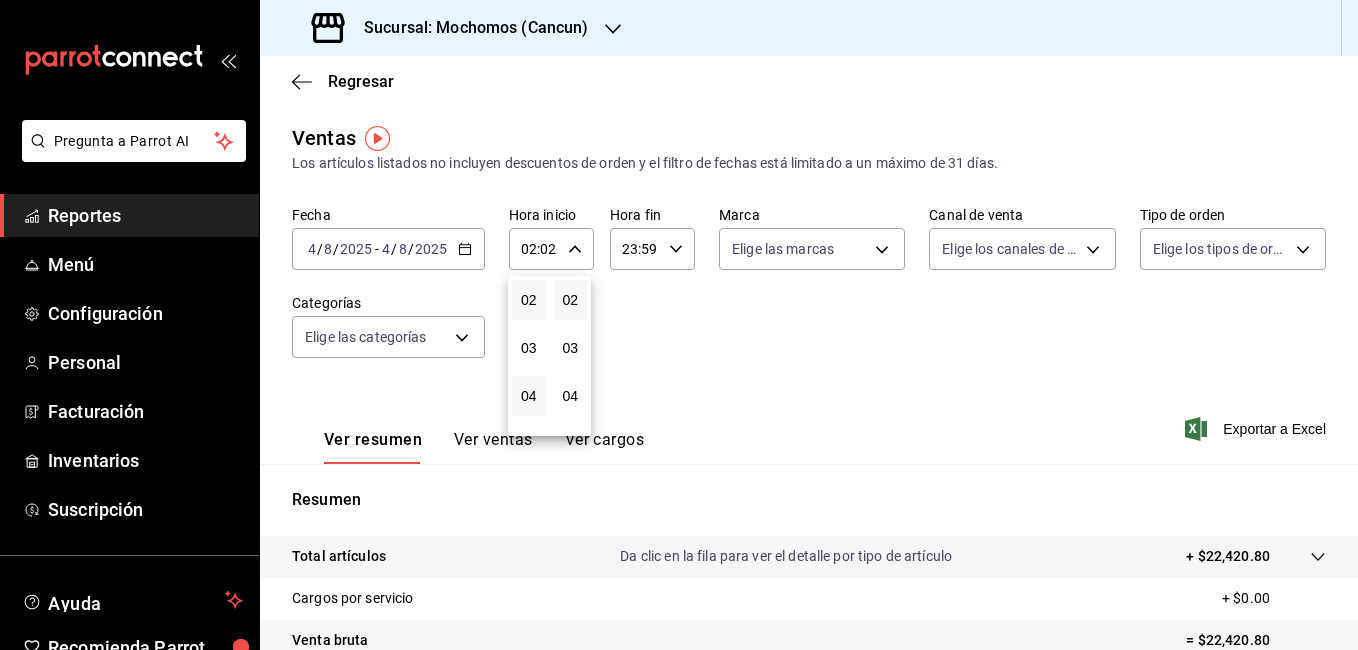 click on "04" at bounding box center (529, 396) 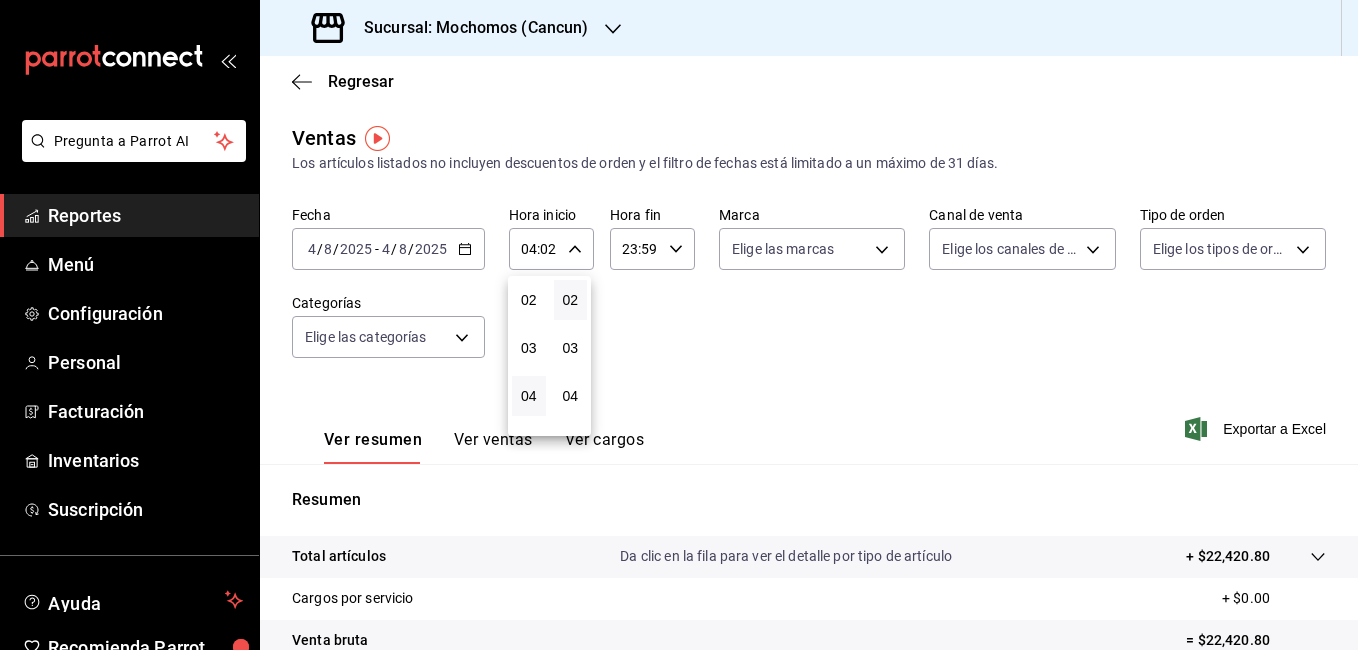 click at bounding box center (679, 325) 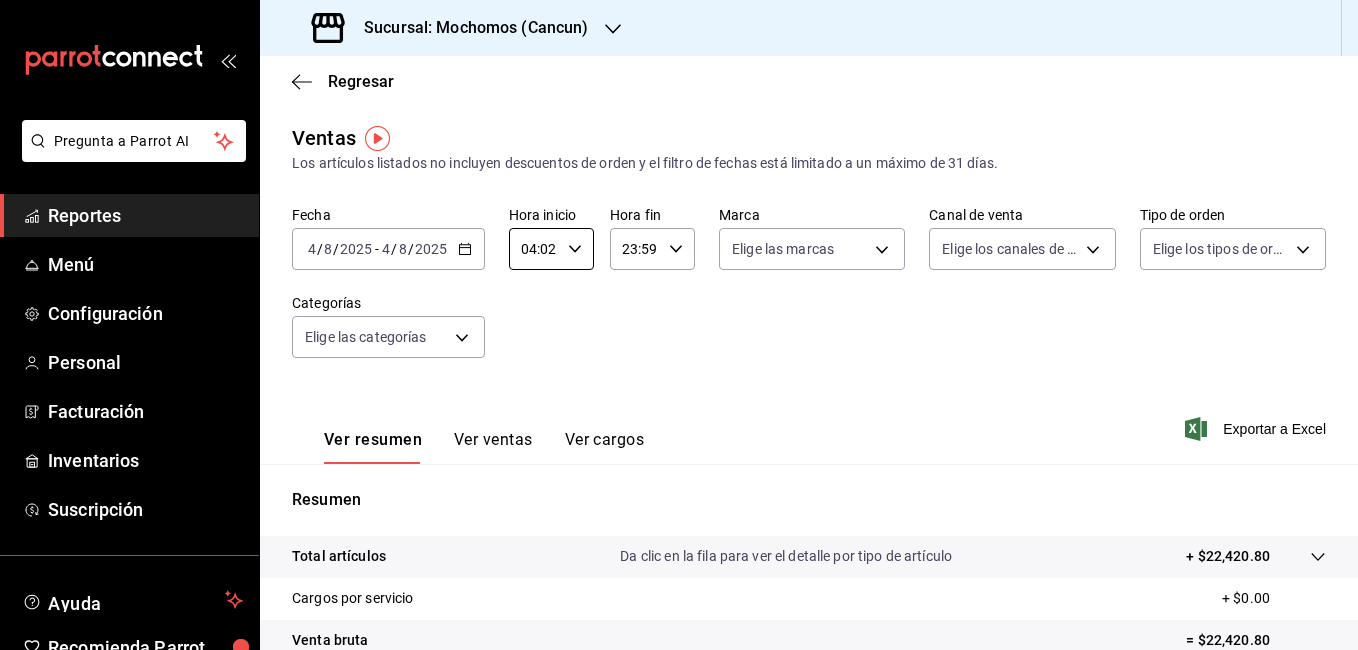click on "04:02" at bounding box center [534, 249] 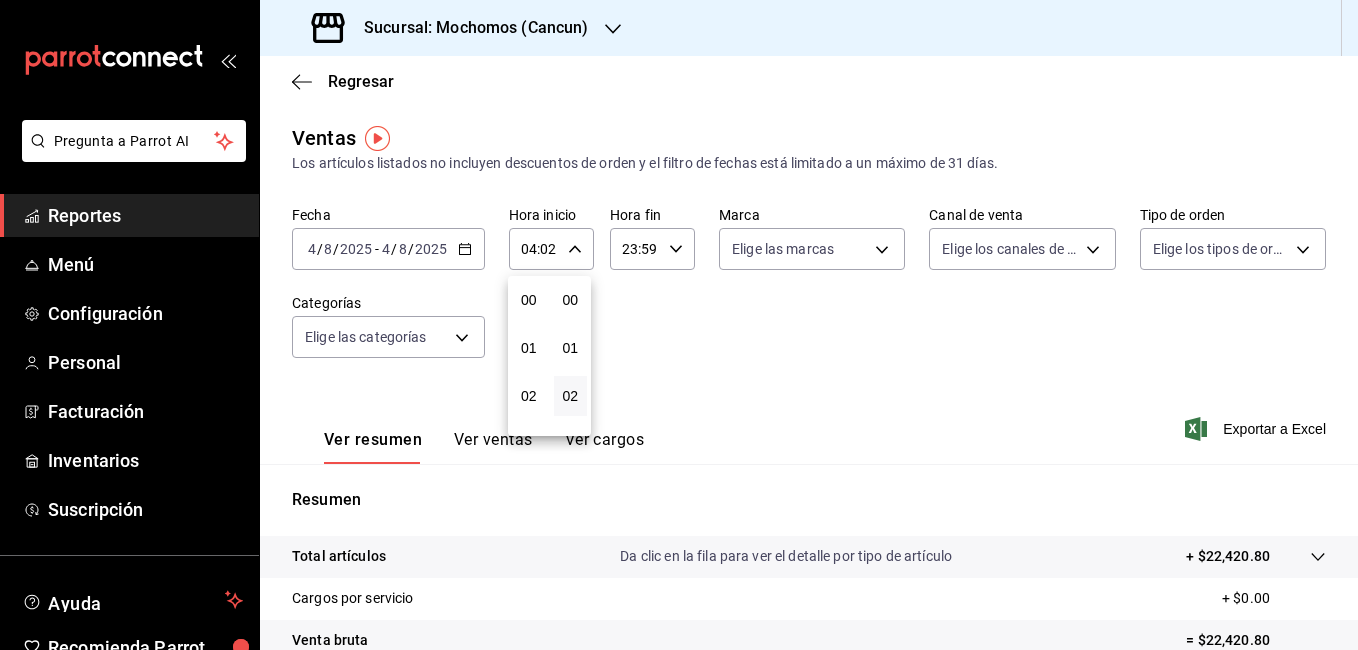 scroll, scrollTop: 192, scrollLeft: 0, axis: vertical 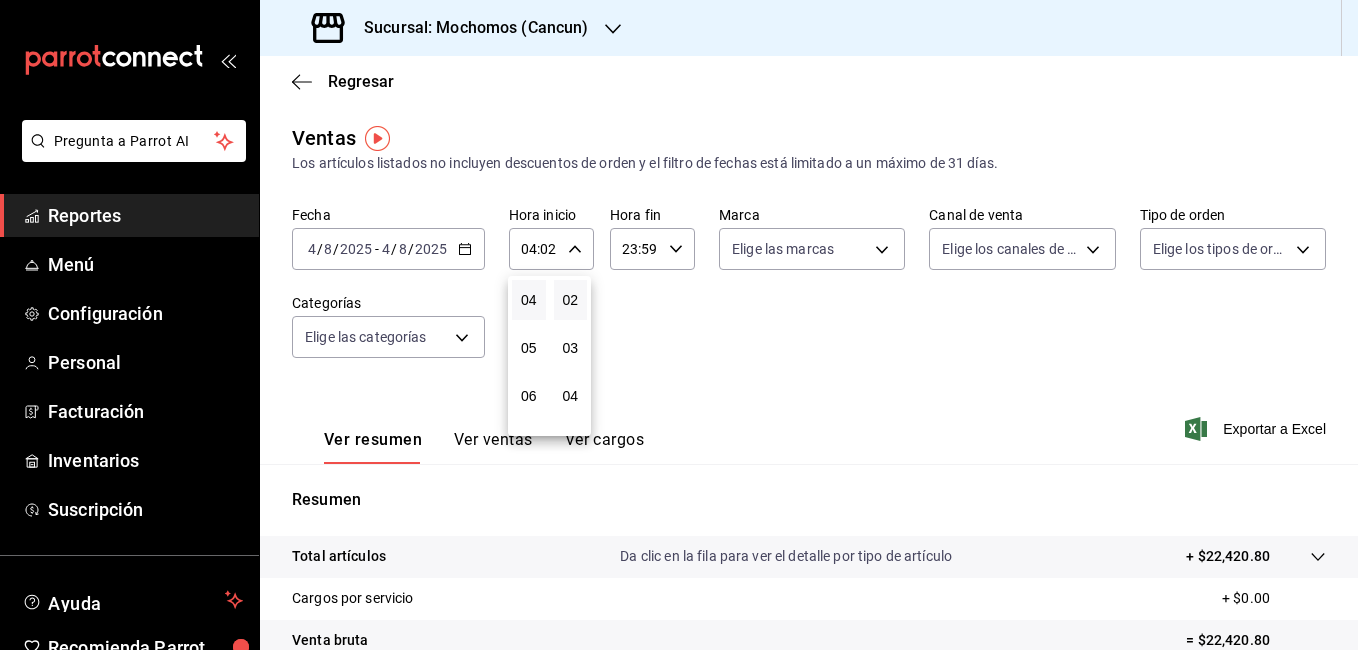 click at bounding box center [679, 325] 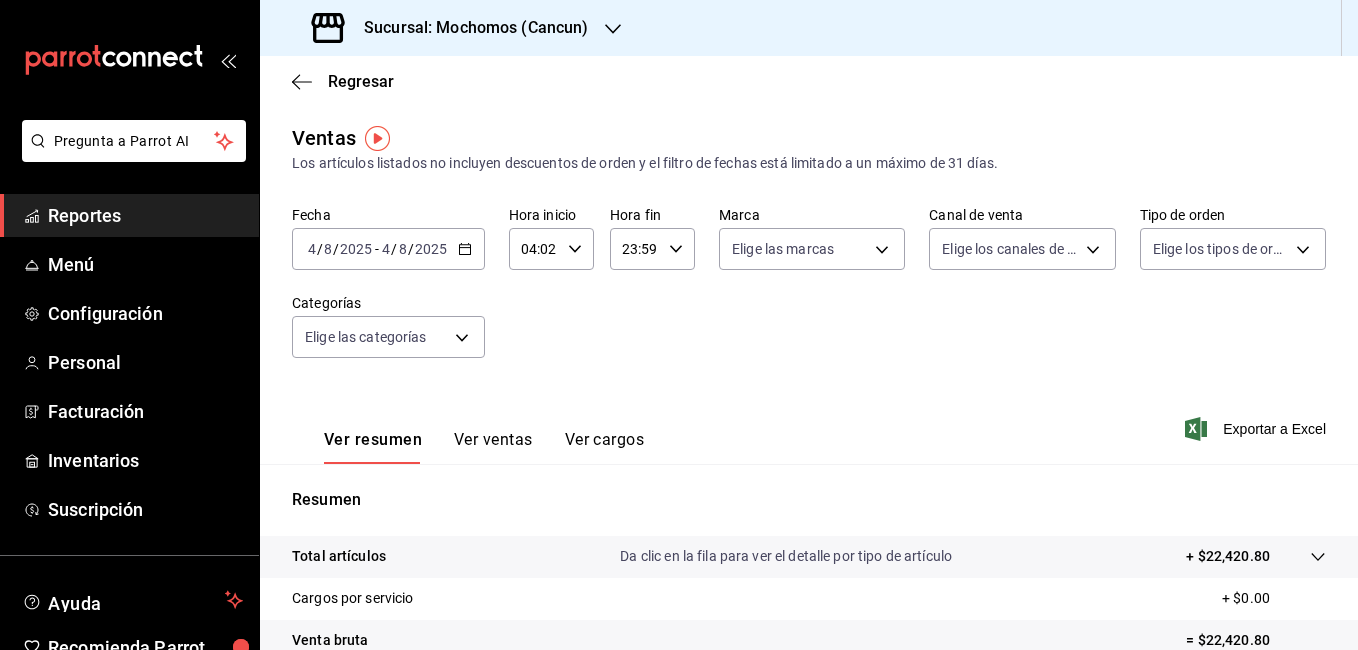 click on "Fecha 2025-08-04 4 / 8 / 2025 - 2025-08-04 4 / 8 / 2025 Hora inicio 04:02 Hora inicio Hora fin 23:59 Hora fin Marca Elige las marcas Canal de venta Elige los canales de venta Tipo de orden Elige los tipos de orden Categorías Elige las categorías" at bounding box center (809, 294) 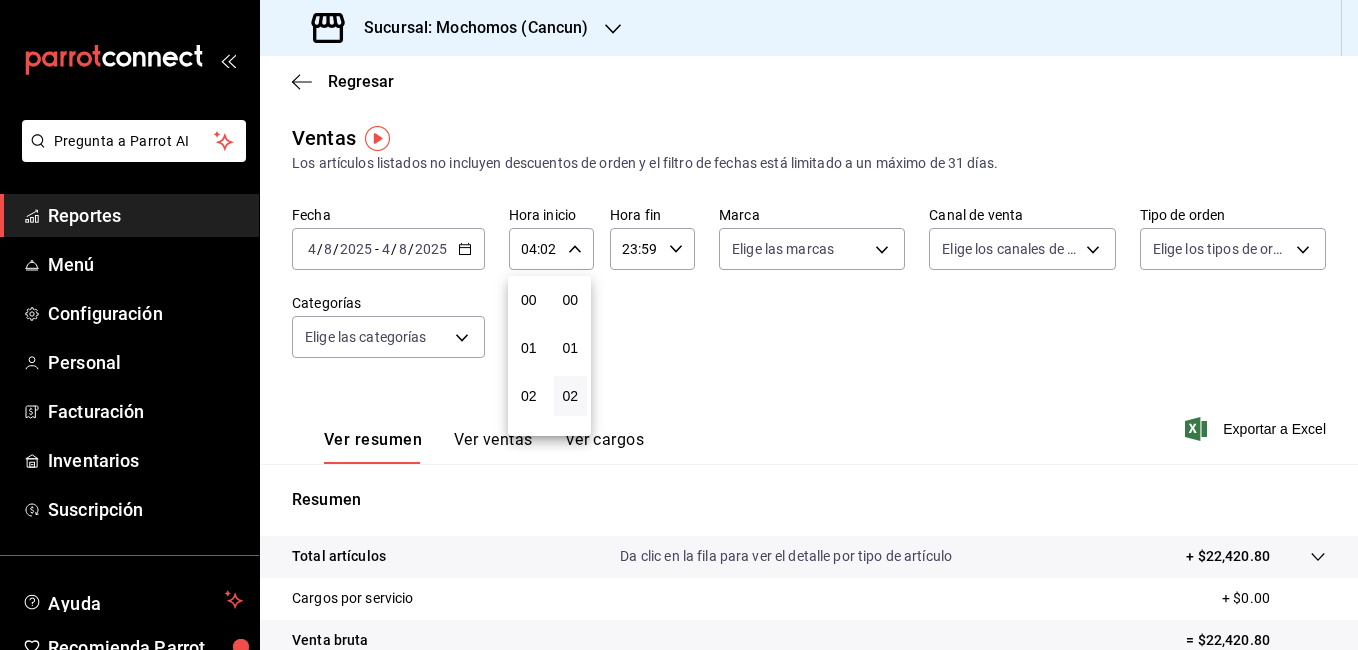 scroll, scrollTop: 192, scrollLeft: 0, axis: vertical 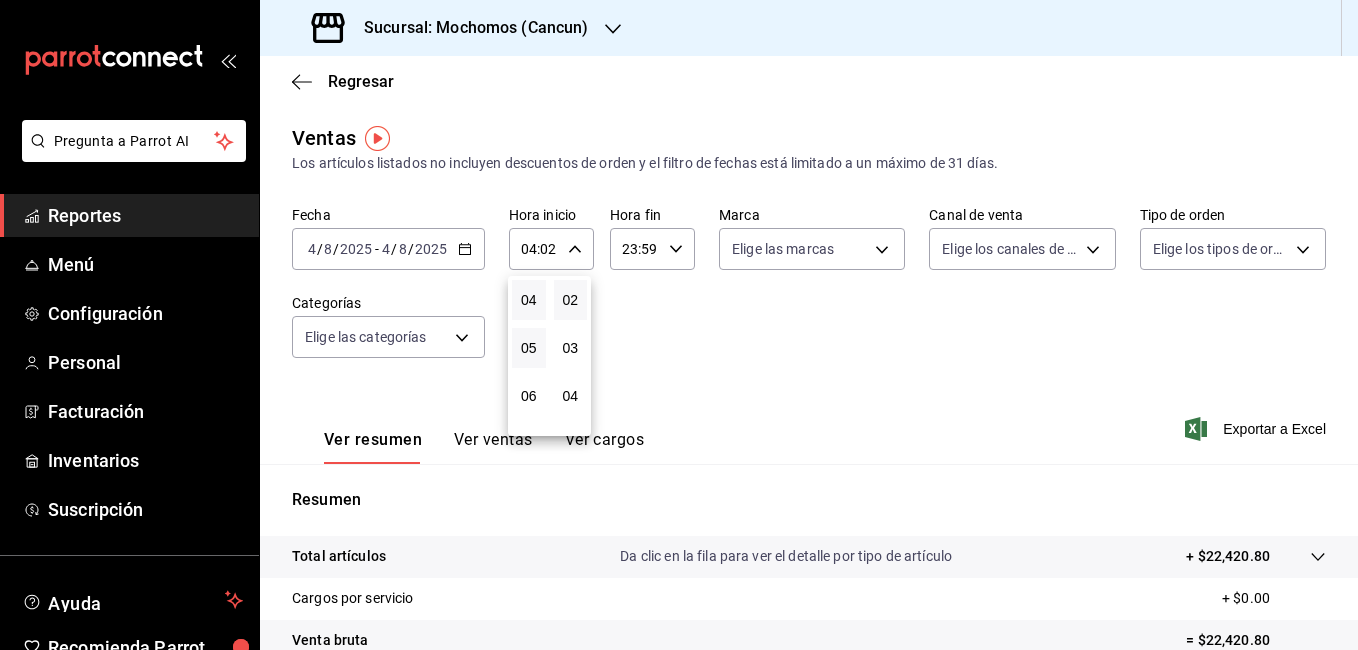click on "05" at bounding box center [529, 348] 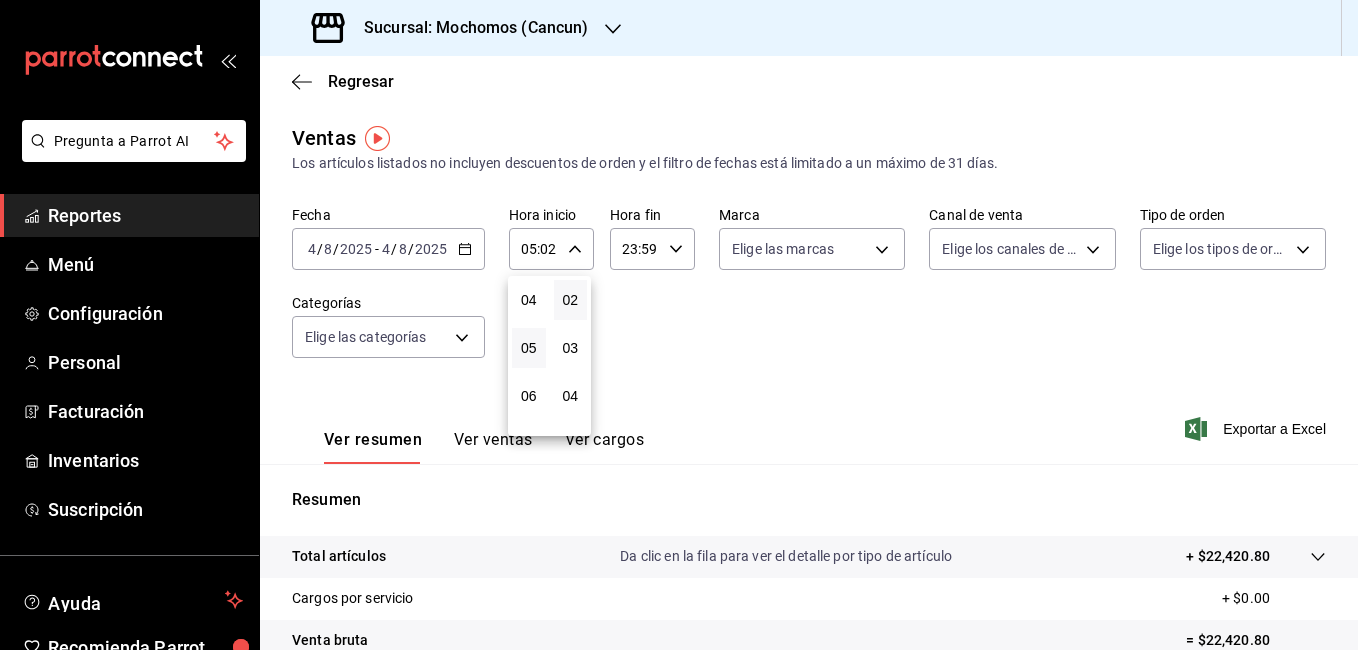 click at bounding box center [679, 325] 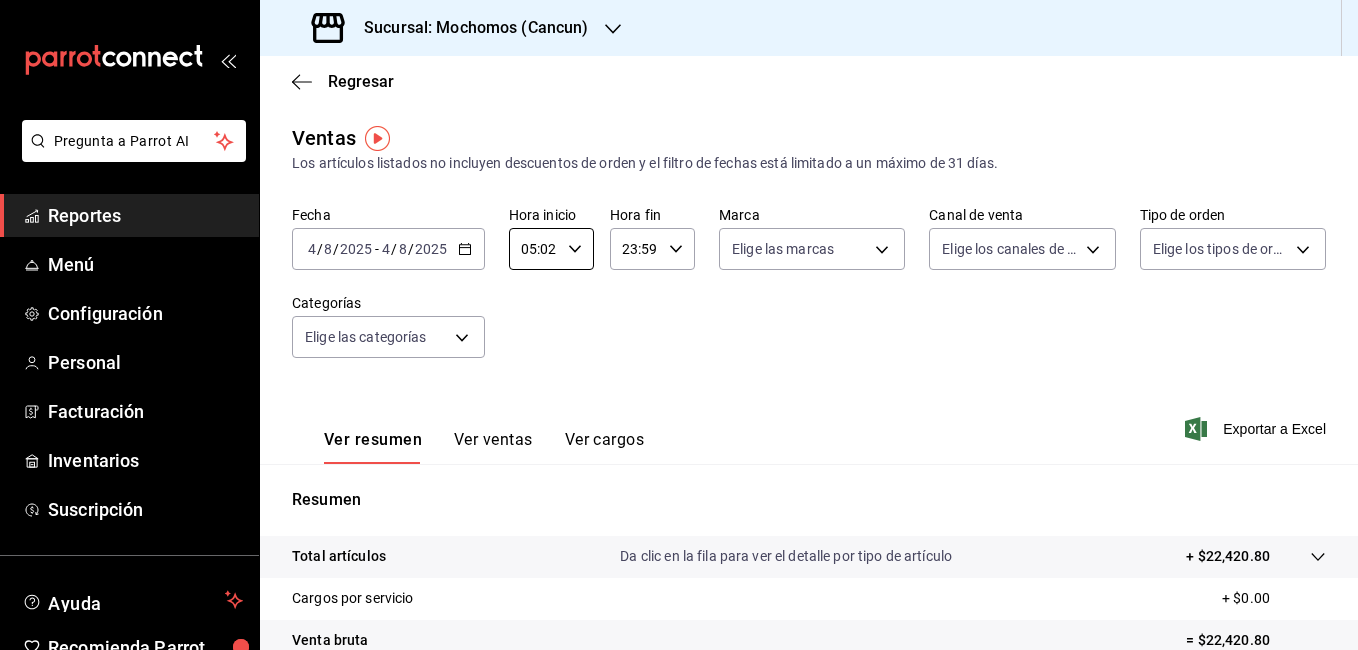 click on "05:02" at bounding box center [534, 249] 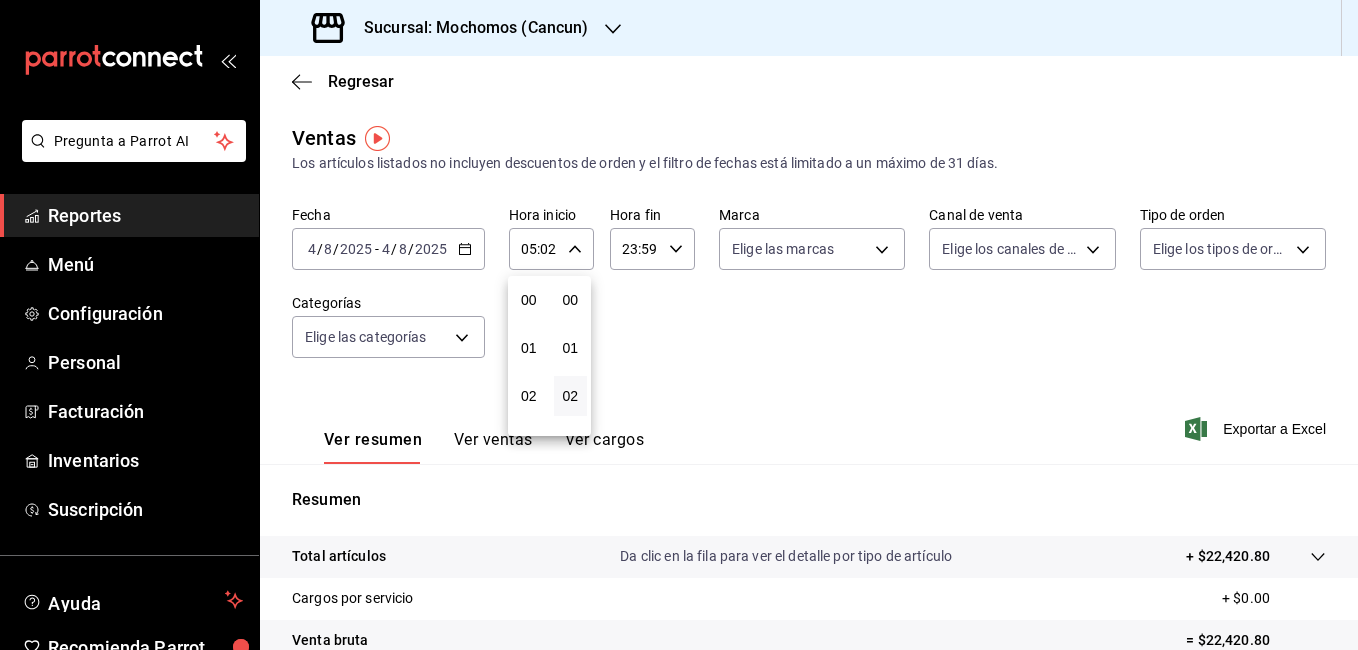 scroll, scrollTop: 240, scrollLeft: 0, axis: vertical 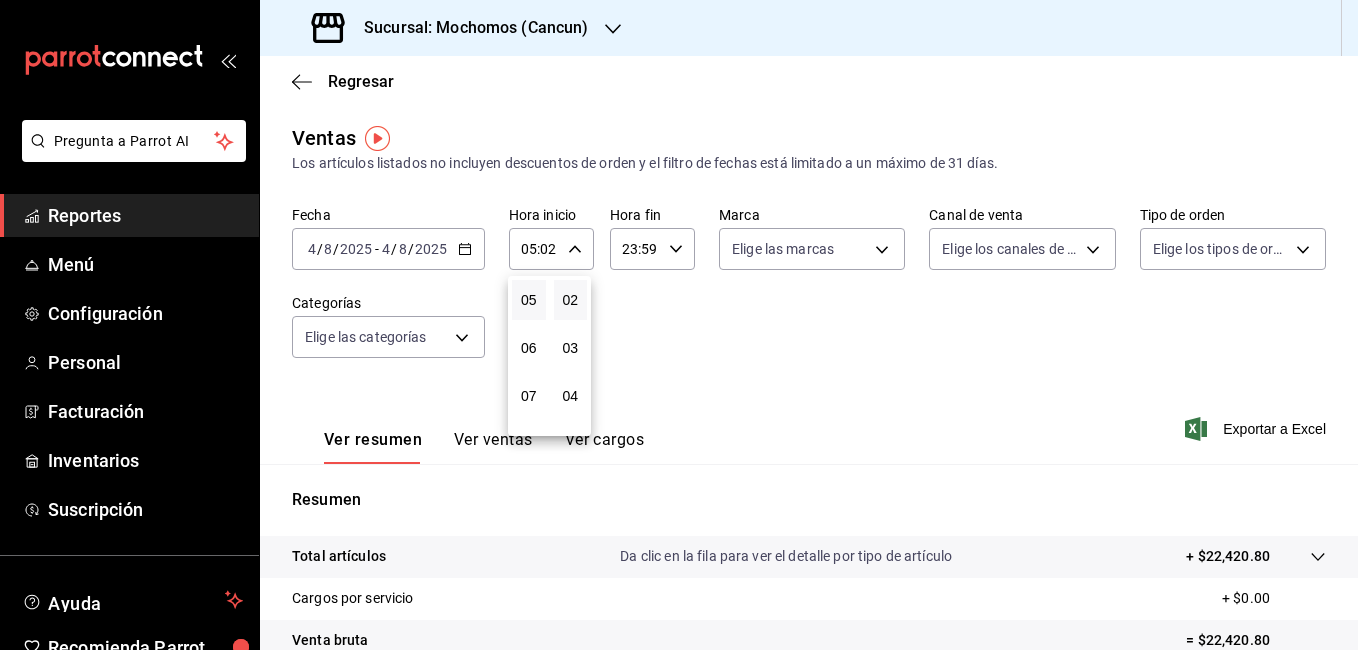 click on "02" at bounding box center (571, 300) 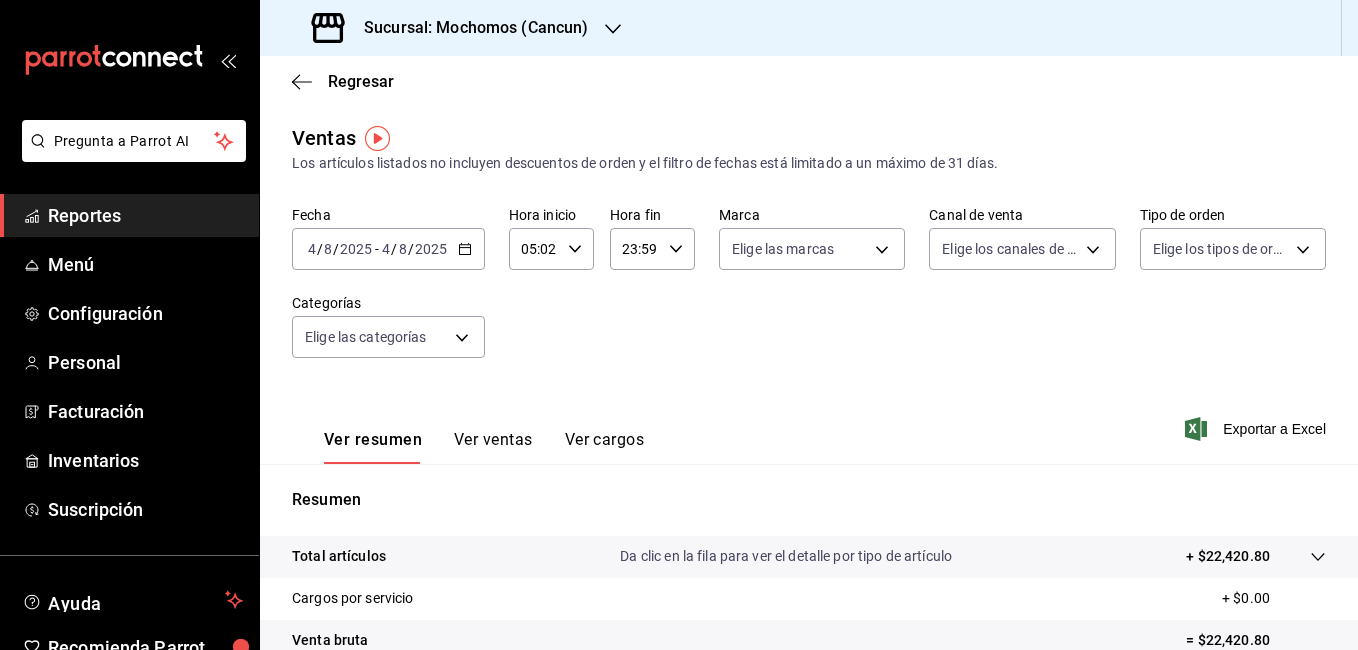 click at bounding box center (679, 325) 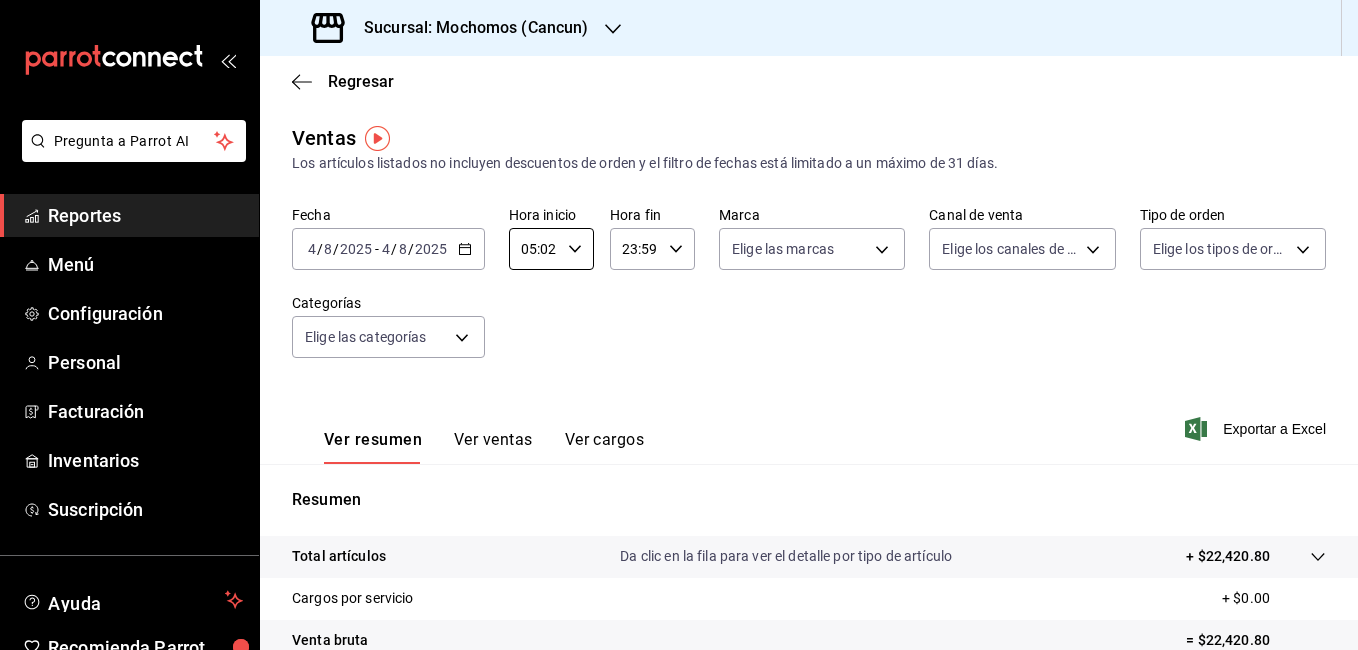 click on "05:02" at bounding box center (534, 249) 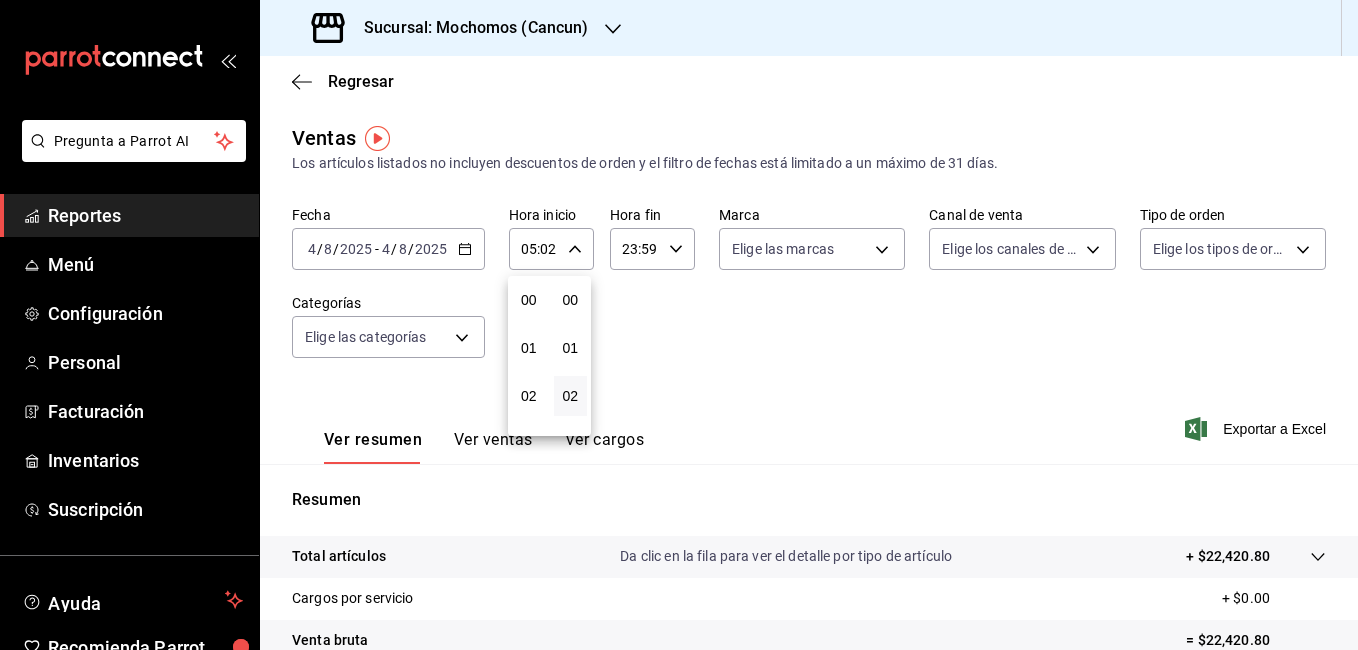 scroll, scrollTop: 240, scrollLeft: 0, axis: vertical 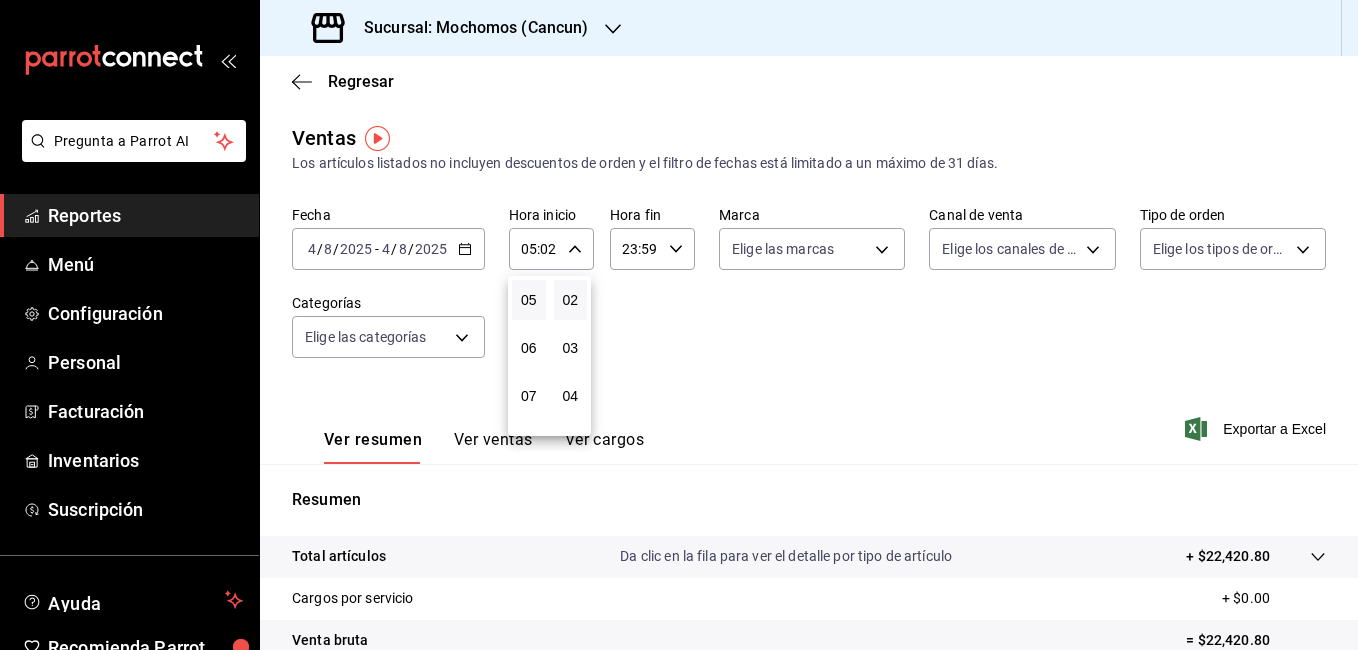 click at bounding box center [679, 325] 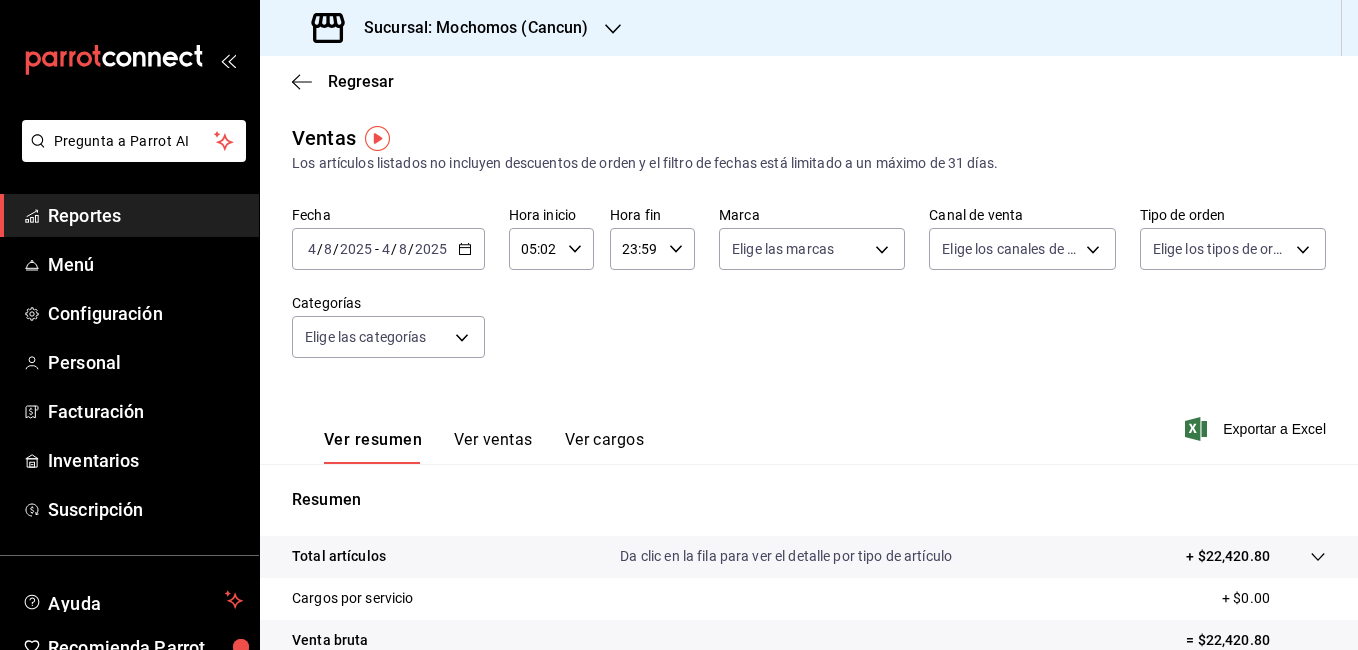 click on "05:02" at bounding box center (534, 249) 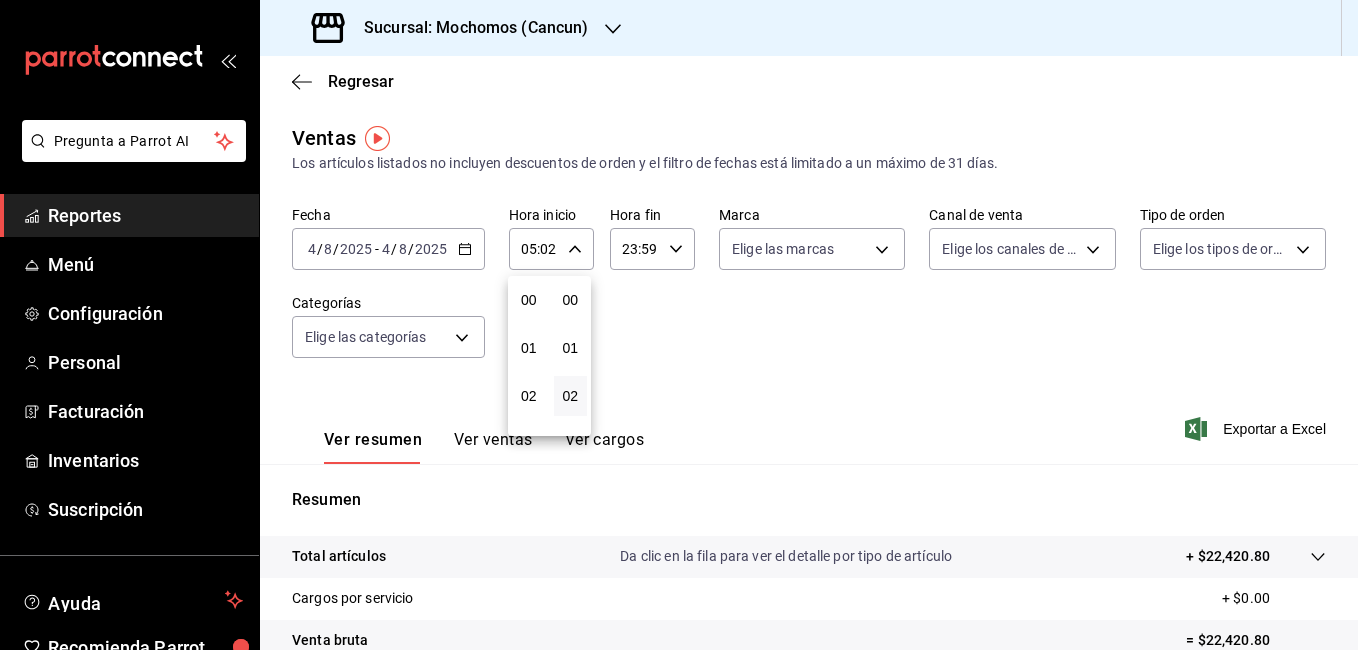 scroll, scrollTop: 240, scrollLeft: 0, axis: vertical 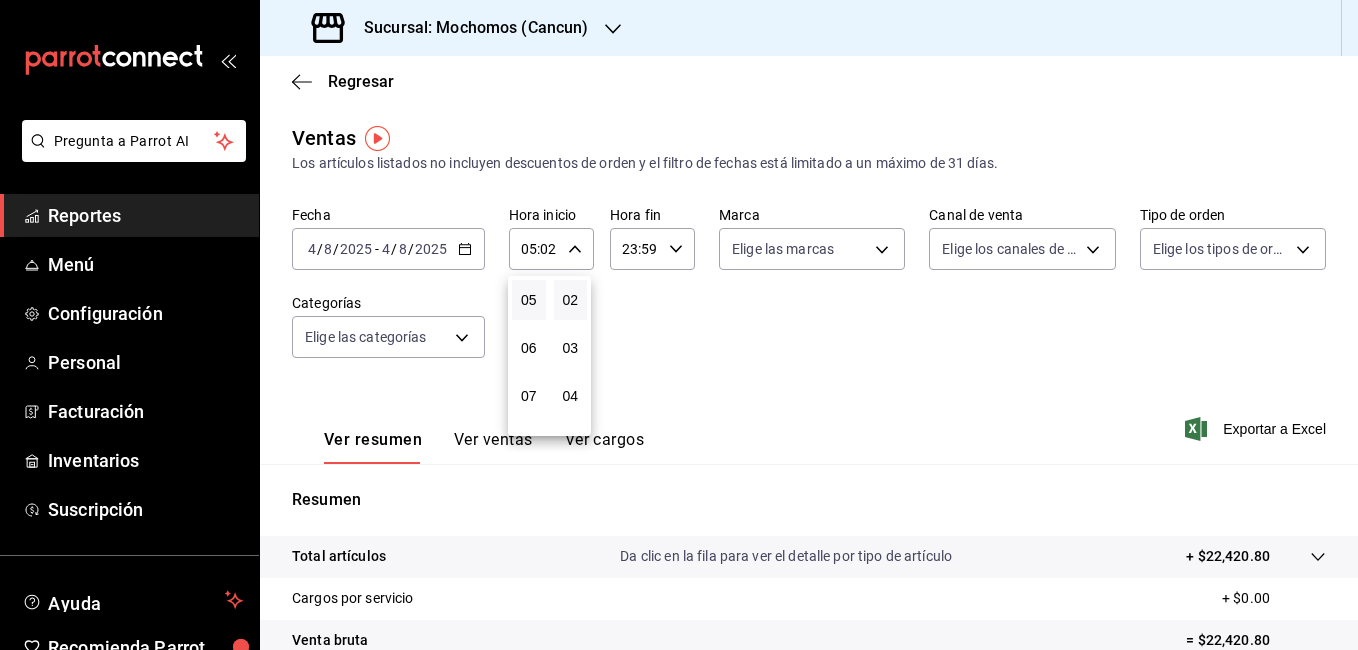 click at bounding box center (679, 325) 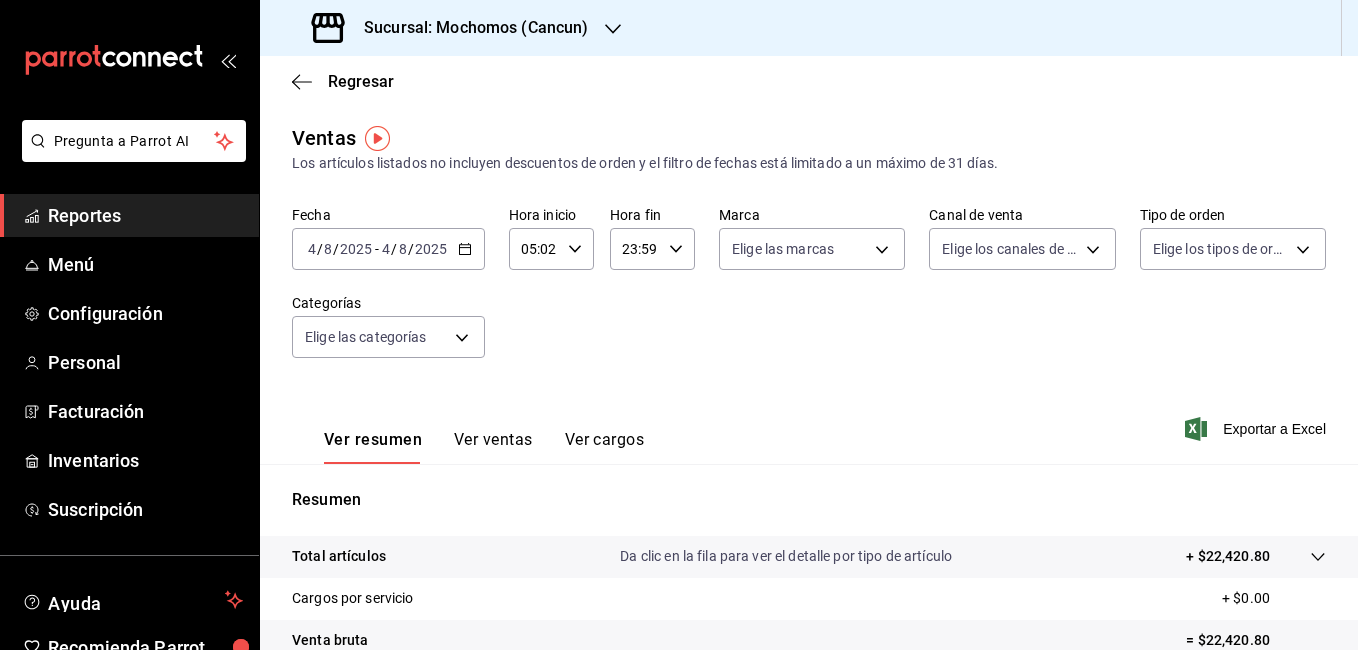 click on "05:02" at bounding box center (534, 249) 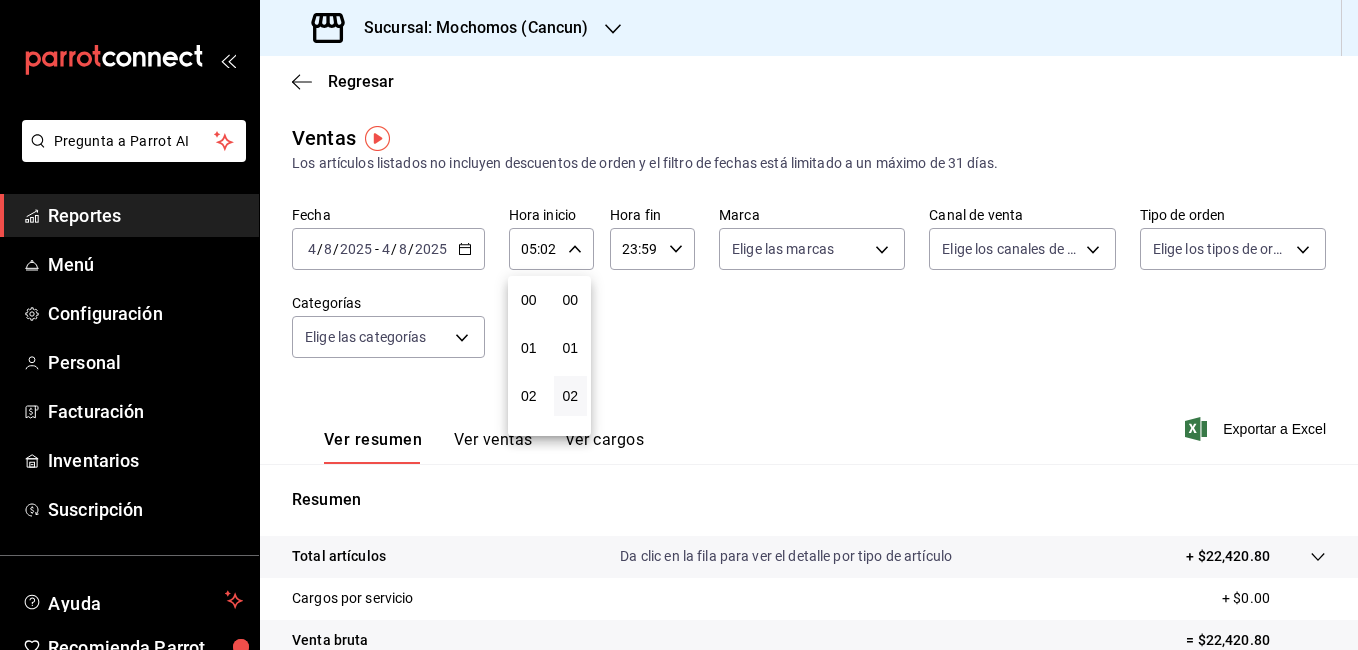 scroll, scrollTop: 240, scrollLeft: 0, axis: vertical 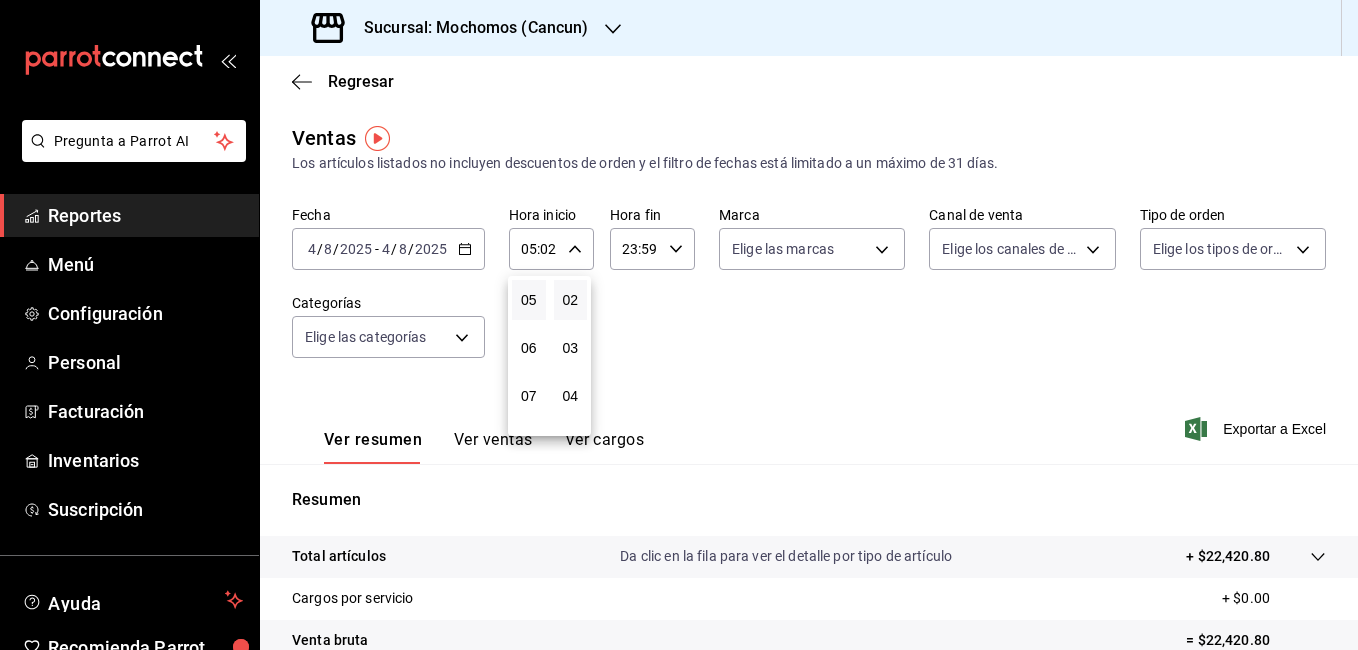 click on "02" at bounding box center [571, 300] 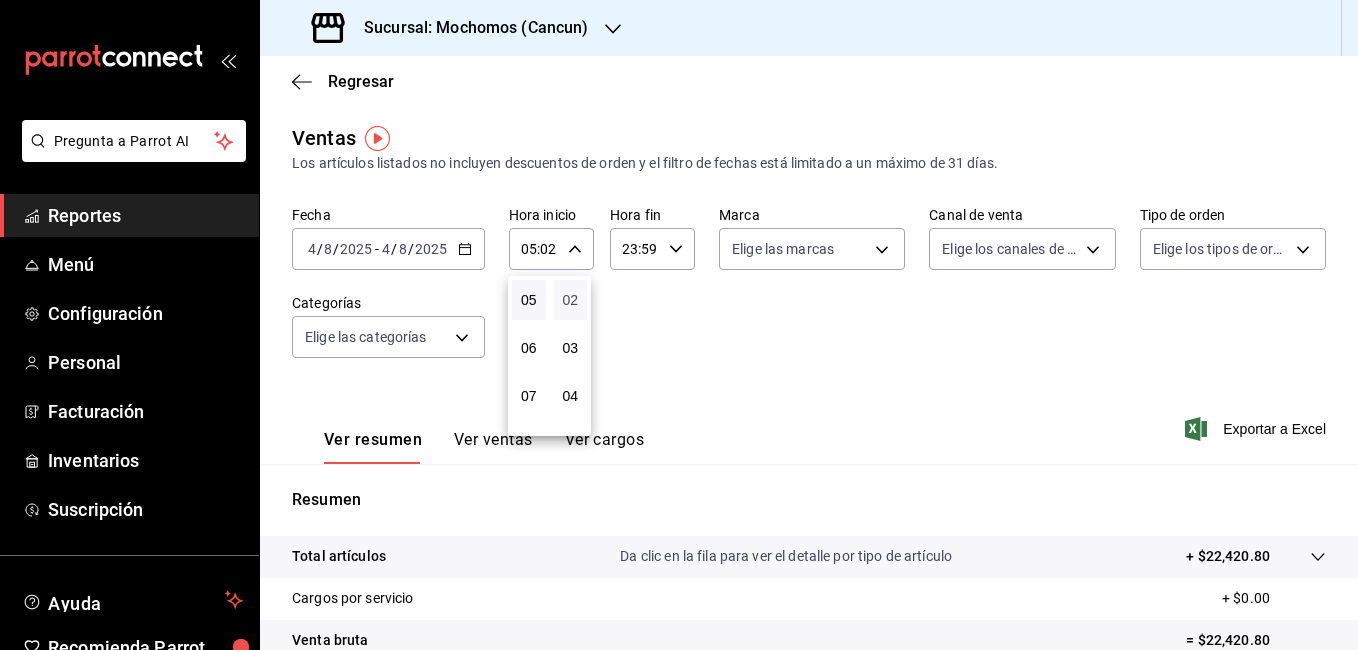 click on "02" at bounding box center [571, 300] 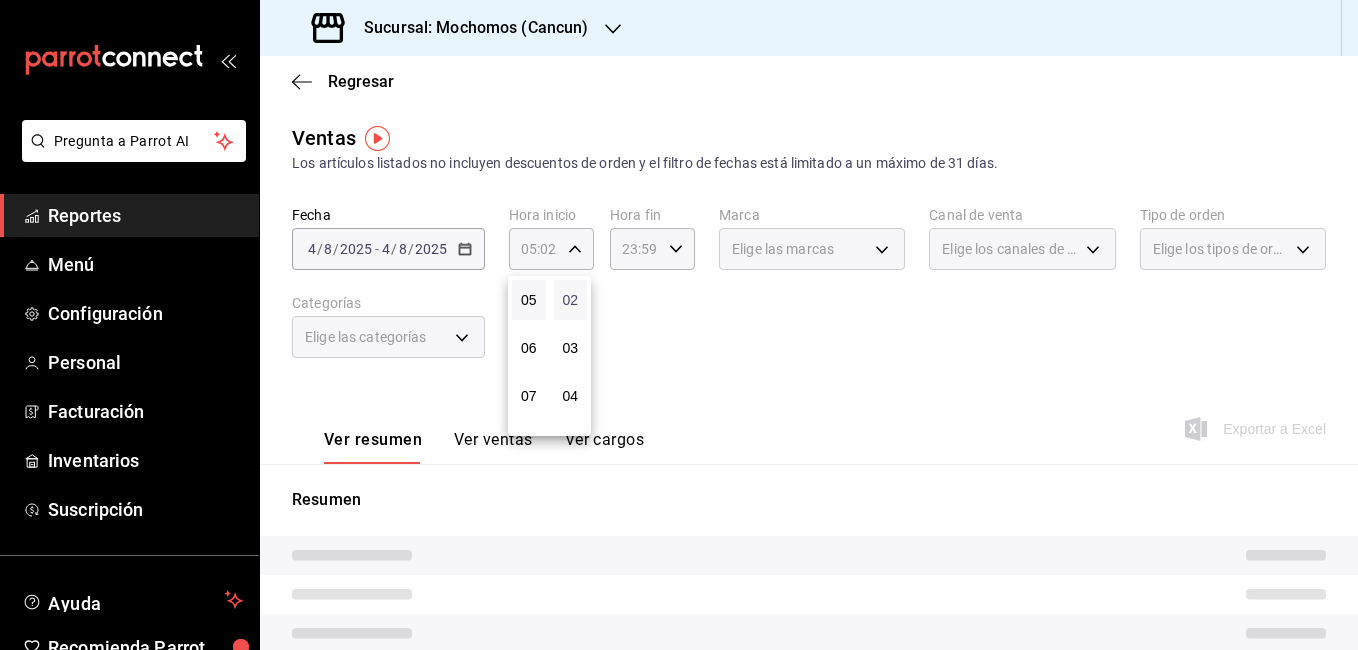 type 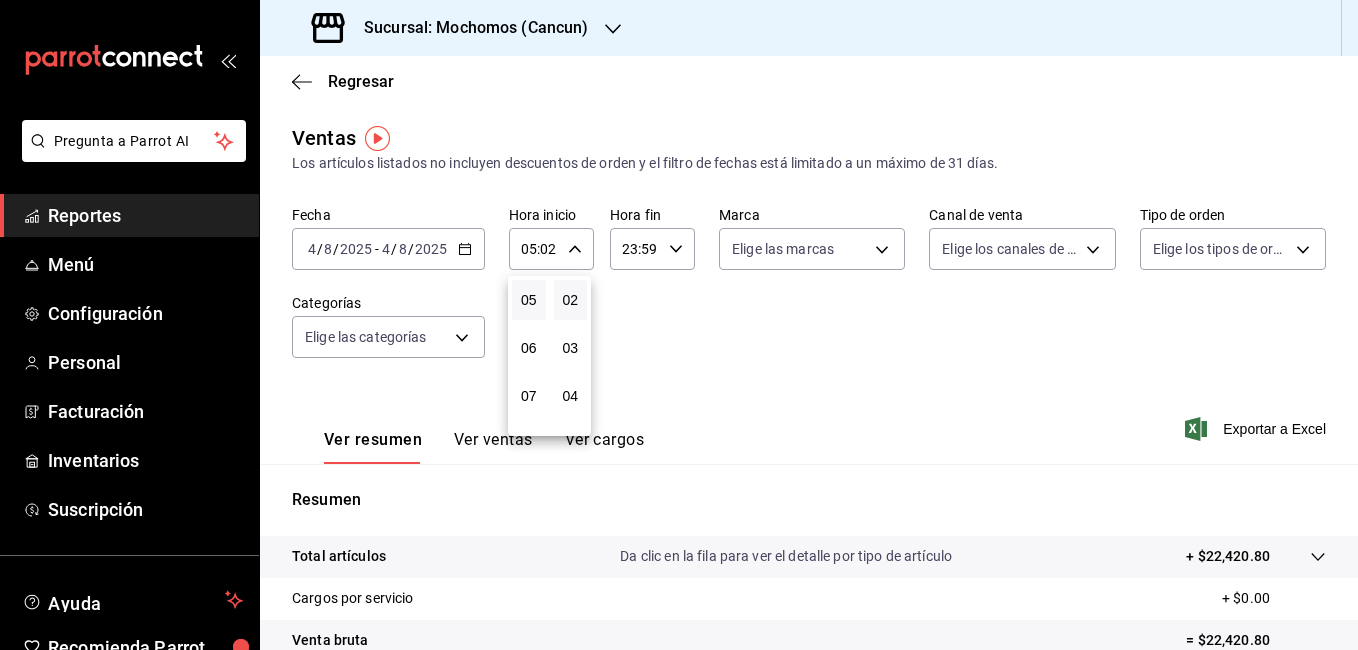 click at bounding box center [679, 325] 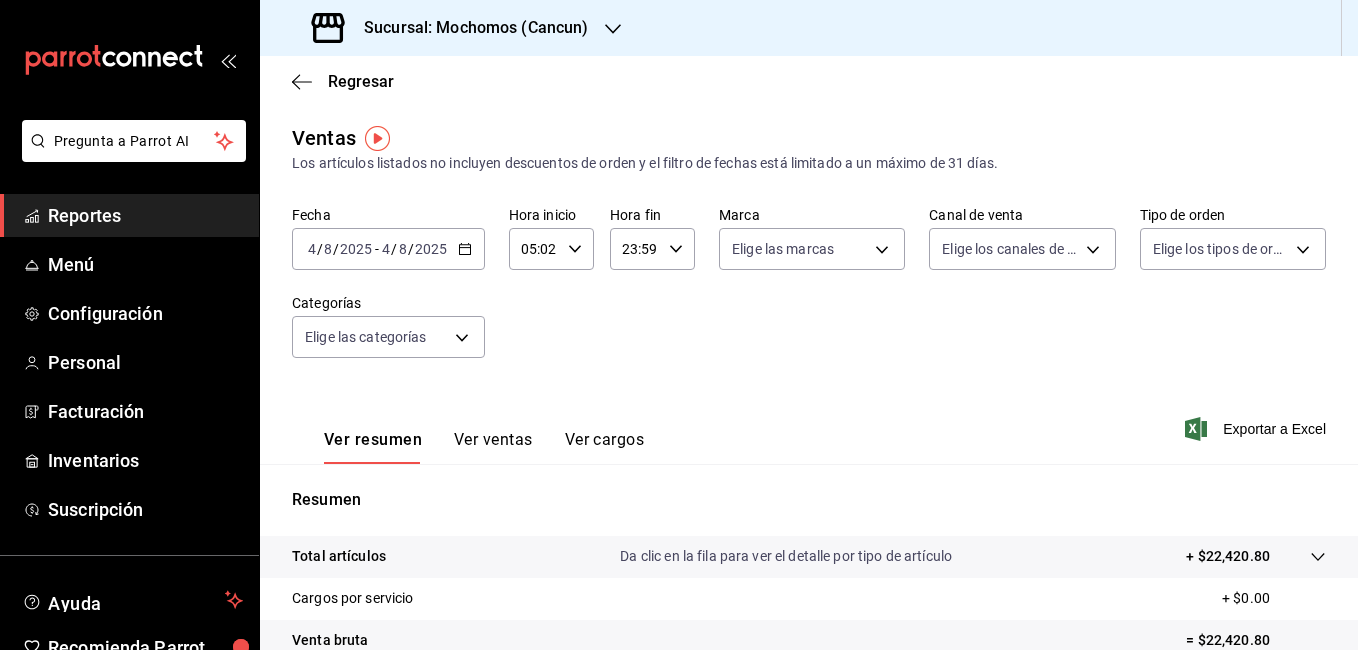 click at bounding box center [679, 325] 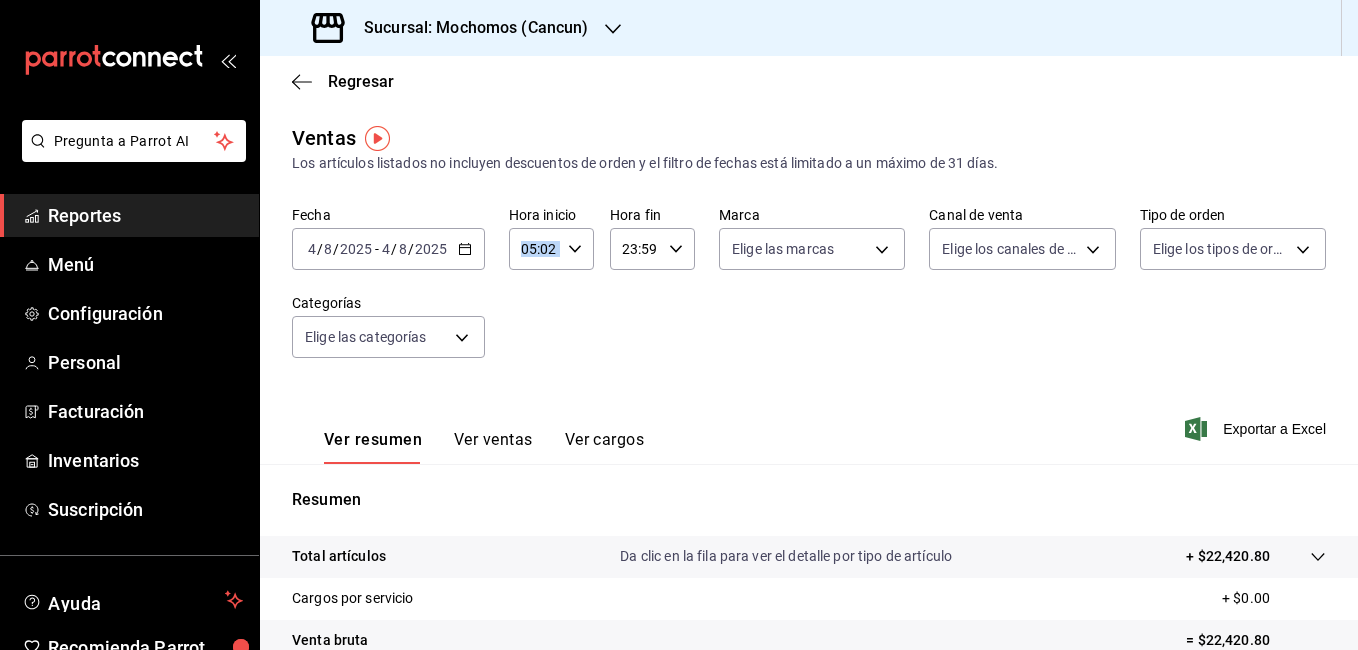 click on "05:02 Hora inicio" at bounding box center (551, 249) 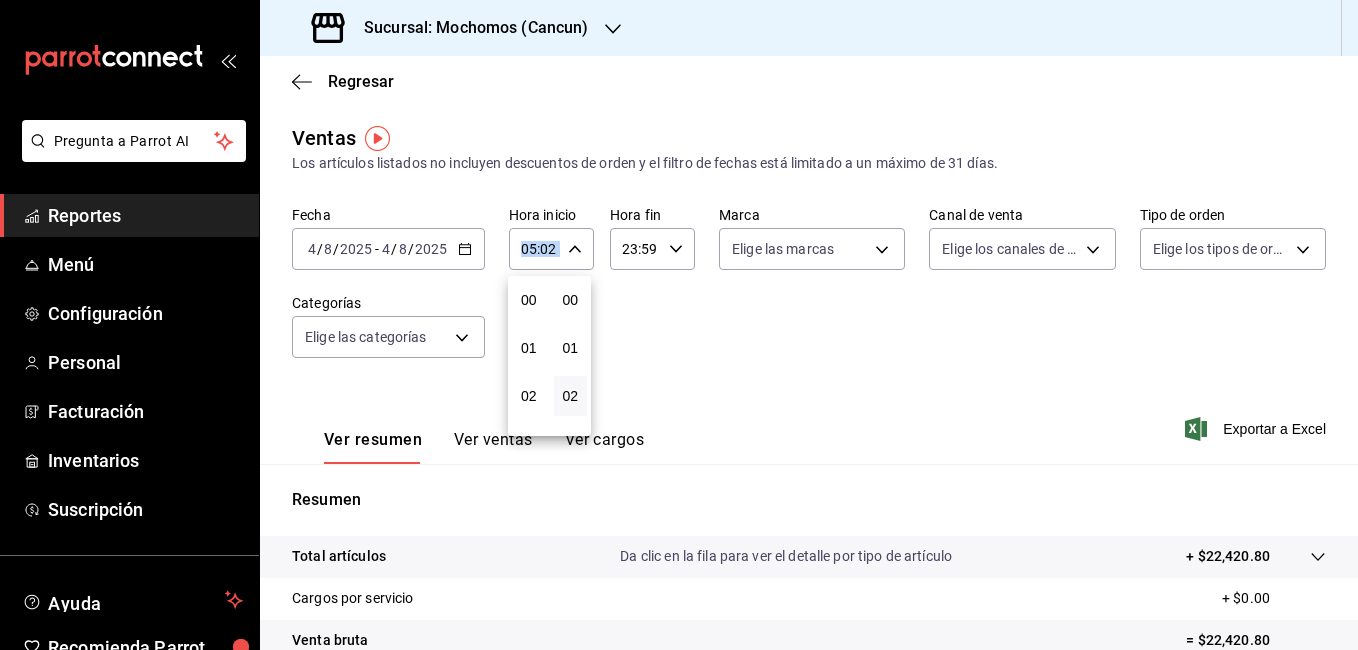 scroll, scrollTop: 240, scrollLeft: 0, axis: vertical 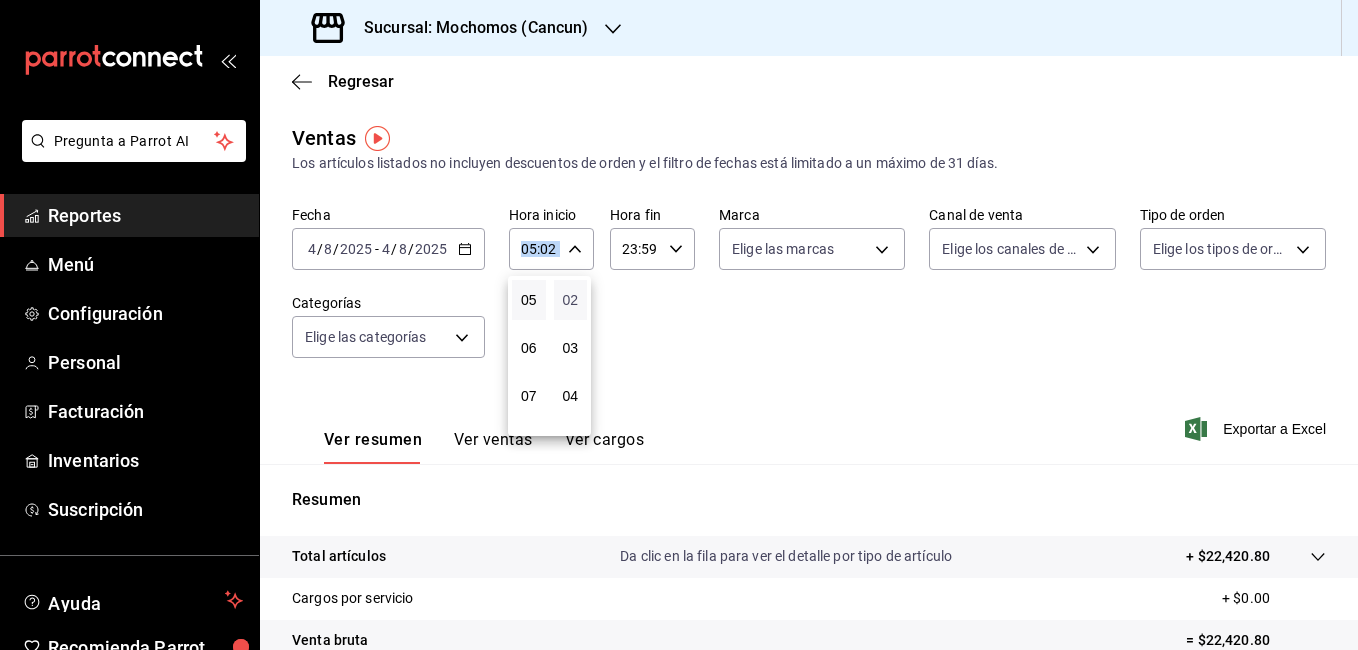 drag, startPoint x: 559, startPoint y: 247, endPoint x: 566, endPoint y: 295, distance: 48.507732 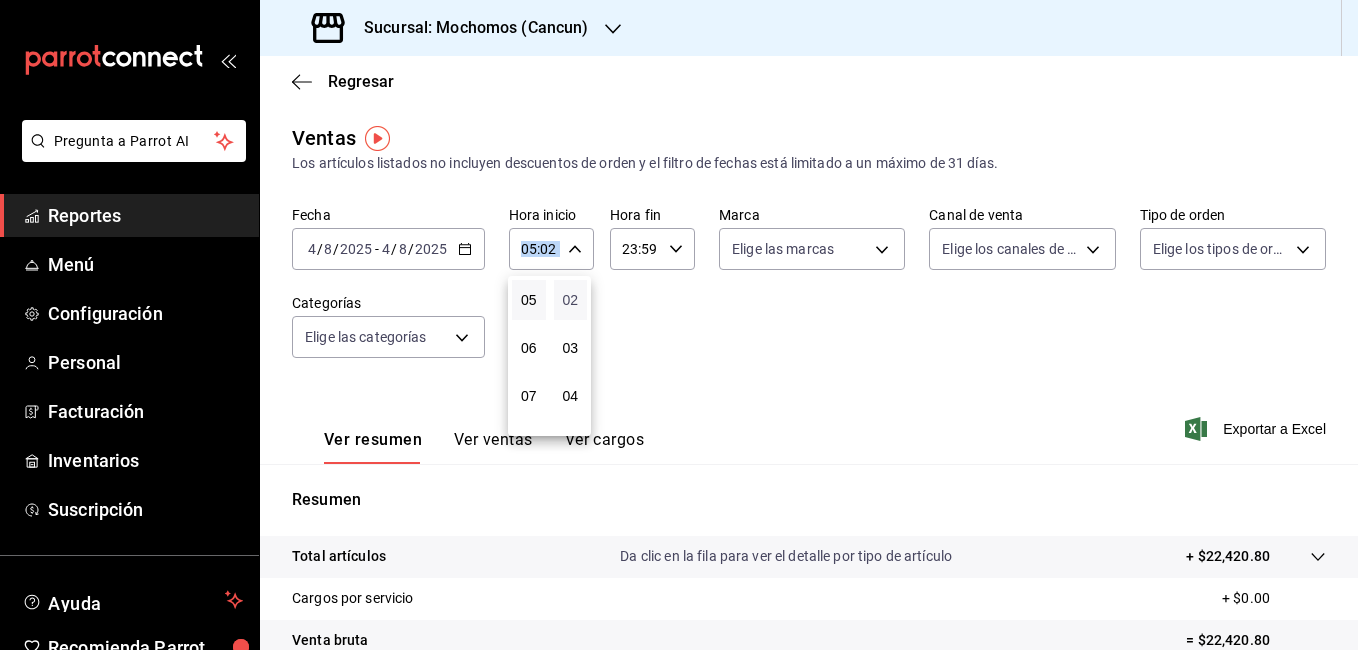 click on "00 01 02 03 04 05 06 07 08 09 10 11 12 13 14 15 16 17 18 19 20 21 22 23 24 25 26 27 28 29 30 31 32 33 34 35 36 37 38 39 40 41 42 43 44 45 46 47 48 49 50 51 52 53 54 55 56 57 58 59" at bounding box center [571, 356] 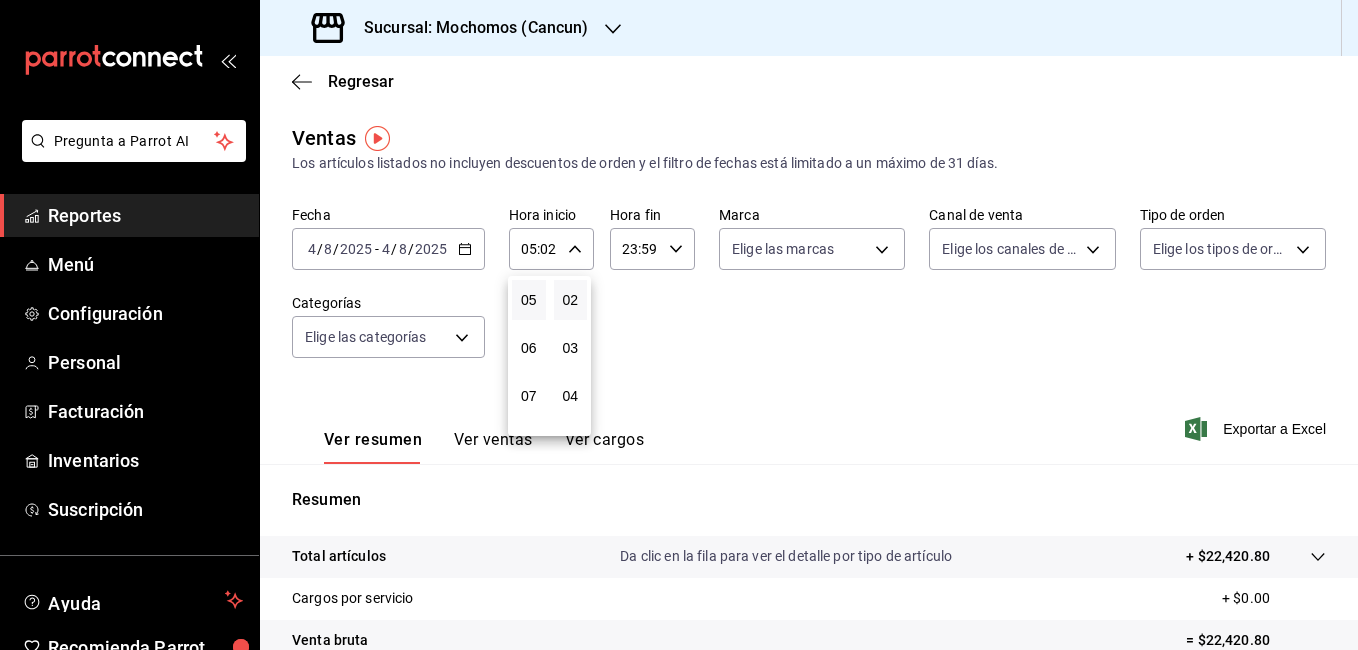 click at bounding box center (679, 325) 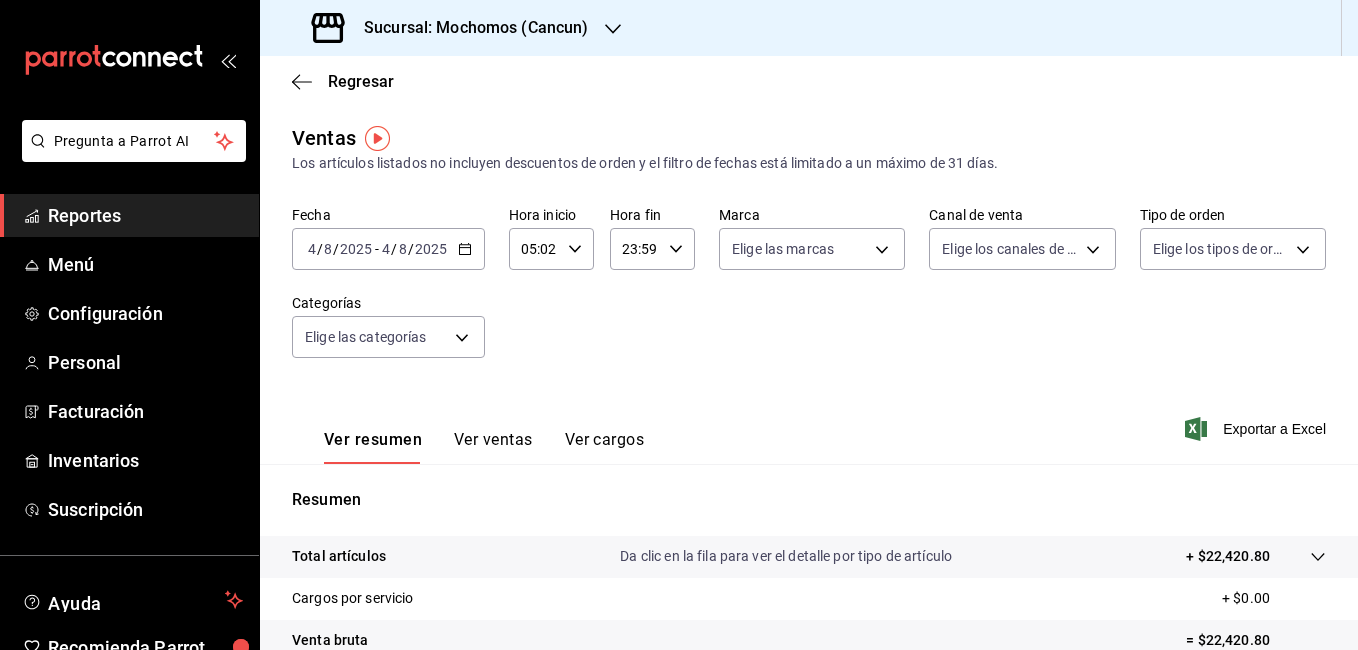 click at bounding box center [679, 325] 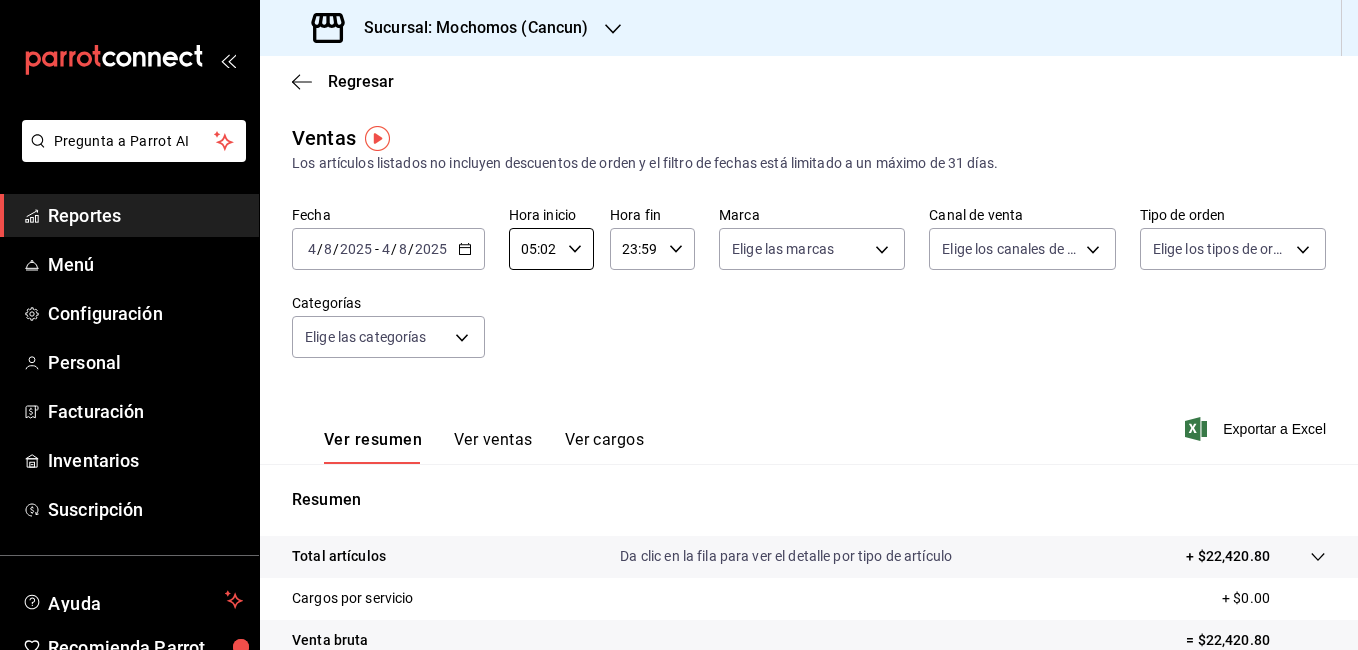 click on "05:02" at bounding box center [534, 249] 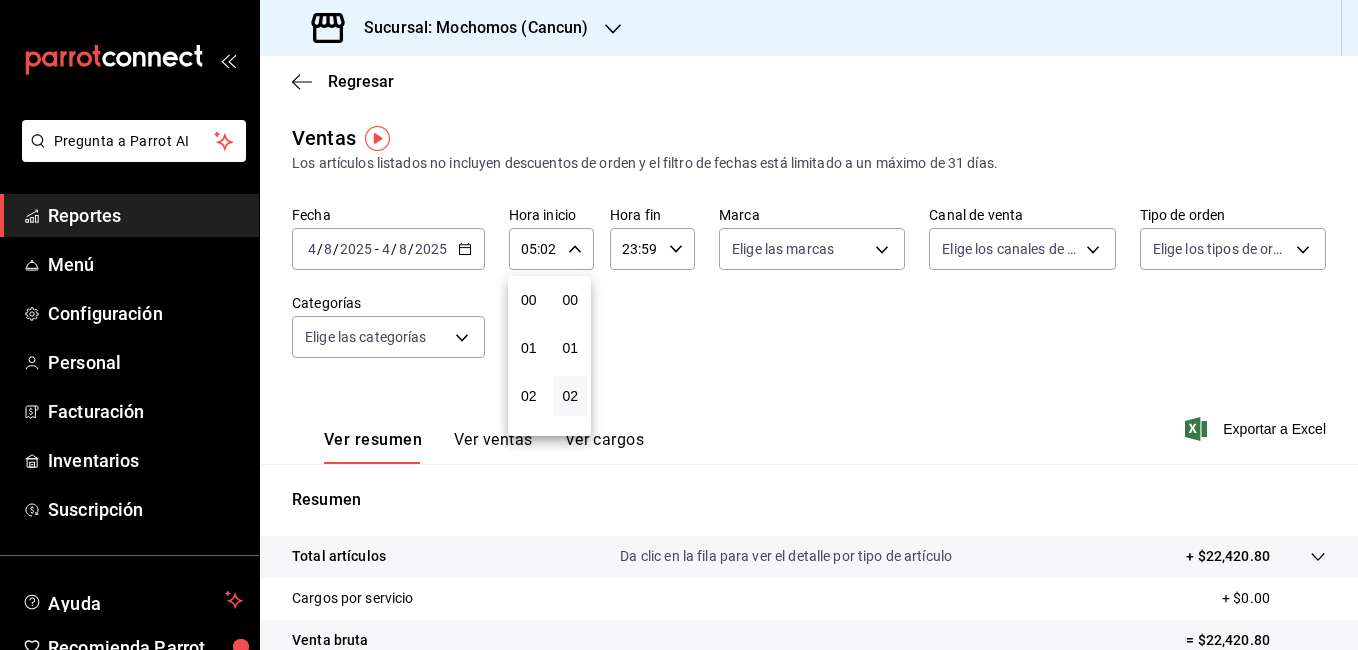 scroll, scrollTop: 240, scrollLeft: 0, axis: vertical 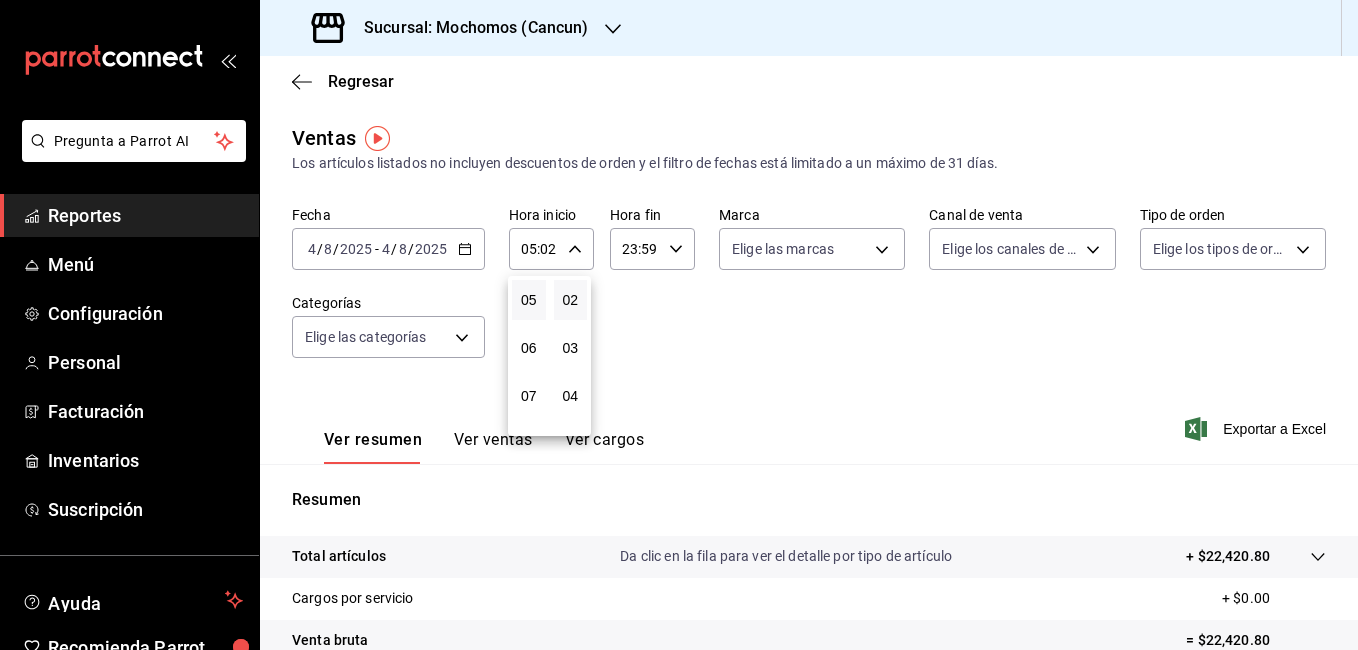 click at bounding box center [679, 325] 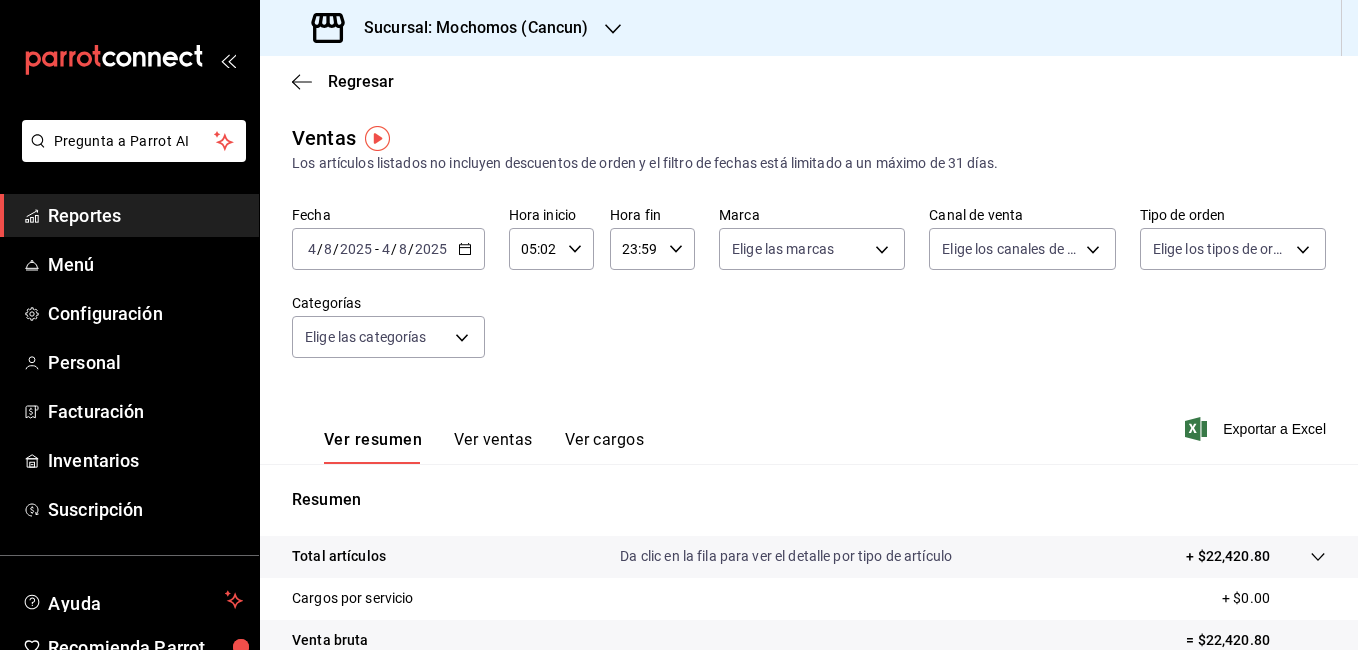 drag, startPoint x: 549, startPoint y: 258, endPoint x: 584, endPoint y: 211, distance: 58.60034 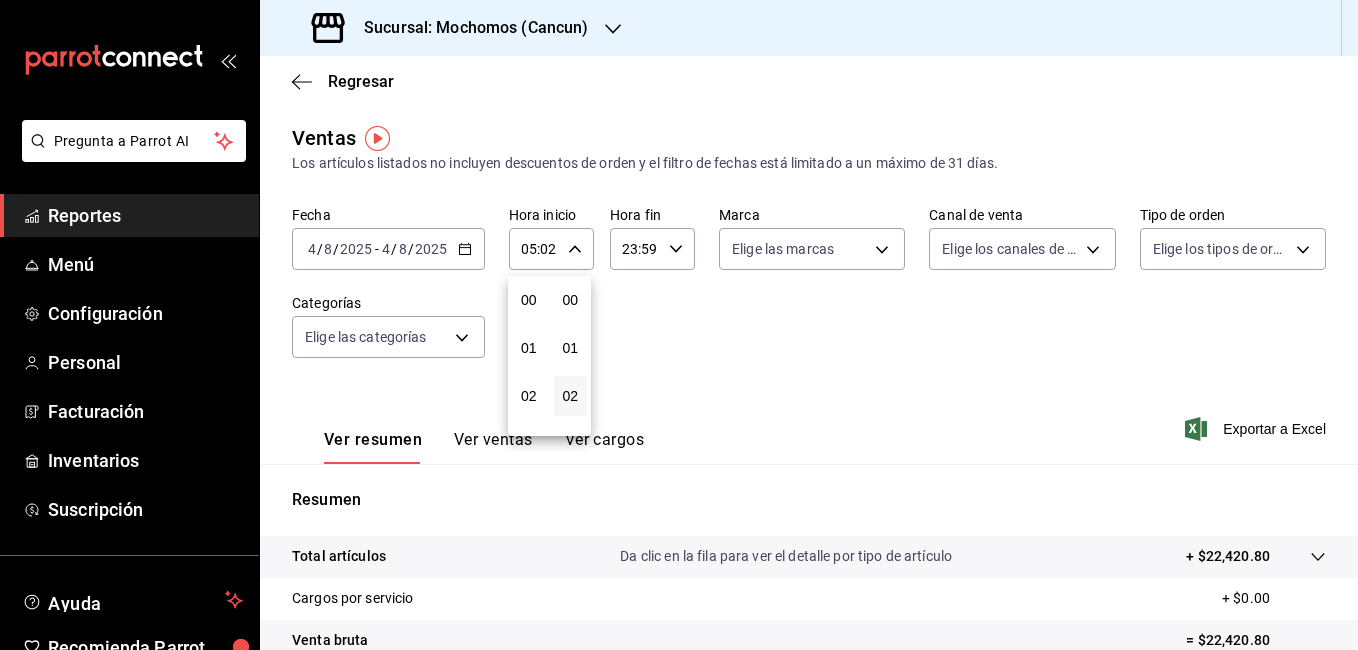 scroll, scrollTop: 240, scrollLeft: 0, axis: vertical 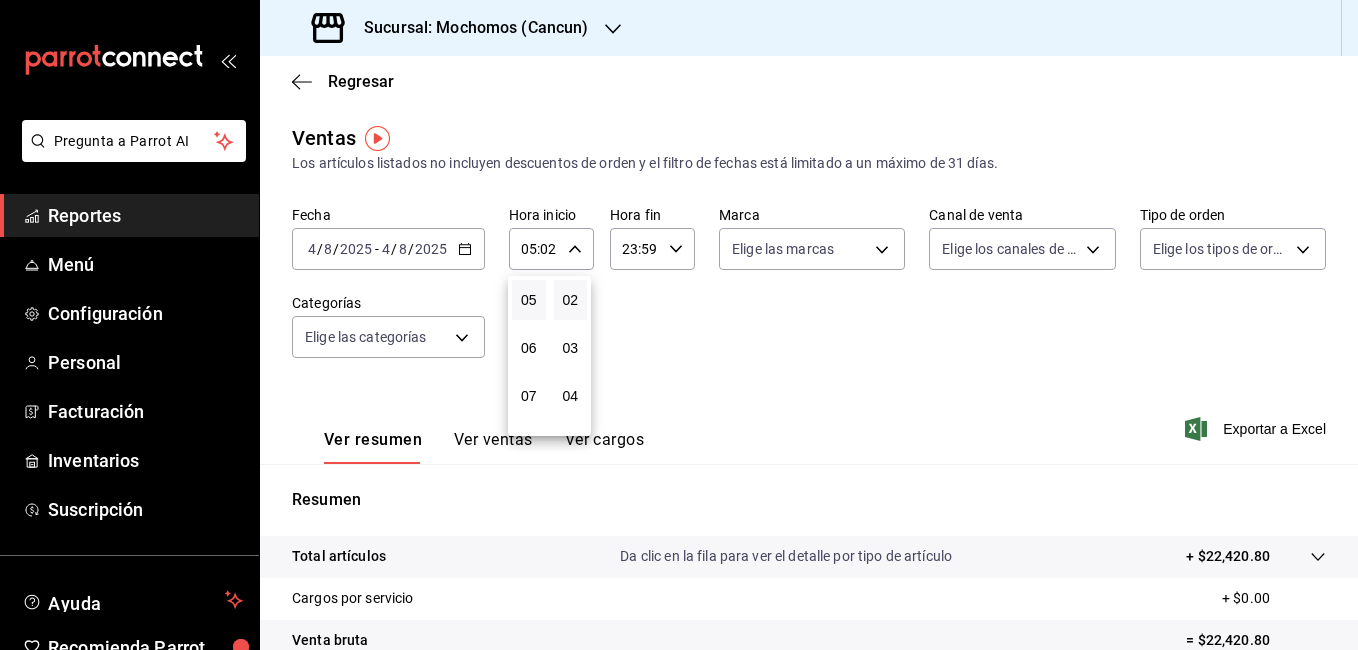 click at bounding box center (679, 325) 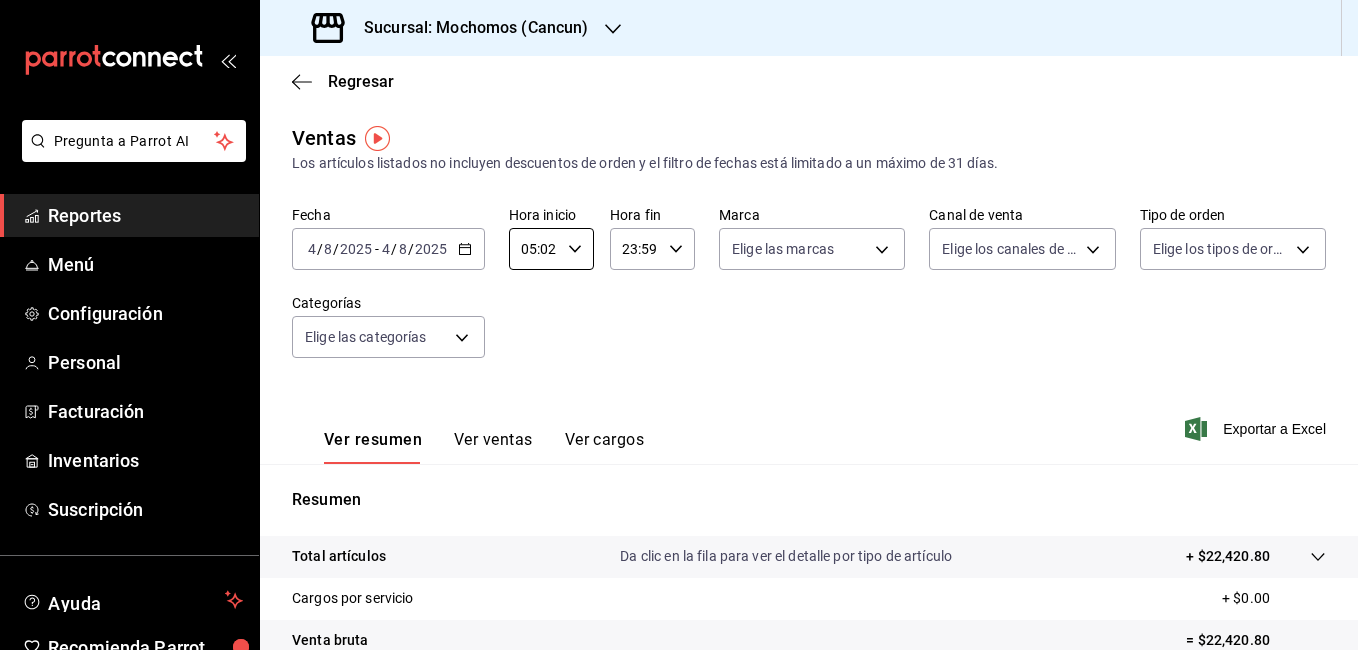 click on "05:02" at bounding box center [534, 249] 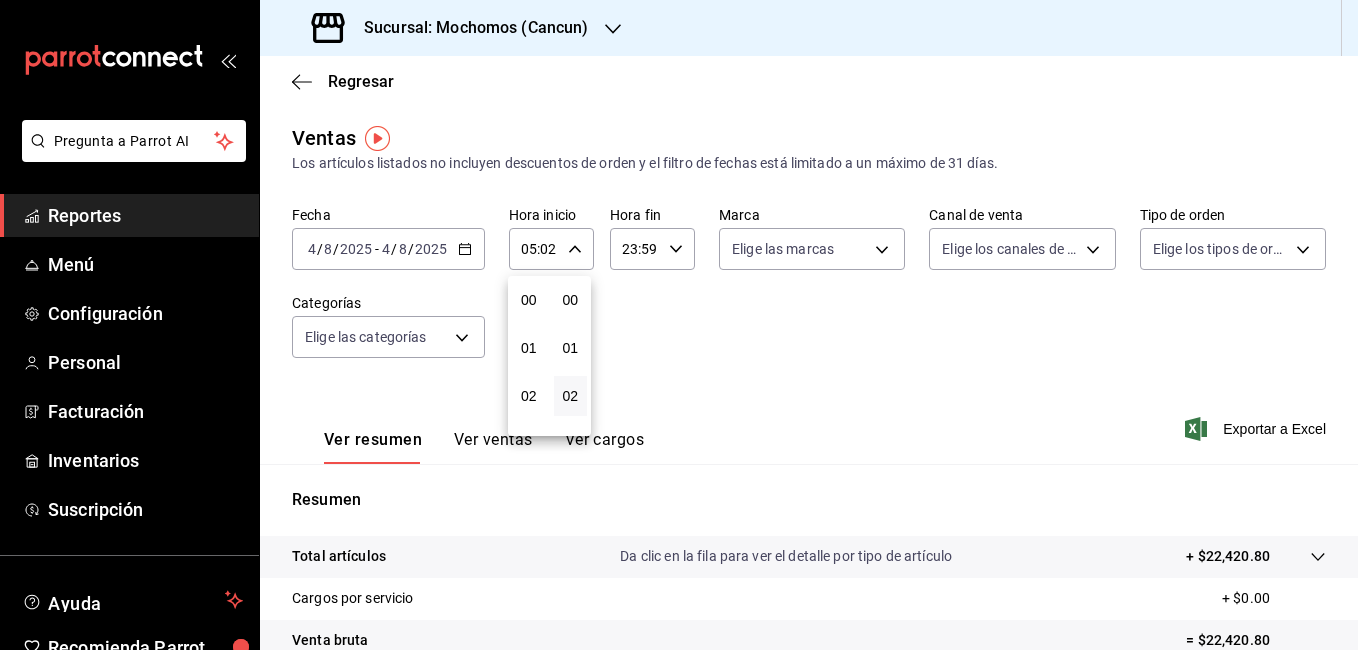 scroll, scrollTop: 240, scrollLeft: 0, axis: vertical 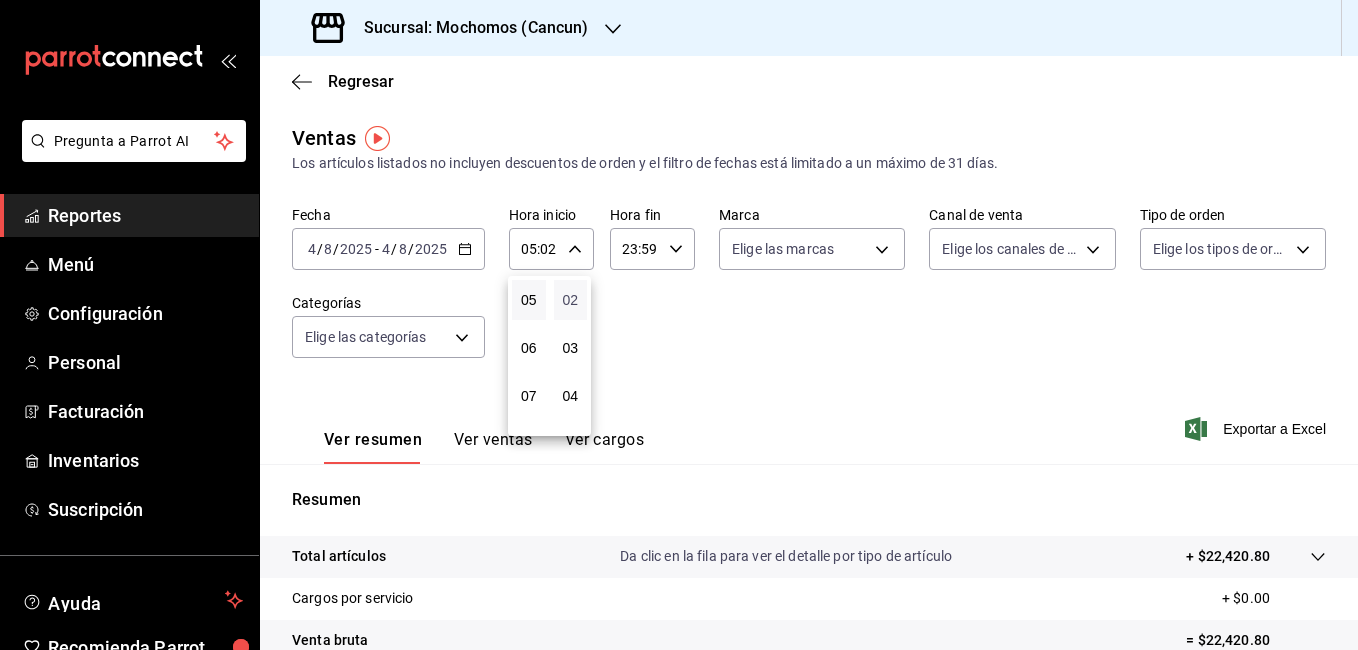 click on "02" at bounding box center (571, 300) 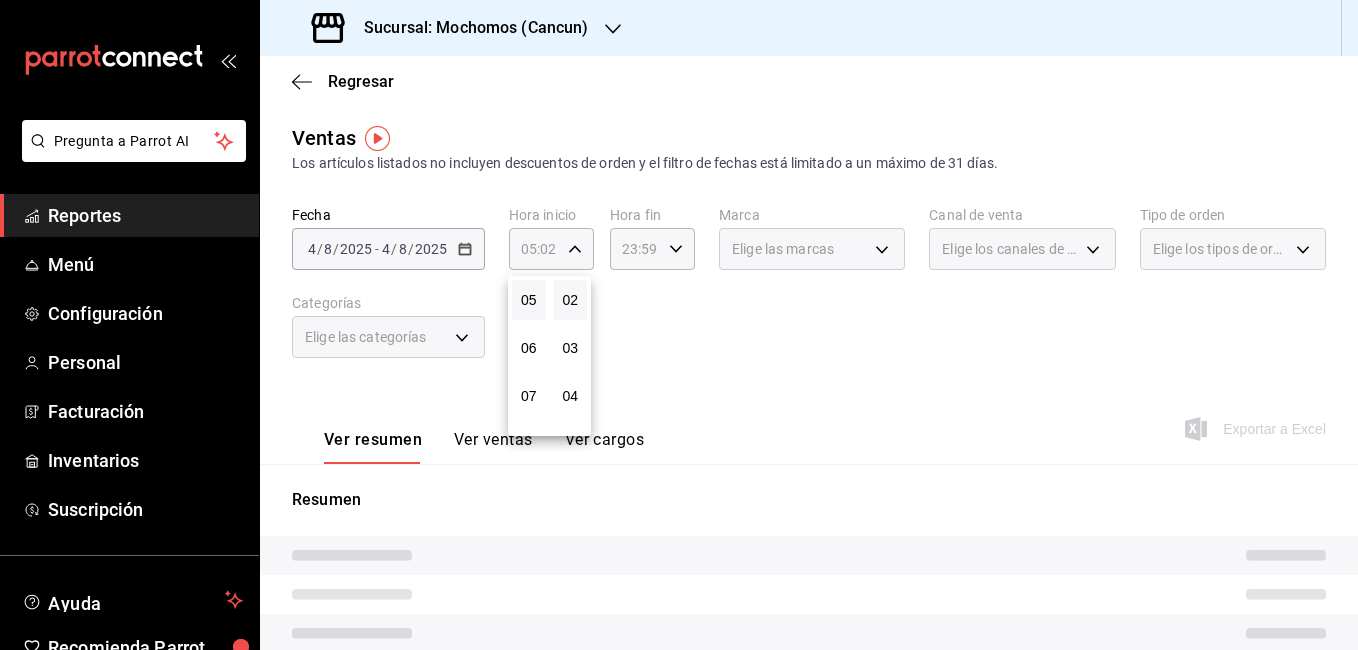 drag, startPoint x: 567, startPoint y: 294, endPoint x: 569, endPoint y: 258, distance: 36.05551 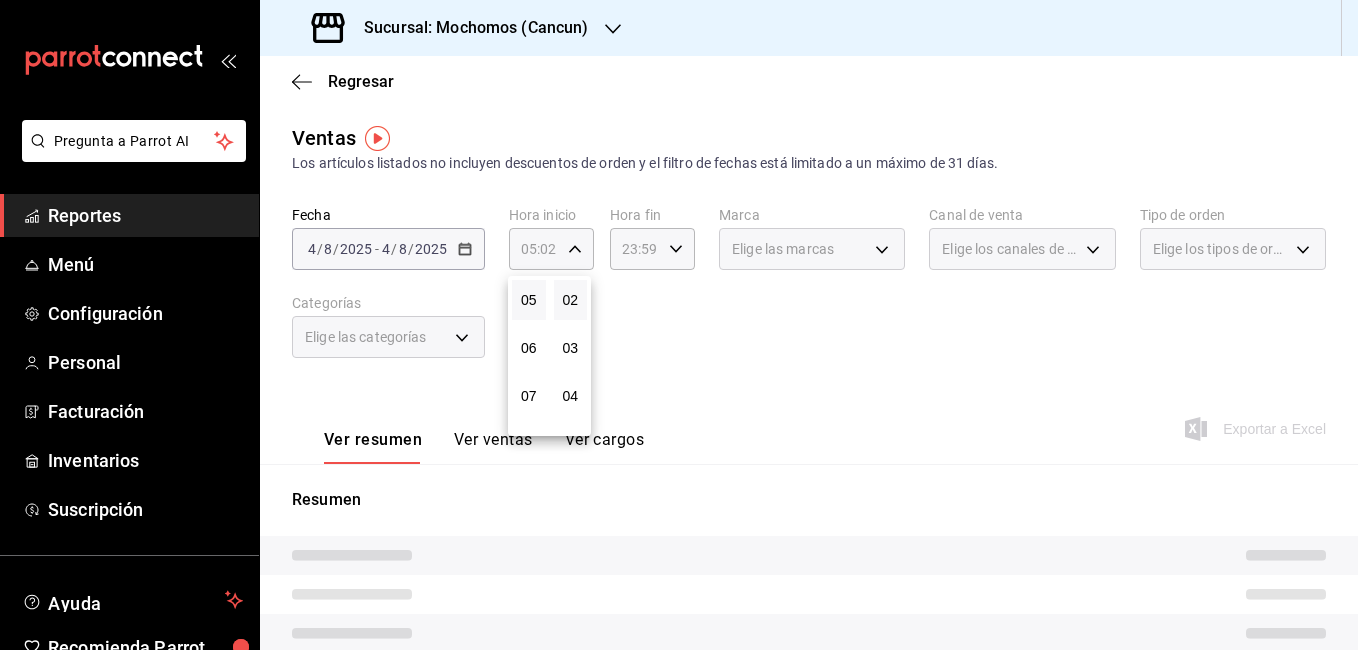 click on "00 01 02 03 04 05 06 07 08 09 10 11 12 13 14 15 16 17 18 19 20 21 22 23 00 01 02 03 04 05 06 07 08 09 10 11 12 13 14 15 16 17 18 19 20 21 22 23 24 25 26 27 28 29 30 31 32 33 34 35 36 37 38 39 40 41 42 43 44 45 46 47 48 49 50 51 52 53 54 55 56 57 58 59" at bounding box center (679, 328) 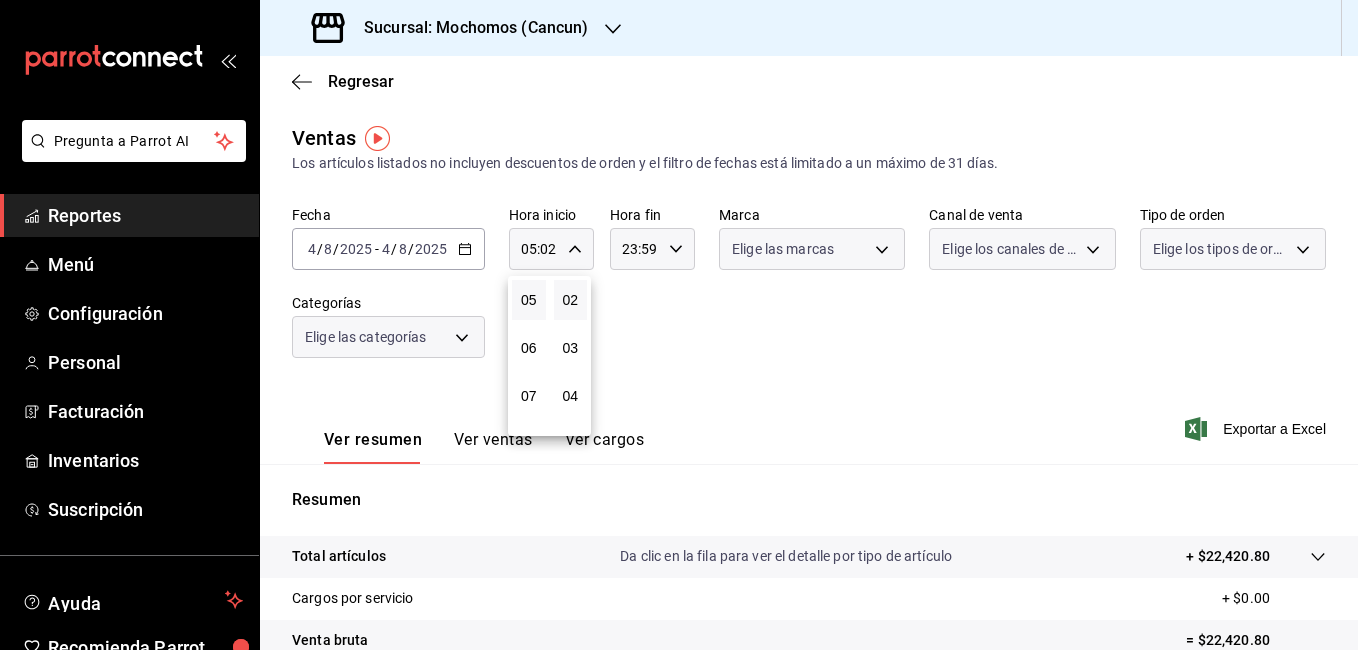 click at bounding box center [679, 325] 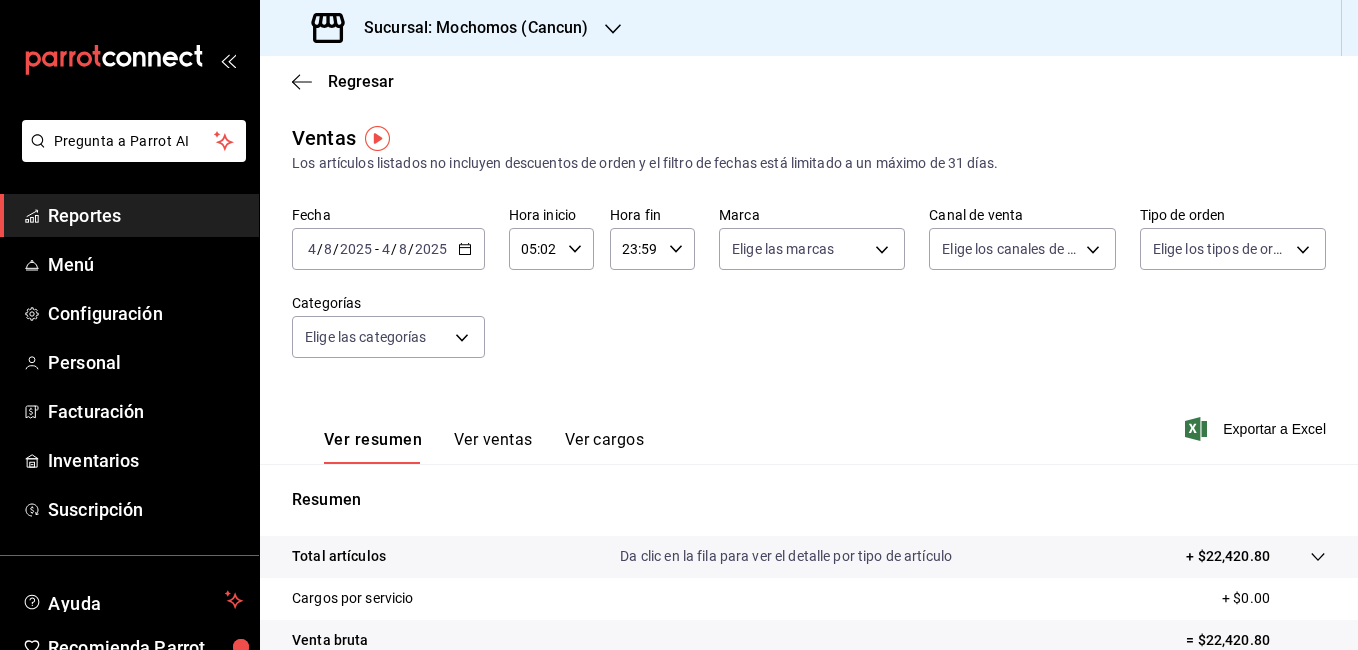 click 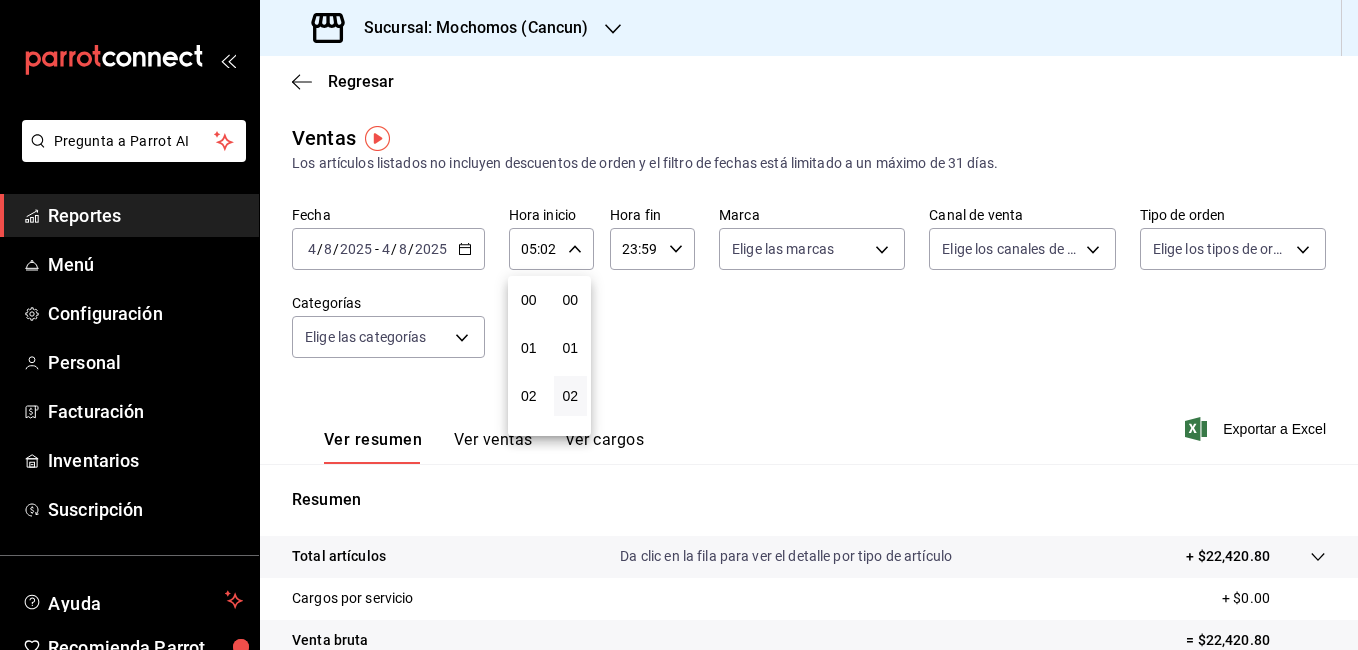 scroll, scrollTop: 240, scrollLeft: 0, axis: vertical 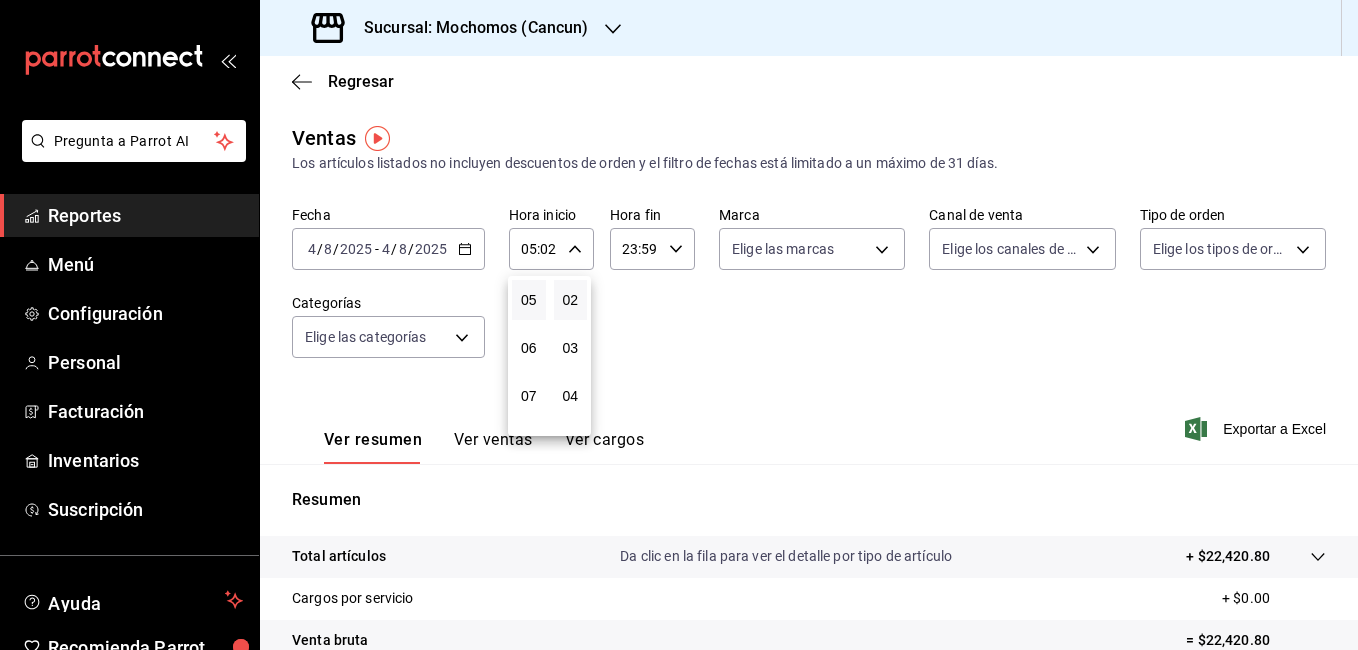 click at bounding box center [679, 325] 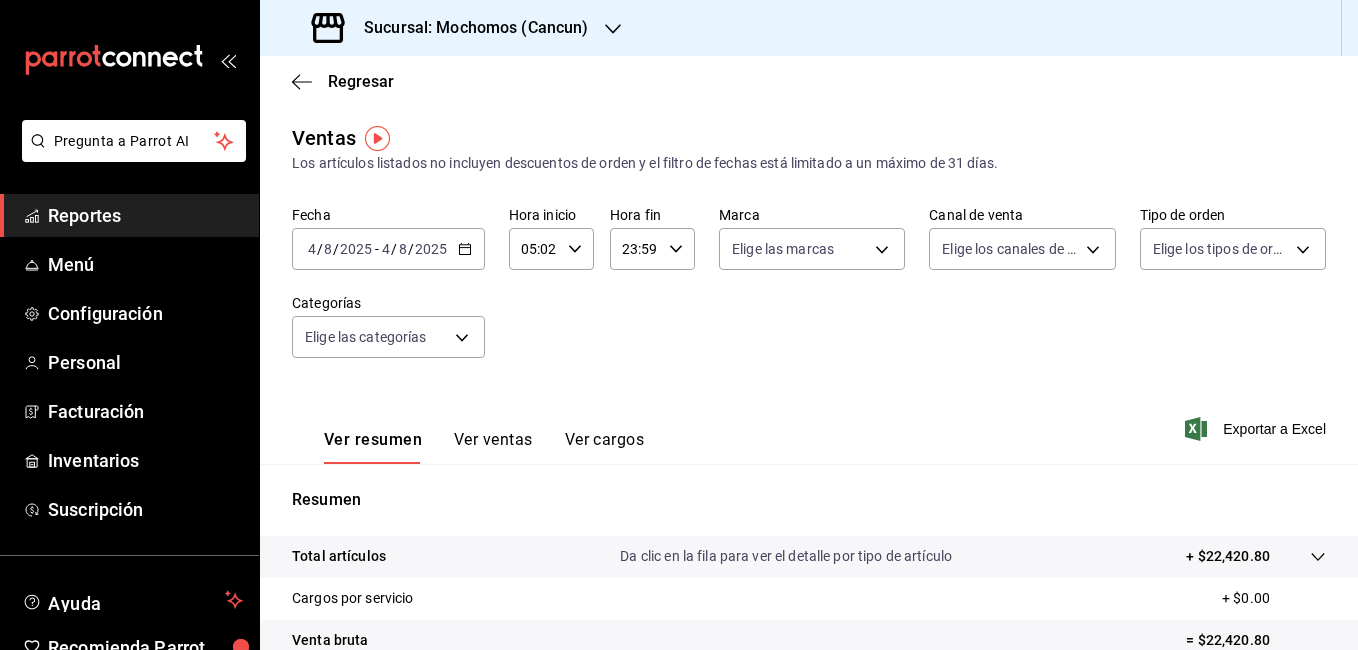 click on "05:02" at bounding box center [534, 249] 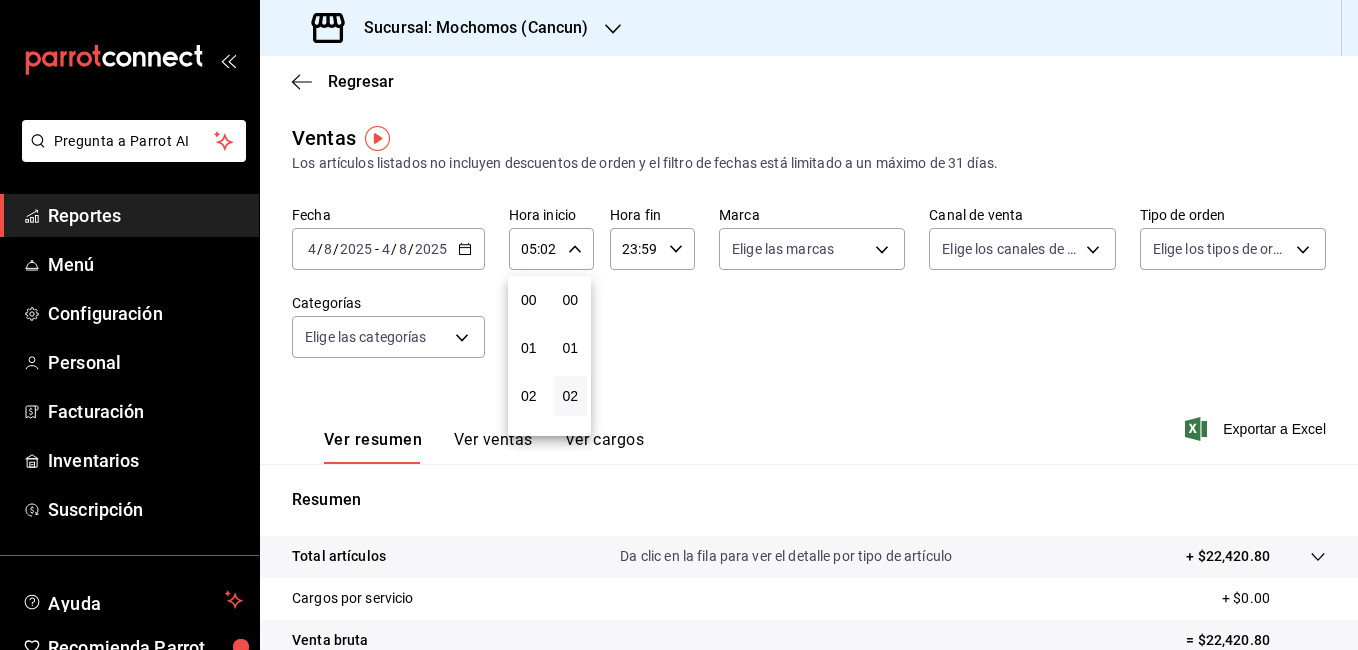 click at bounding box center (679, 325) 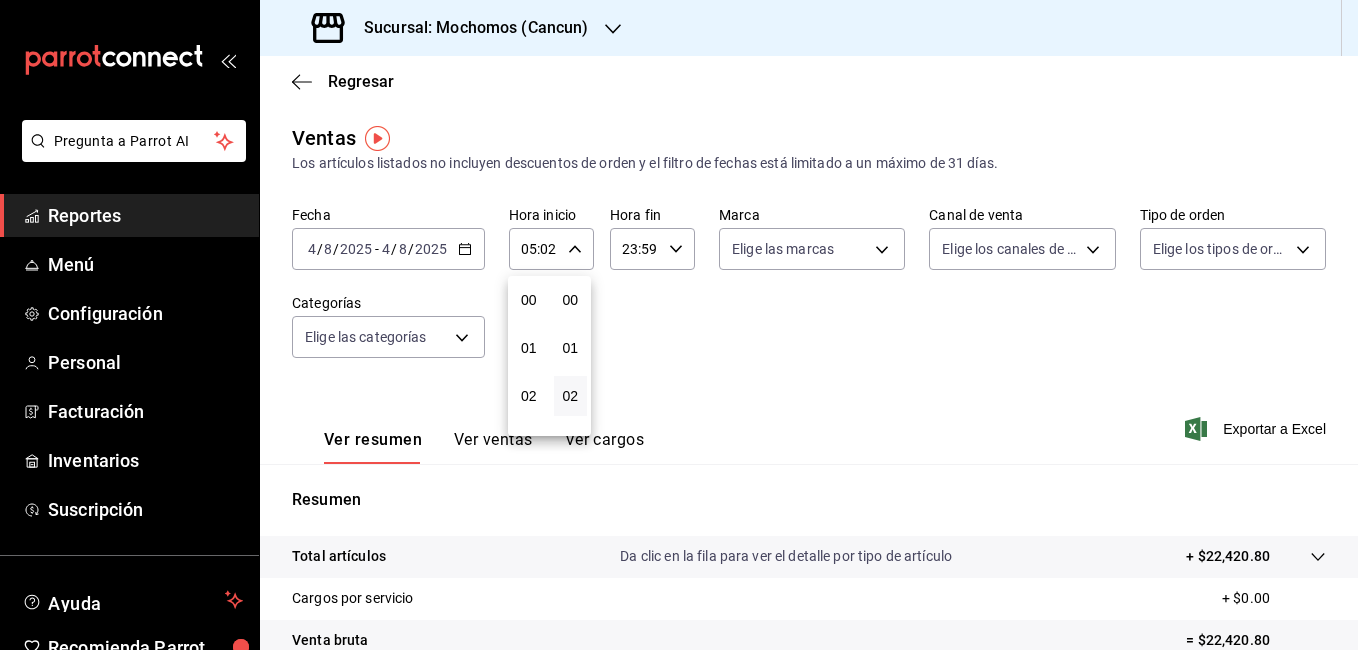 scroll, scrollTop: 240, scrollLeft: 0, axis: vertical 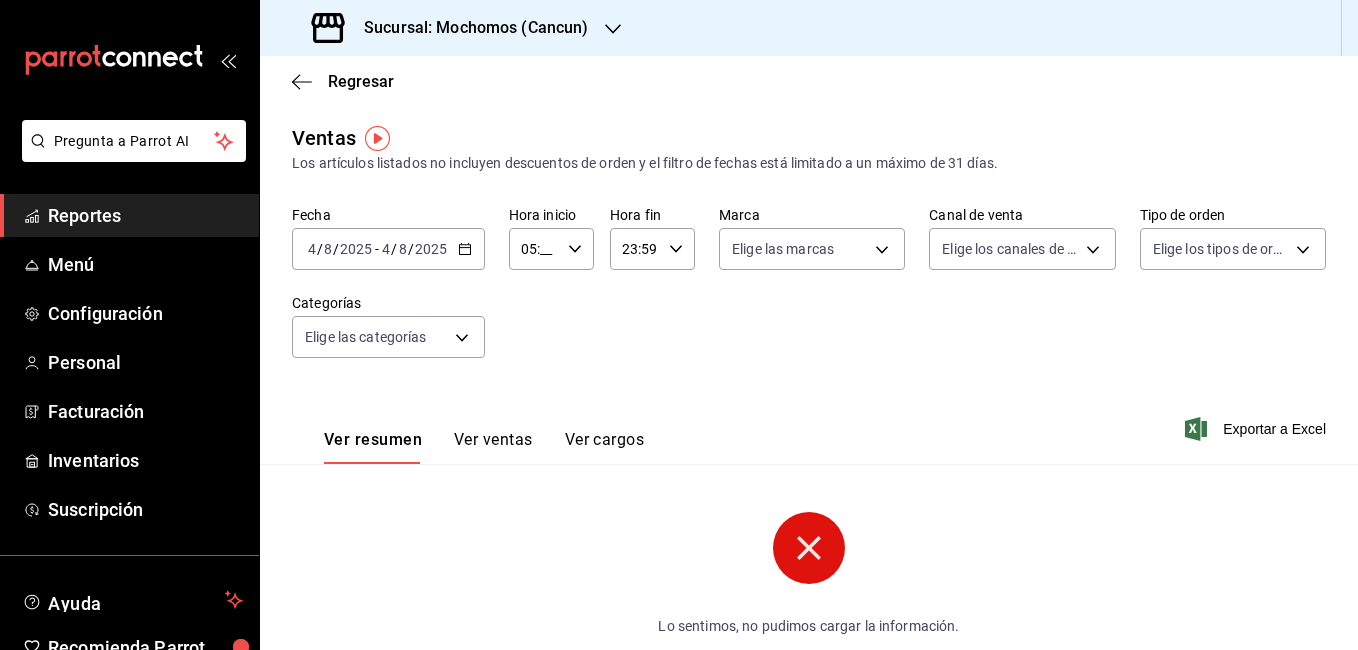 click on "05:__" at bounding box center (534, 249) 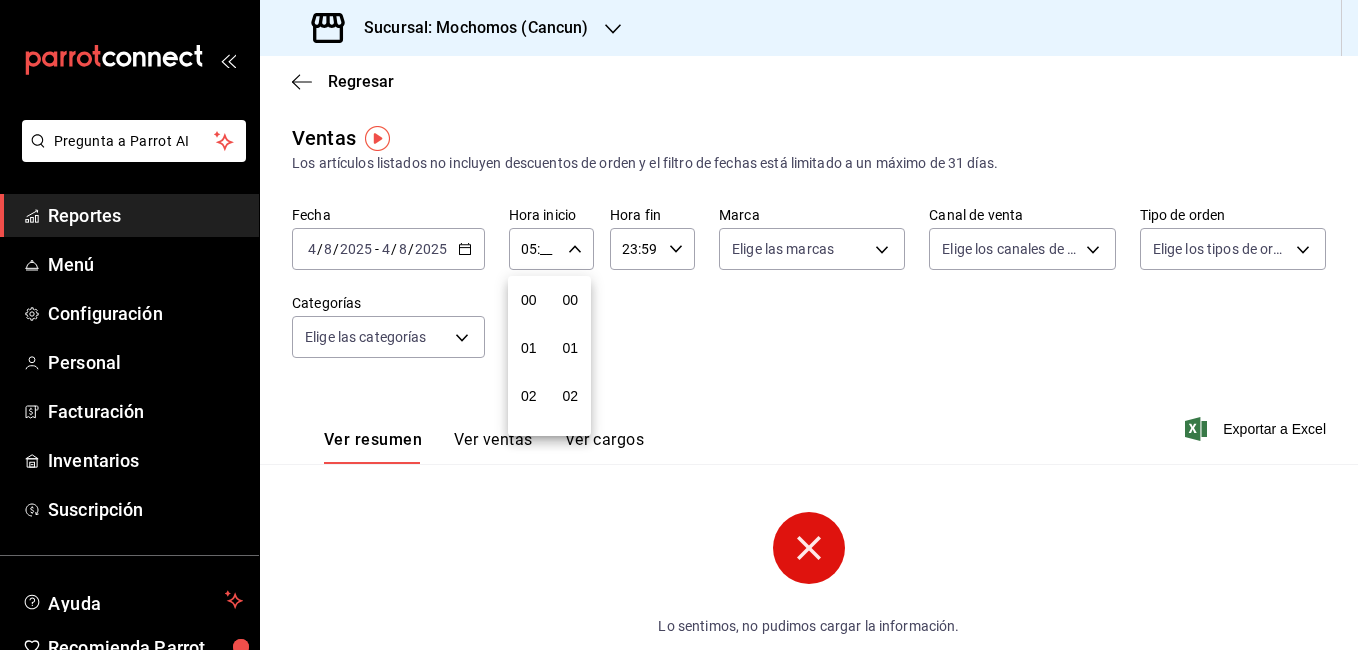 scroll, scrollTop: 240, scrollLeft: 0, axis: vertical 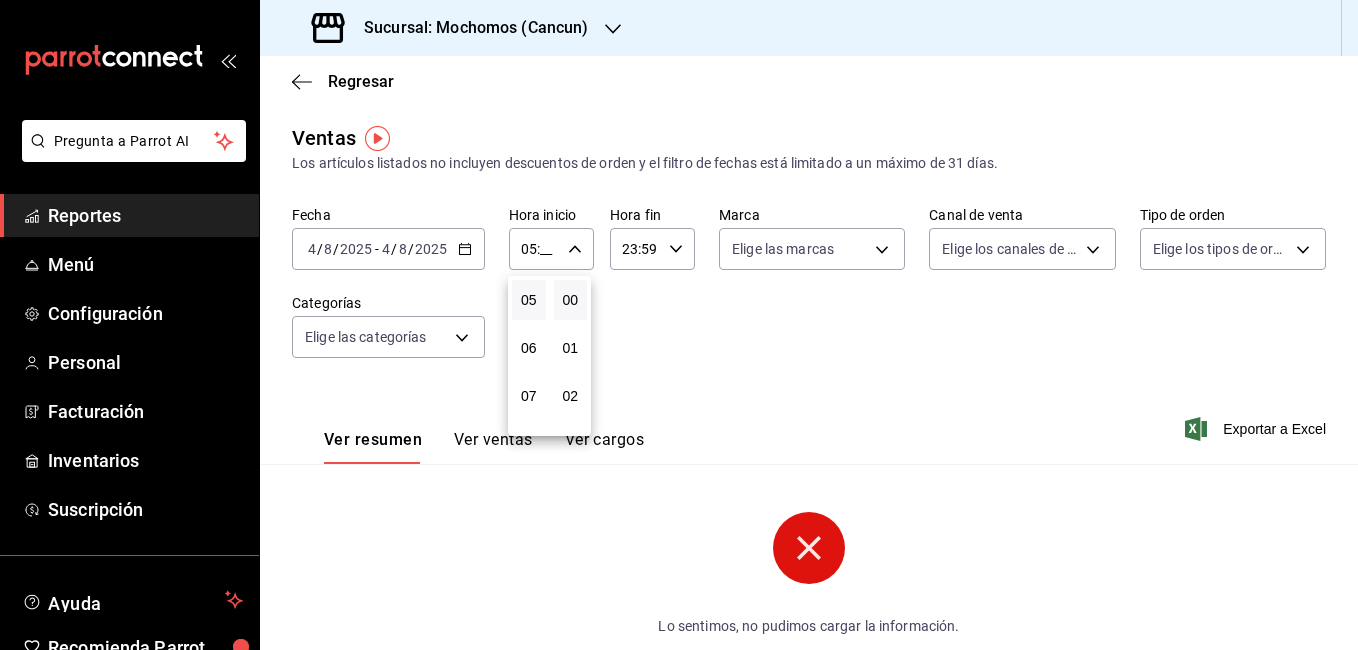 click on "00" at bounding box center [571, 300] 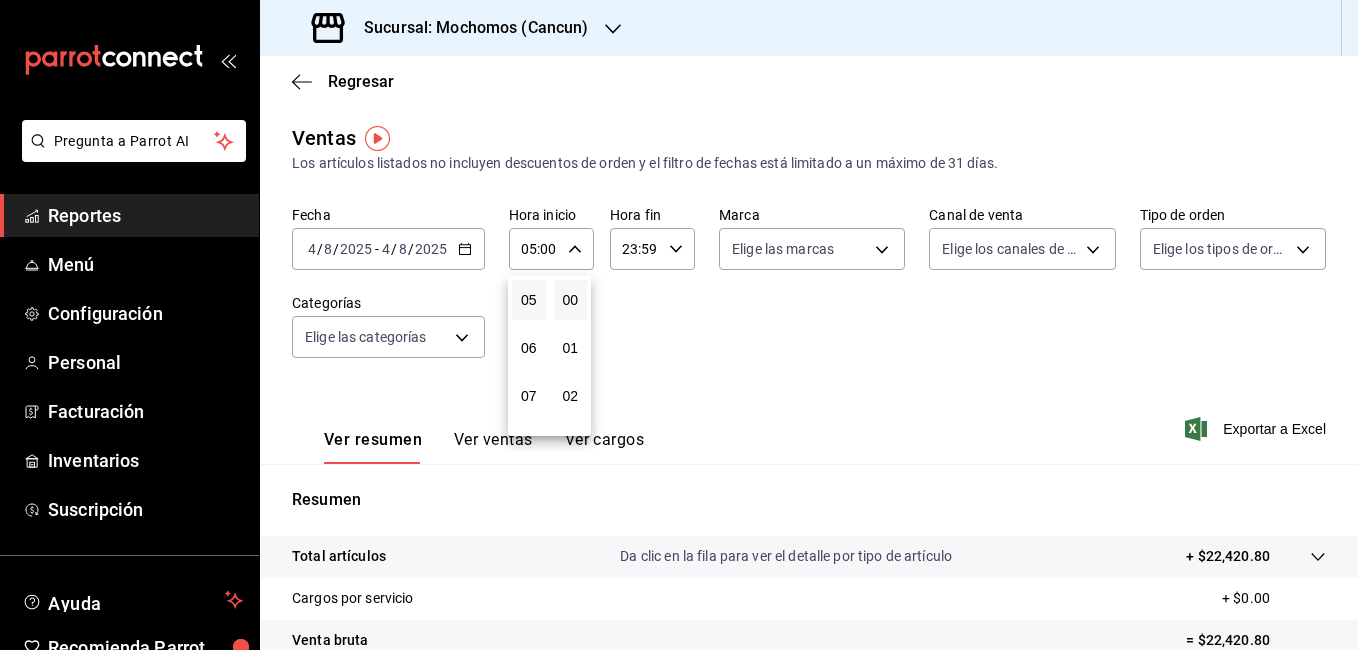 drag, startPoint x: 523, startPoint y: 247, endPoint x: 538, endPoint y: 250, distance: 15.297058 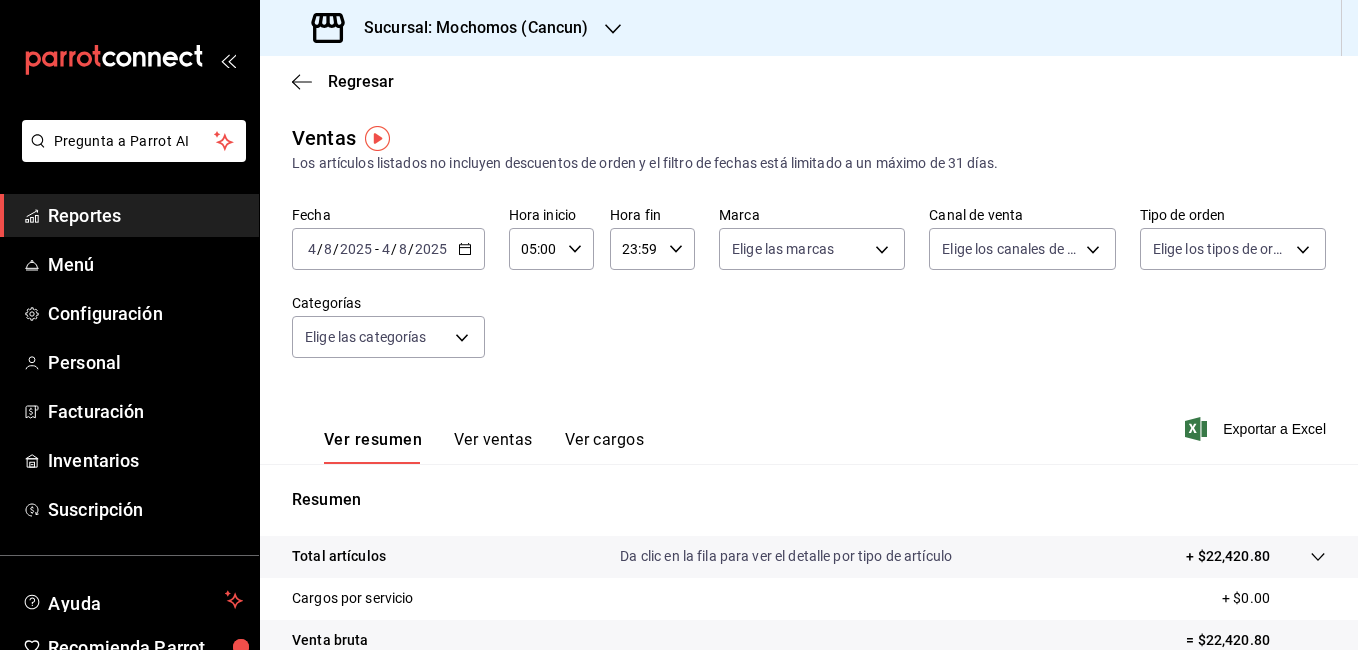 drag, startPoint x: 522, startPoint y: 246, endPoint x: 553, endPoint y: 246, distance: 31 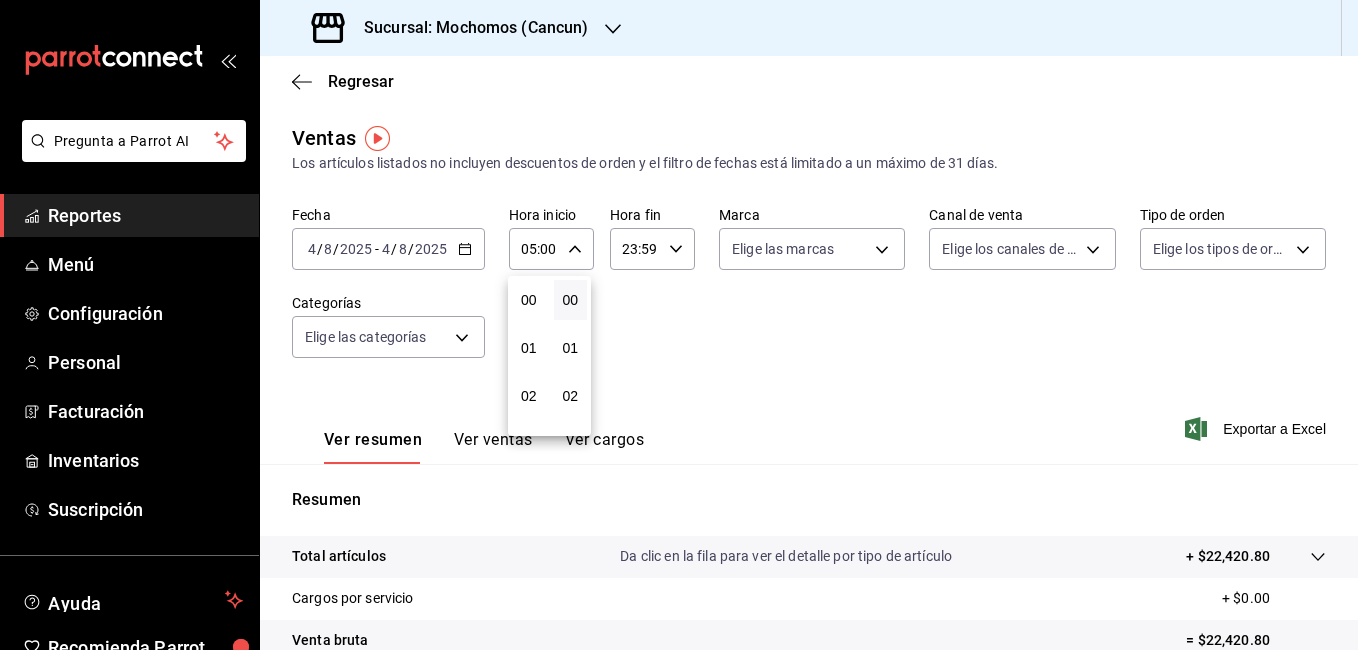 scroll, scrollTop: 240, scrollLeft: 0, axis: vertical 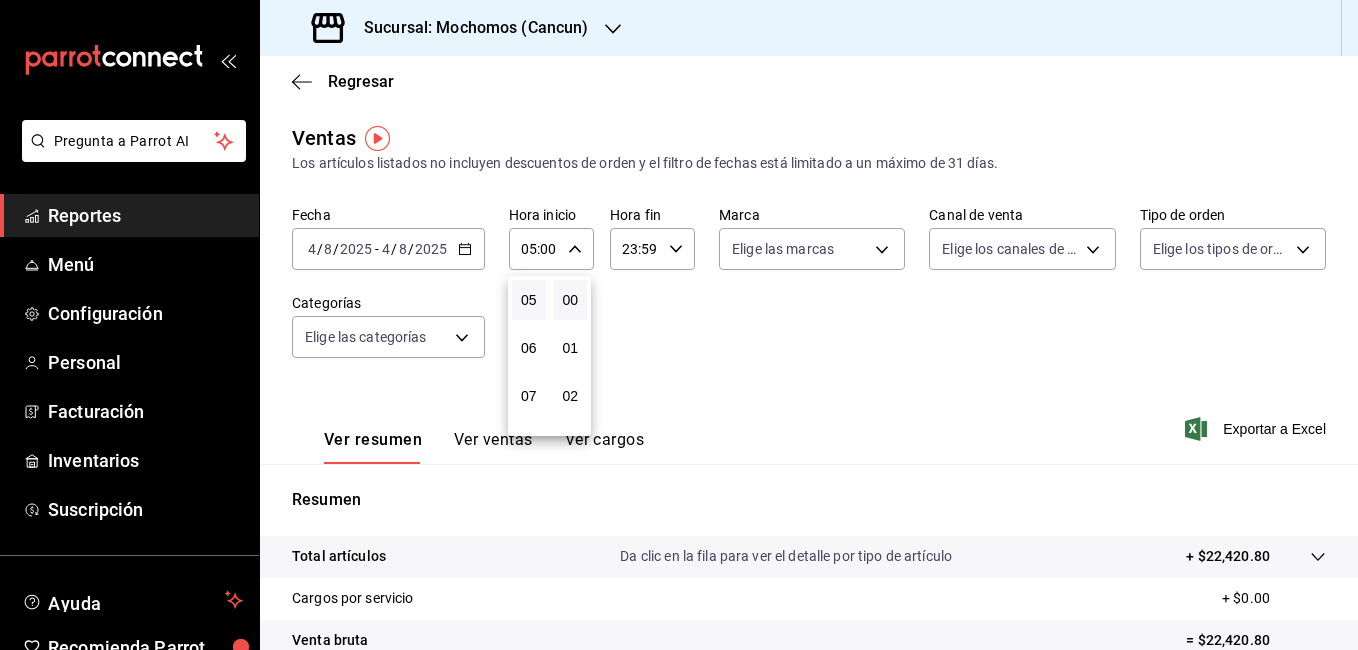 drag, startPoint x: 520, startPoint y: 254, endPoint x: 530, endPoint y: 244, distance: 14.142136 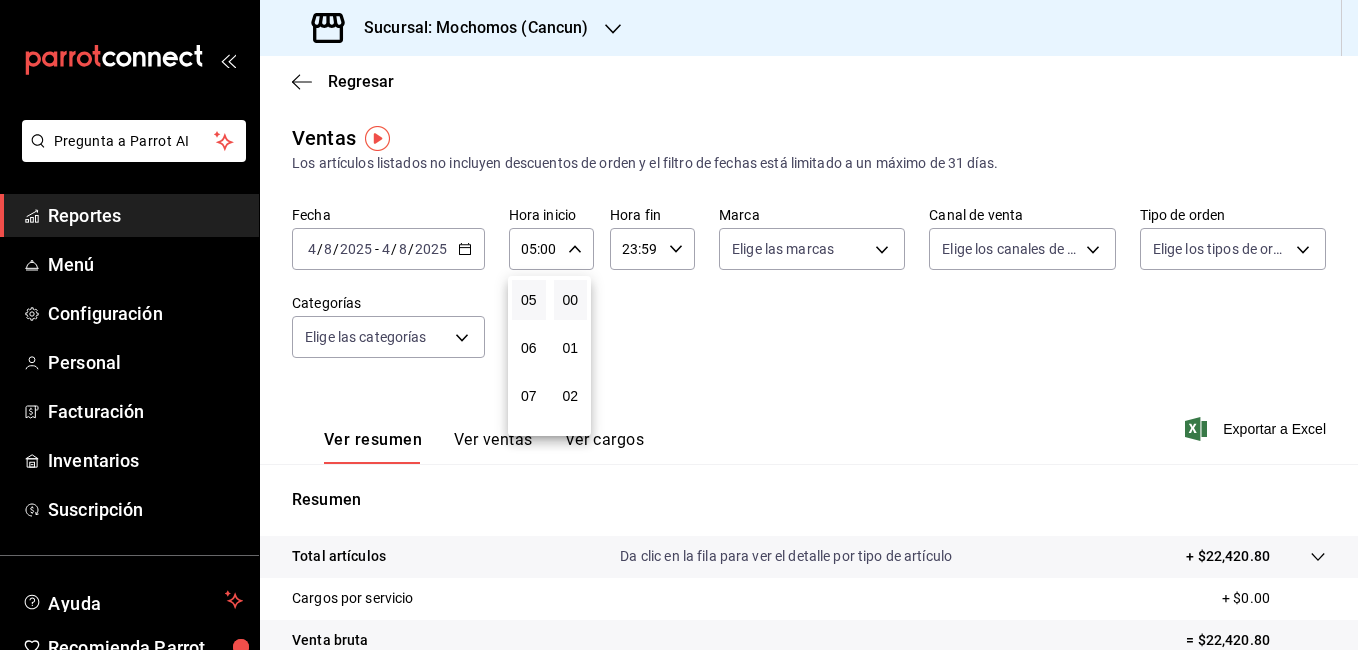 click at bounding box center [679, 325] 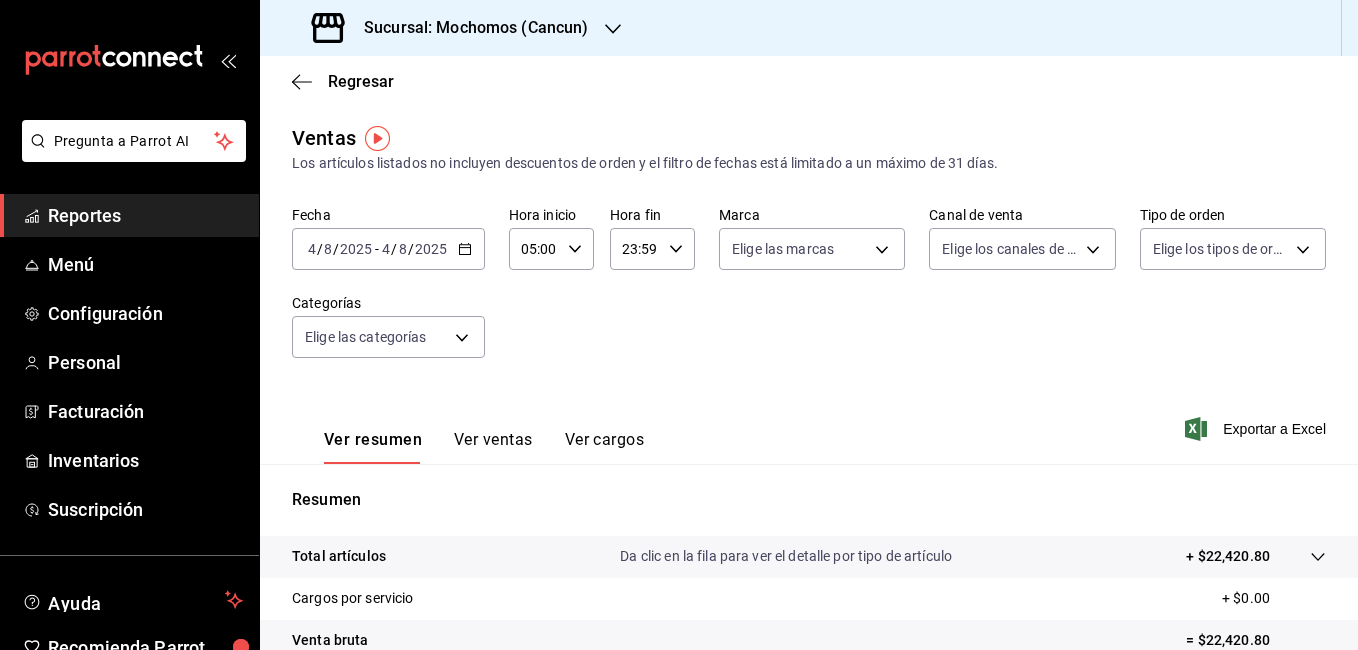 type on "__:__" 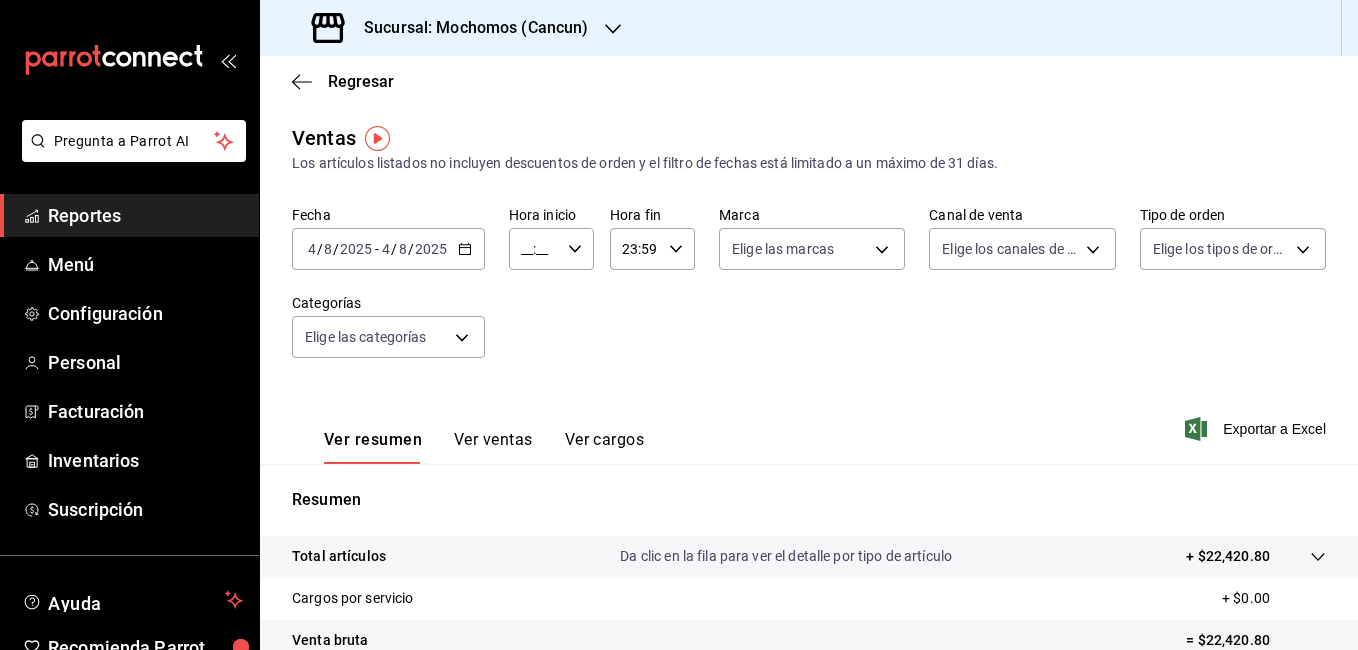 type on "23:59" 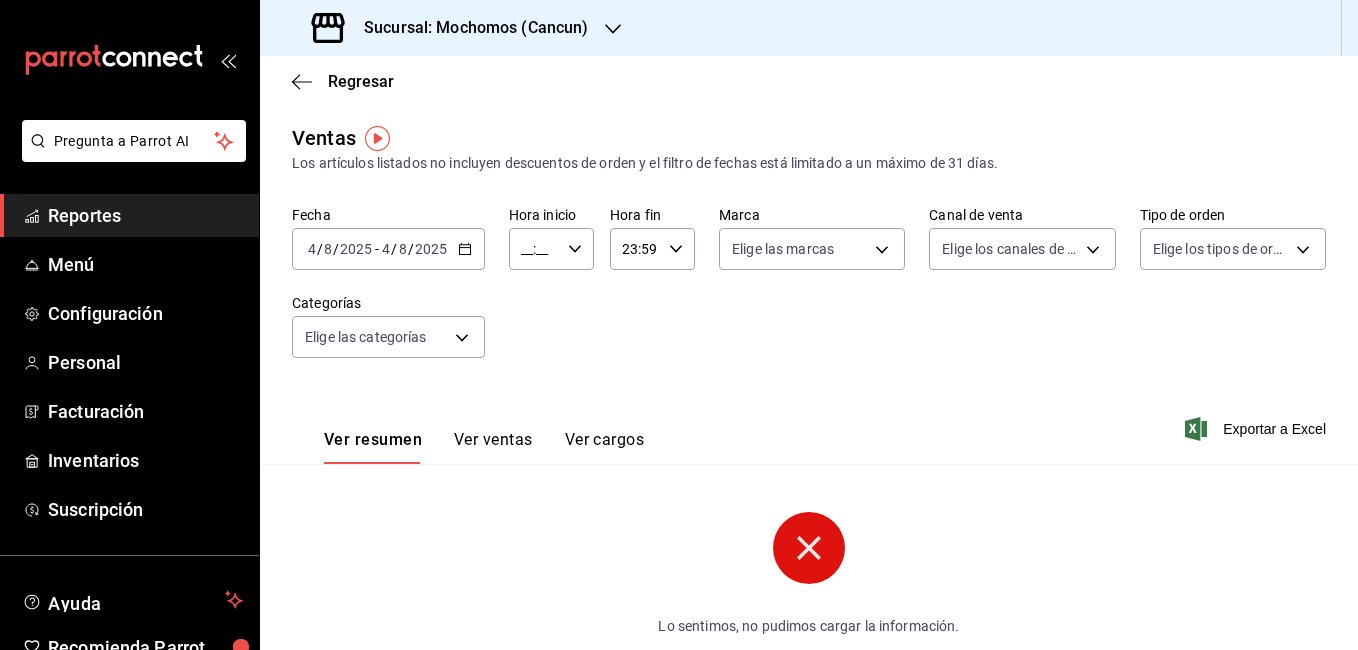 click 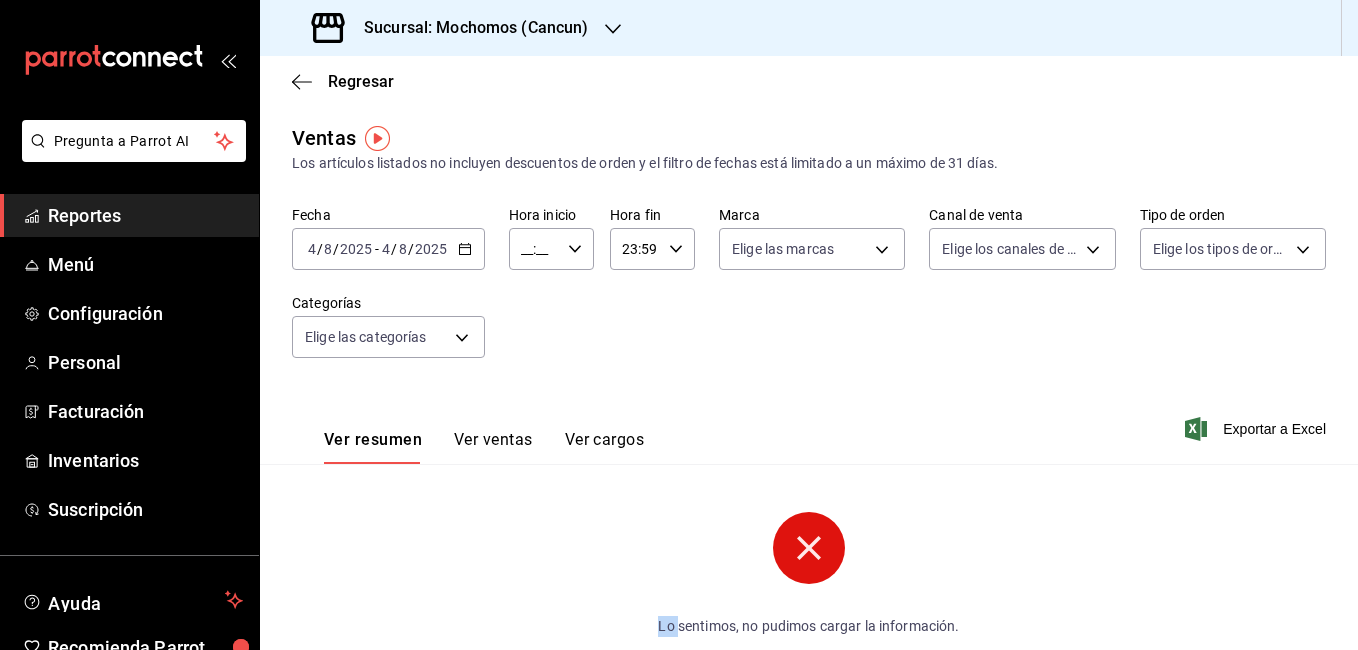 click 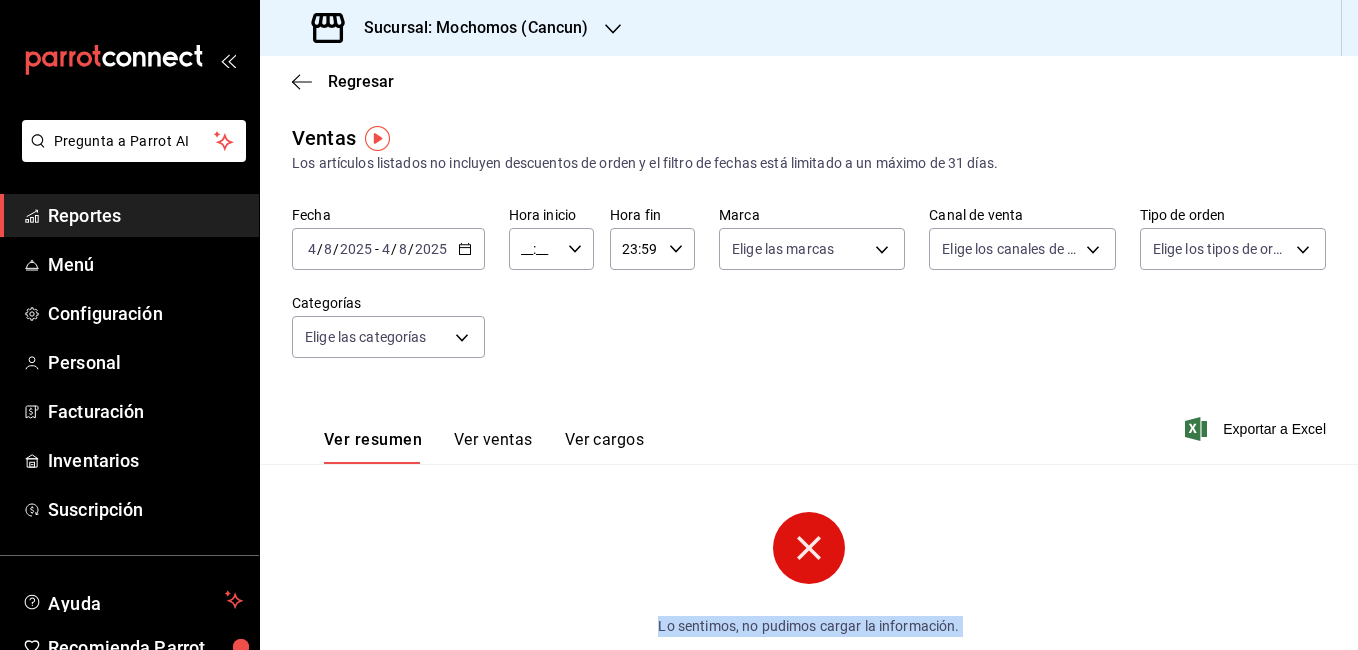 click 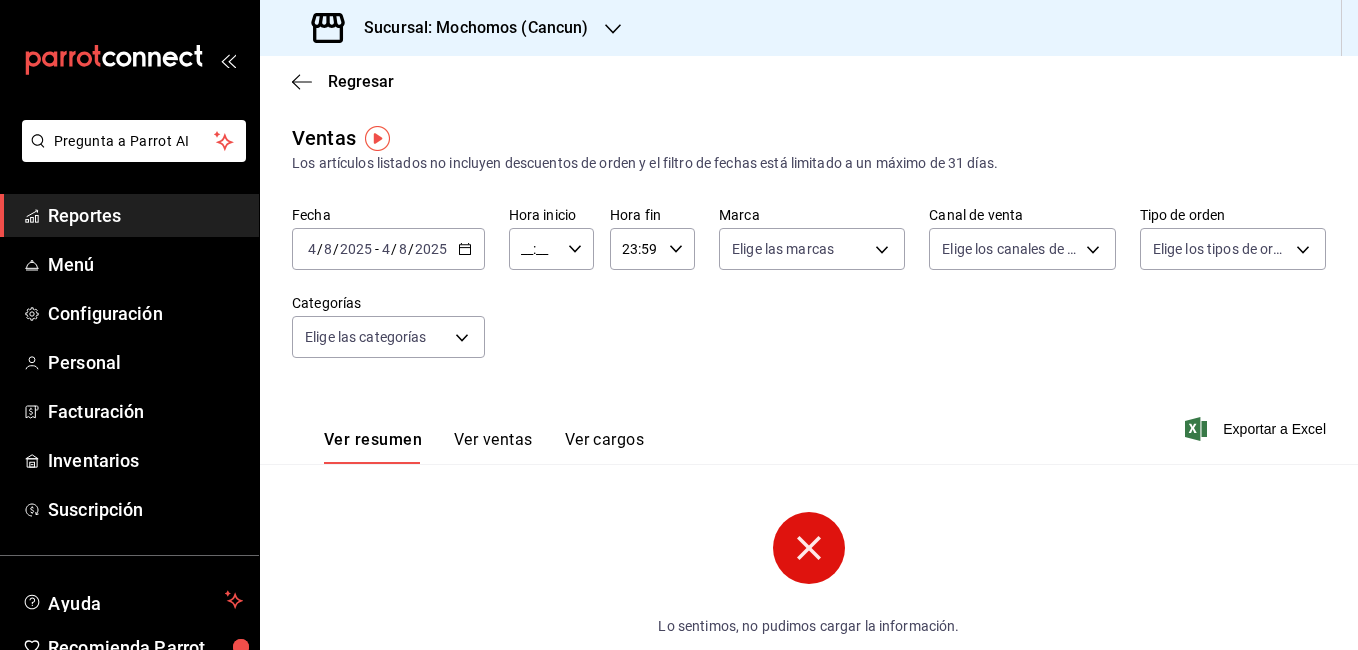 click 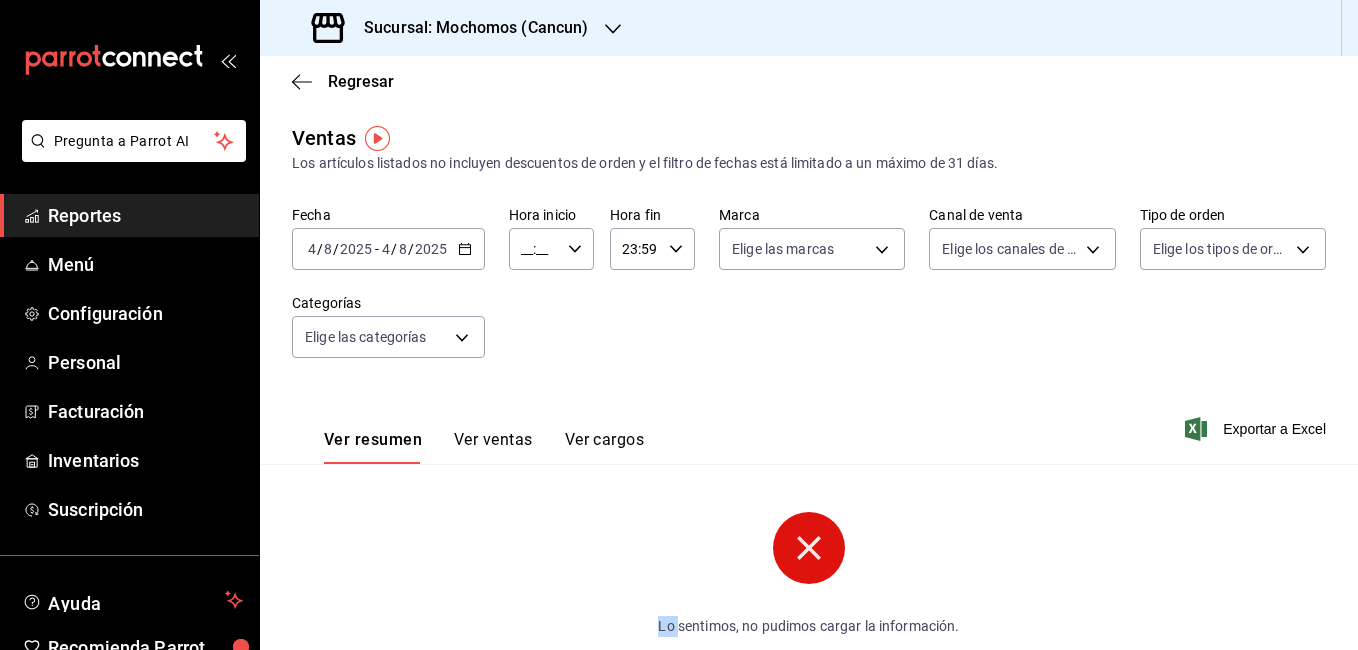 click 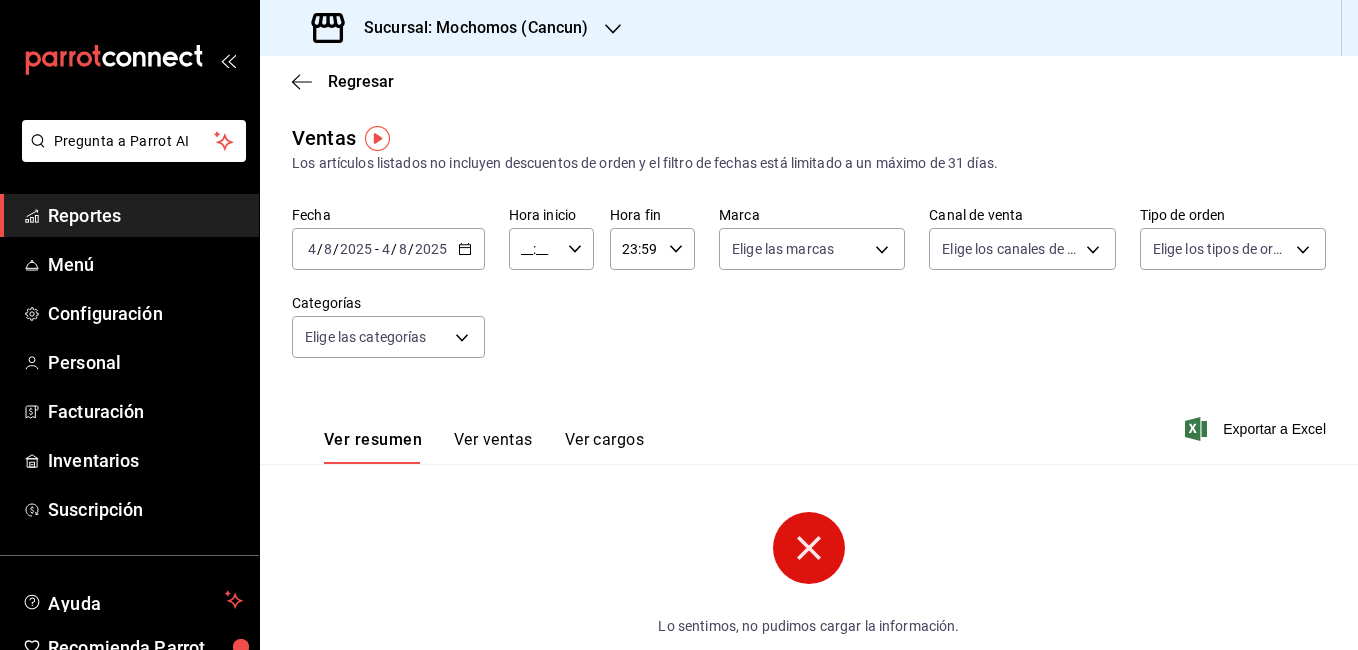 click on "__:__" at bounding box center [534, 249] 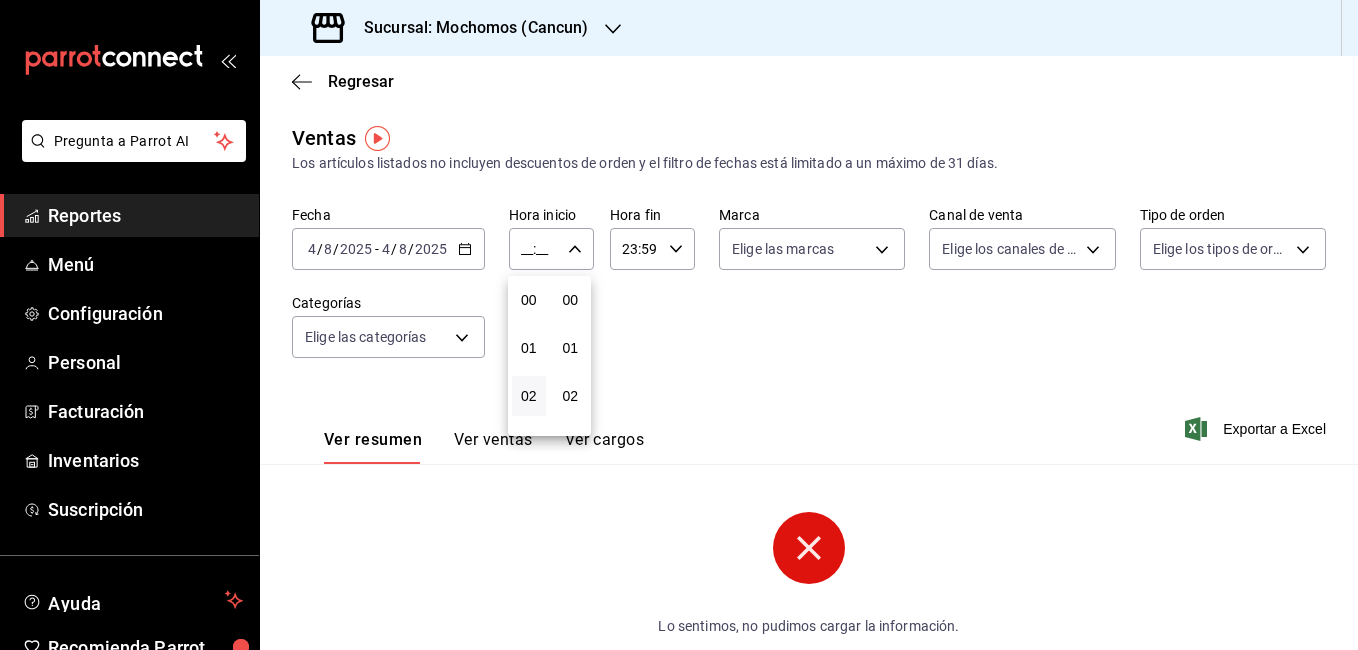 click on "02" at bounding box center (529, 396) 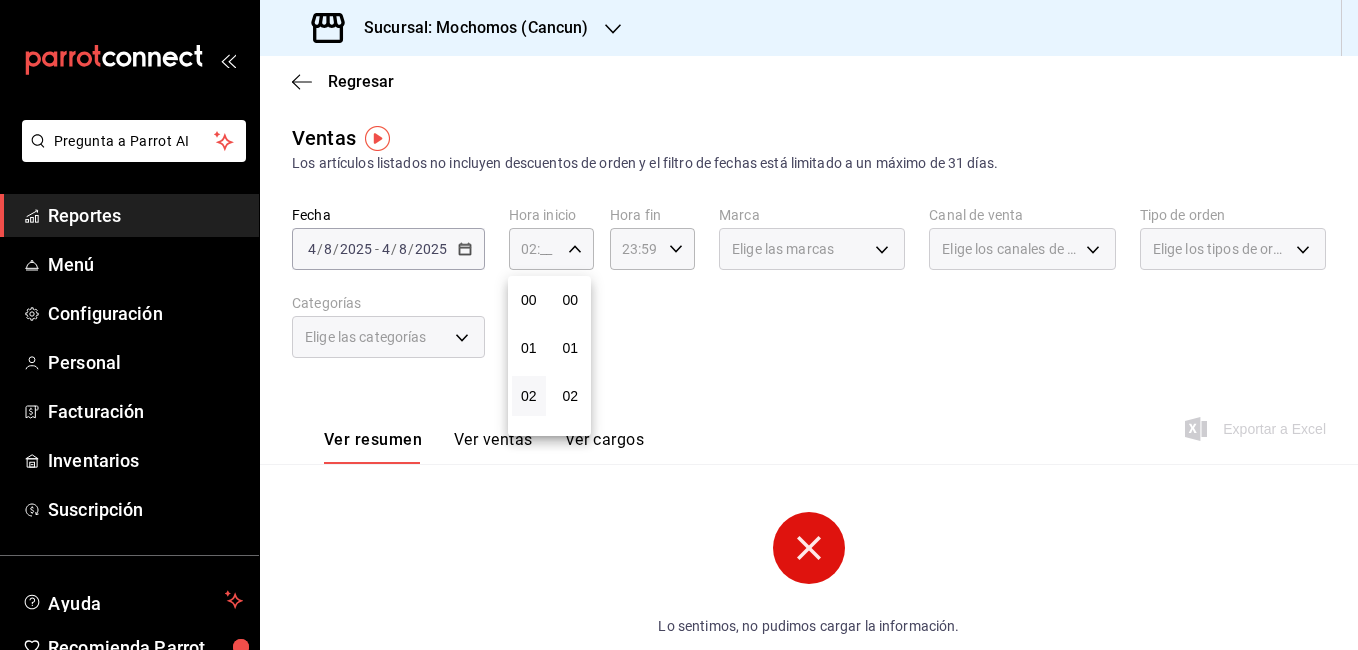 click on "02" at bounding box center [529, 396] 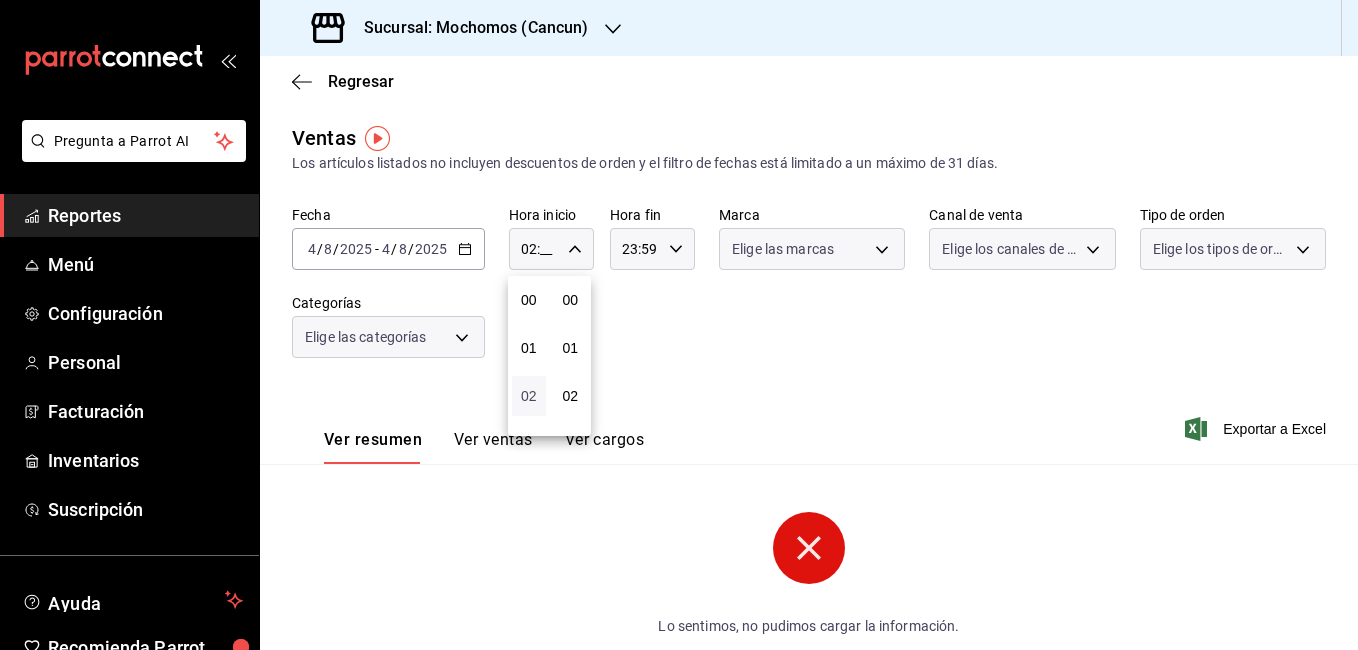 click on "02" at bounding box center (529, 396) 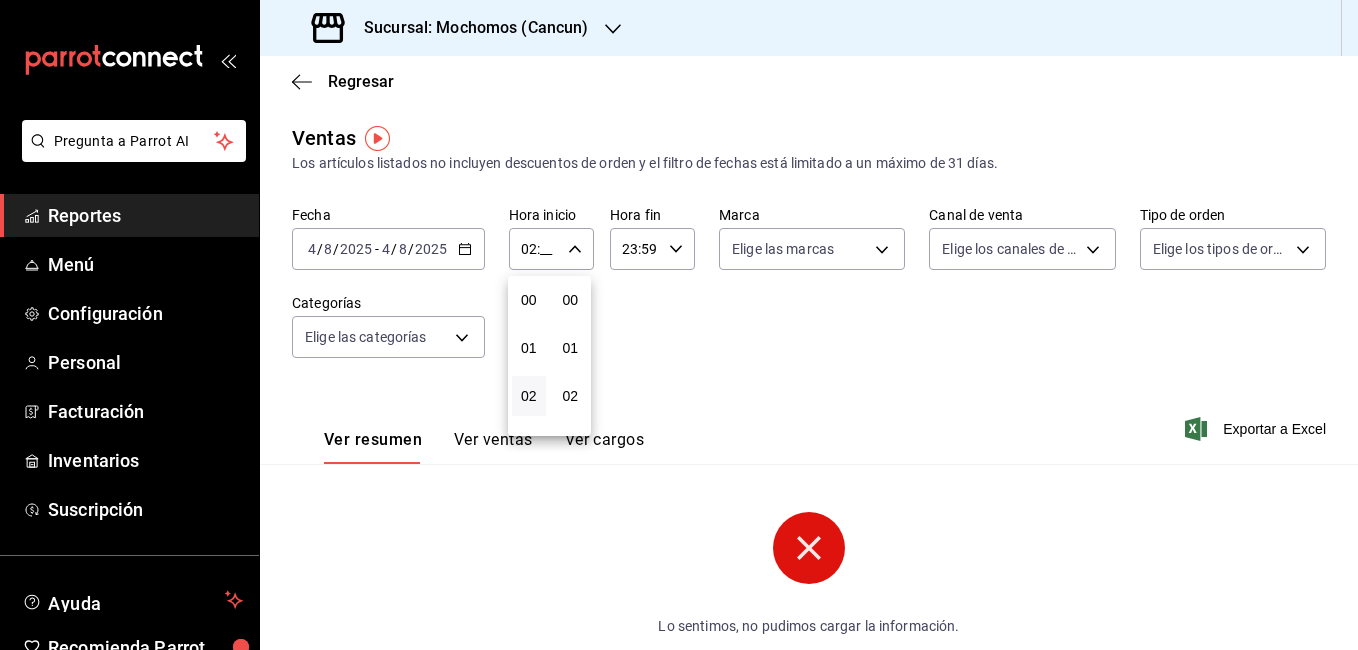 click at bounding box center [679, 325] 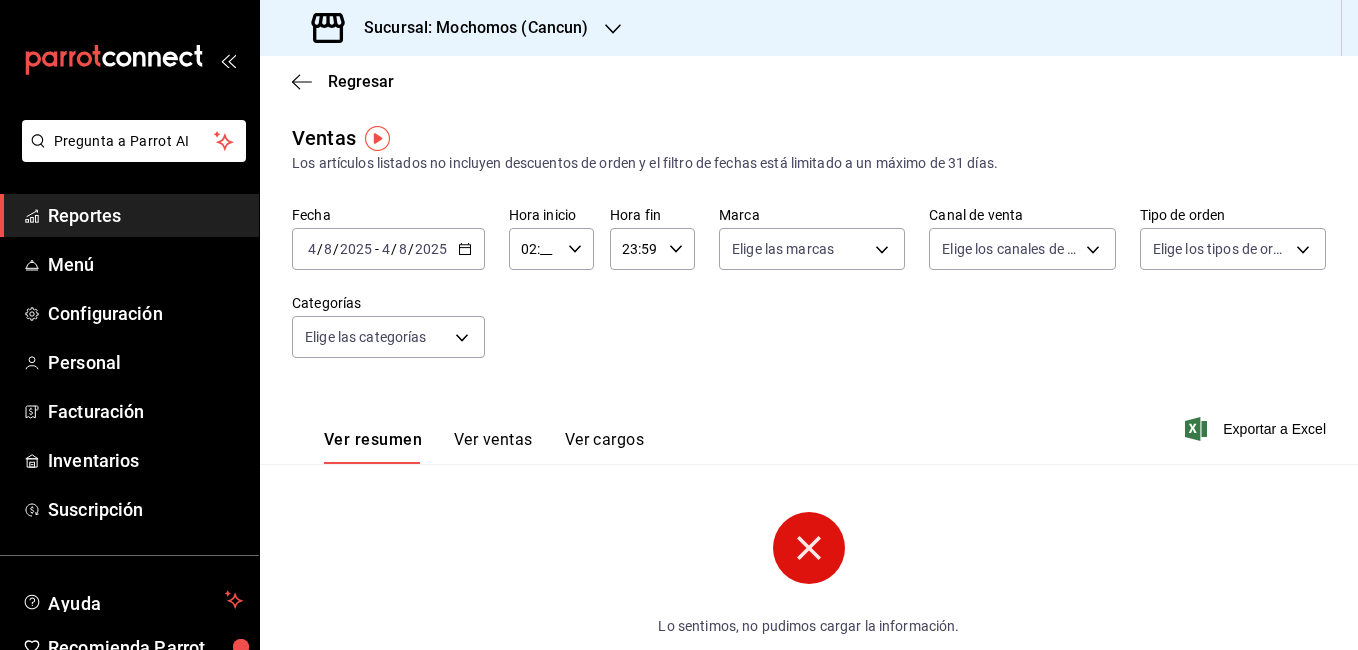 click on "Ver resumen Ver ventas Ver cargos Exportar a Excel" at bounding box center (809, 423) 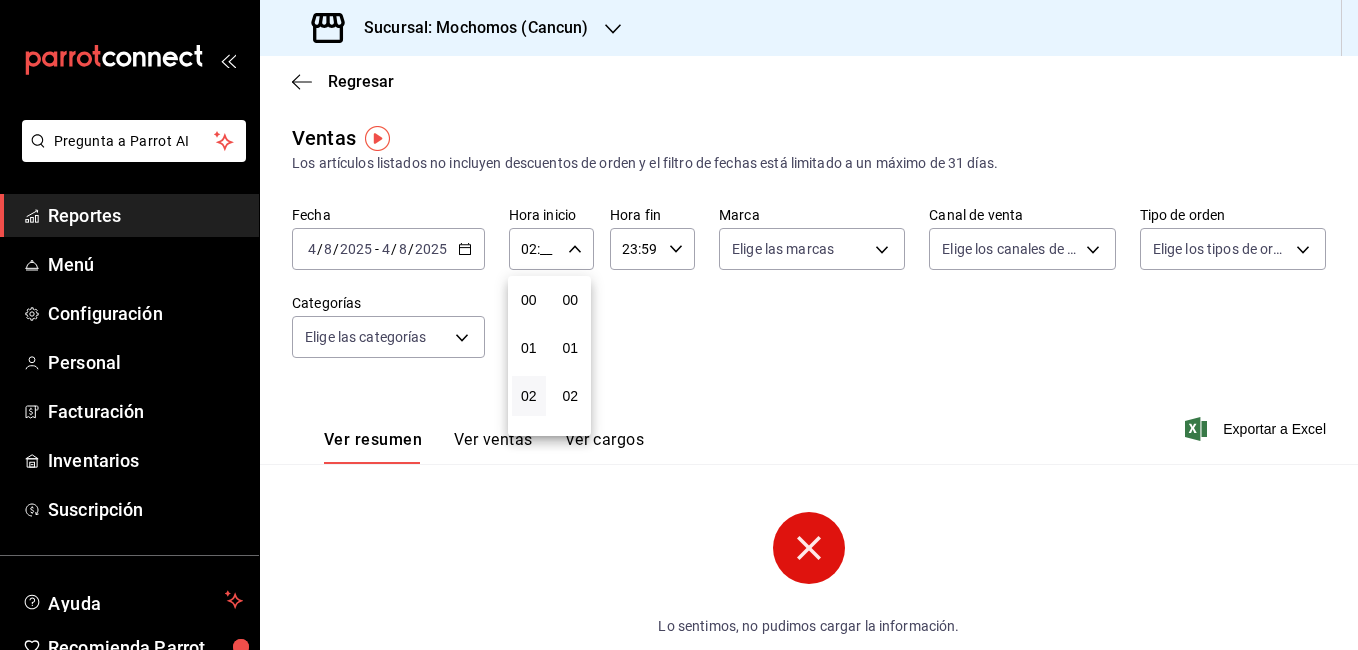 scroll, scrollTop: 96, scrollLeft: 0, axis: vertical 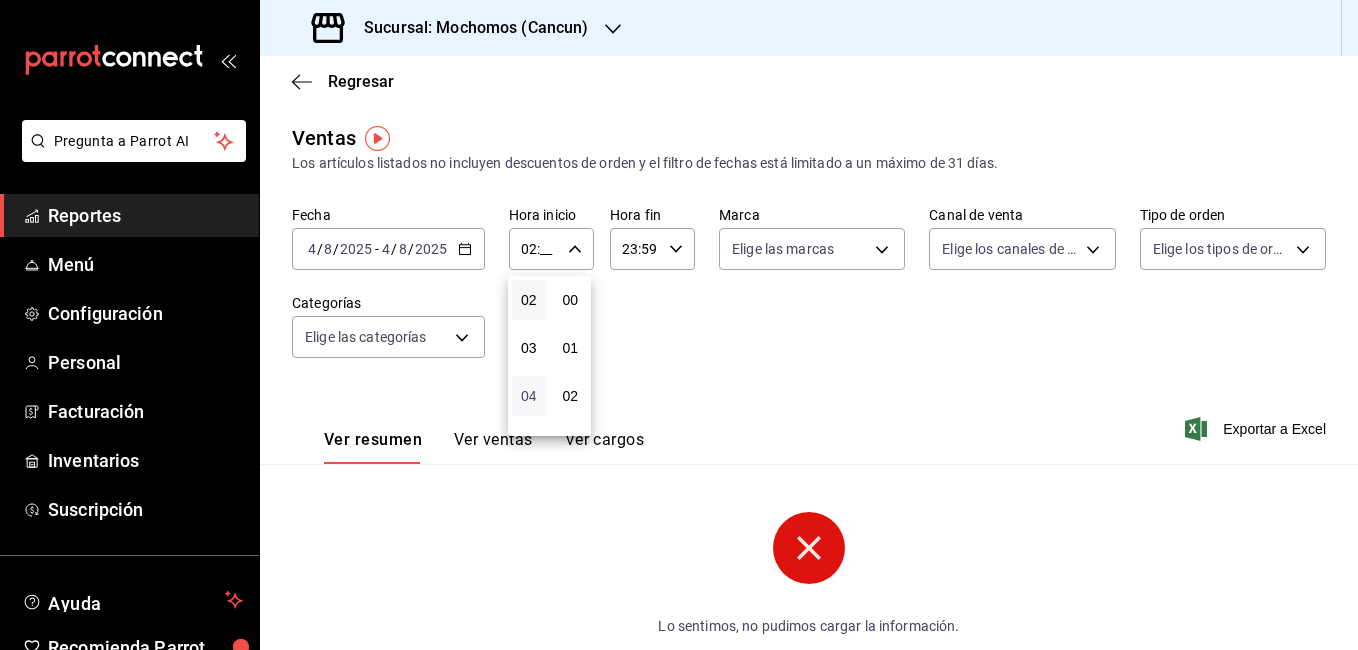 click on "04" at bounding box center (529, 396) 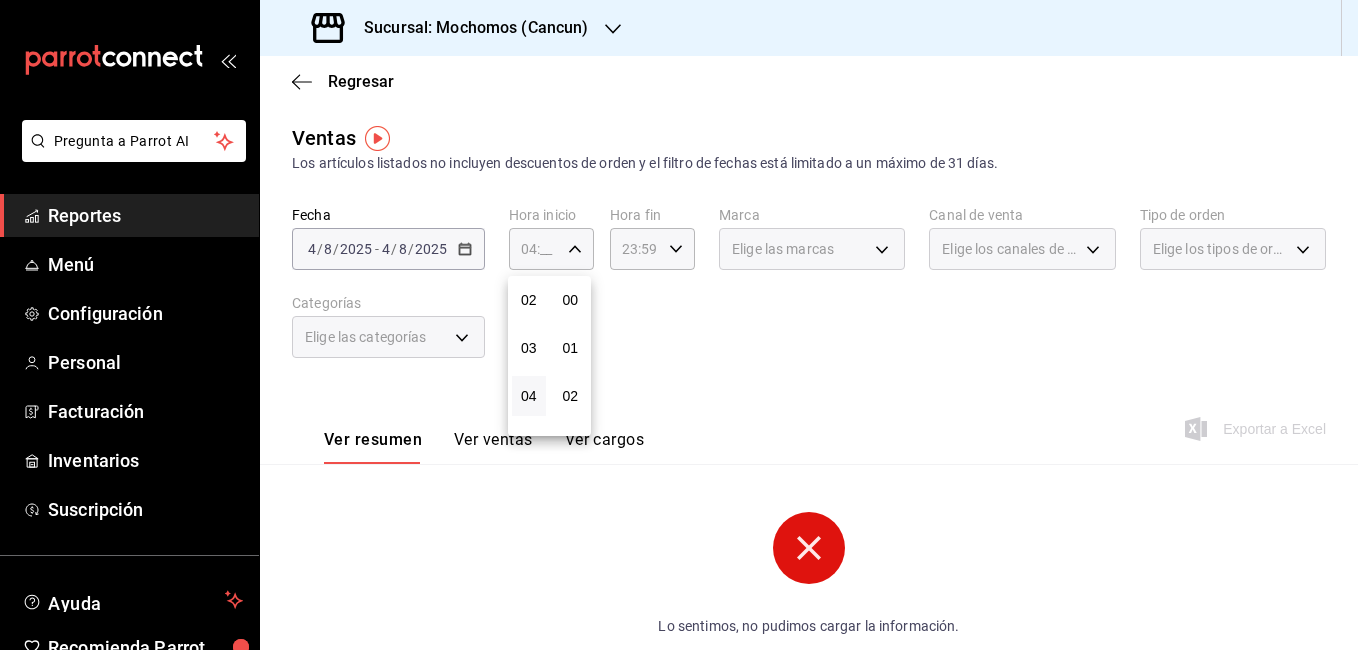 click at bounding box center (679, 325) 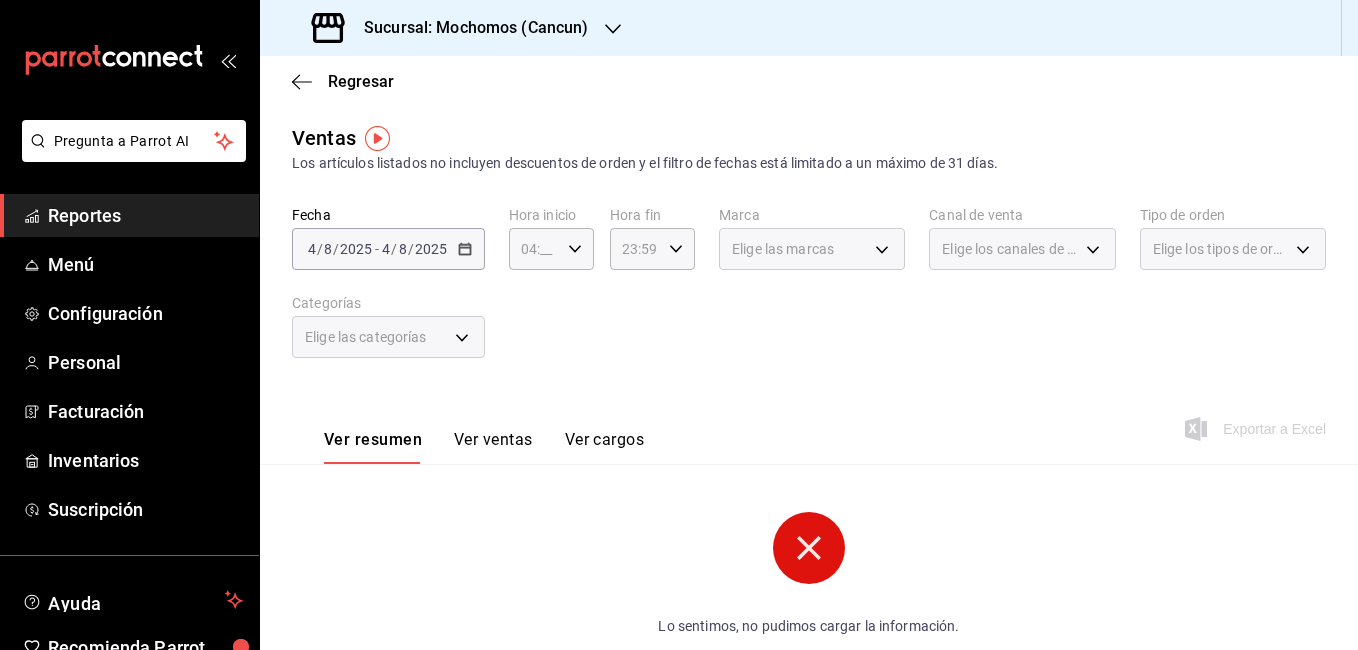 click at bounding box center (679, 325) 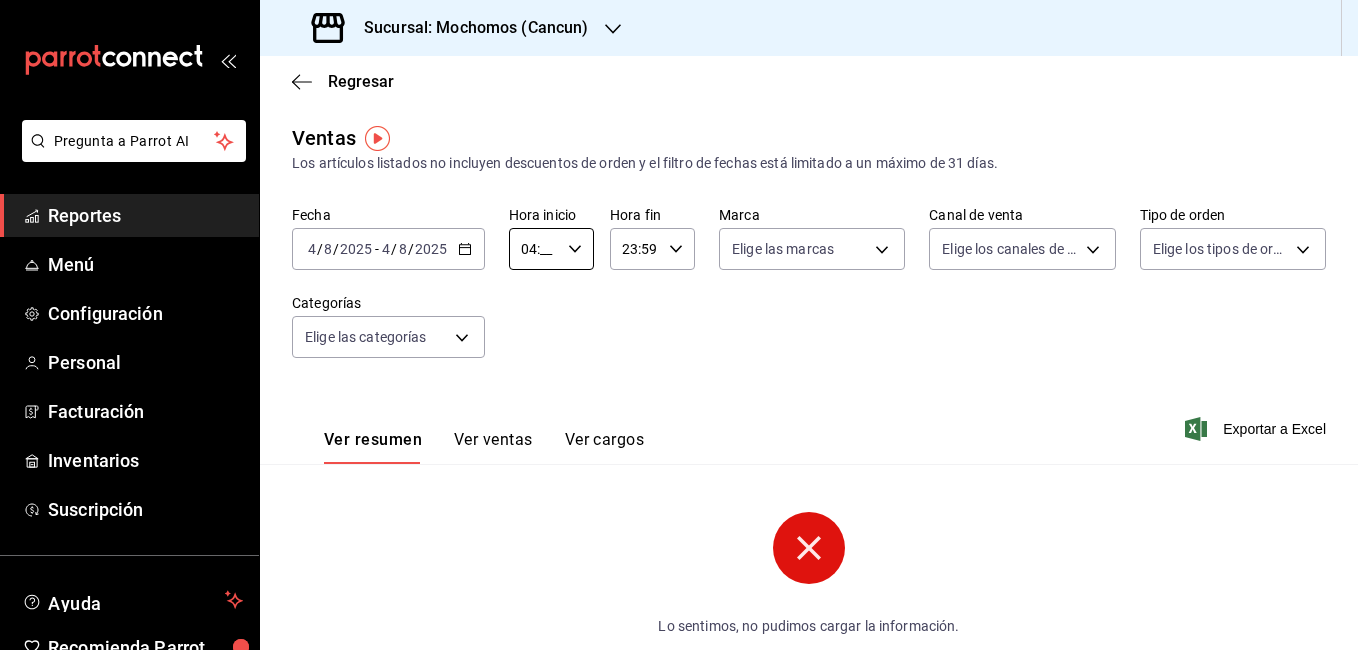 click on "04:__" at bounding box center [534, 249] 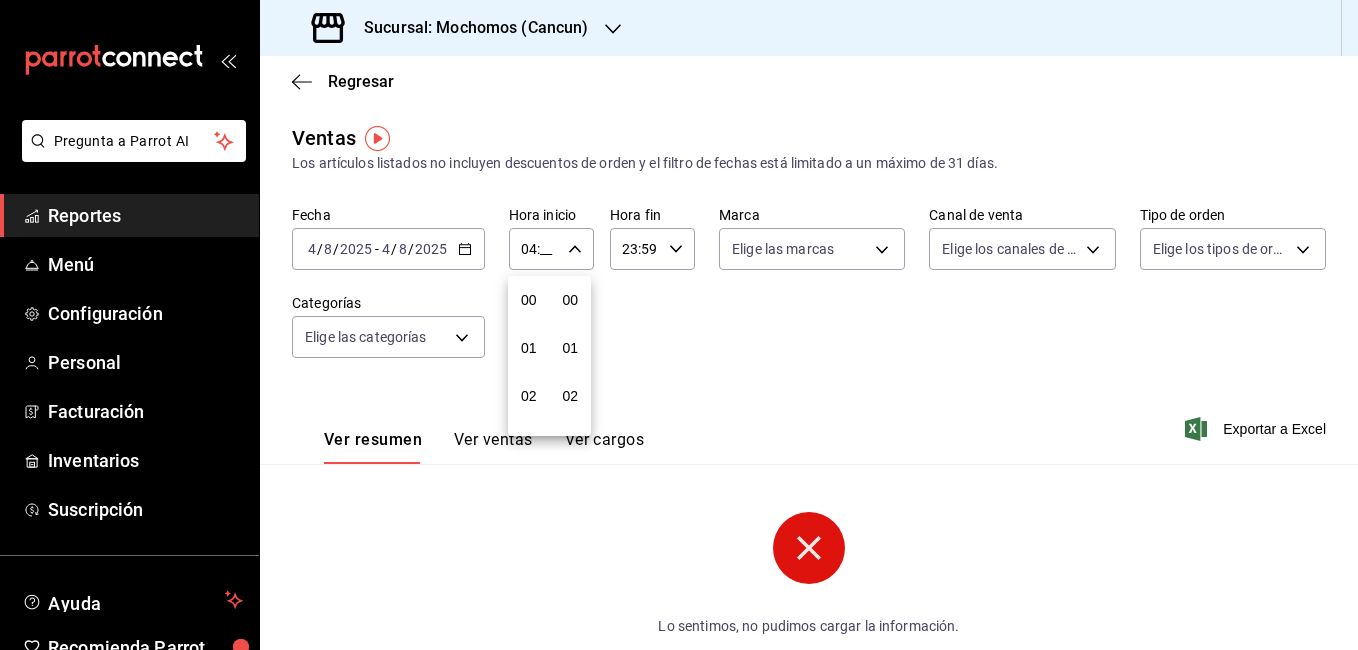 scroll, scrollTop: 192, scrollLeft: 0, axis: vertical 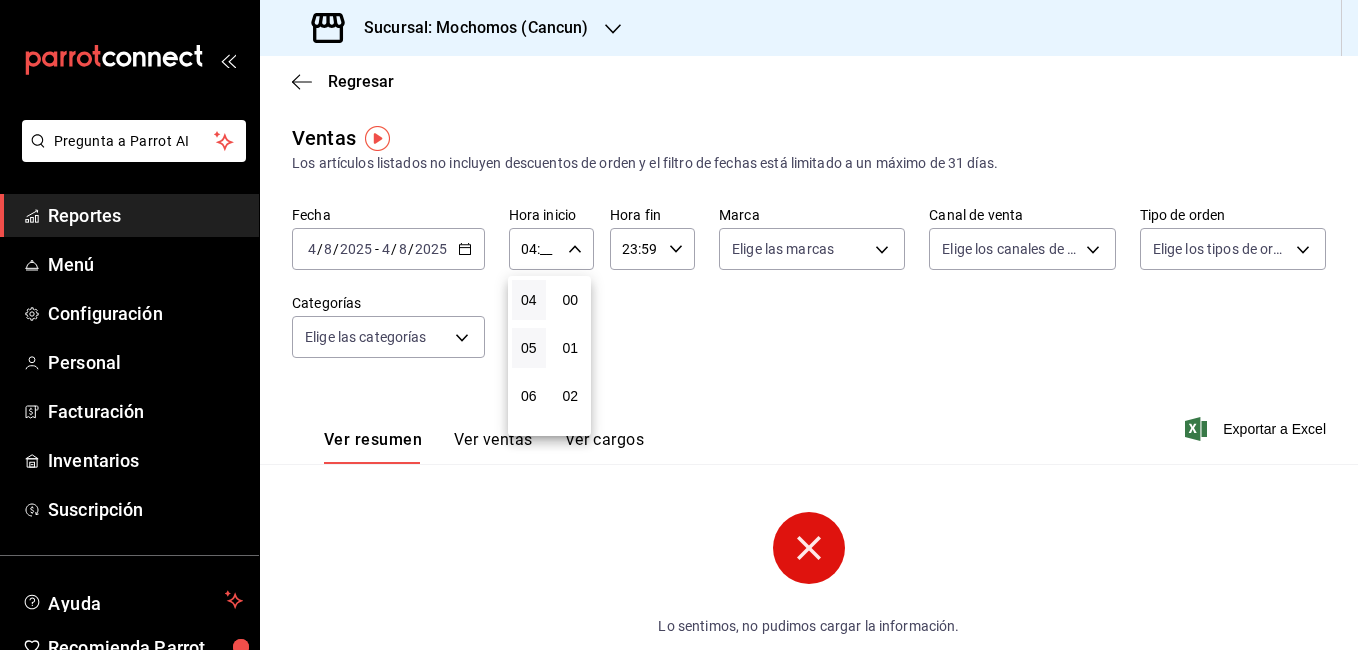 click on "05" at bounding box center [529, 348] 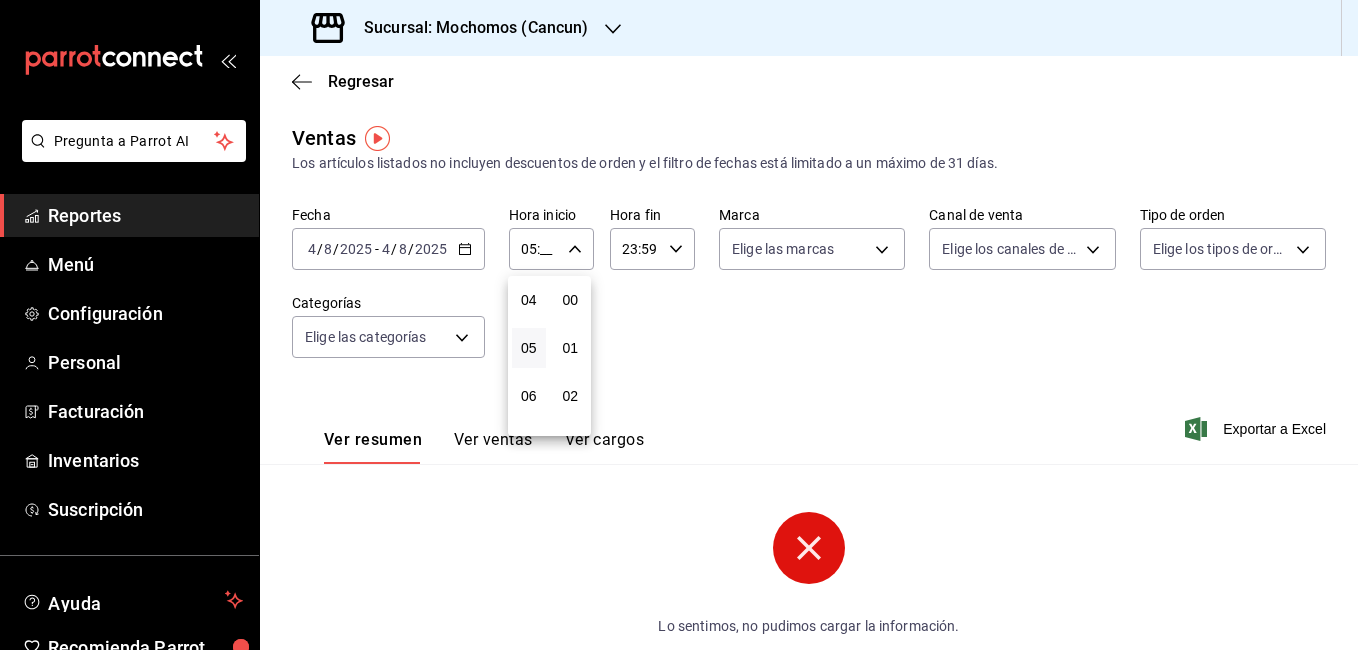 click at bounding box center (679, 325) 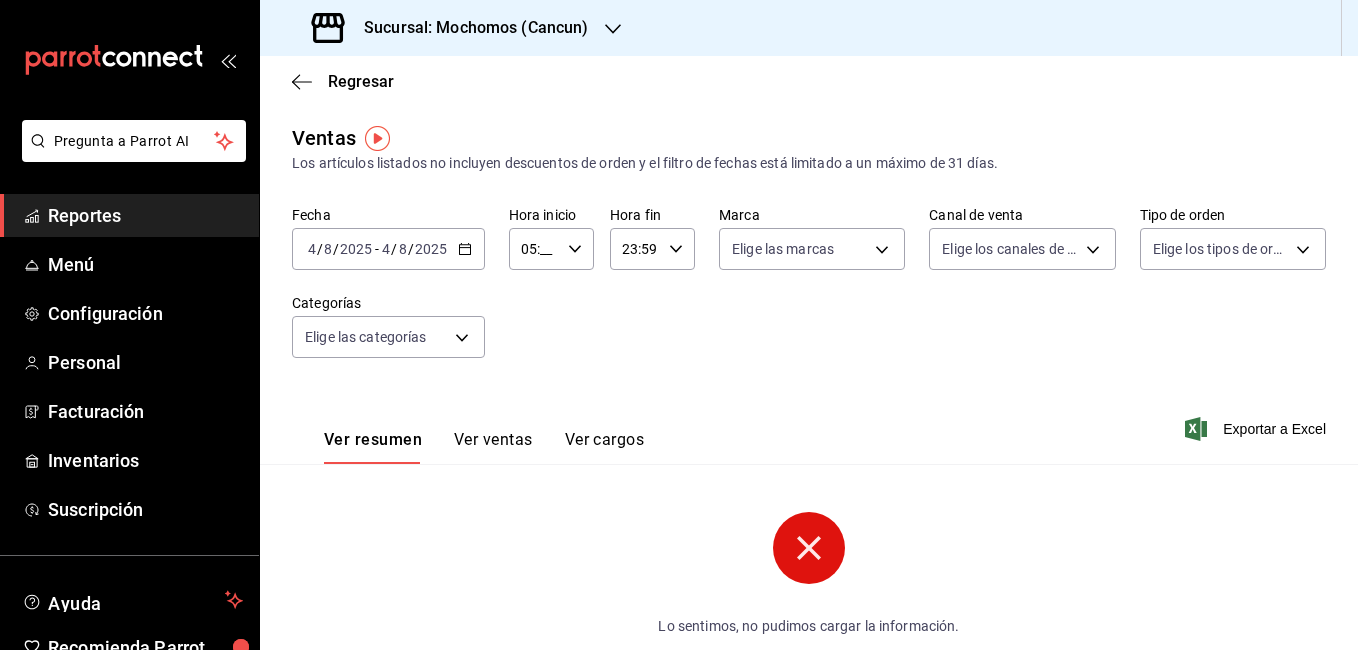 click on "05:__" at bounding box center (534, 249) 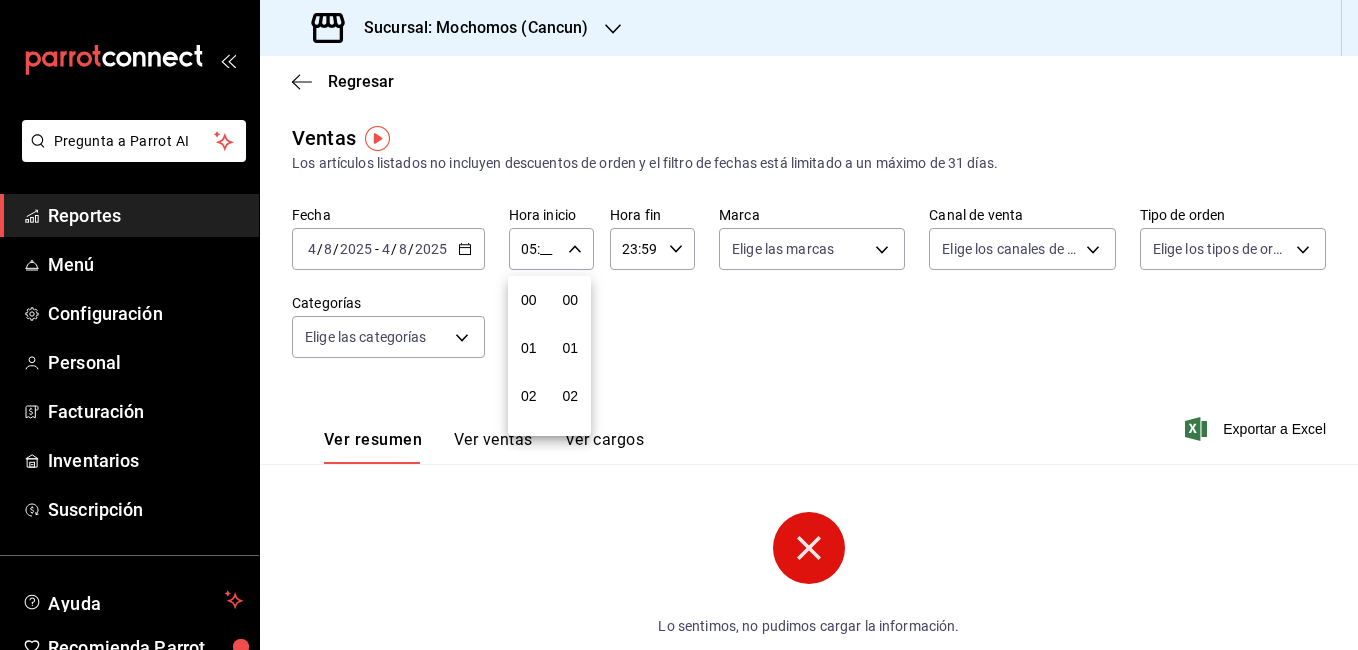 scroll, scrollTop: 240, scrollLeft: 0, axis: vertical 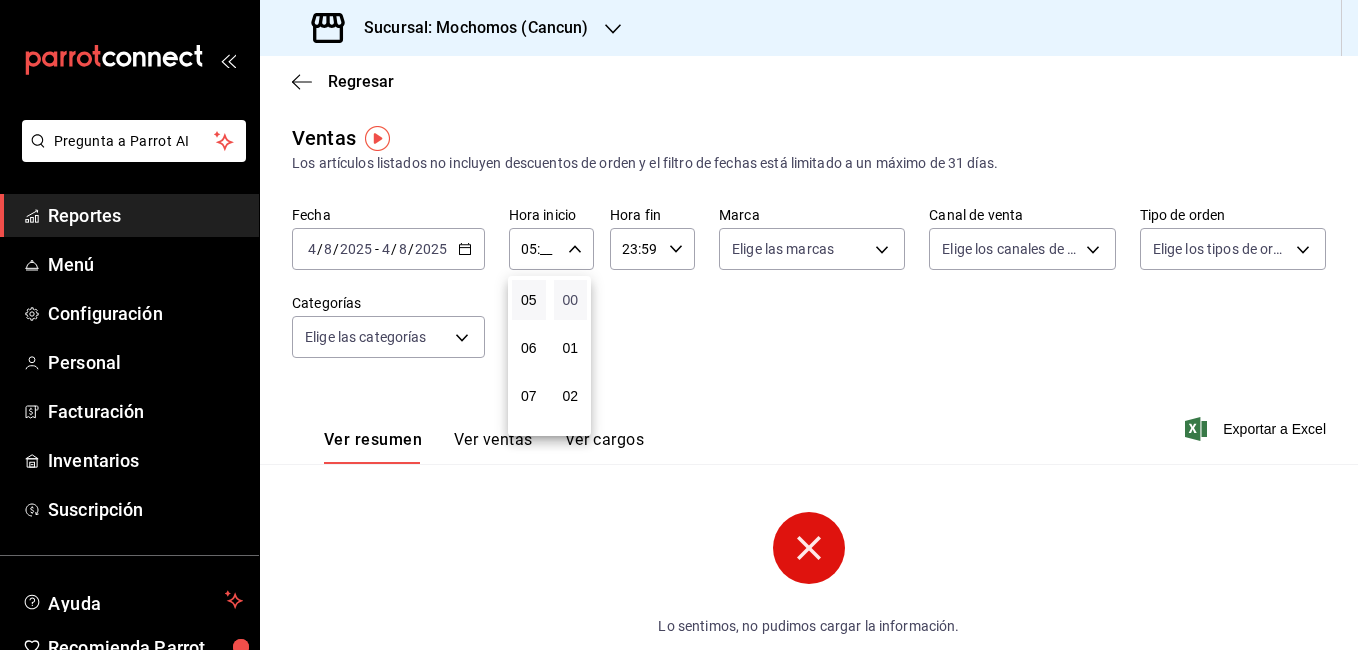 click on "00" at bounding box center [571, 300] 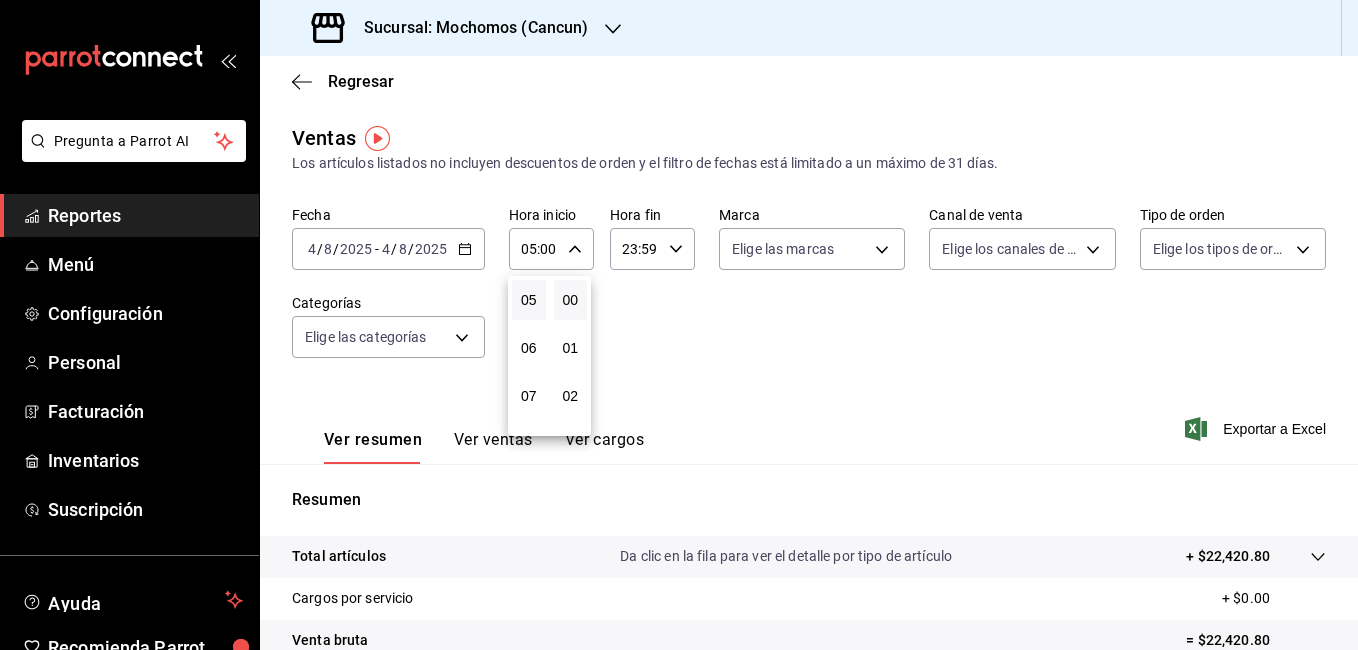 click at bounding box center (679, 325) 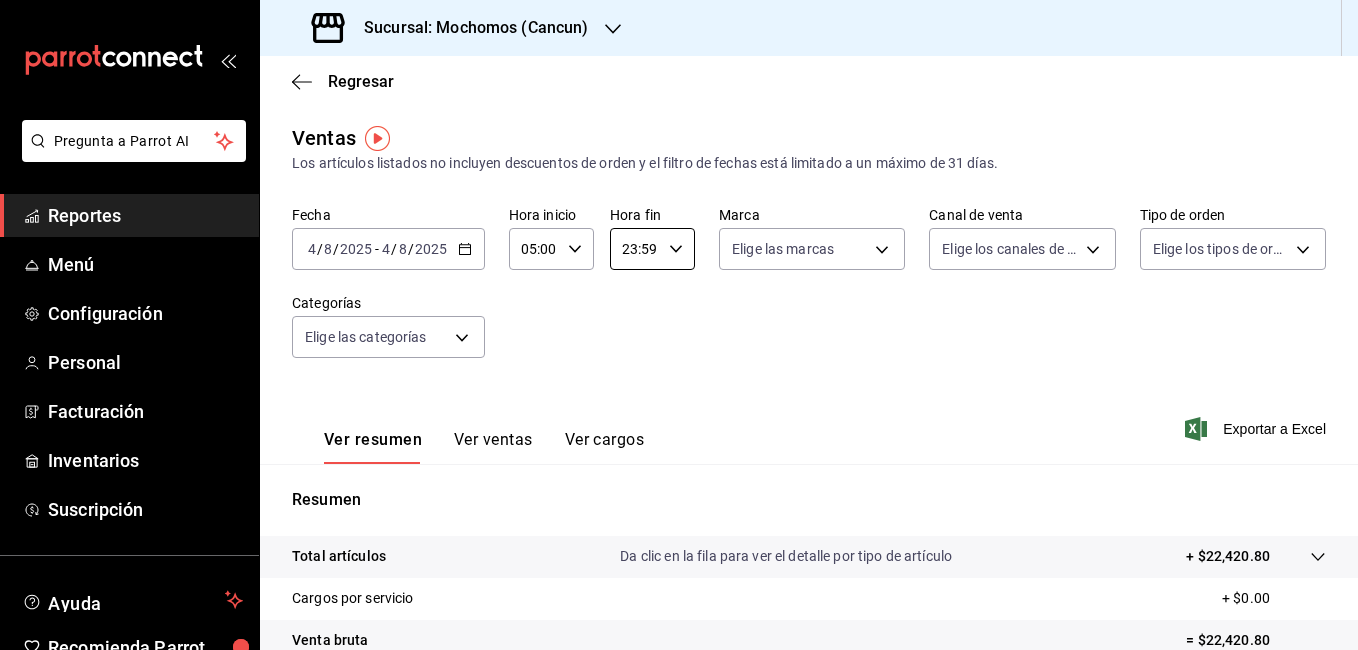 click on "23:59" at bounding box center (635, 249) 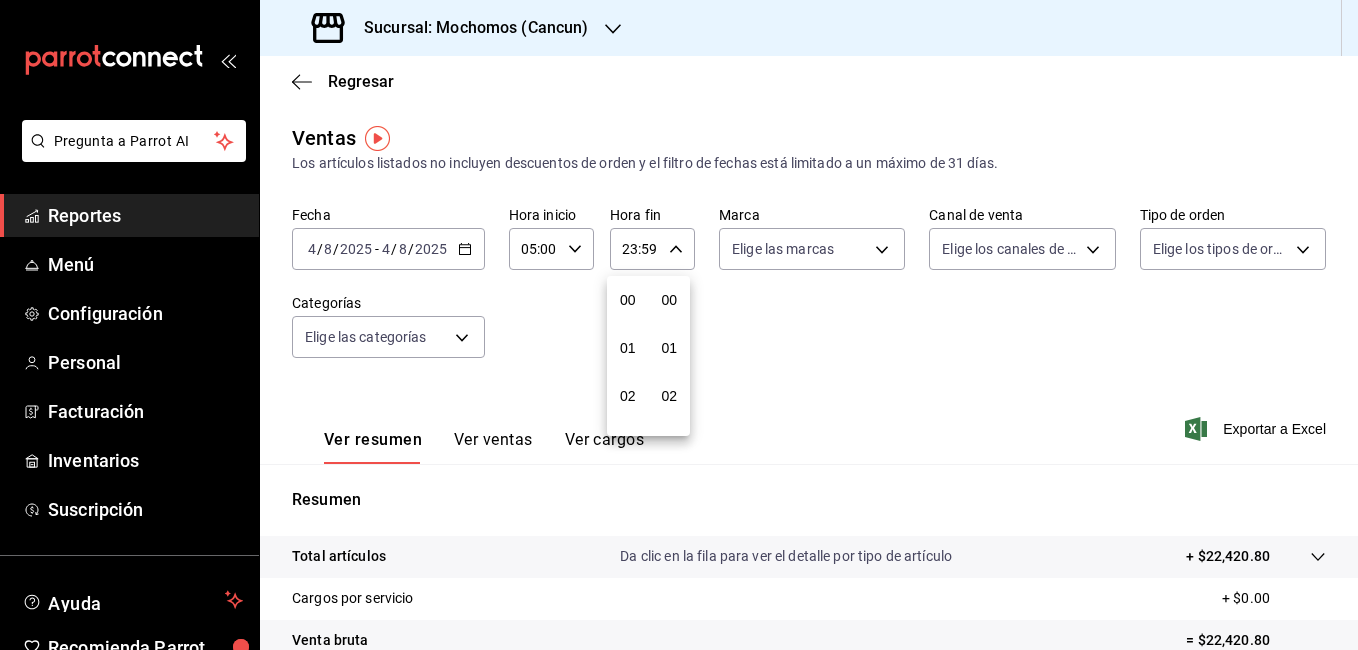 scroll, scrollTop: 992, scrollLeft: 0, axis: vertical 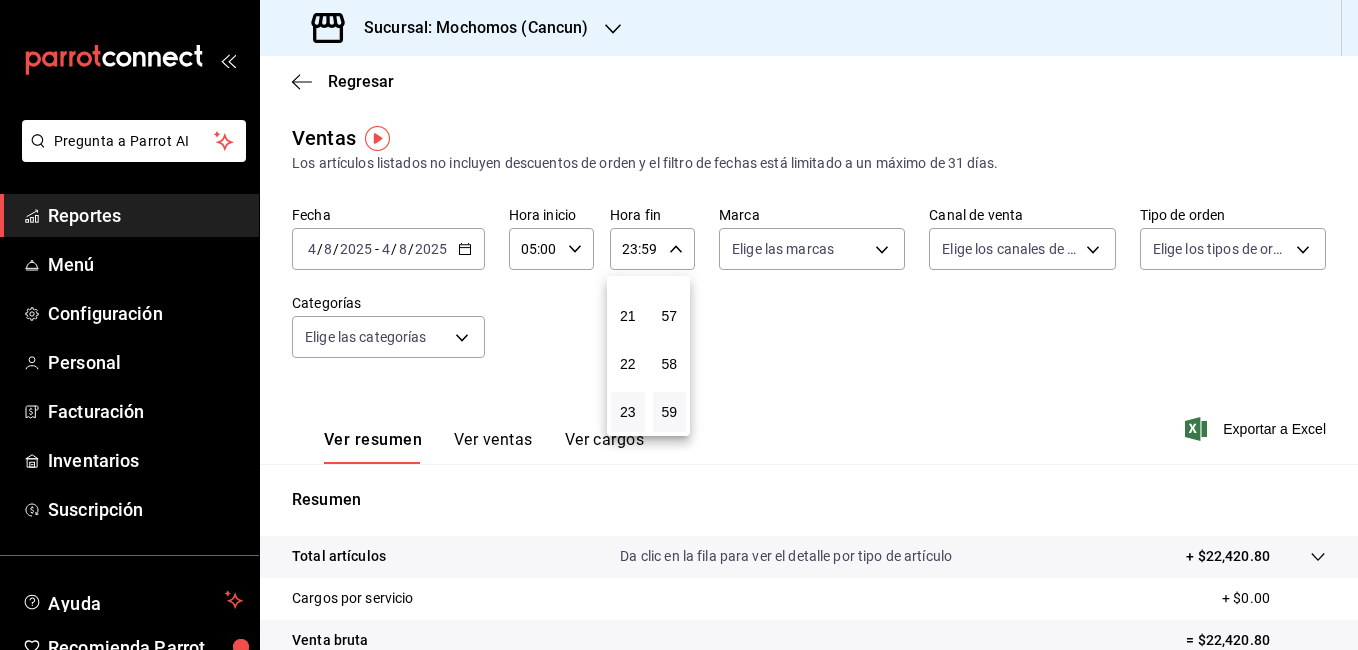 click at bounding box center (679, 325) 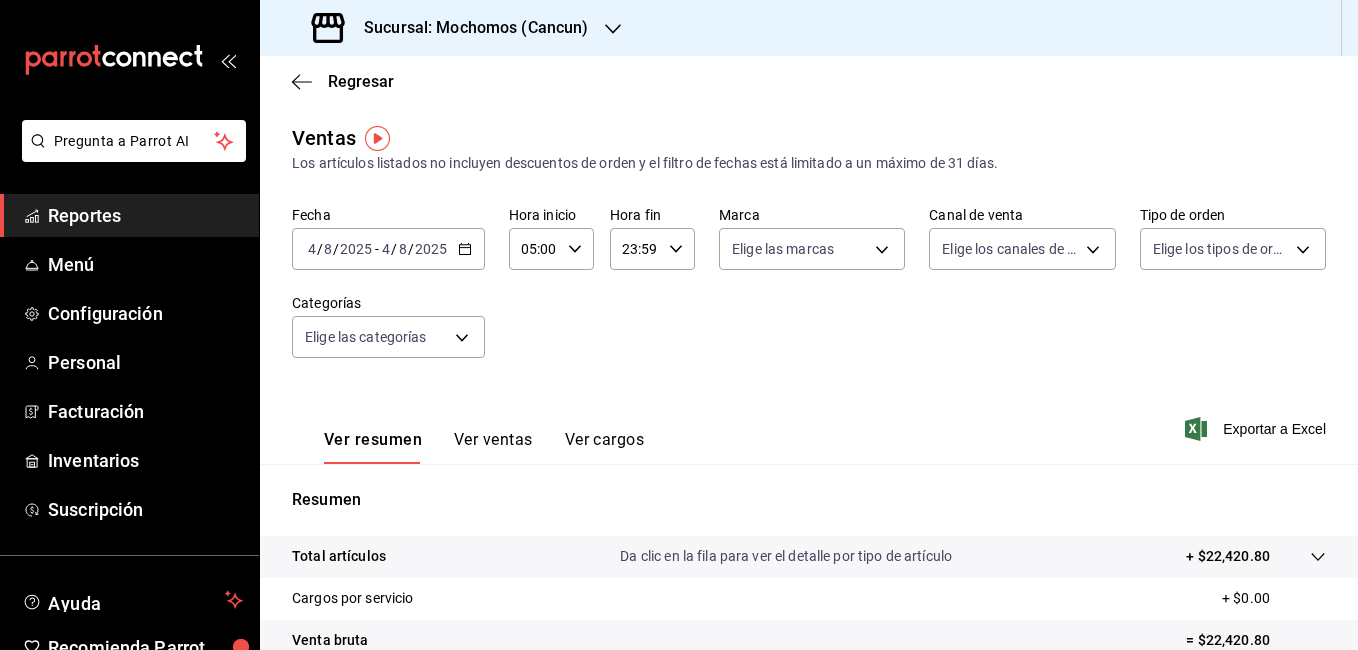 click at bounding box center (679, 325) 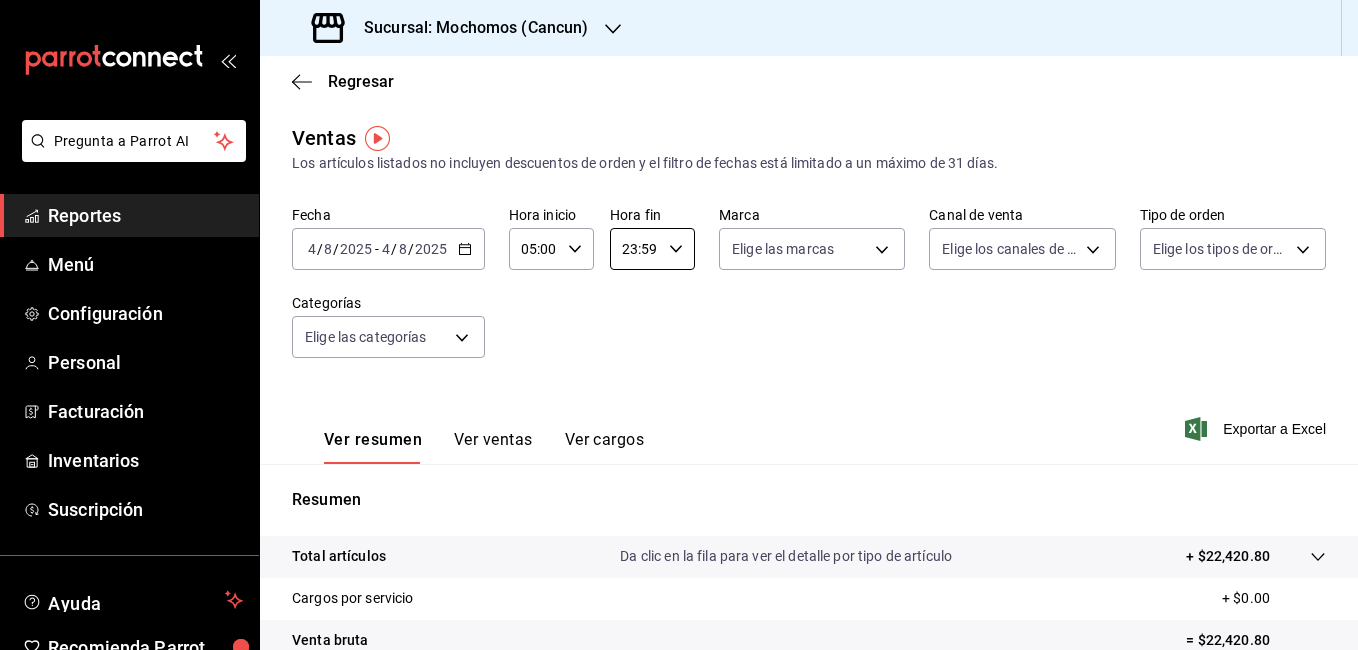 click on "23:59" at bounding box center [635, 249] 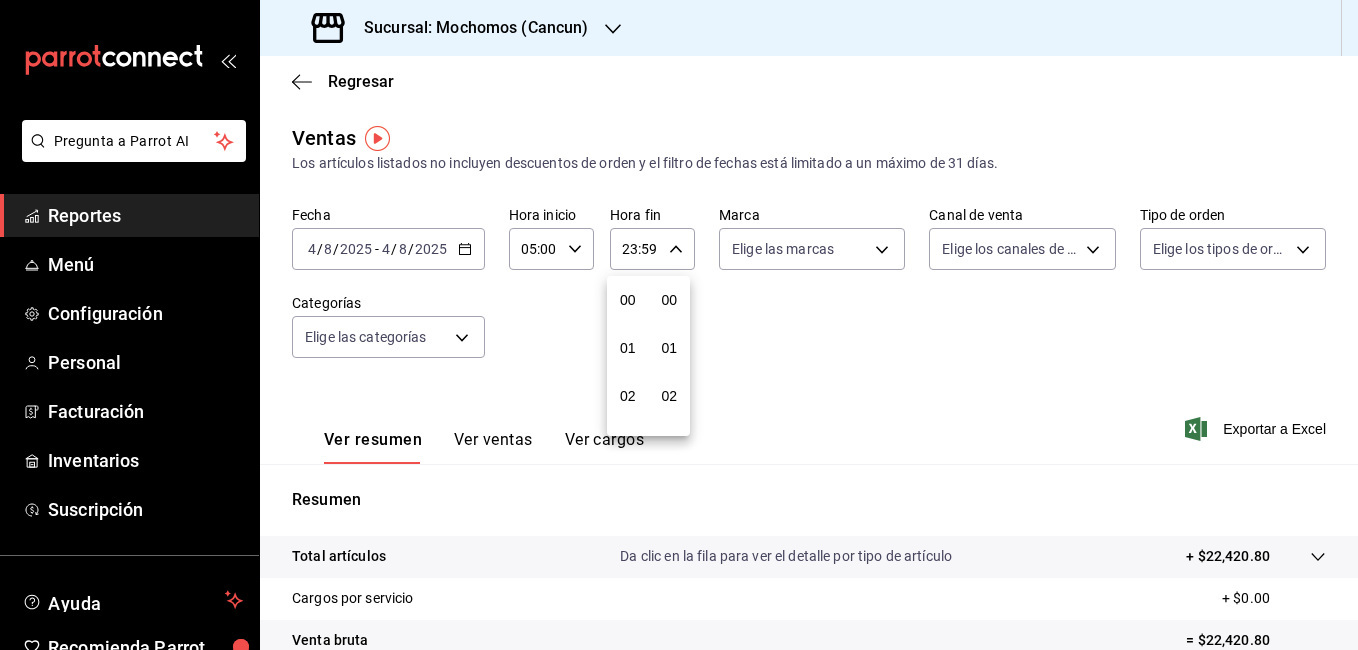 scroll, scrollTop: 992, scrollLeft: 0, axis: vertical 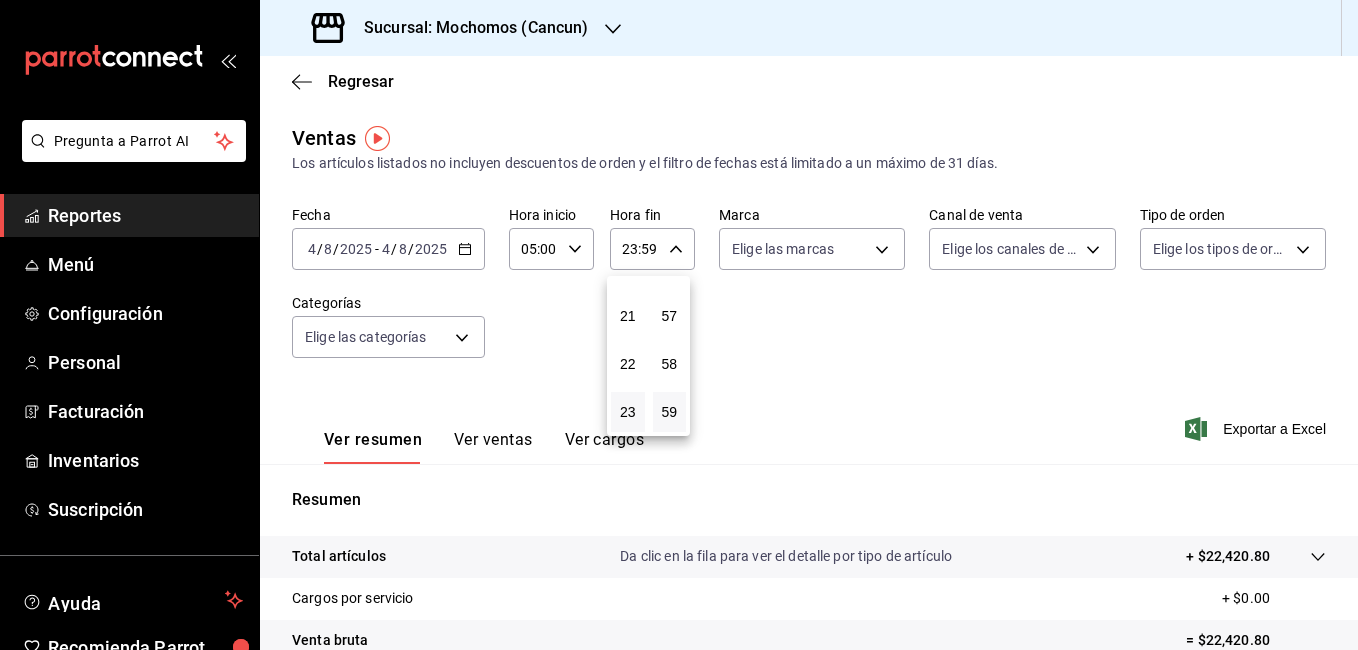 click at bounding box center (679, 325) 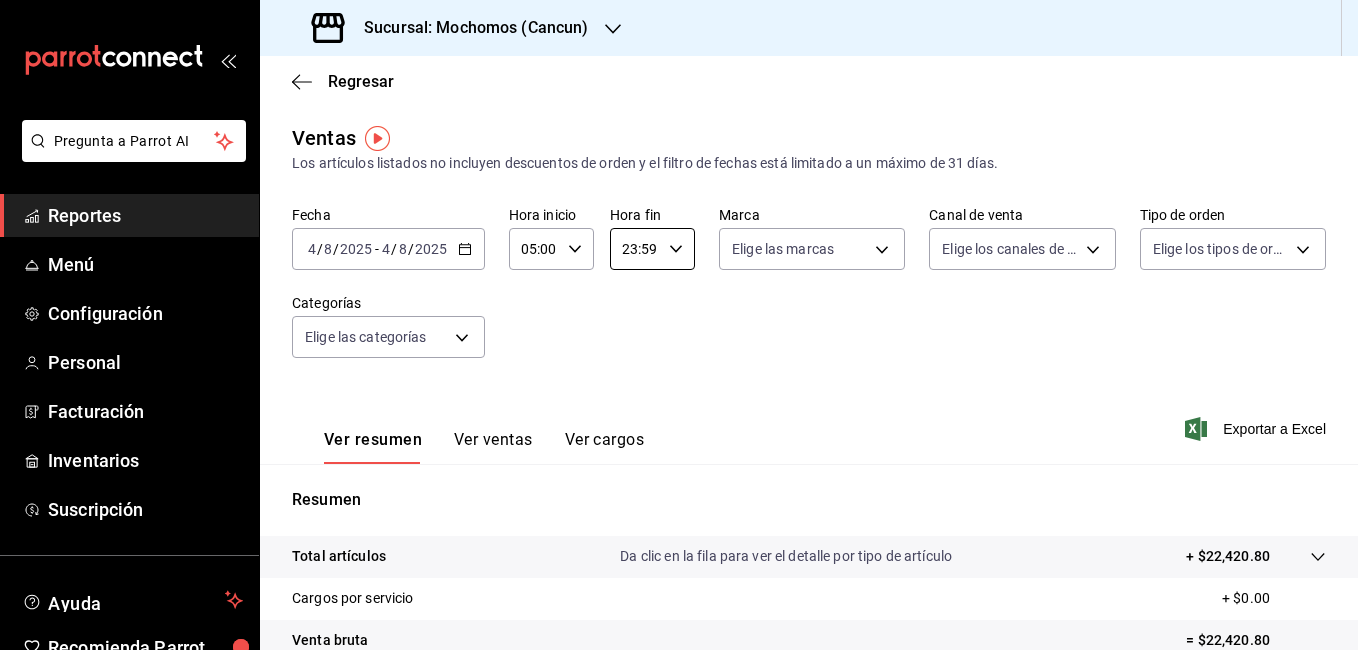 click on "23:59" at bounding box center (635, 249) 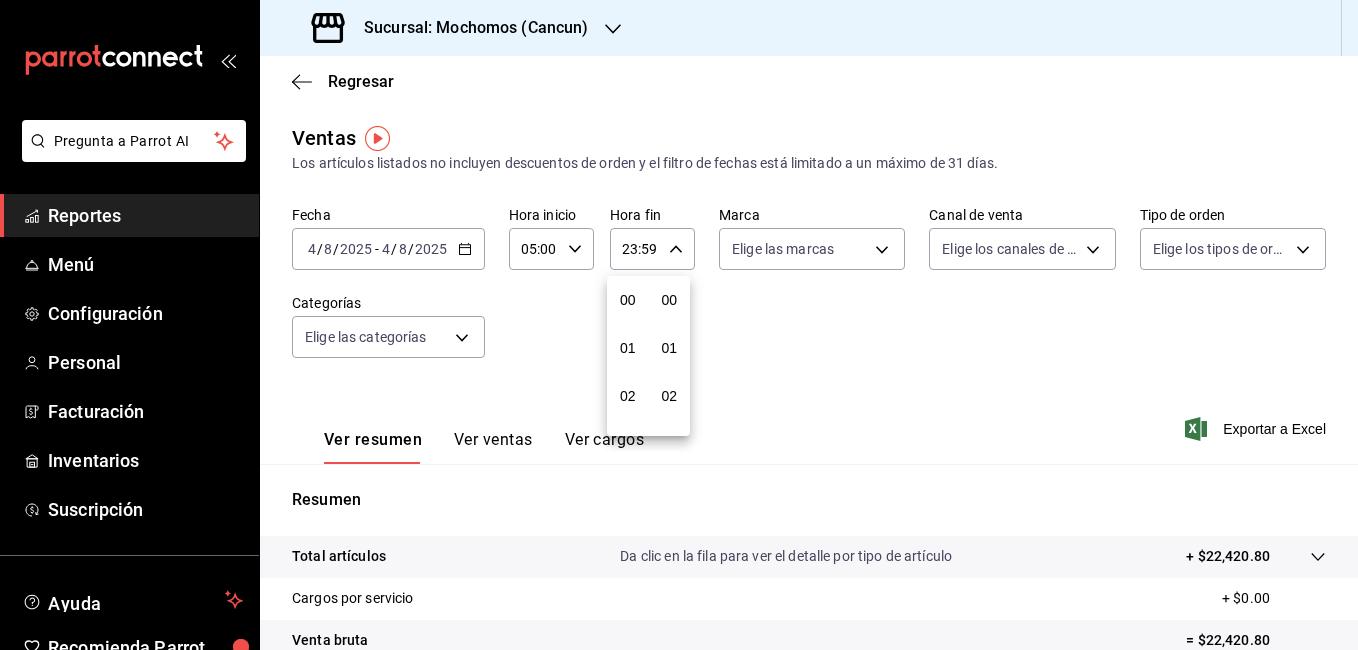 scroll, scrollTop: 992, scrollLeft: 0, axis: vertical 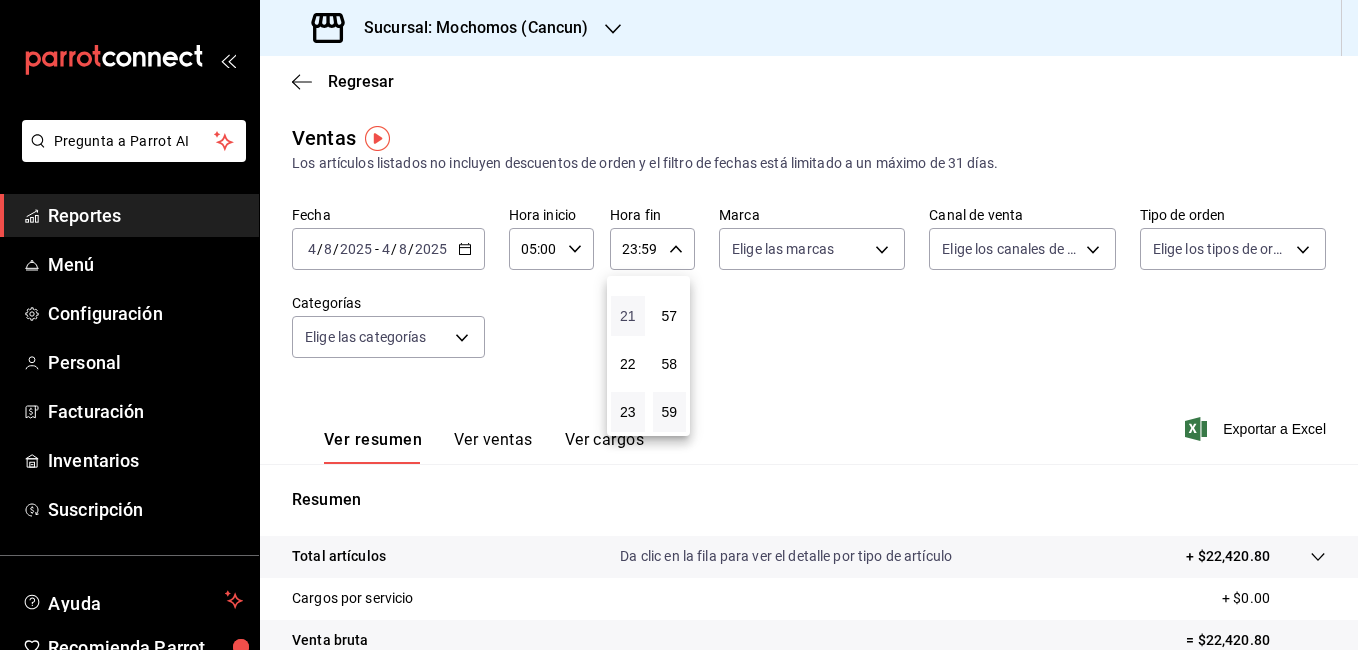 click on "21" at bounding box center [628, 316] 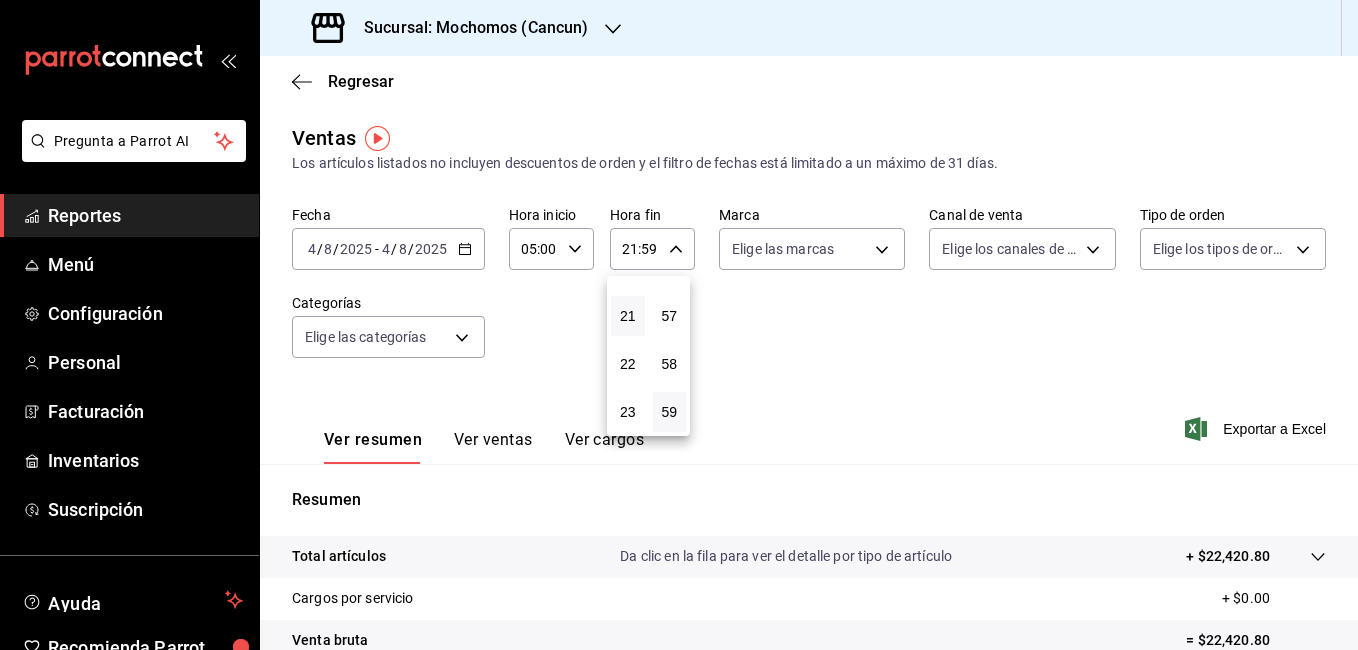 click at bounding box center (679, 325) 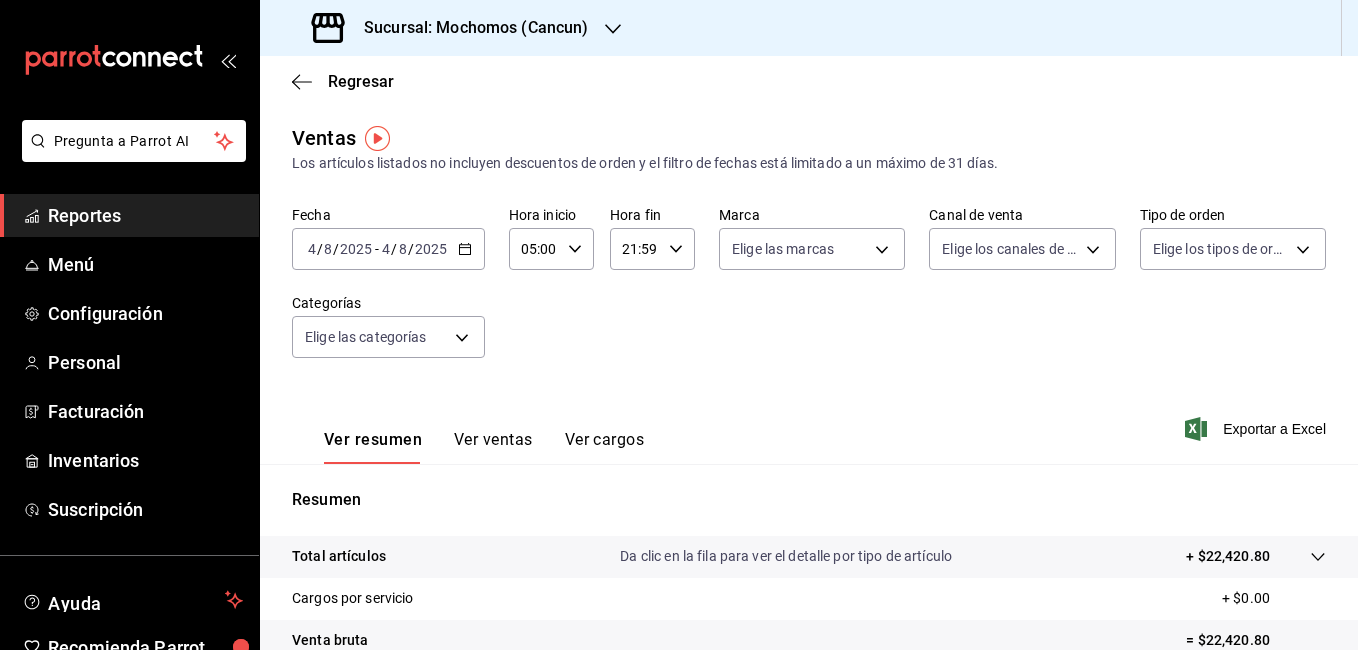 click at bounding box center [679, 325] 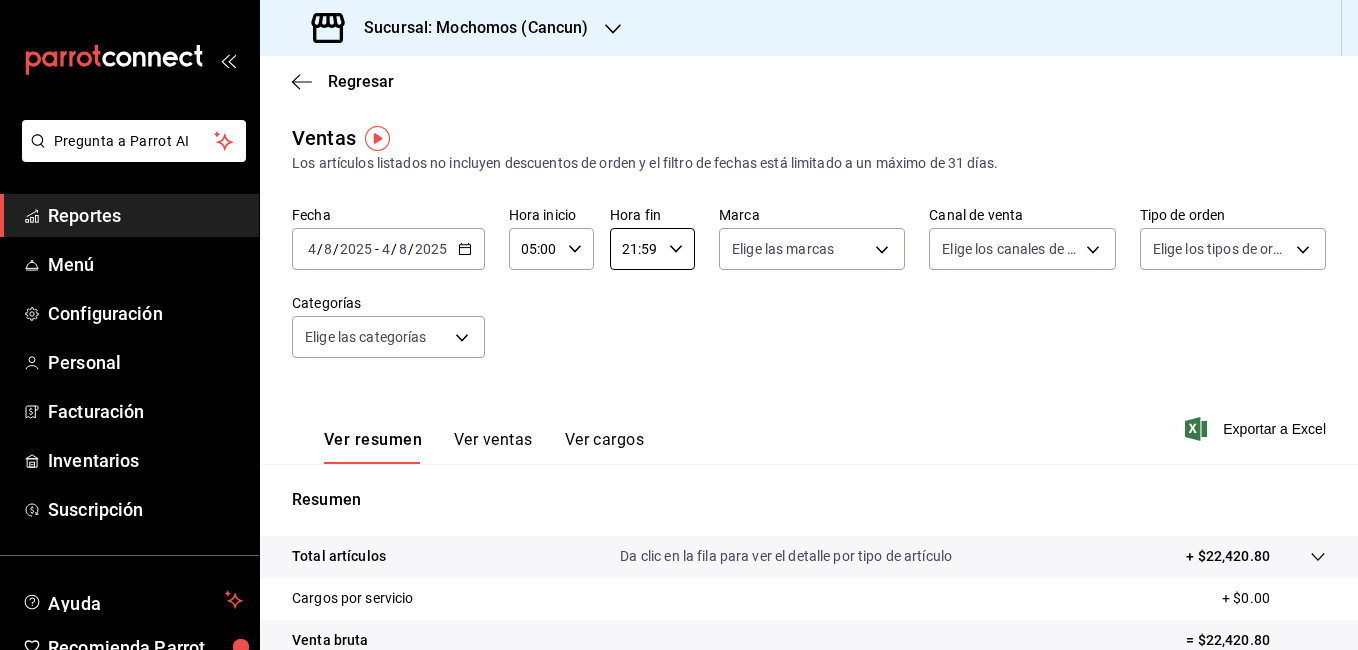 click on "21:59" at bounding box center (635, 249) 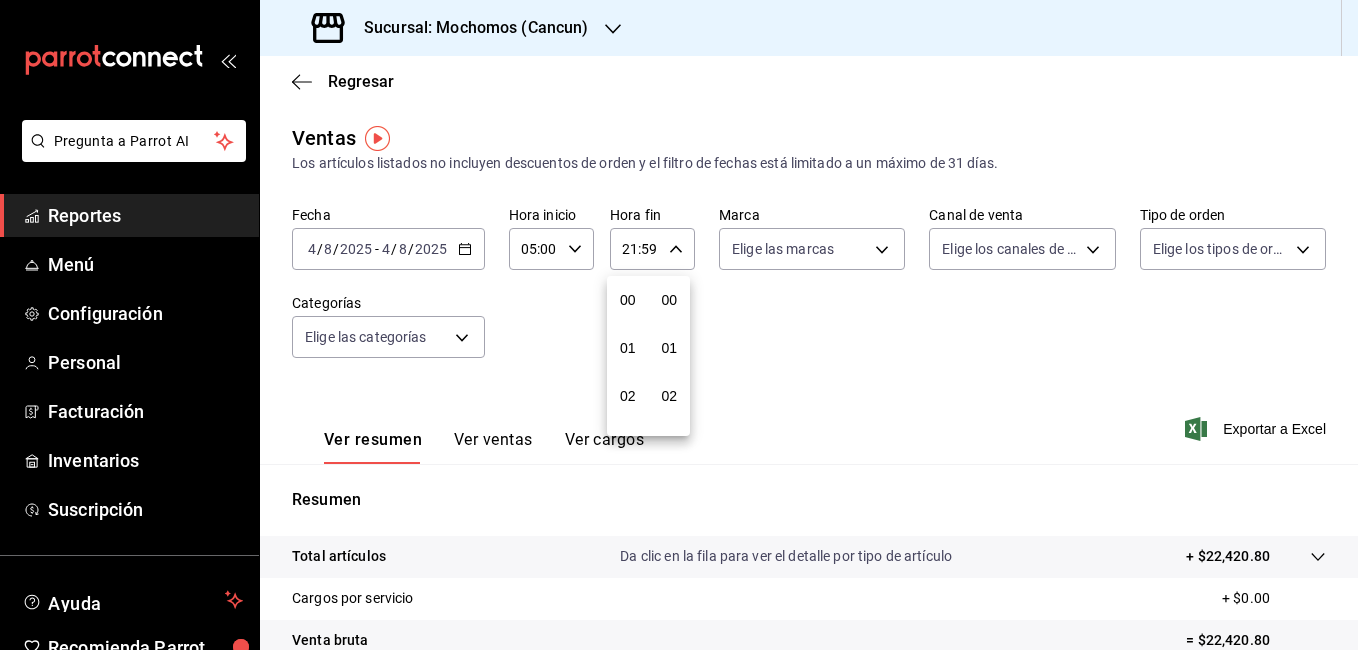 scroll, scrollTop: 992, scrollLeft: 0, axis: vertical 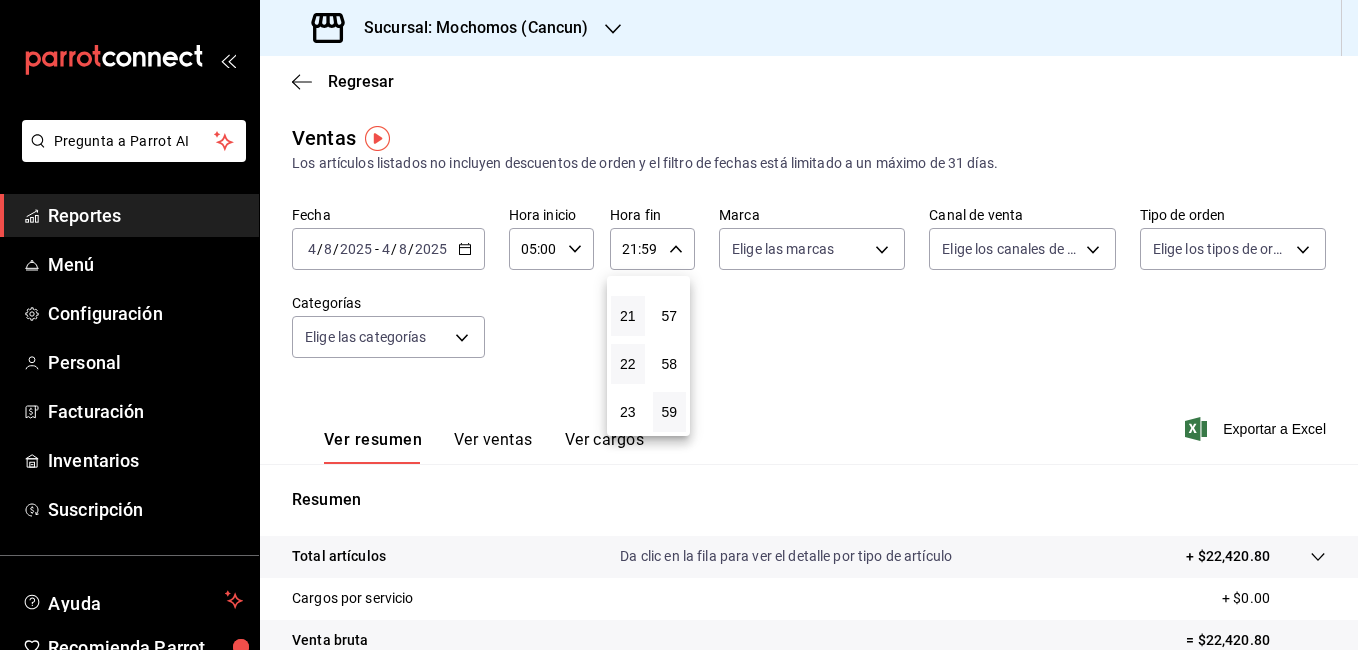 drag, startPoint x: 647, startPoint y: 21, endPoint x: 617, endPoint y: 354, distance: 334.34863 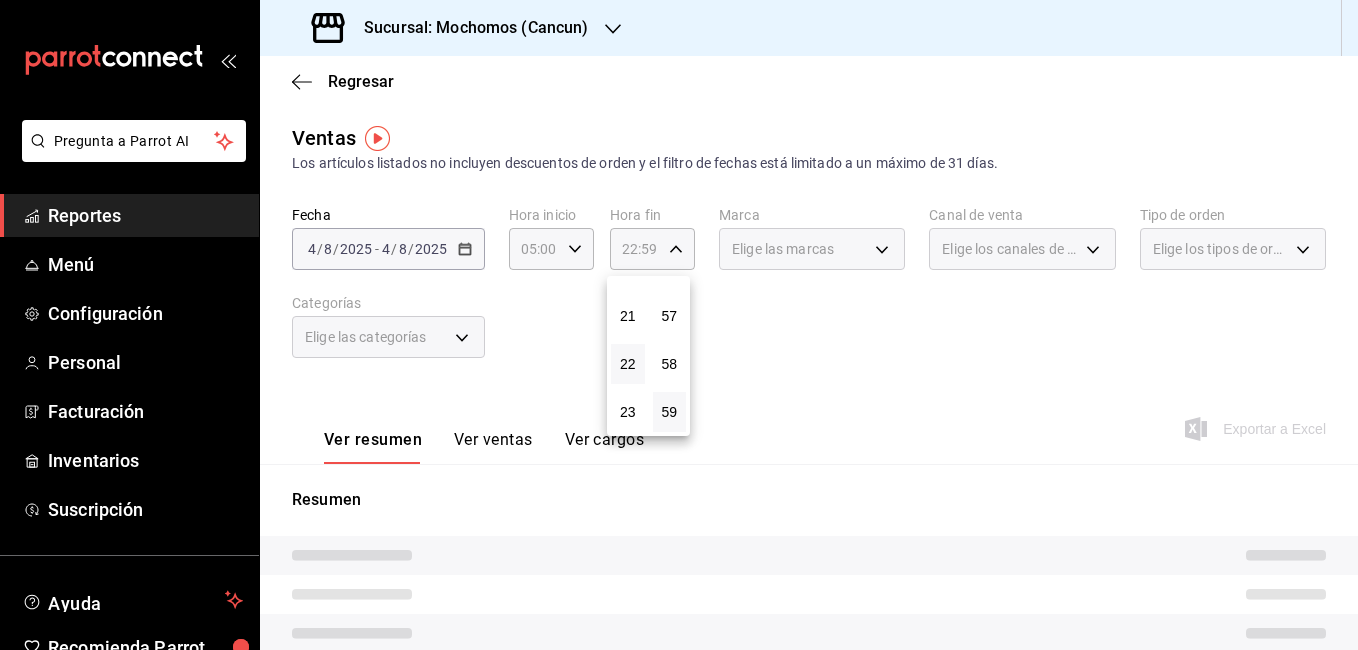 click at bounding box center (679, 325) 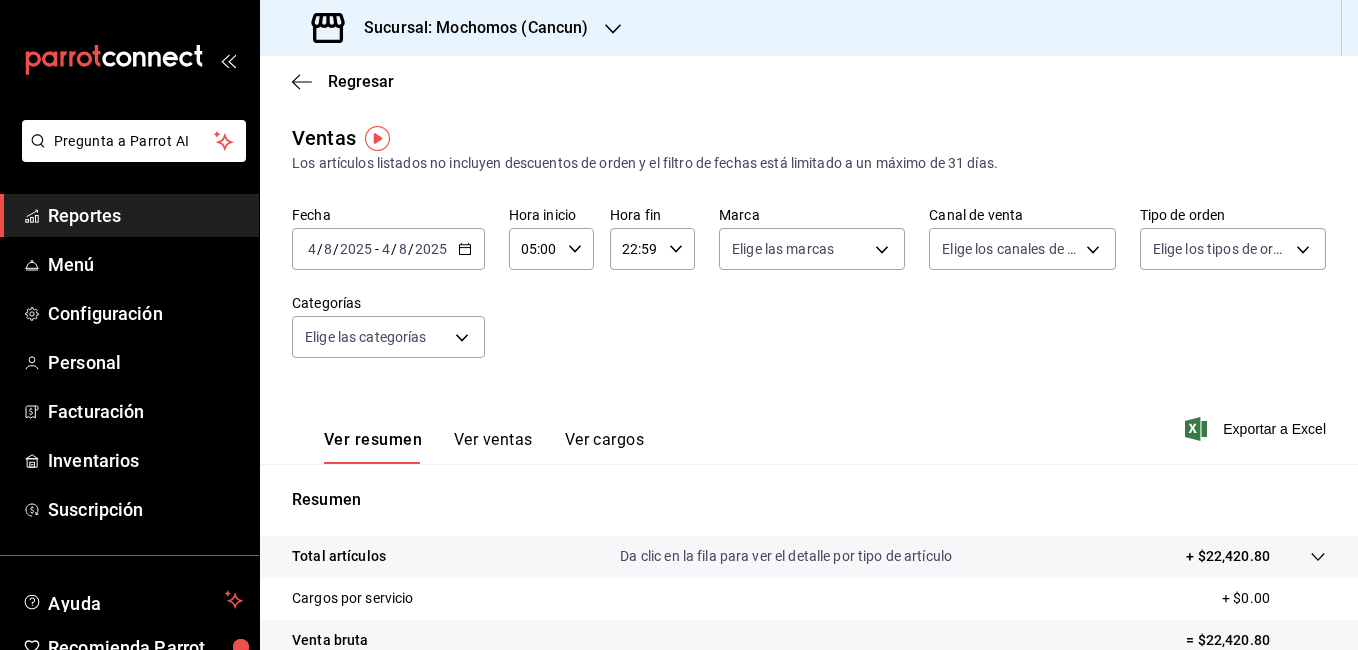 drag, startPoint x: 634, startPoint y: 256, endPoint x: 633, endPoint y: 242, distance: 14.035668 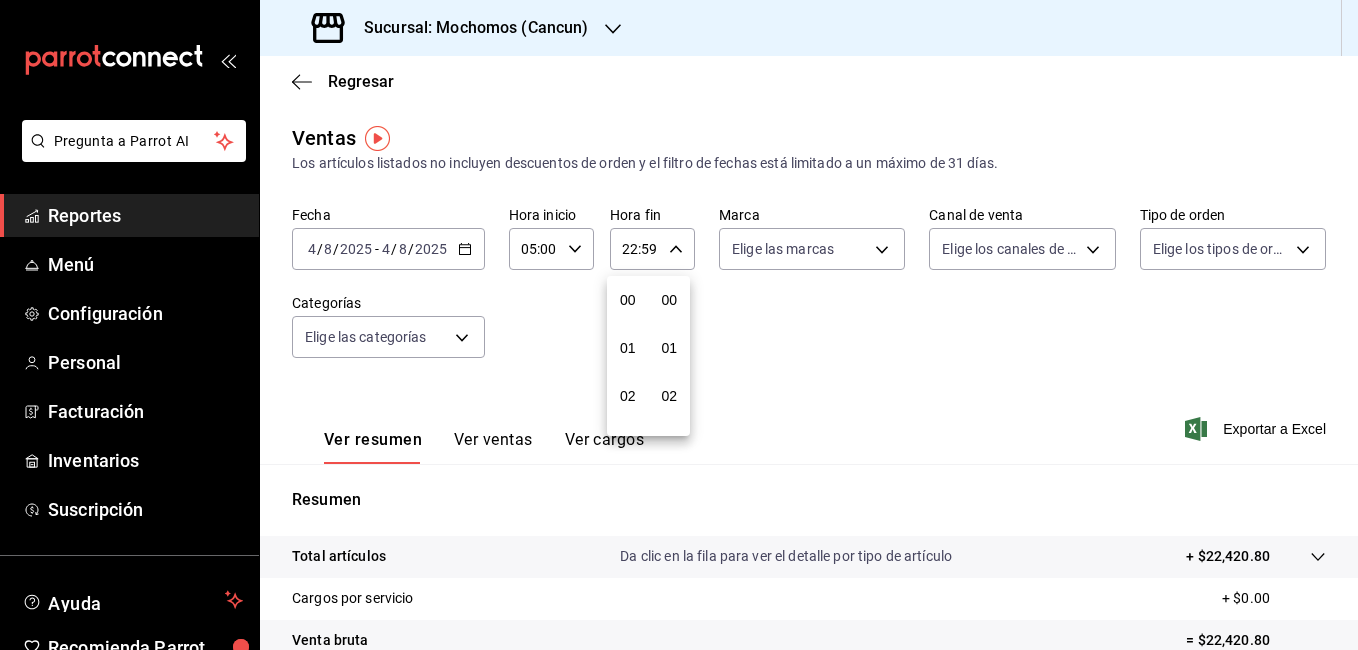 scroll, scrollTop: 992, scrollLeft: 0, axis: vertical 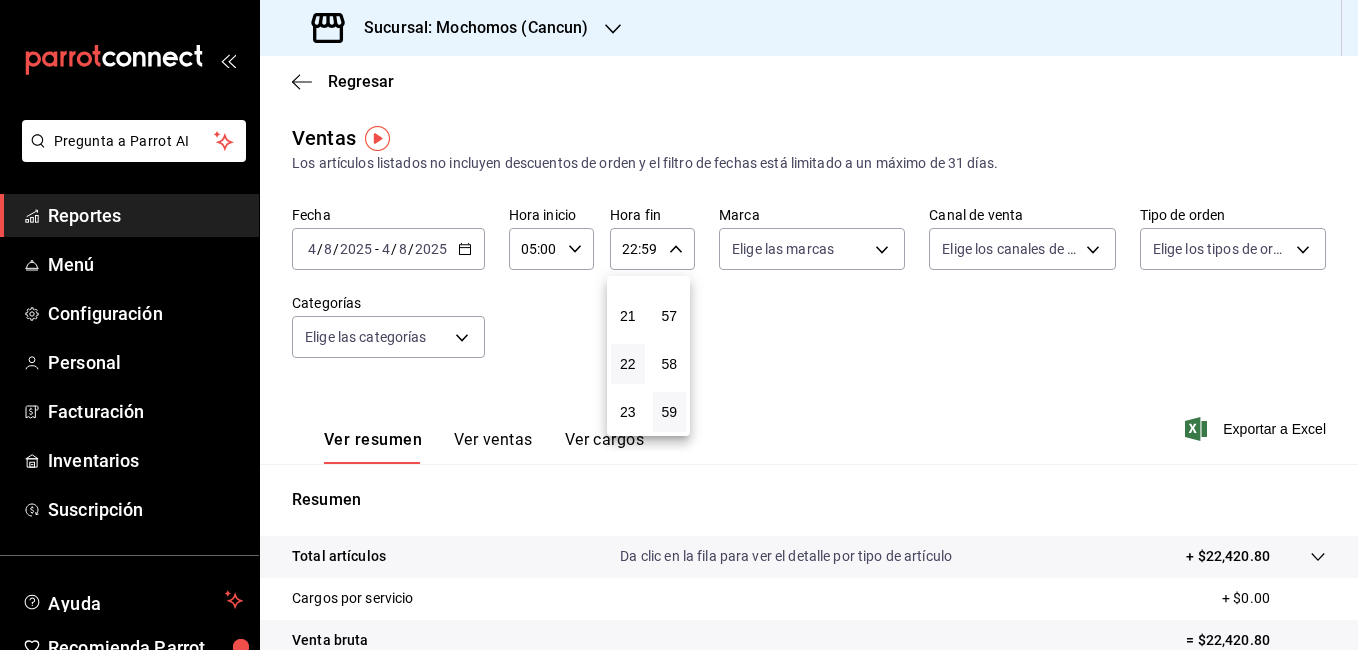 click at bounding box center [679, 325] 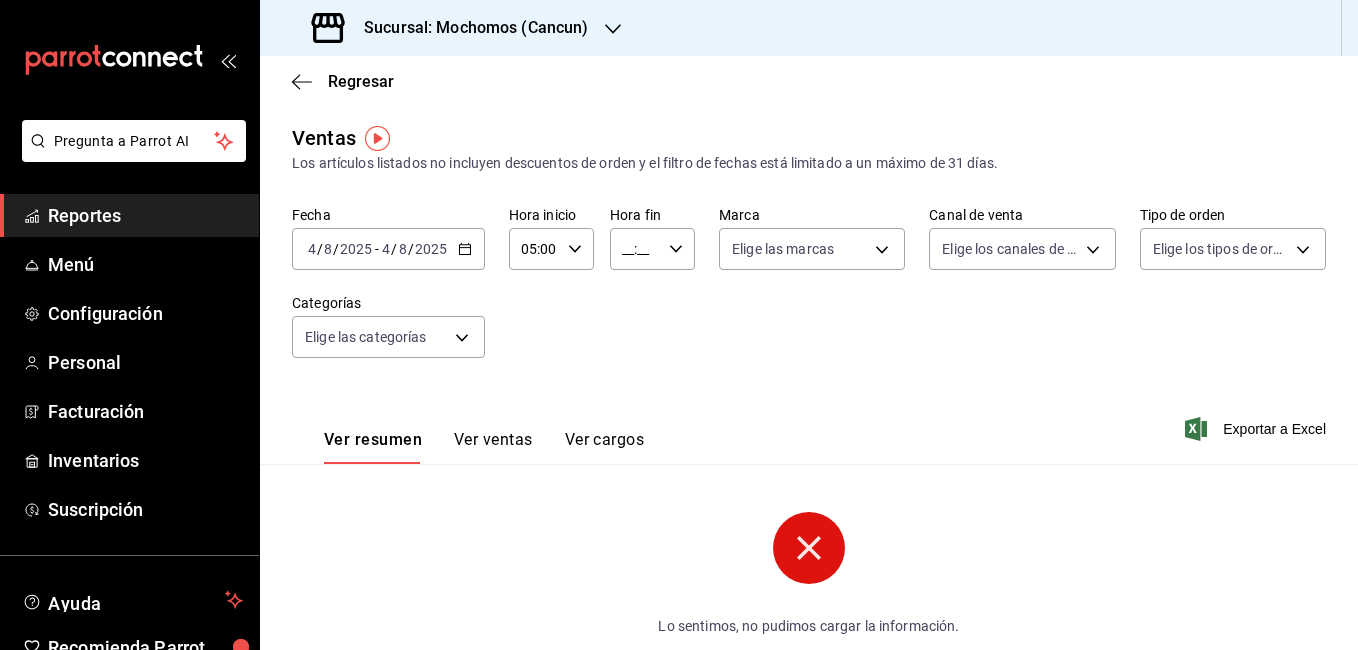 click on "__:__" at bounding box center (635, 249) 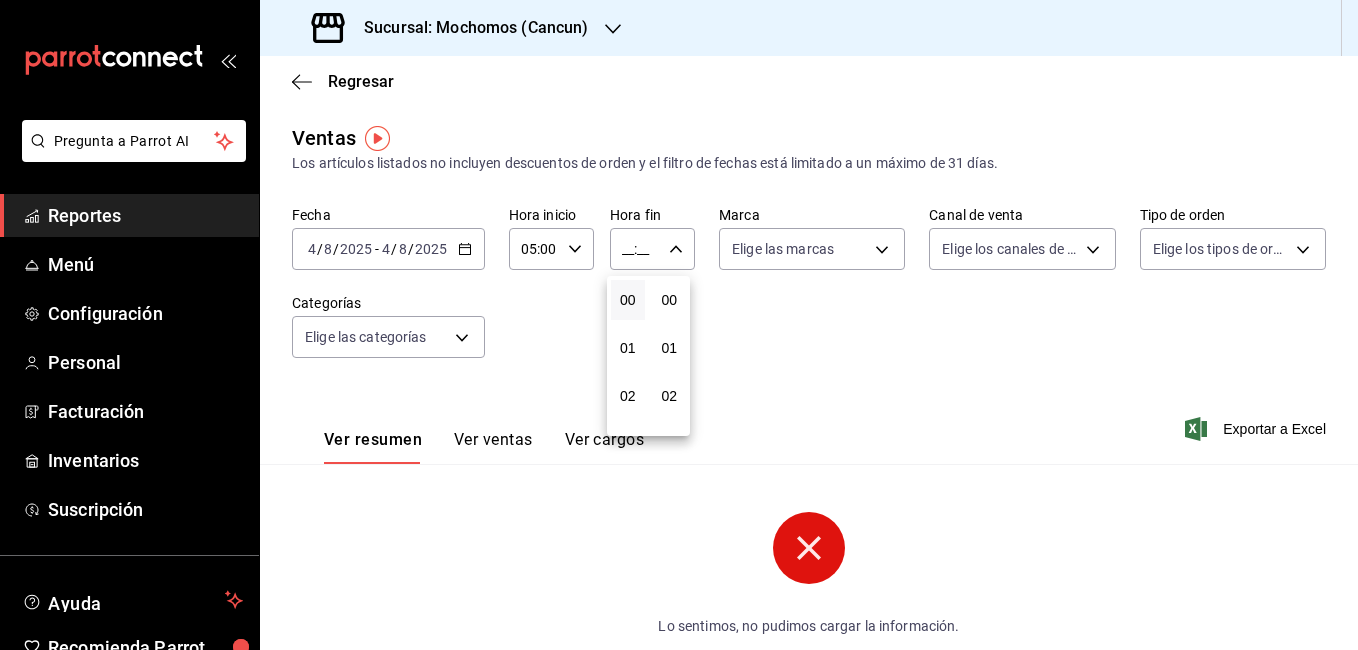 click on "00" at bounding box center (628, 300) 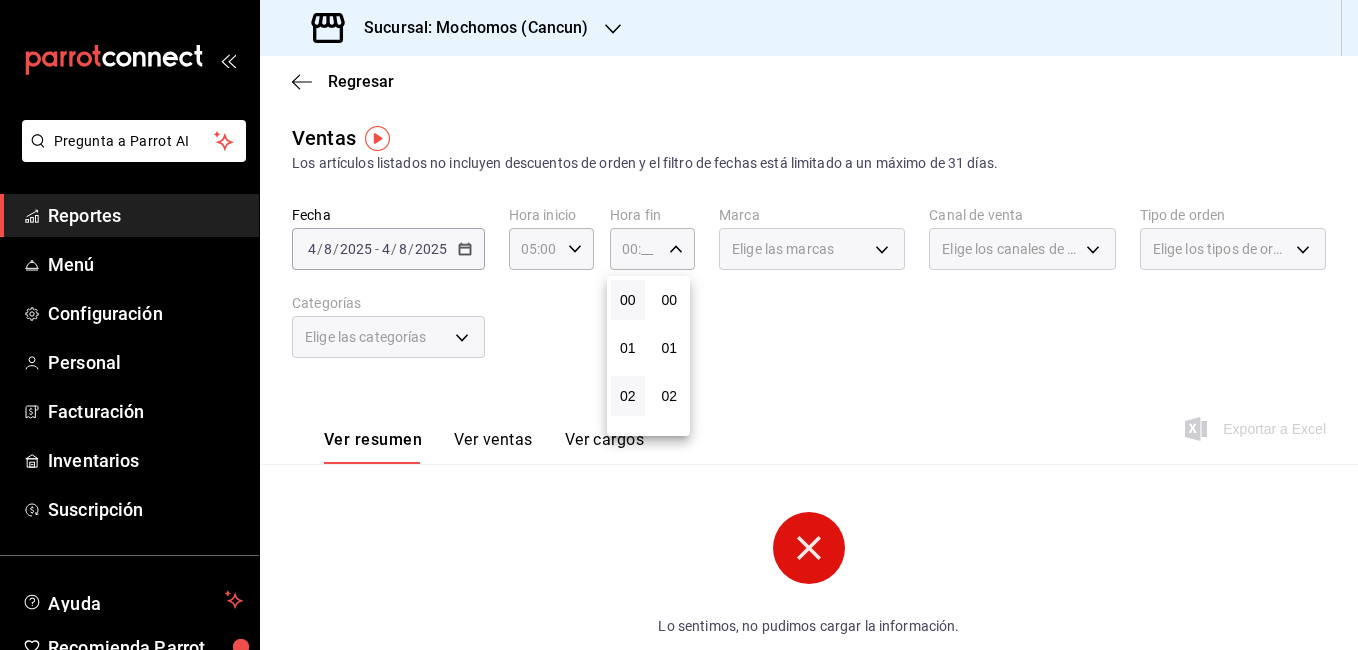 click on "02" at bounding box center (628, 396) 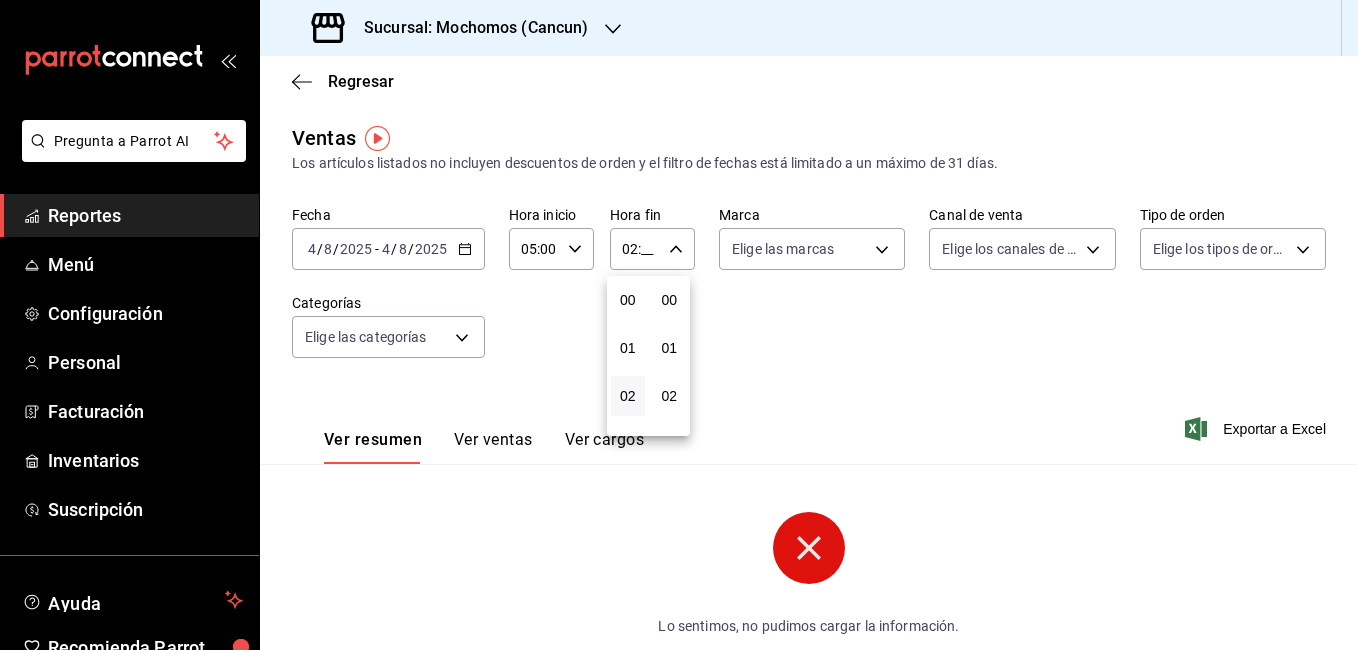 click at bounding box center (679, 325) 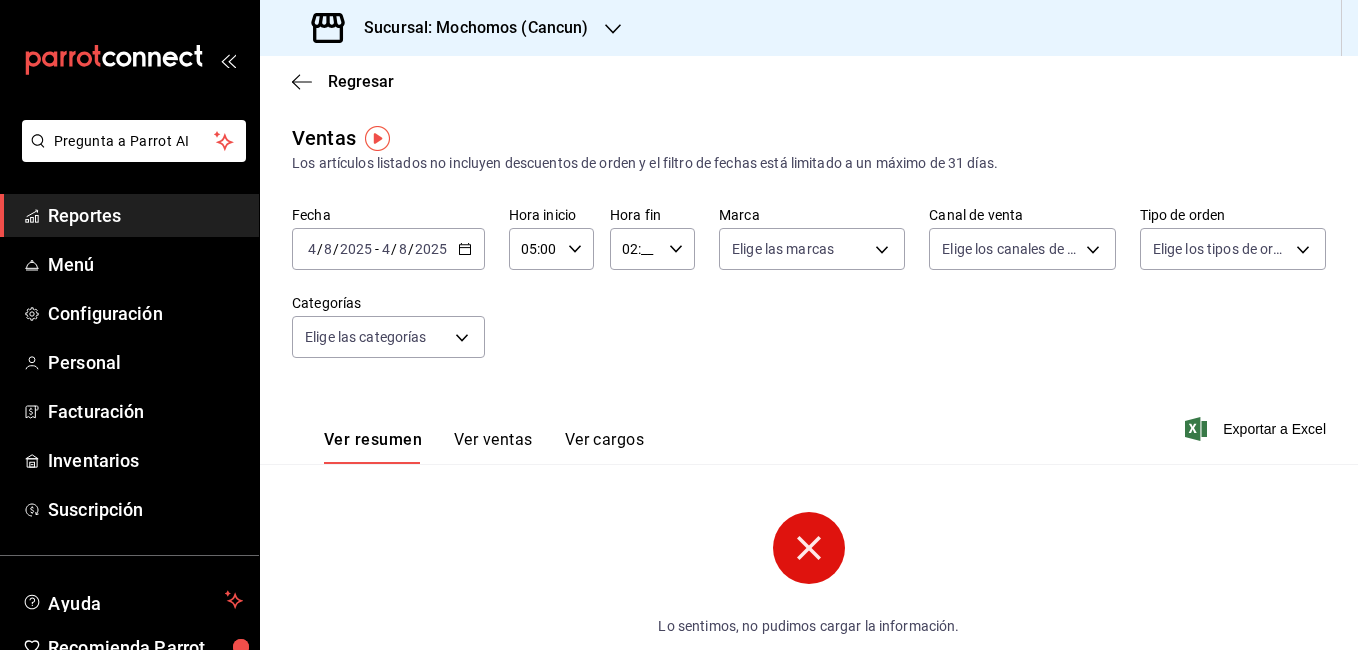 click on "02:__" at bounding box center [635, 249] 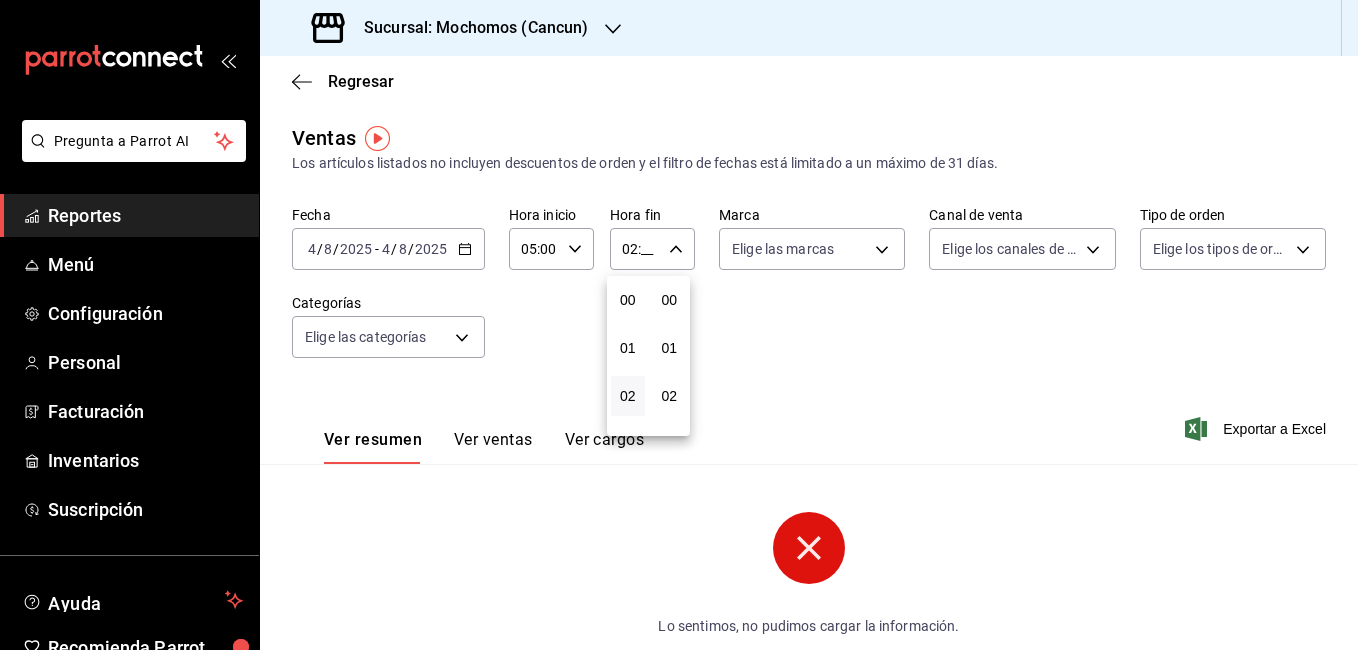 scroll, scrollTop: 96, scrollLeft: 0, axis: vertical 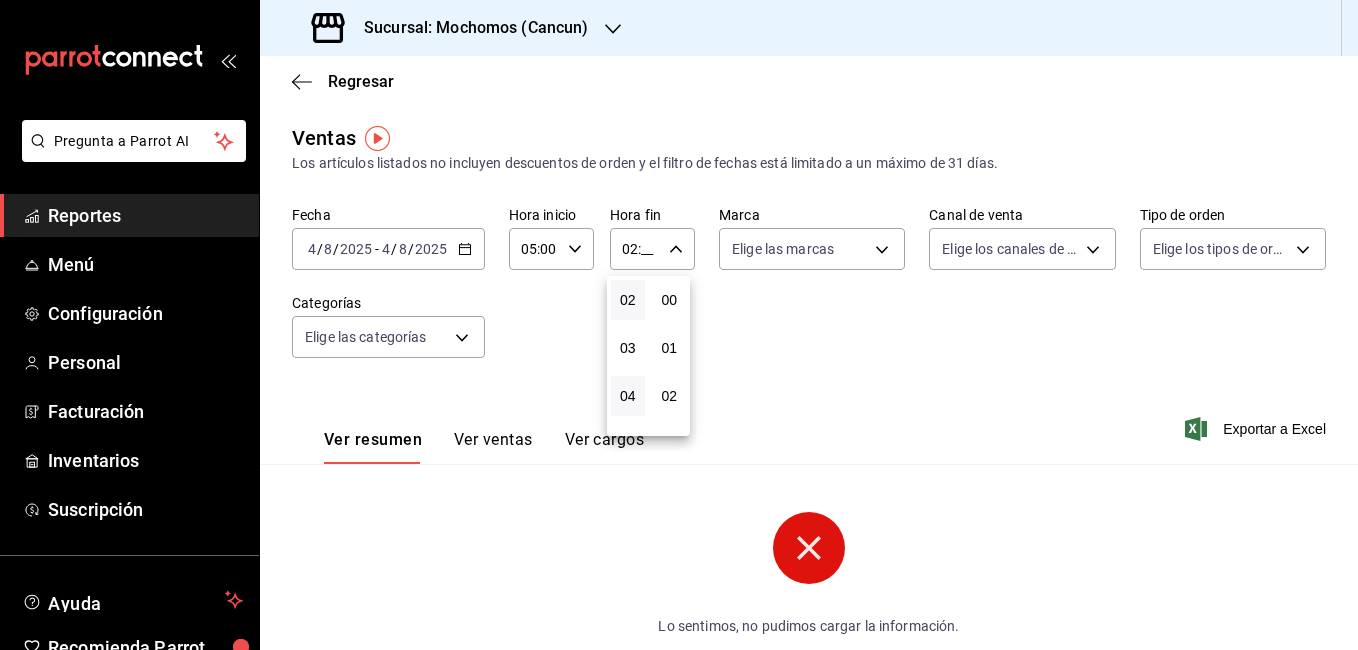 click on "04" at bounding box center (628, 396) 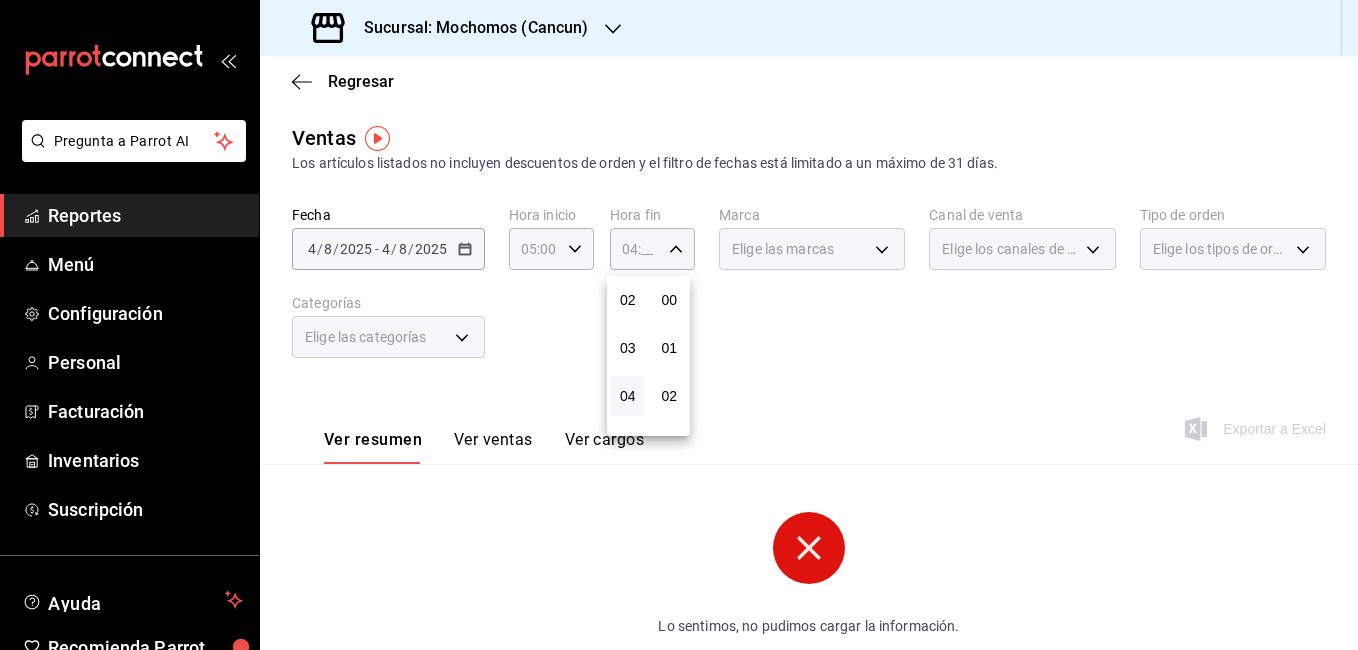 click on "04" at bounding box center (628, 396) 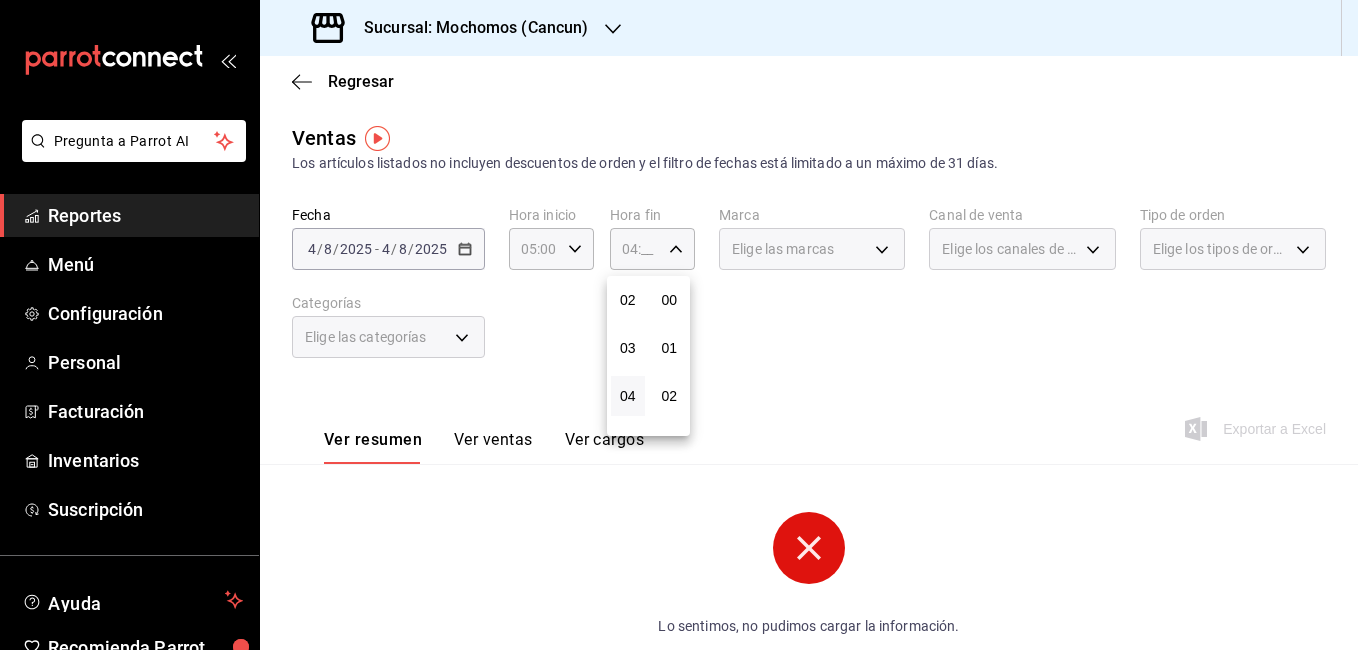click on "04" at bounding box center (628, 396) 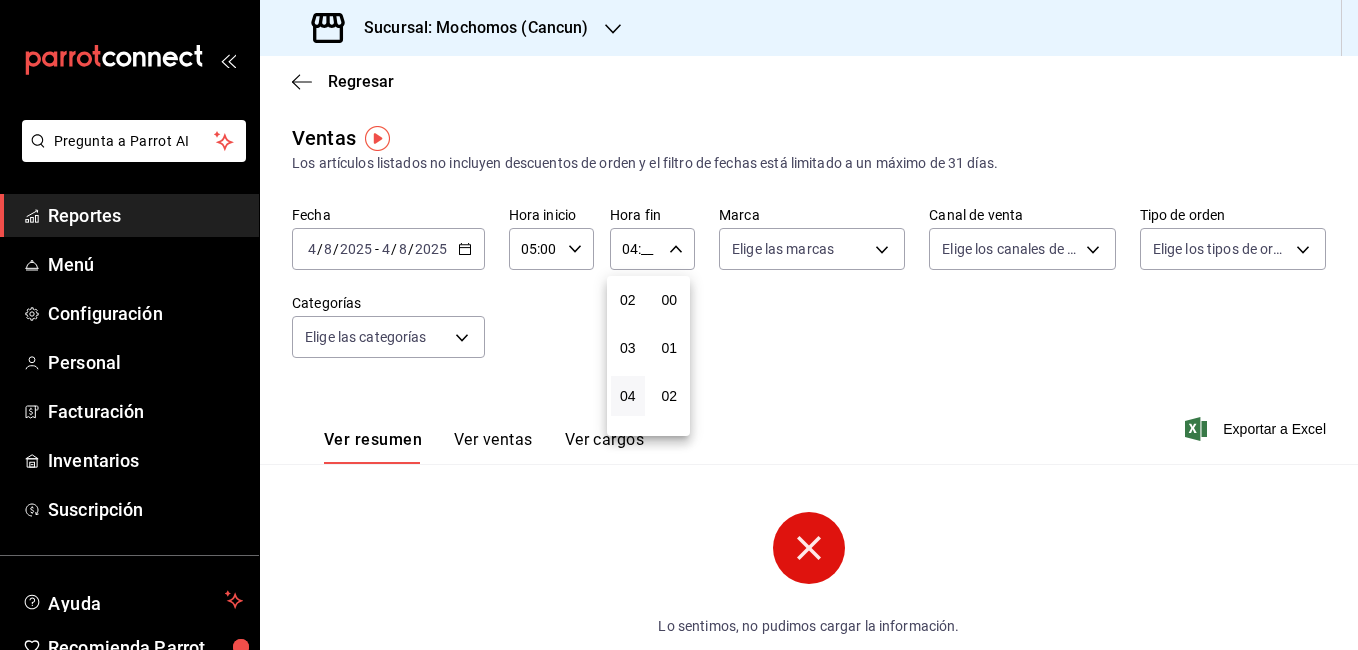 click at bounding box center (679, 325) 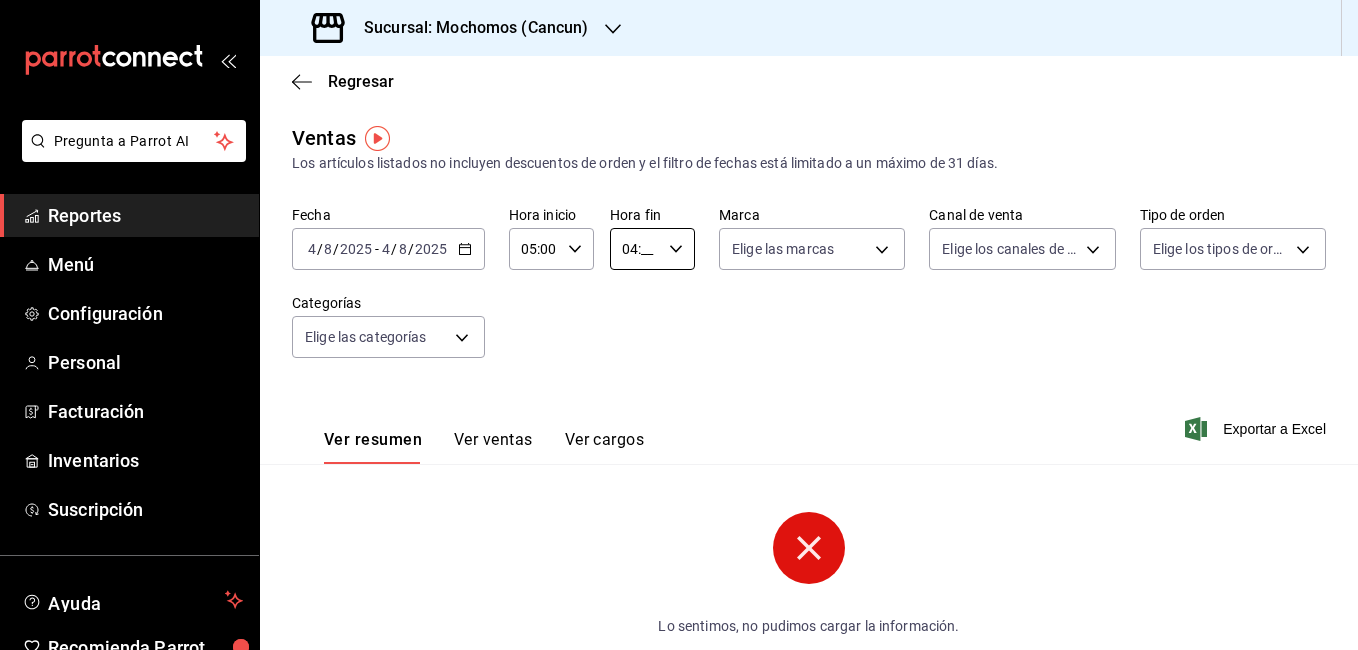 click on "04:__" at bounding box center [635, 249] 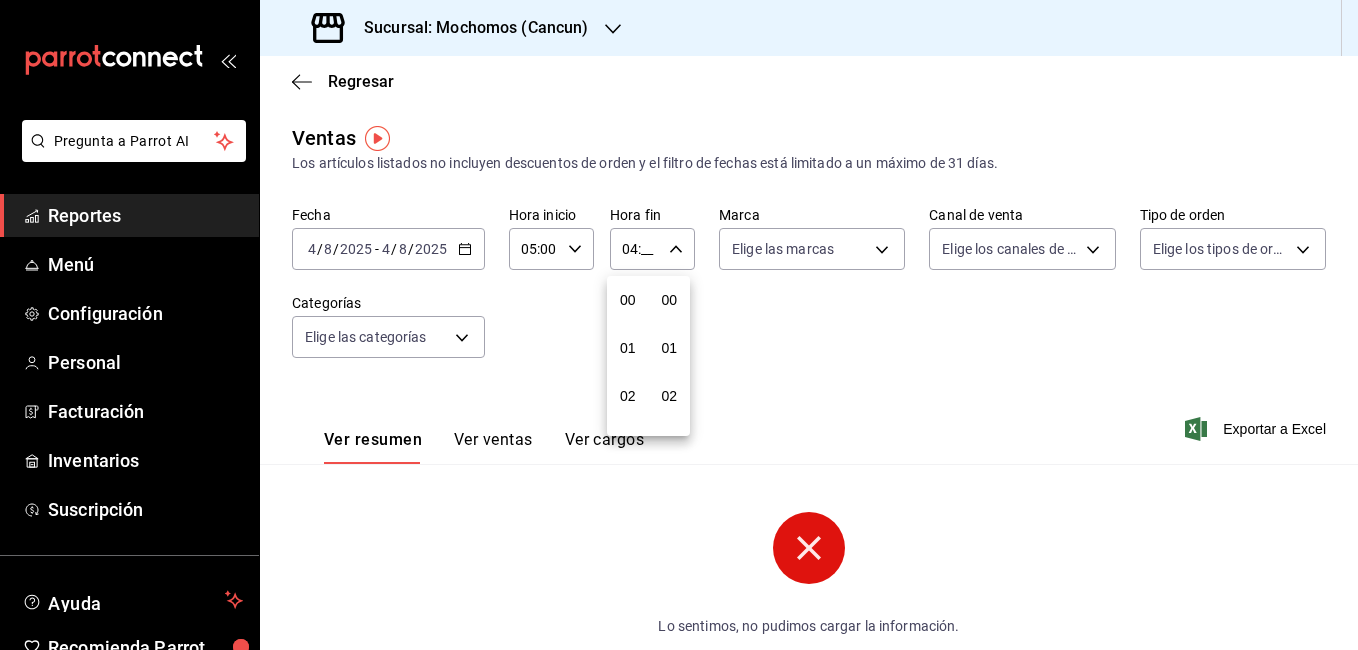 scroll, scrollTop: 192, scrollLeft: 0, axis: vertical 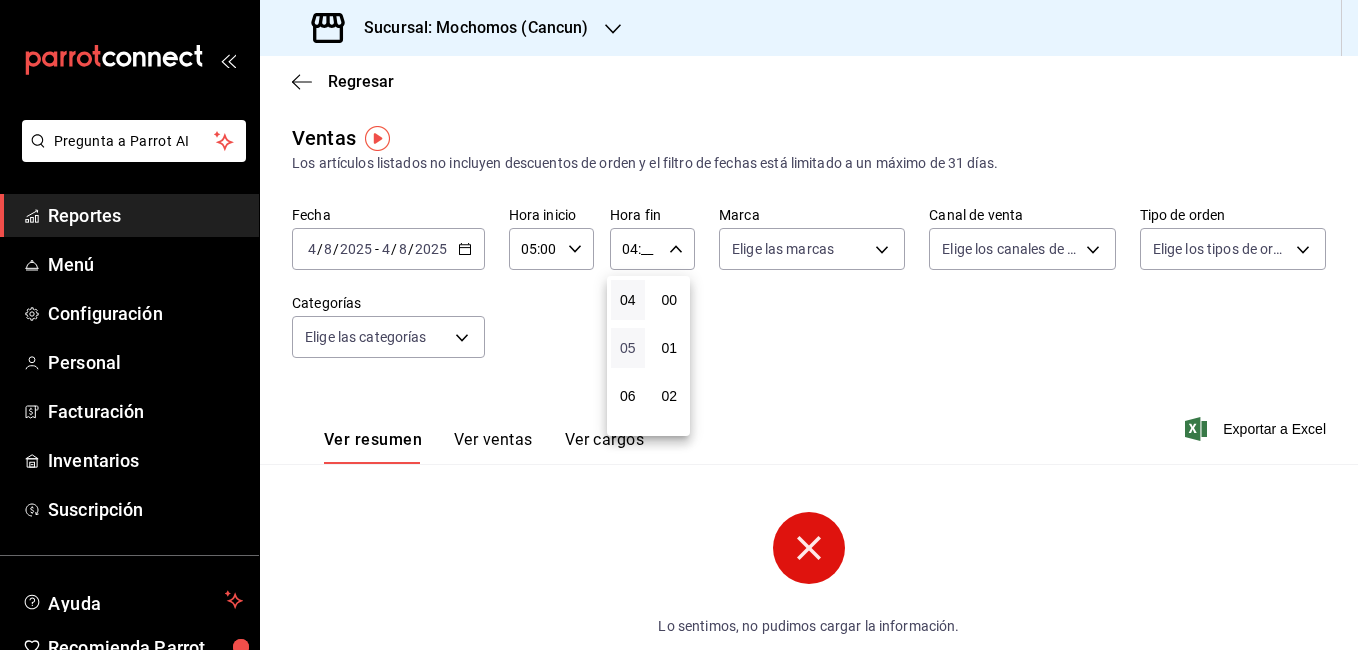 click on "05" at bounding box center [628, 348] 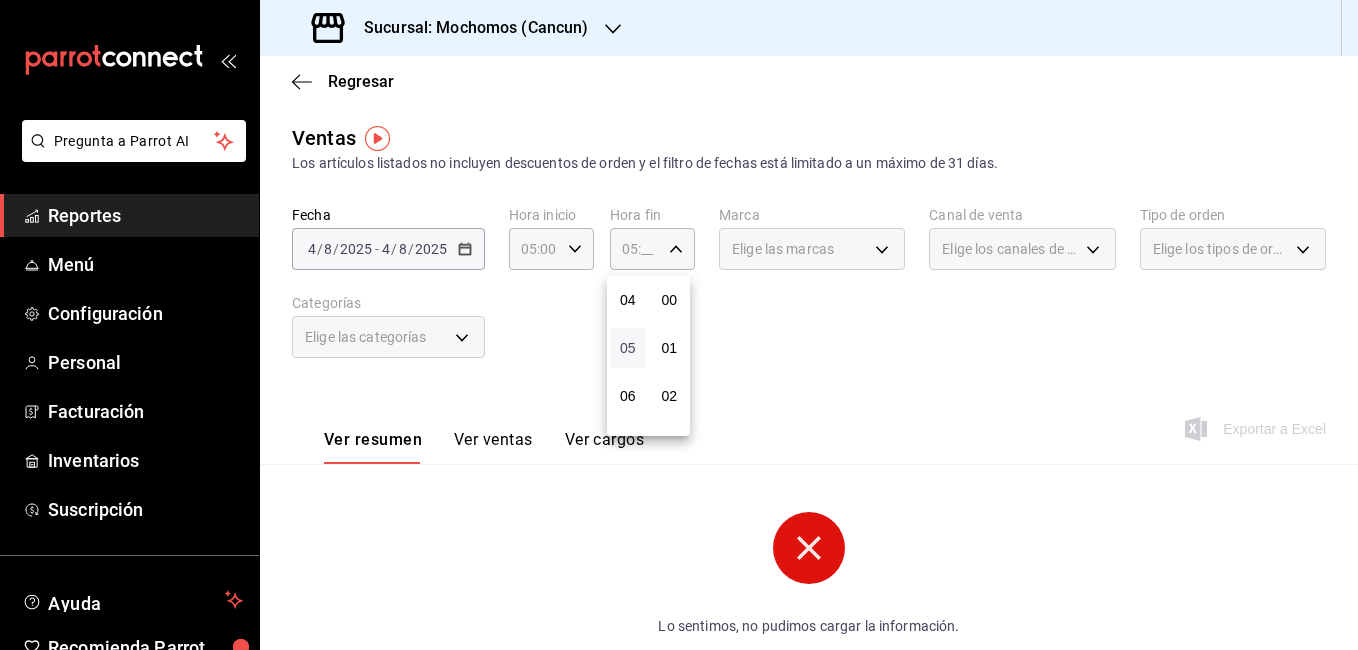 click on "05" at bounding box center (628, 348) 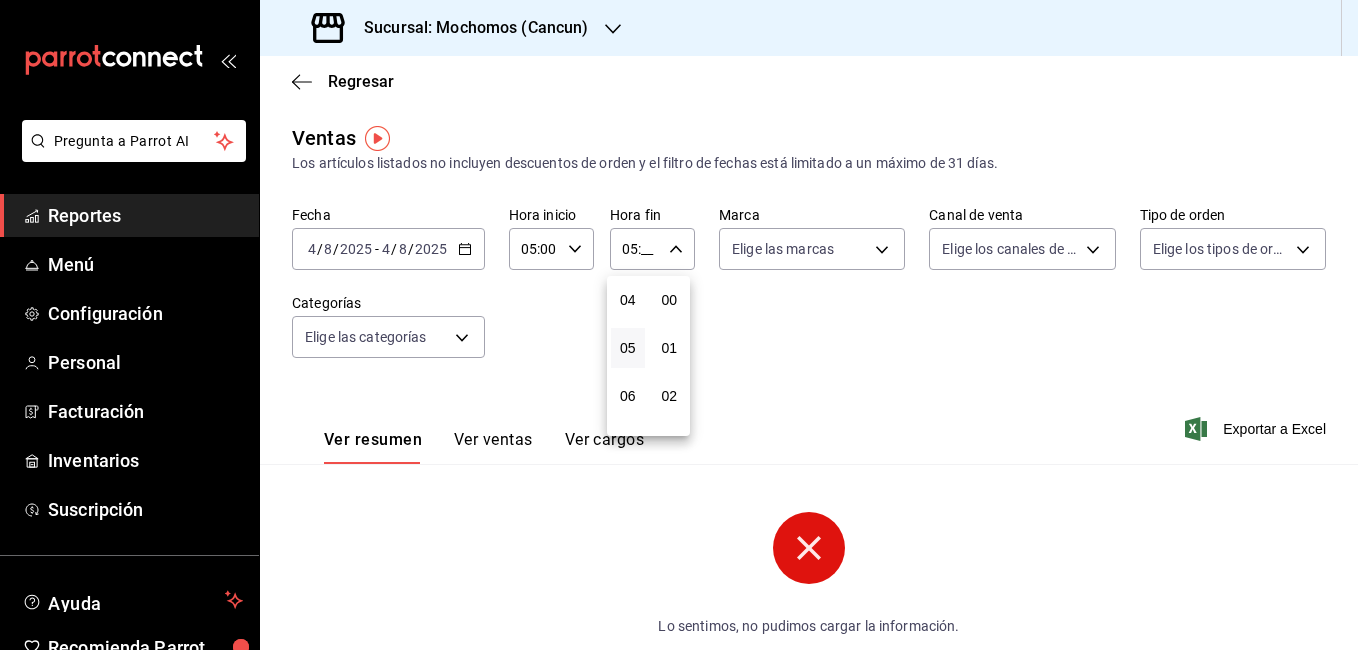 click at bounding box center [679, 325] 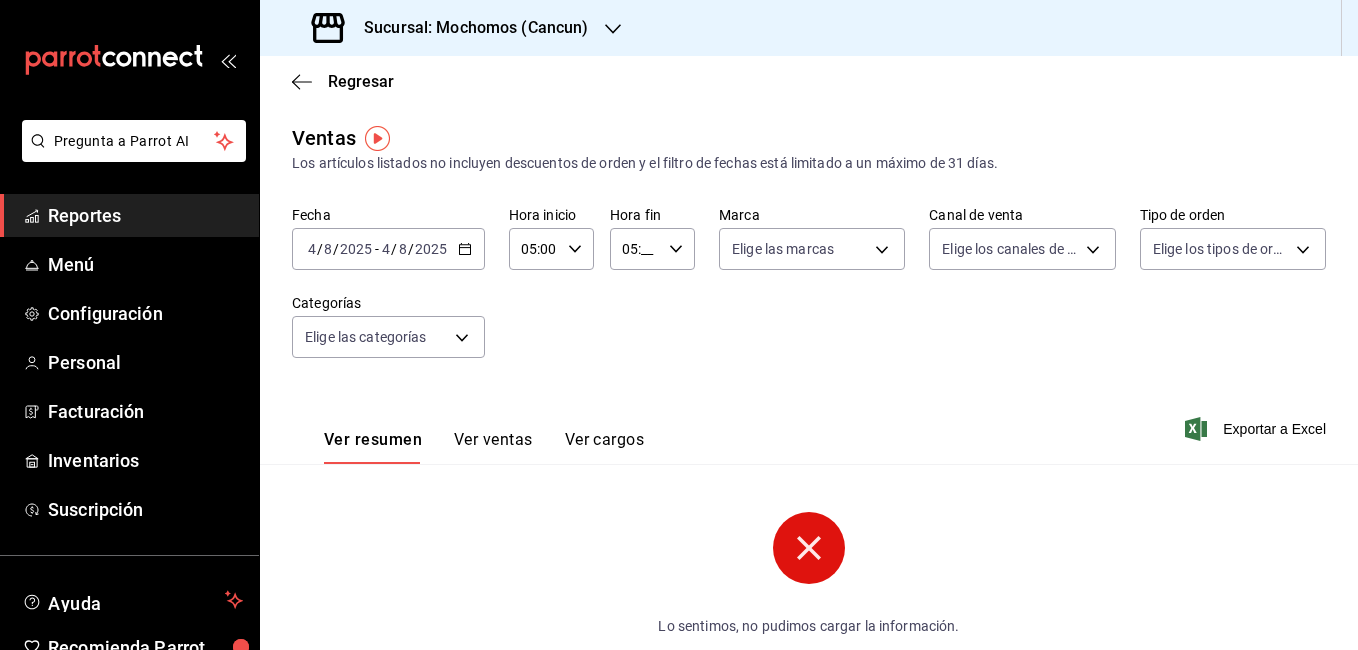 click on "05:__" at bounding box center (635, 249) 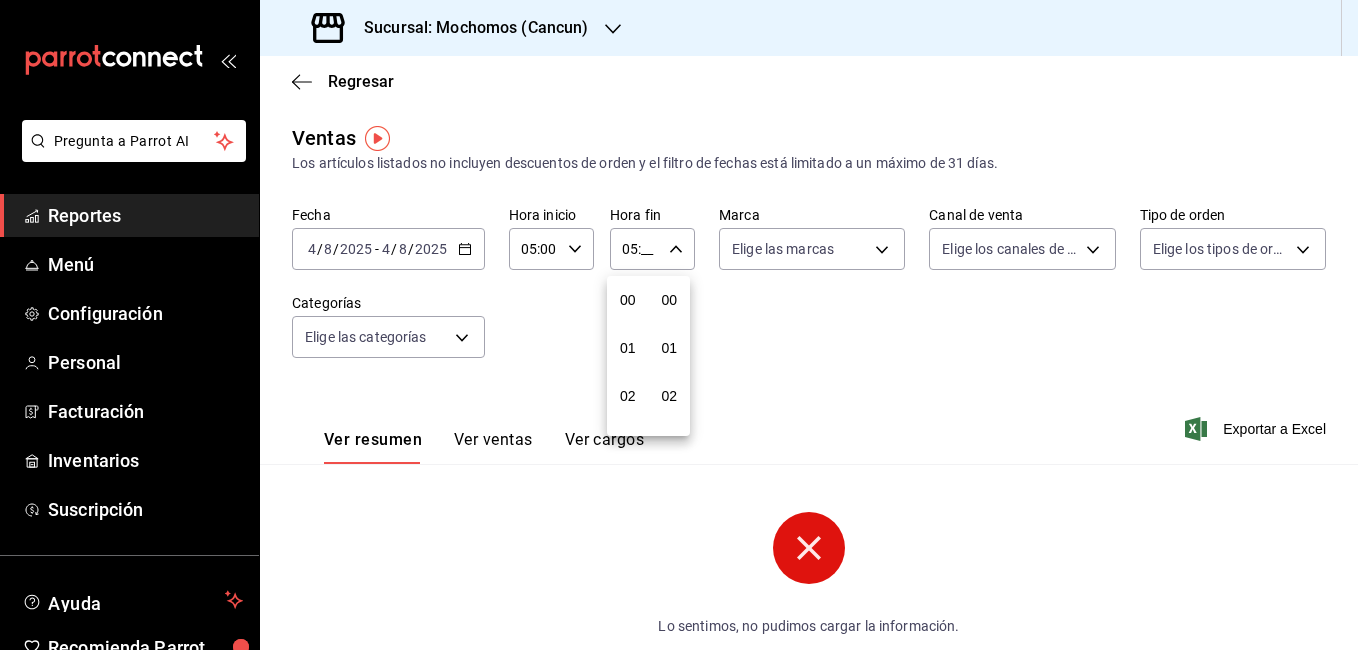 scroll, scrollTop: 240, scrollLeft: 0, axis: vertical 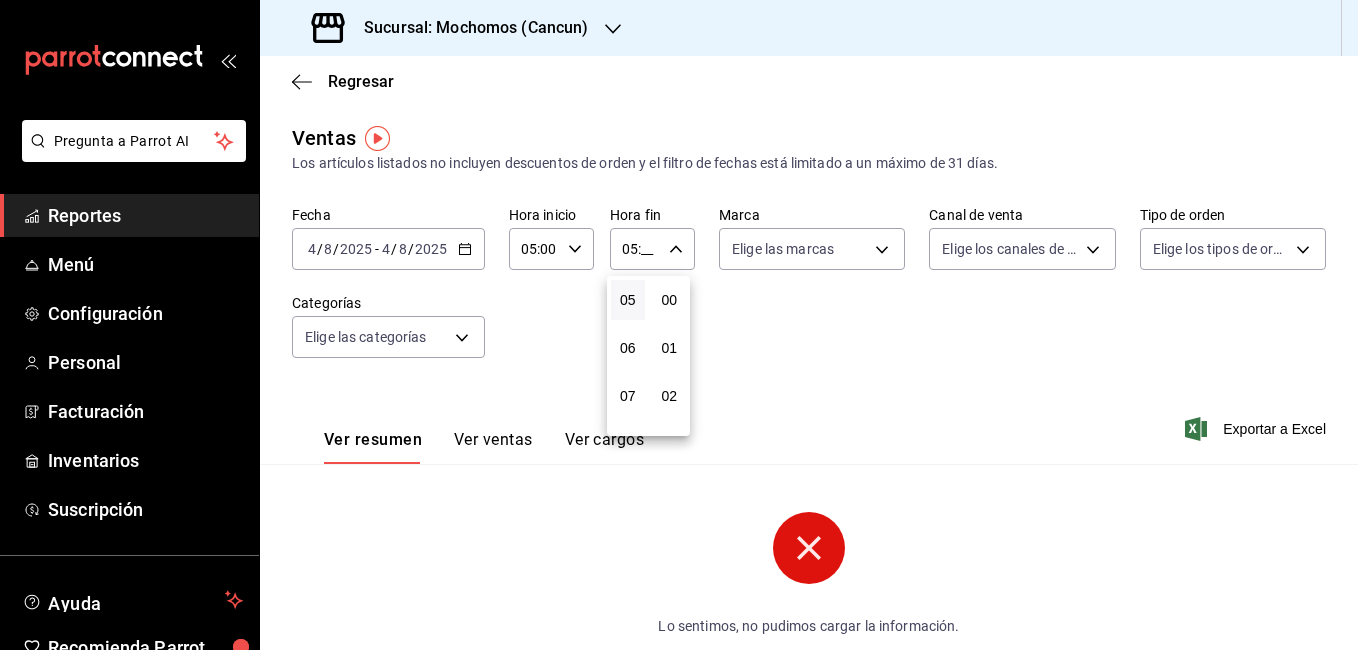 click at bounding box center (679, 325) 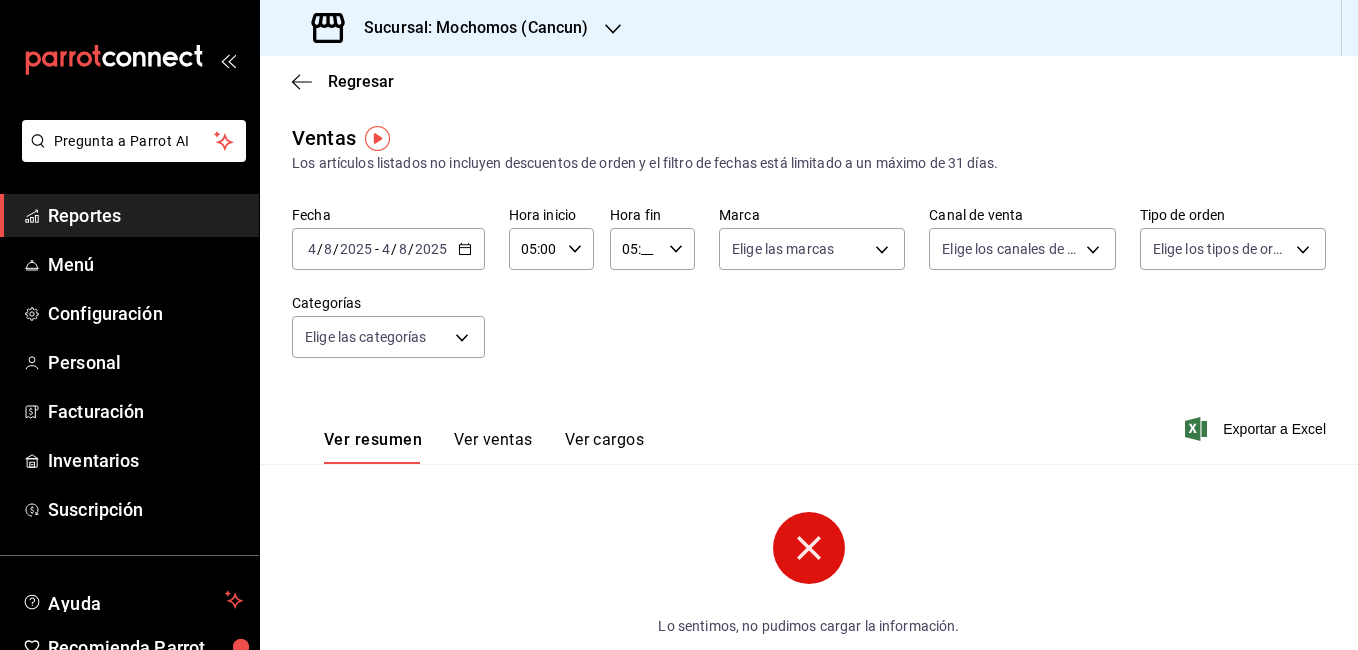 click on "05:__" at bounding box center [635, 249] 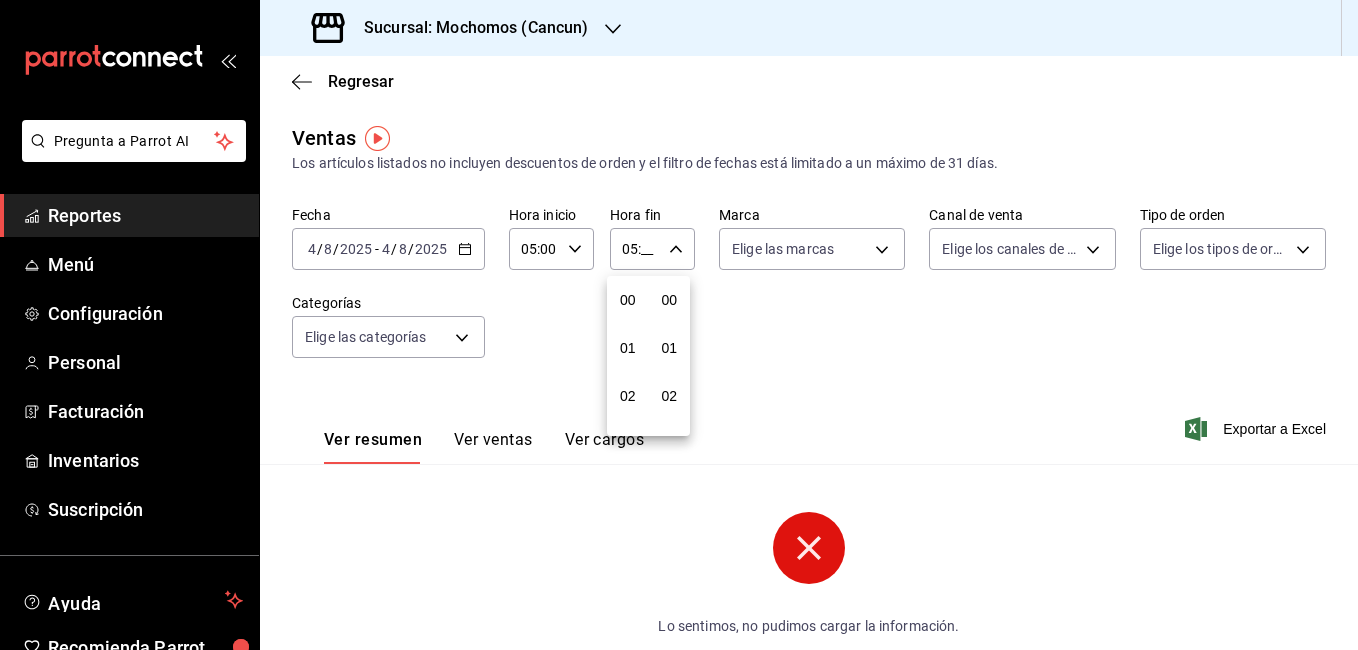 scroll, scrollTop: 240, scrollLeft: 0, axis: vertical 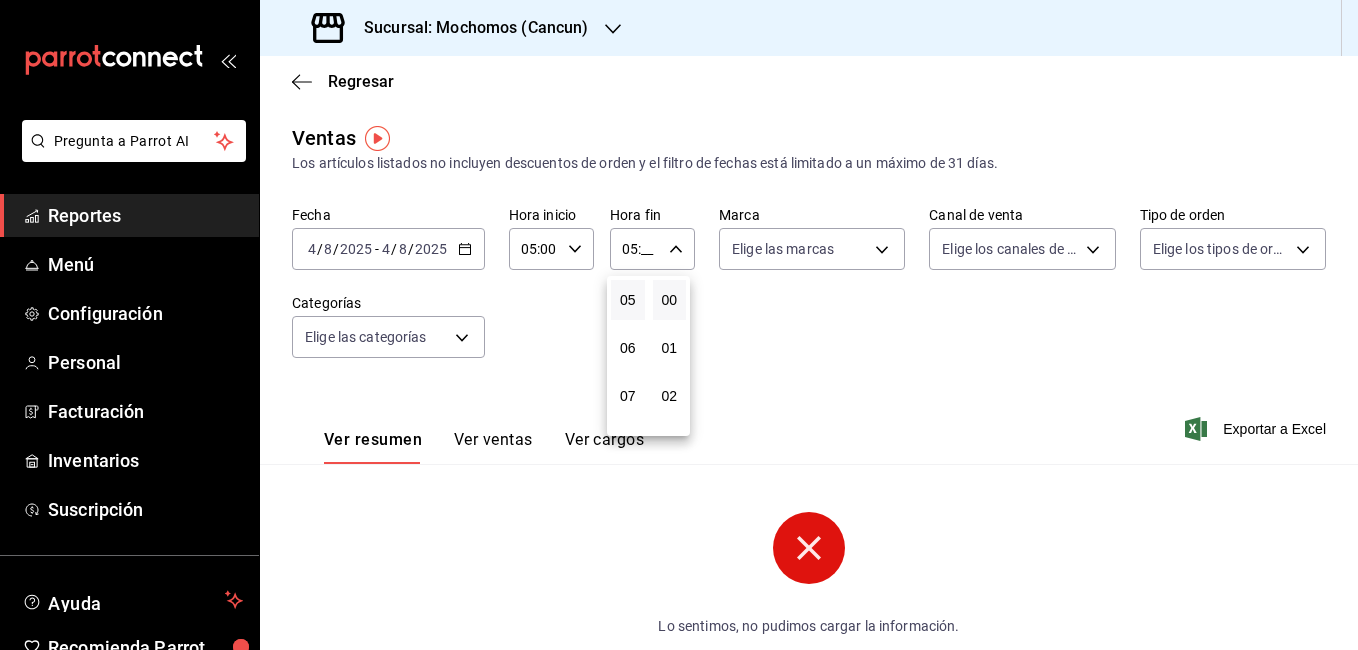 click on "00" at bounding box center [670, 300] 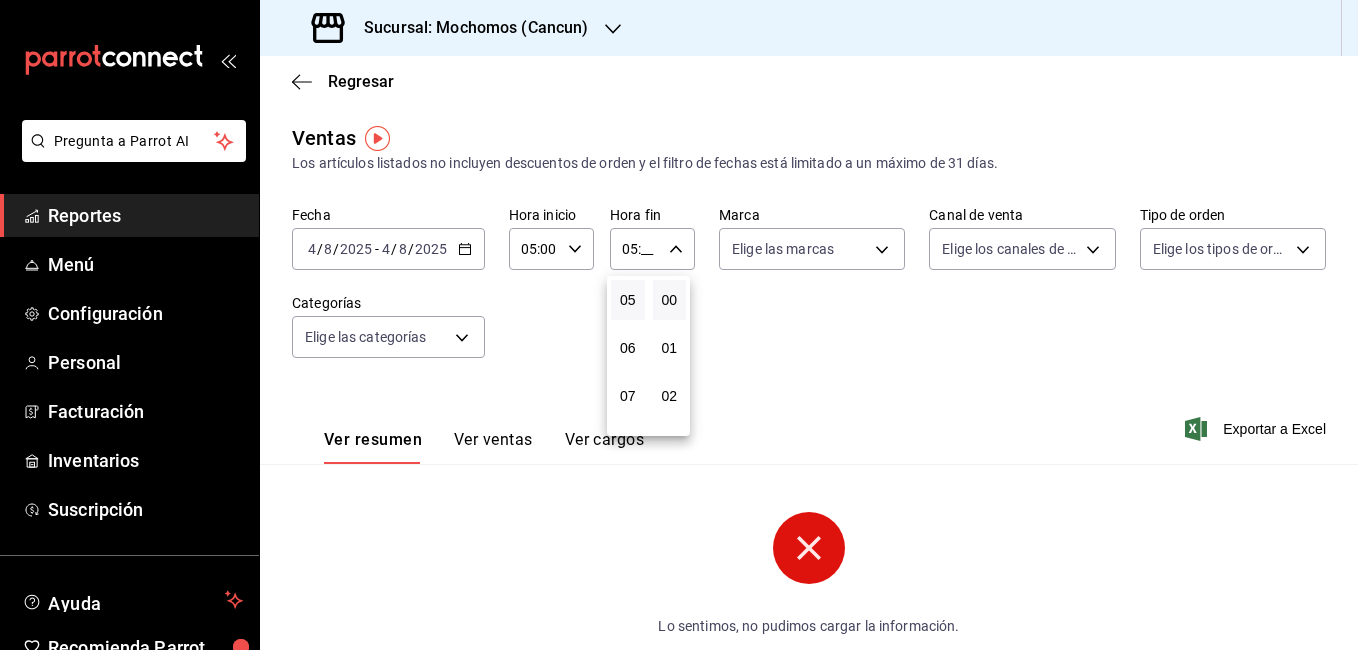 type on "05:00" 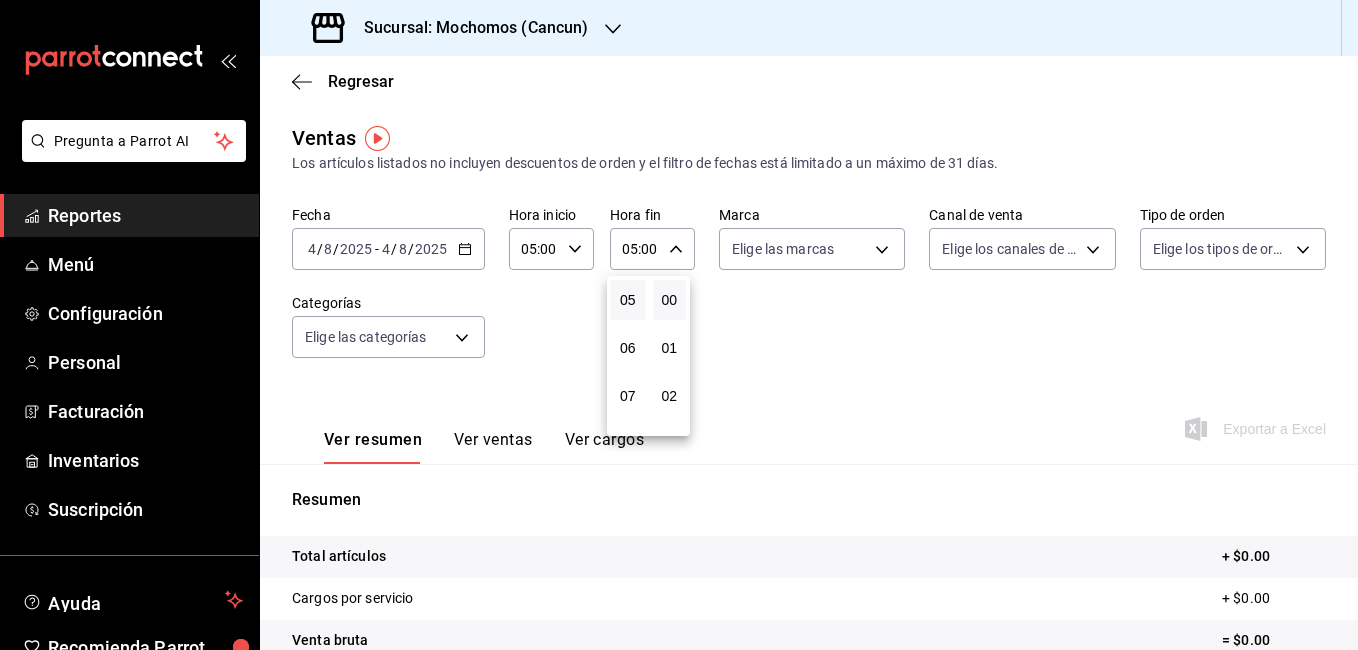 click at bounding box center (679, 325) 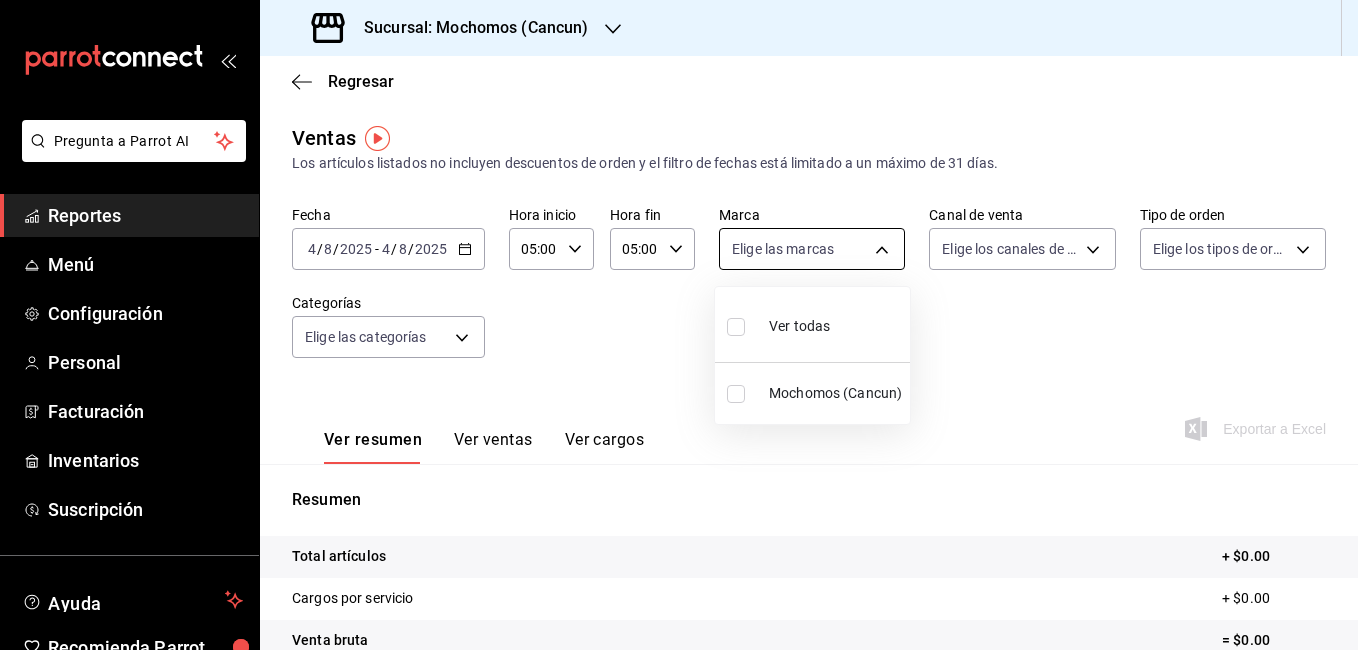 click on "Pregunta a Parrot AI Reportes   Menú   Configuración   Personal   Facturación   Inventarios   Suscripción   Ayuda Recomienda Parrot   [FIRST] [LAST]   Sugerir nueva función   Sucursal: Mochomos ([CITY]) Regresar Ventas Los artículos listados no incluyen descuentos de orden y el filtro de fechas está limitado a un máximo de 31 días. Fecha 2025-08-04 4 / 8 / 2025 - 2025-08-04 4 / 8 / 2025 Hora inicio 05:00 Hora inicio Hora fin 05:00 Hora fin Marca Elige las marcas Canal de venta Elige los canales de venta Tipo de orden Elige los tipos de orden Categorías Elige las categorías Ver resumen Ver ventas Ver cargos Exportar a Excel Resumen Total artículos + $0.00 Cargos por servicio + $0.00 Venta bruta = $0.00 Descuentos totales - $0.00 Certificados de regalo - $0.00 Venta total = $0.00 Impuestos - $0.00 Venta neta = $0.00 GANA 1 MES GRATIS EN TU SUSCRIPCIÓN AQUÍ Ver video tutorial Ir a video Pregunta a Parrot AI Reportes   Menú   Configuración   Personal   Facturación   Inventarios     Ayuda" at bounding box center (679, 325) 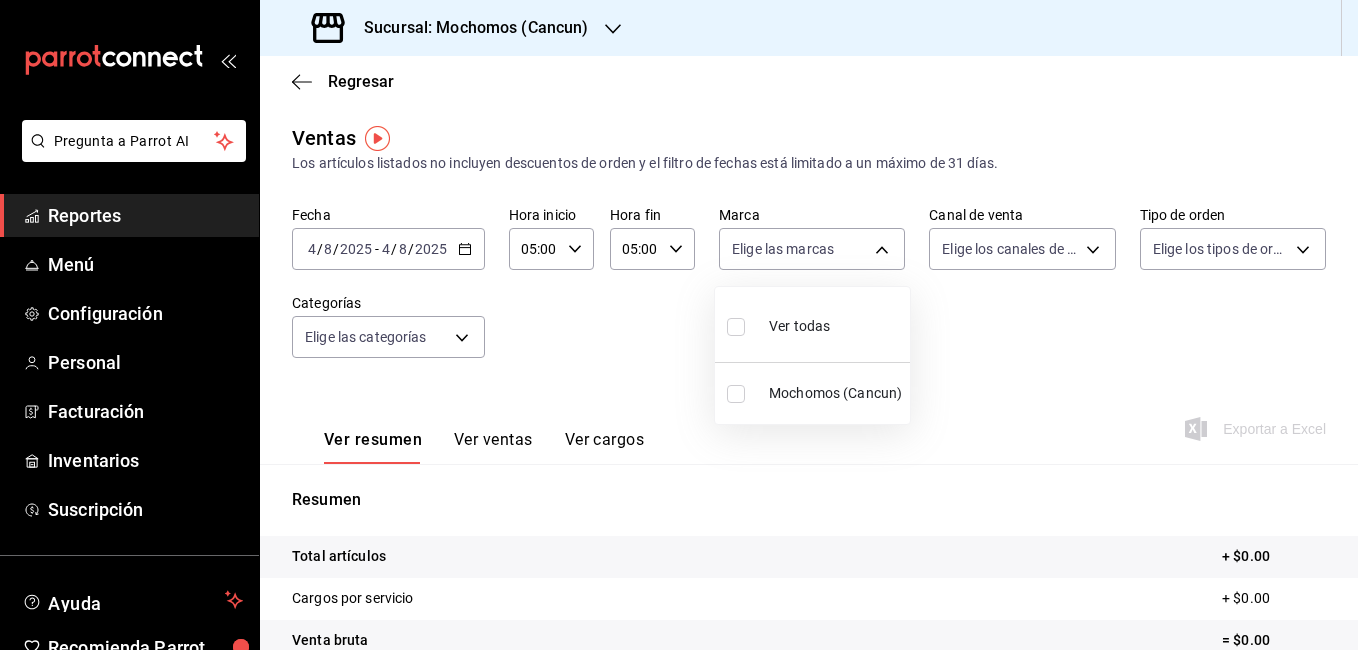 click on "Ver todas" at bounding box center [799, 326] 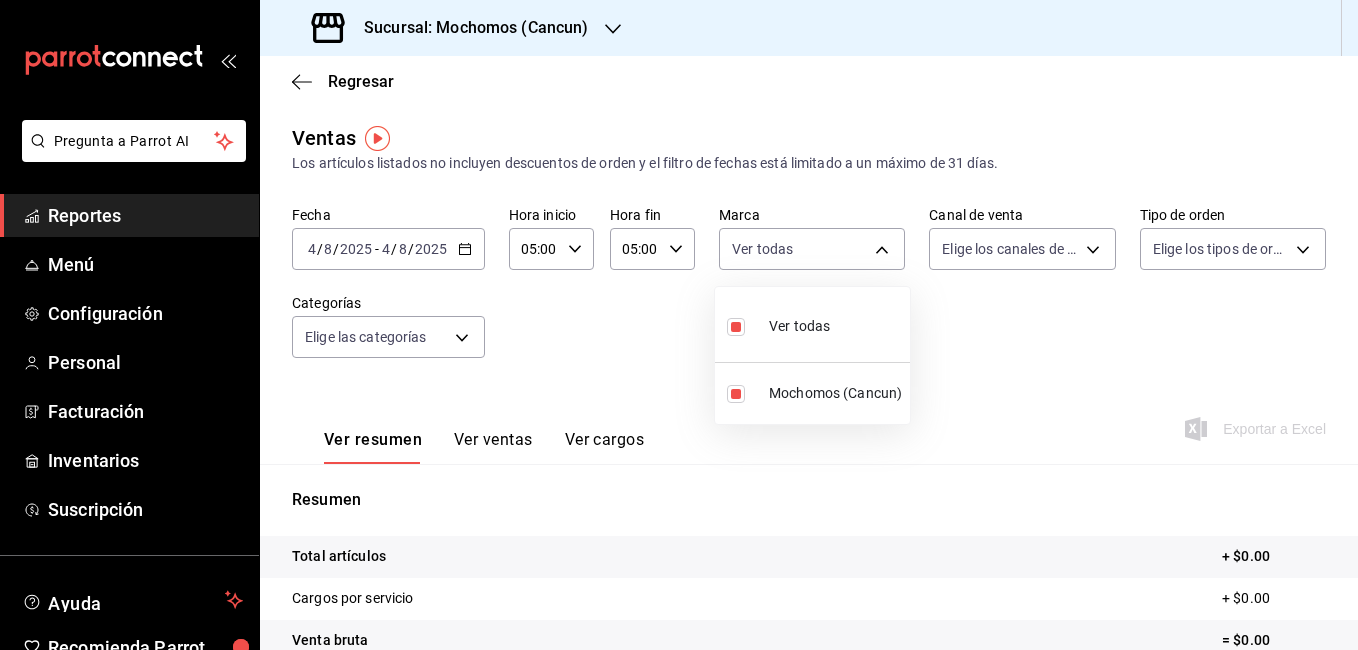 click at bounding box center (679, 325) 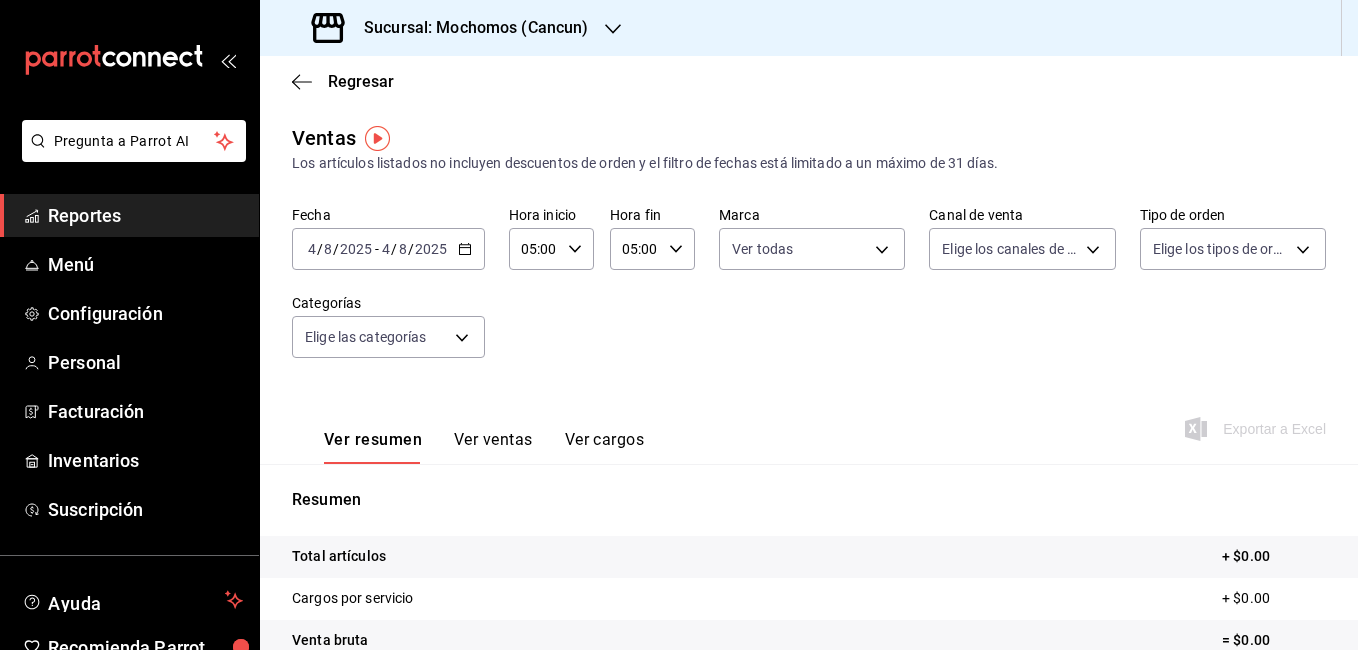 click on "/" at bounding box center [394, 249] 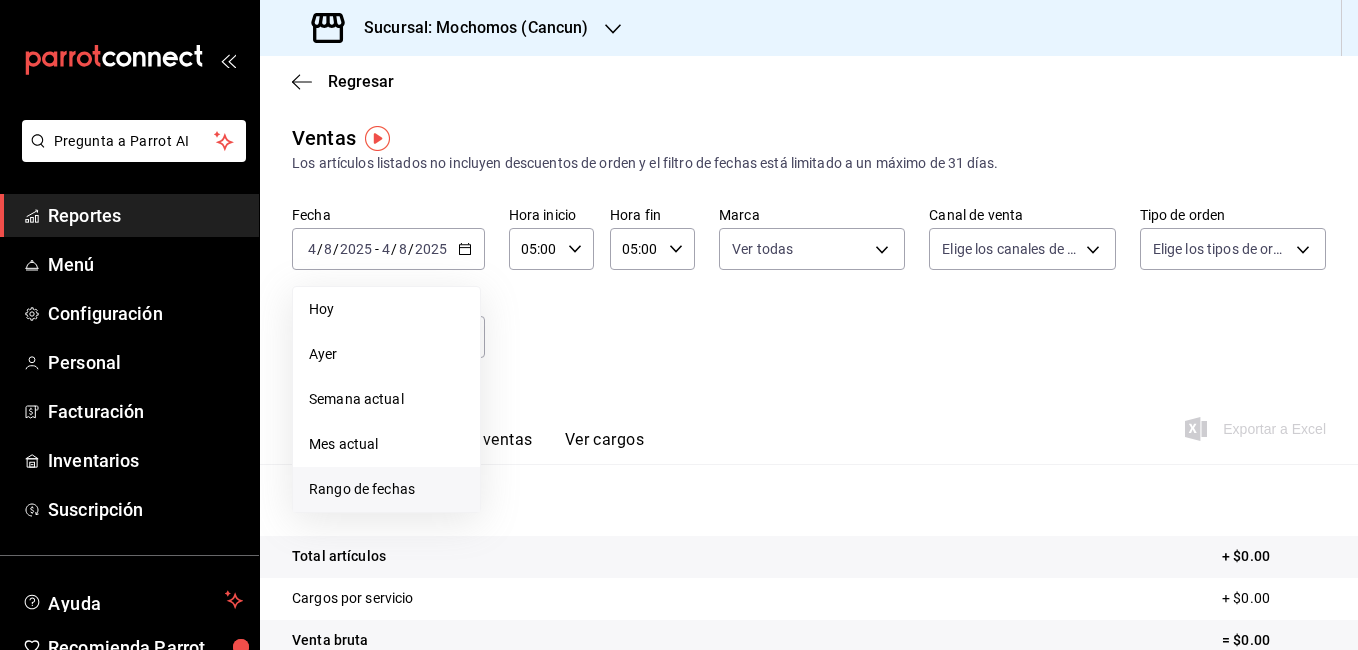 click on "Rango de fechas" at bounding box center (386, 489) 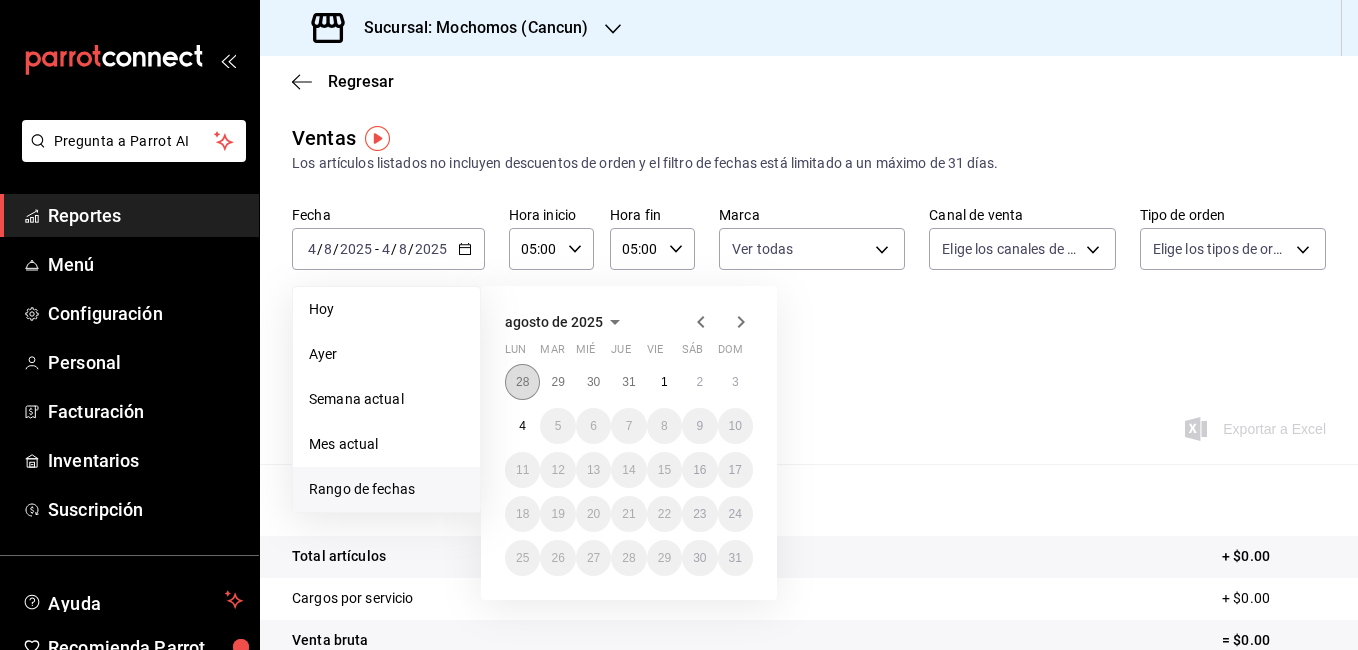 click on "28" at bounding box center [522, 382] 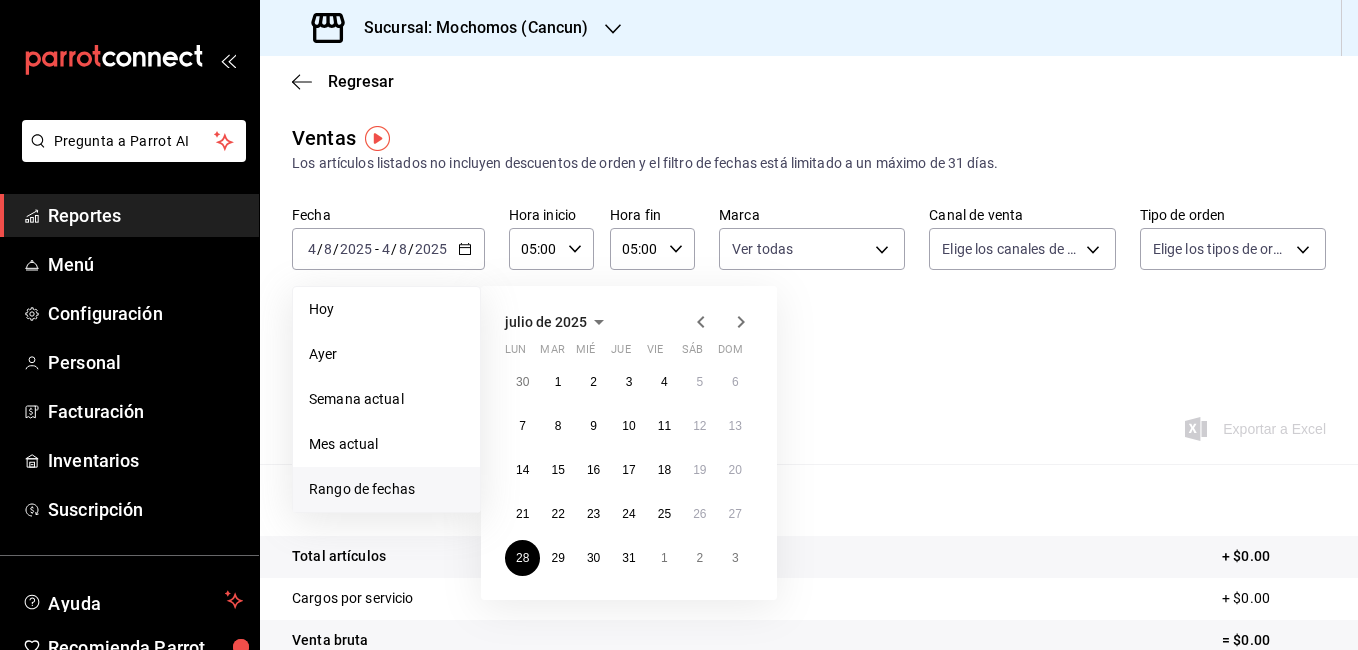 click 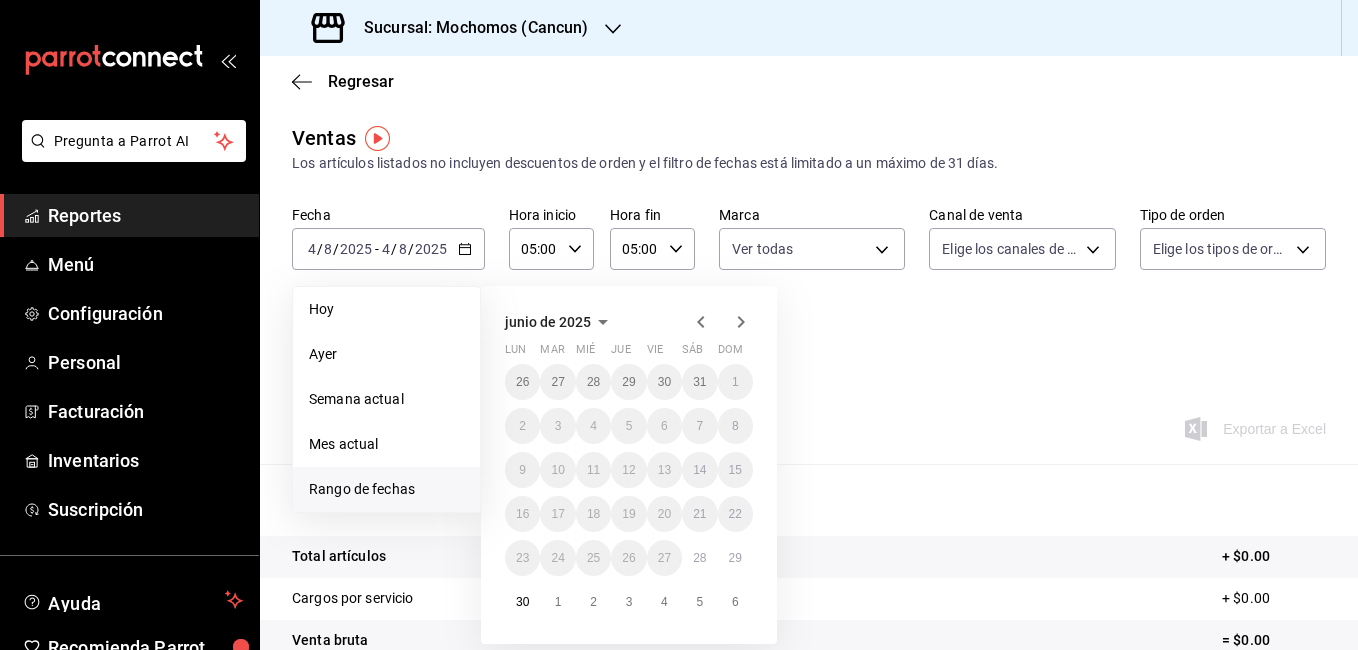 click 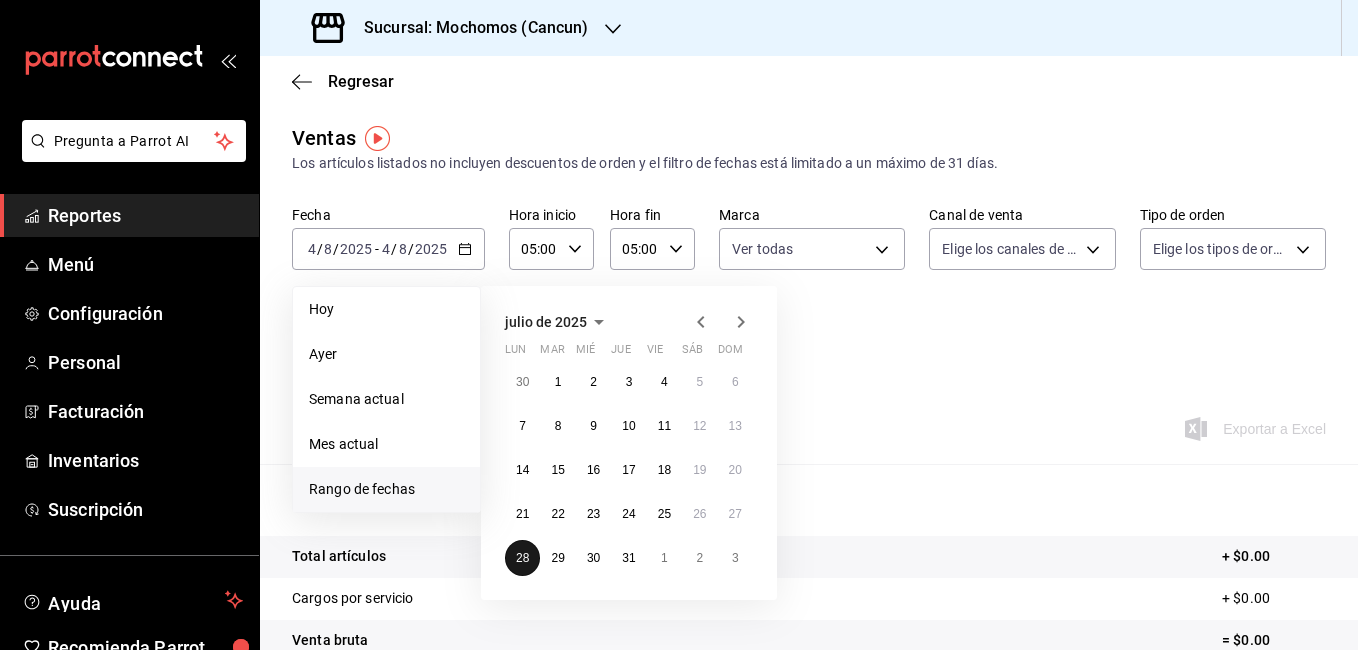 click on "28" at bounding box center (522, 558) 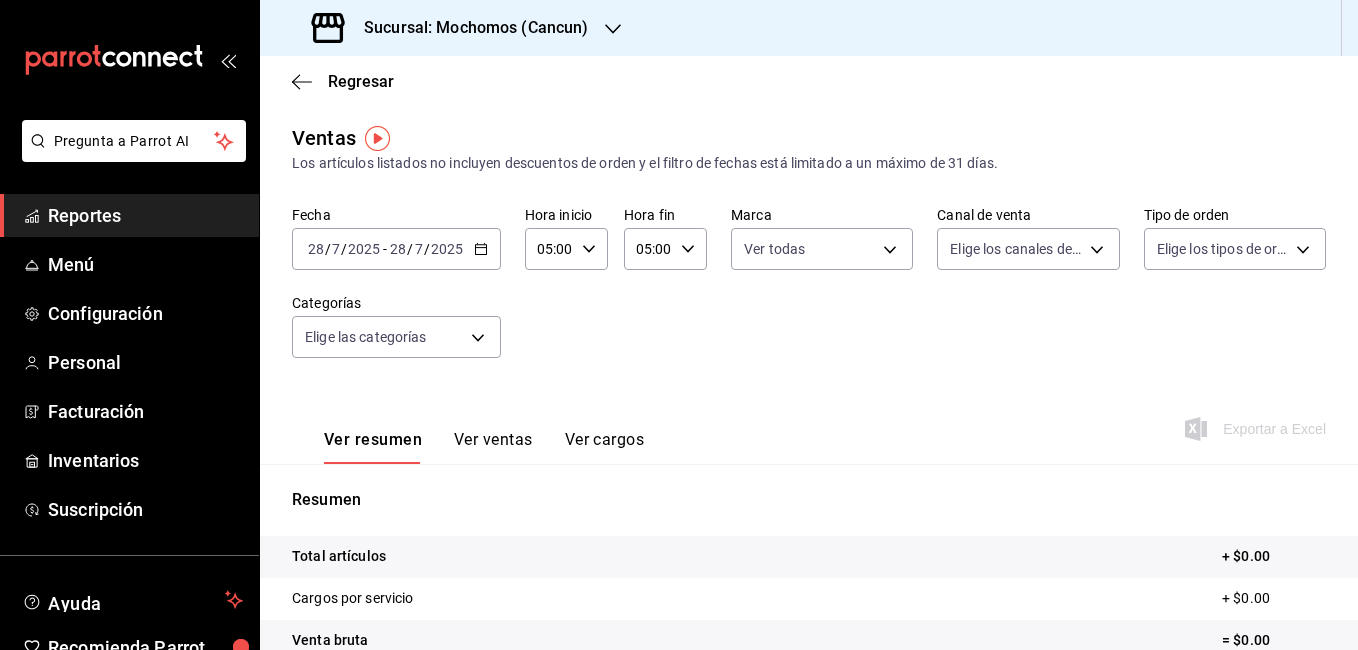 click on "28" at bounding box center (398, 249) 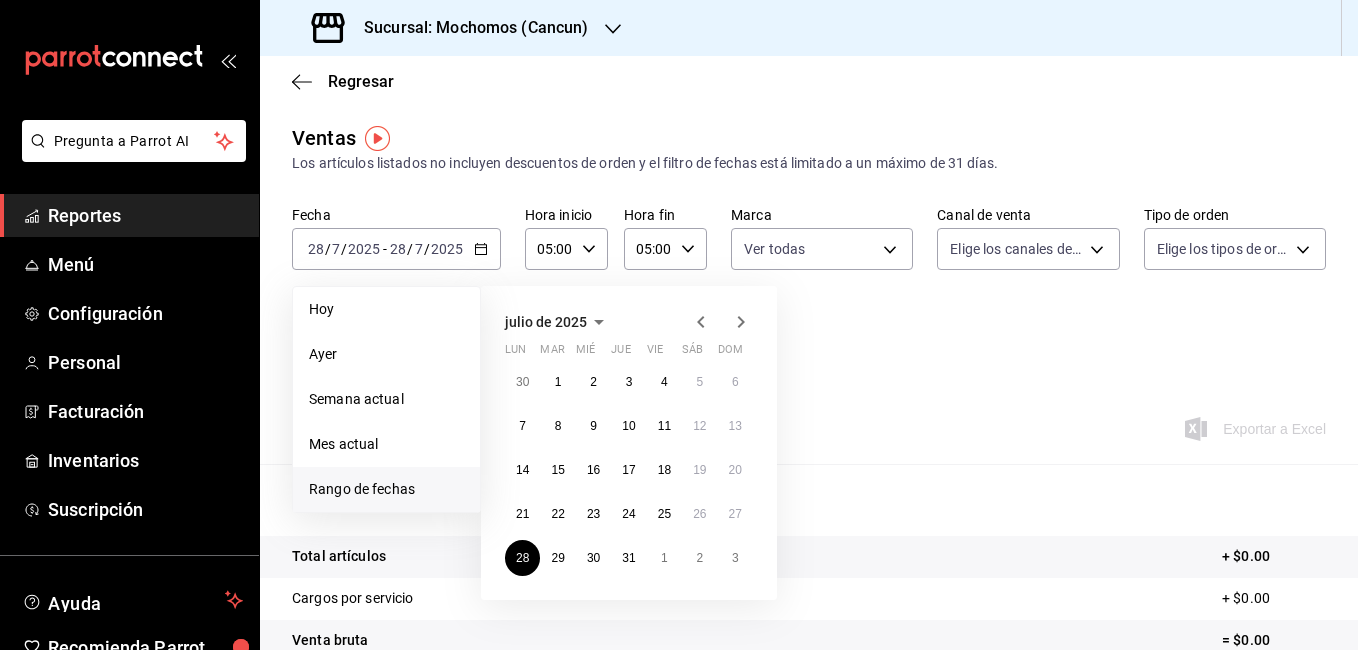click 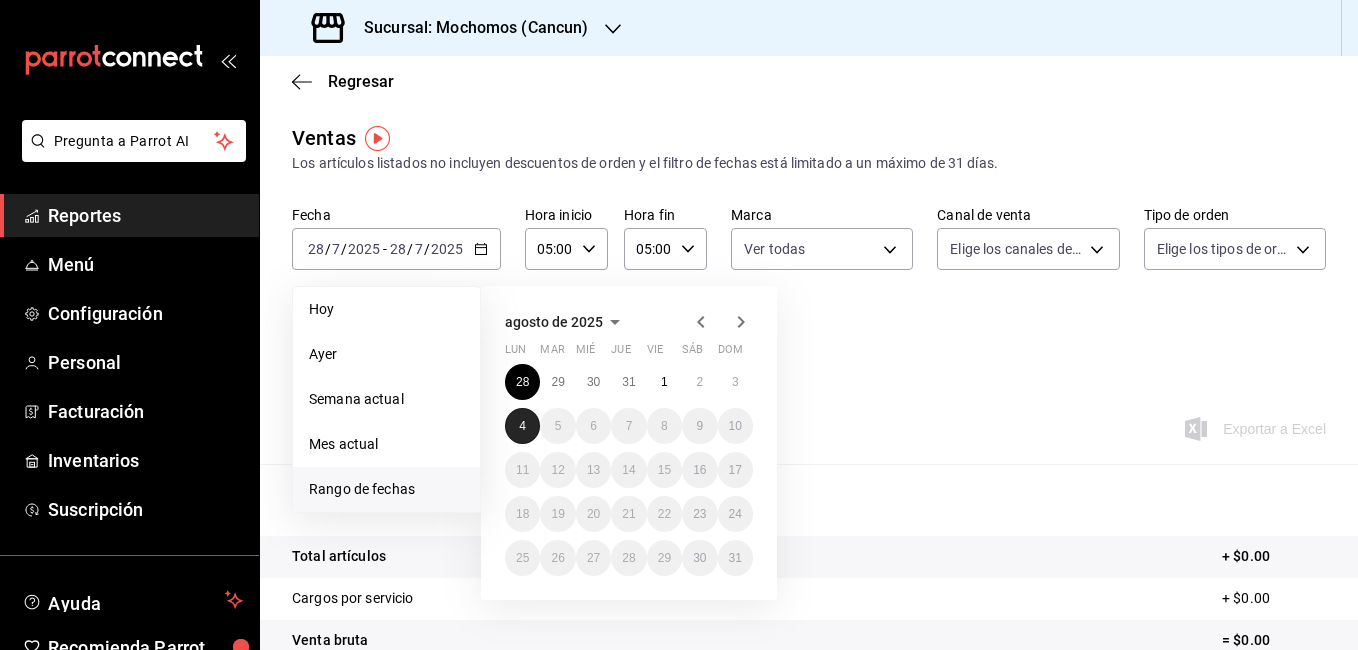 click on "4" at bounding box center [522, 426] 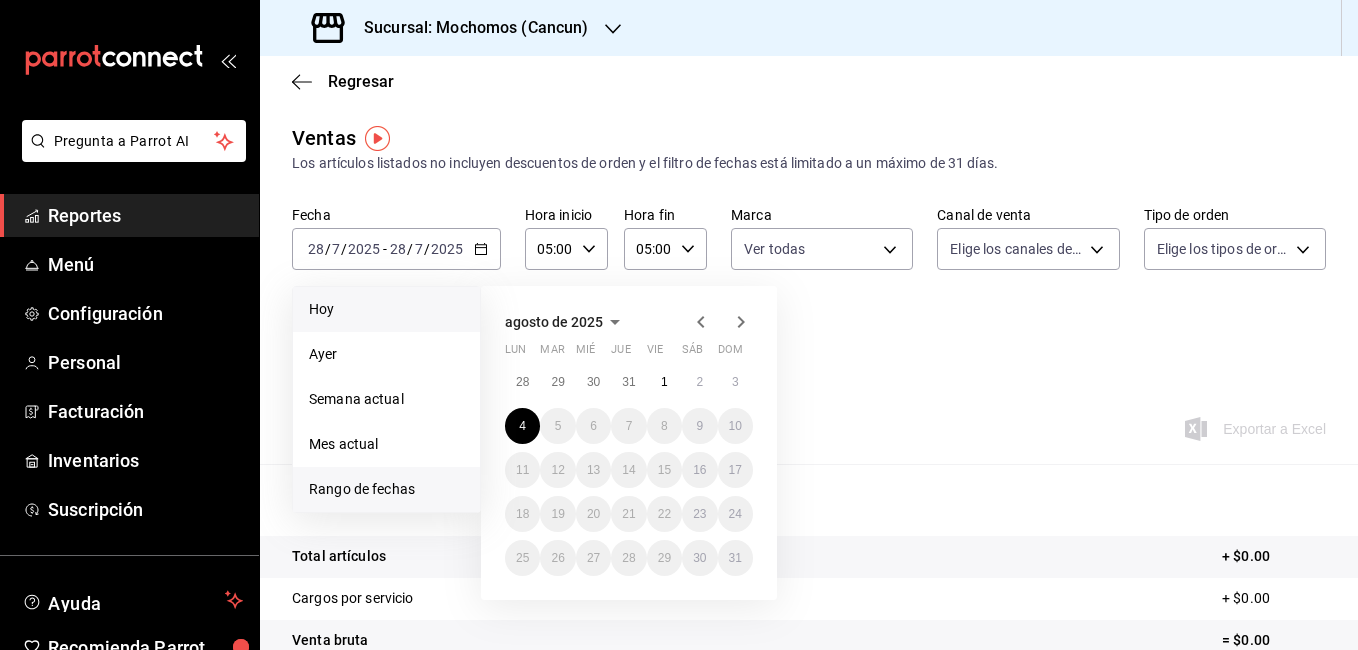 click on "Hoy" at bounding box center (386, 309) 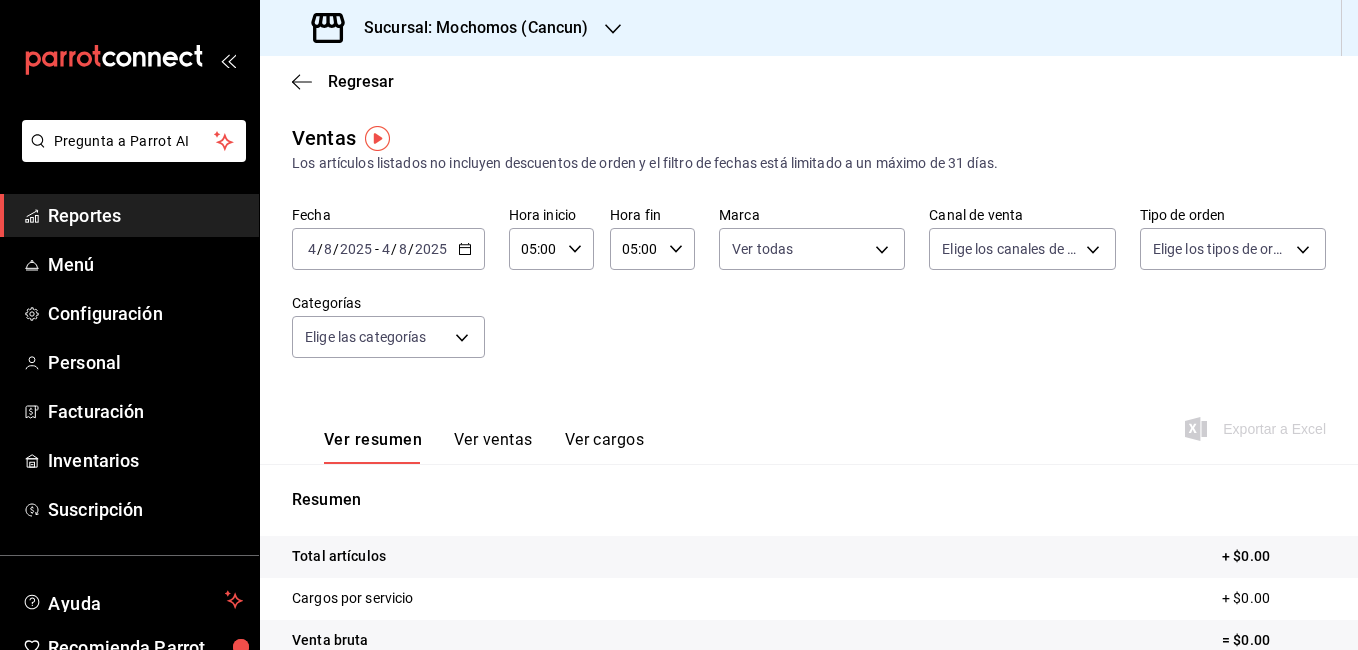 click on "/" at bounding box center [411, 249] 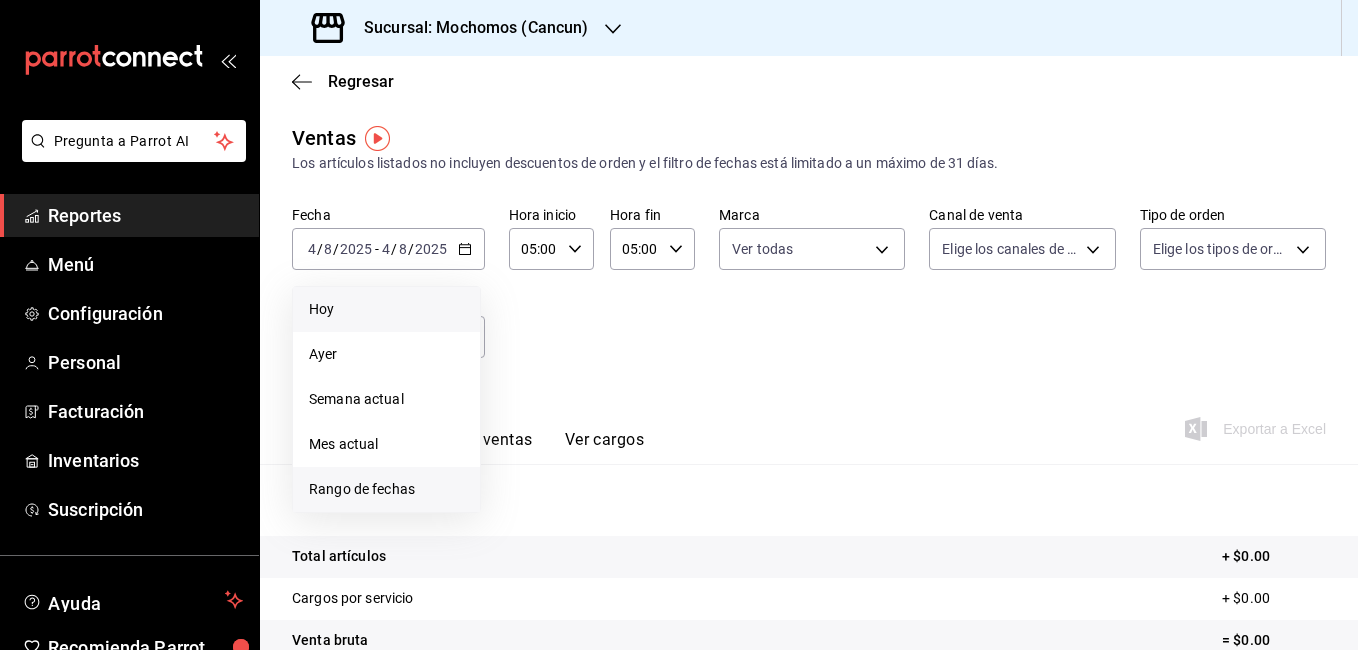 click on "Rango de fechas" at bounding box center [386, 489] 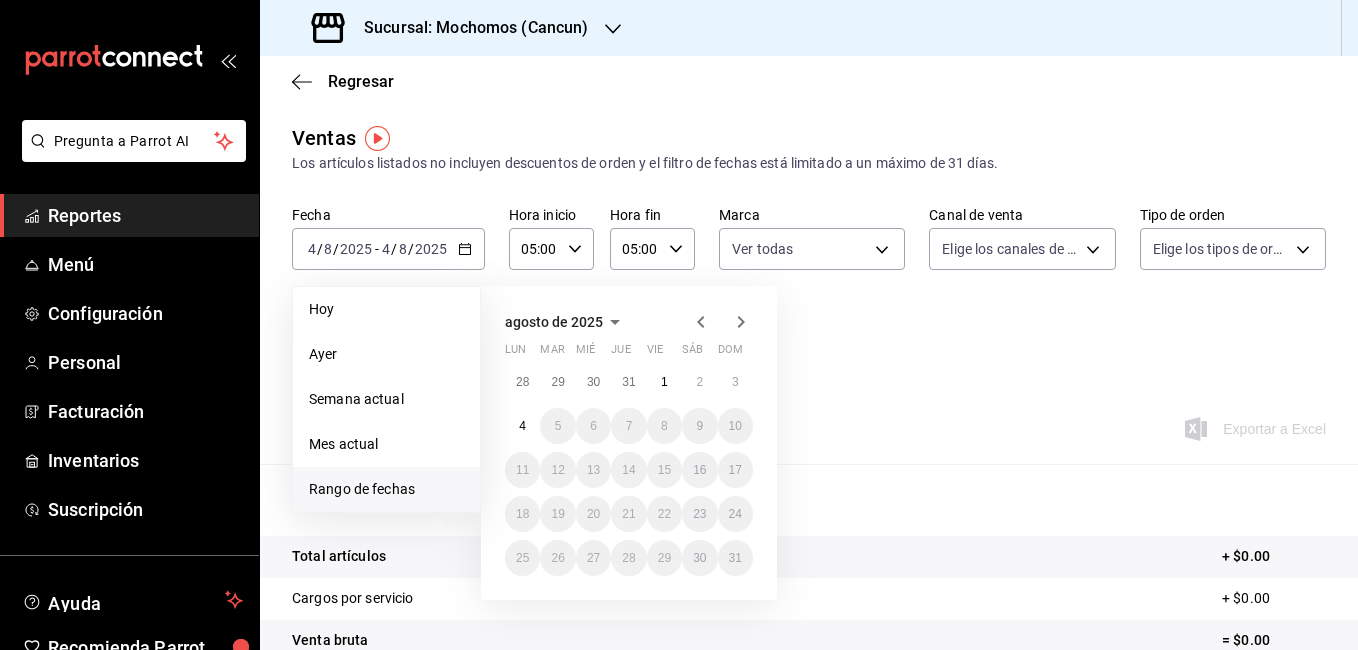 click 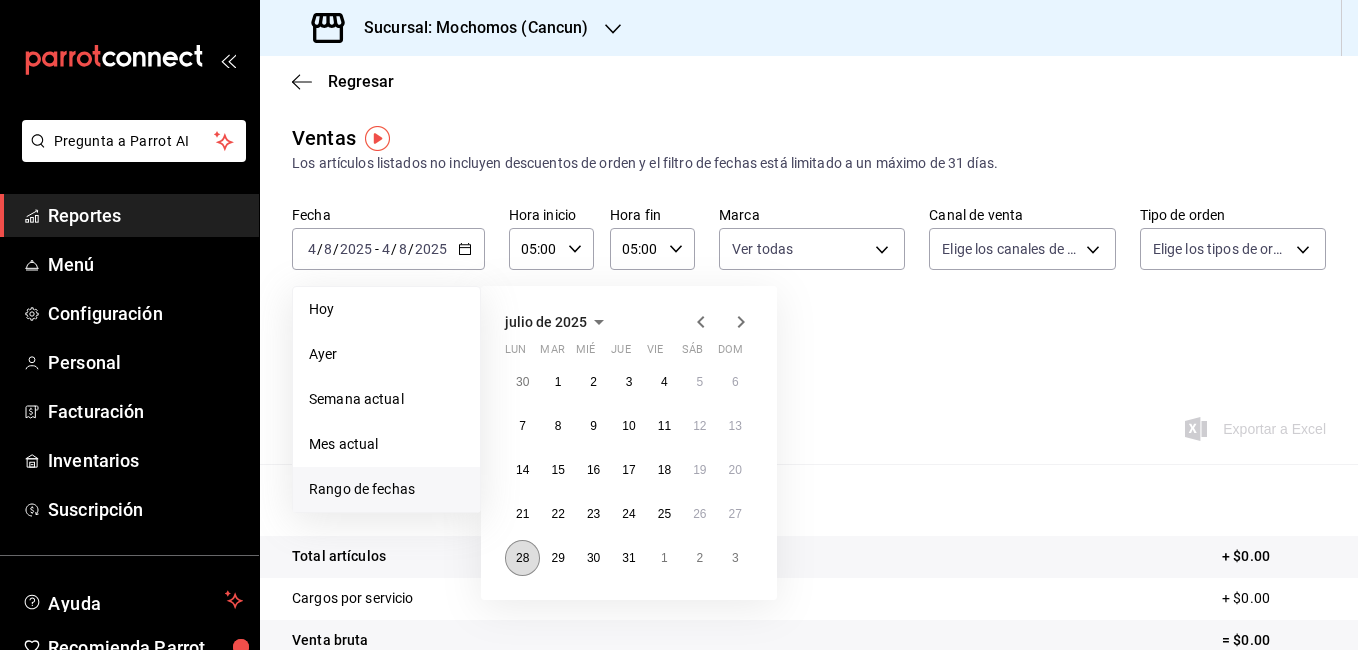 click on "28" at bounding box center (522, 558) 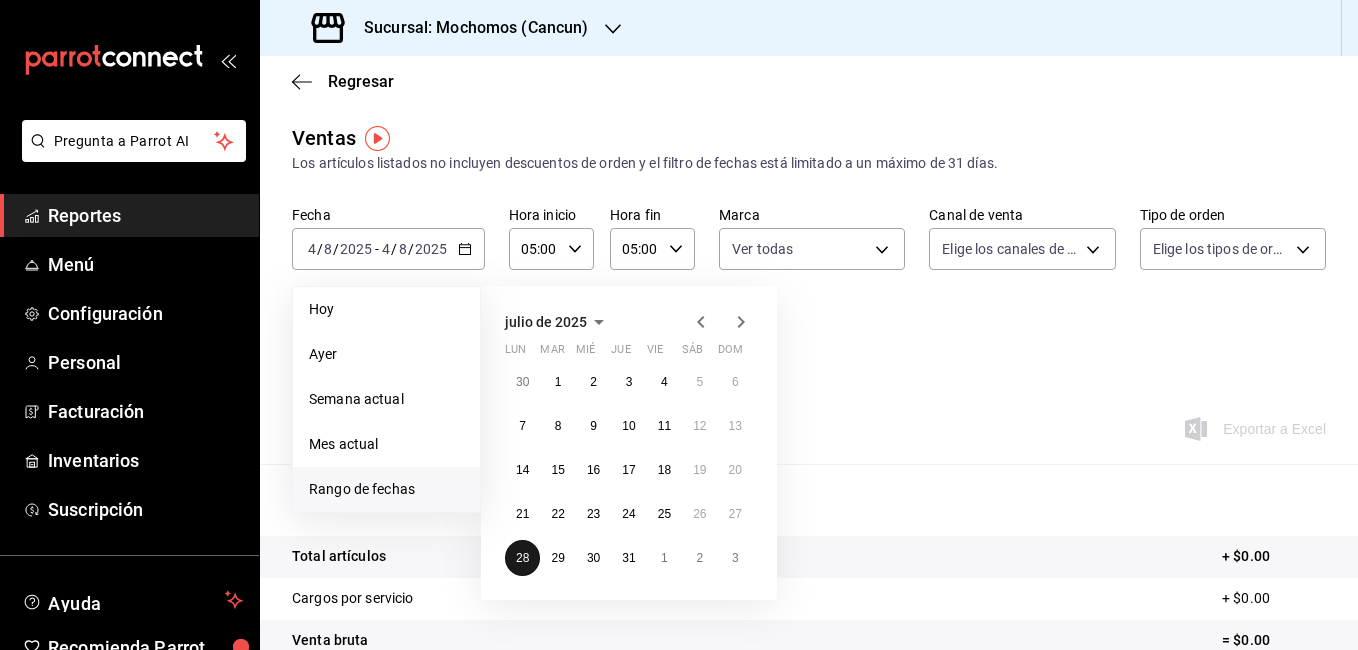 click on "28" at bounding box center (522, 558) 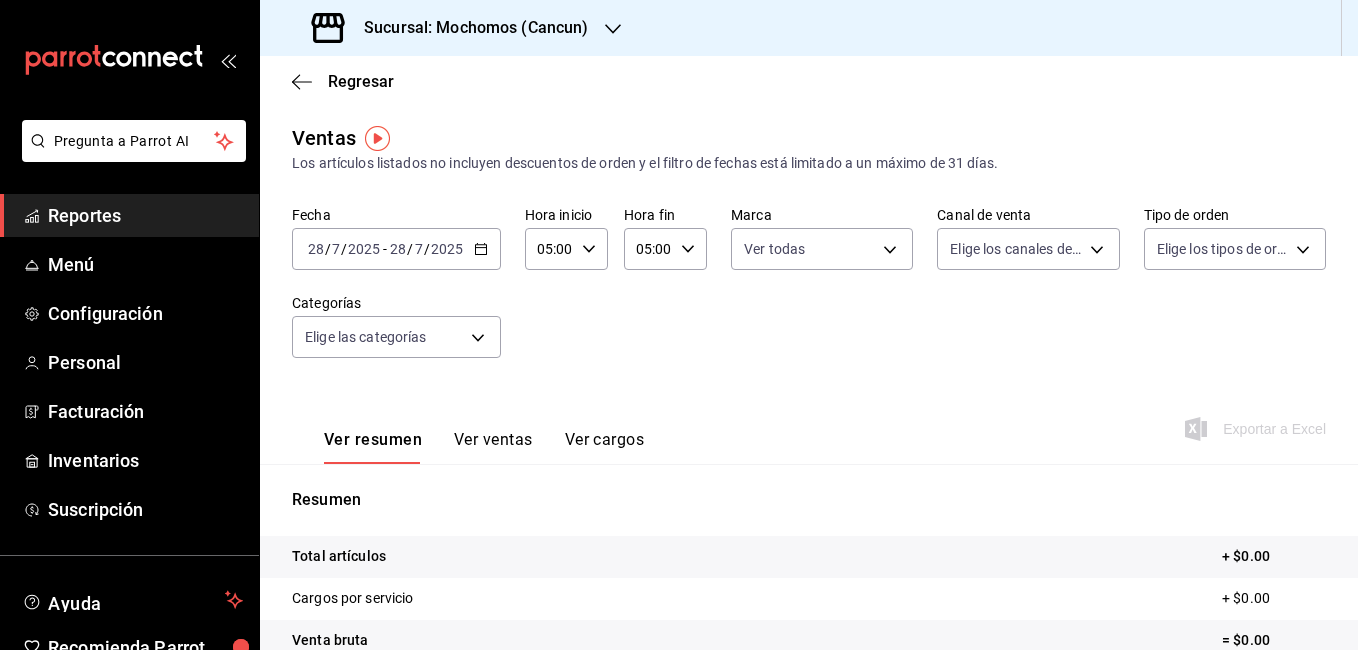 click on "/" at bounding box center [427, 249] 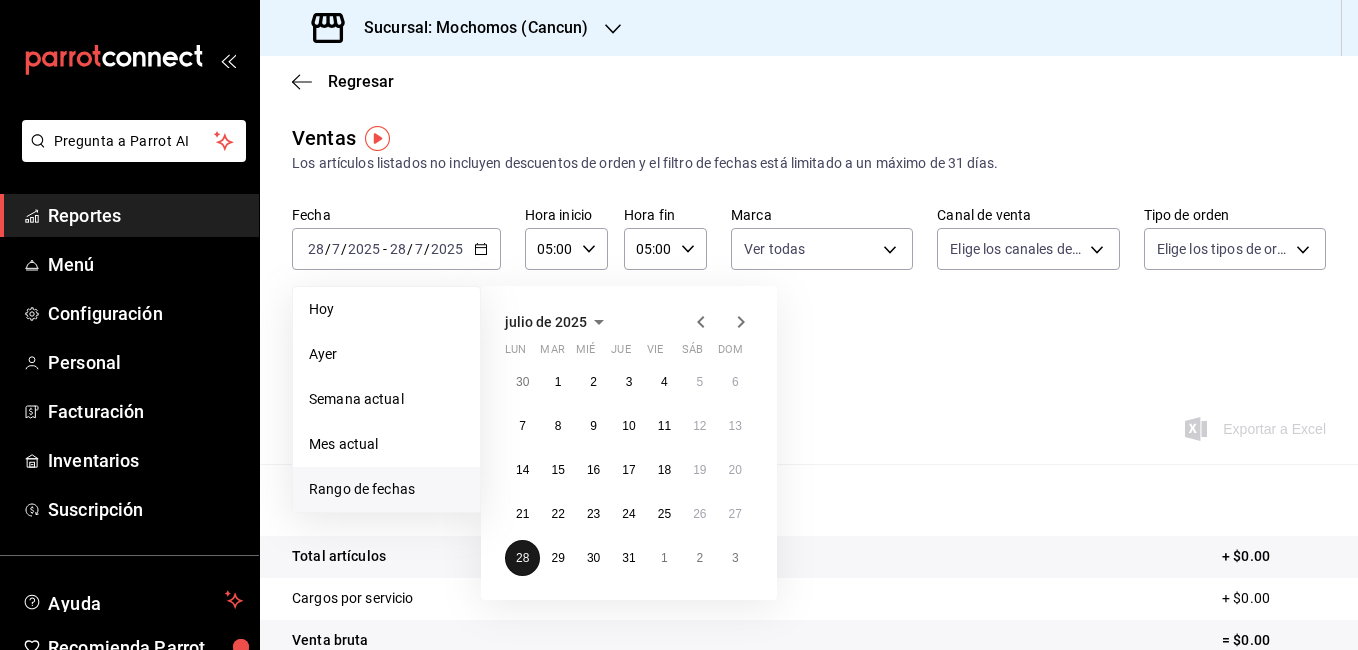 click on "28" at bounding box center [522, 558] 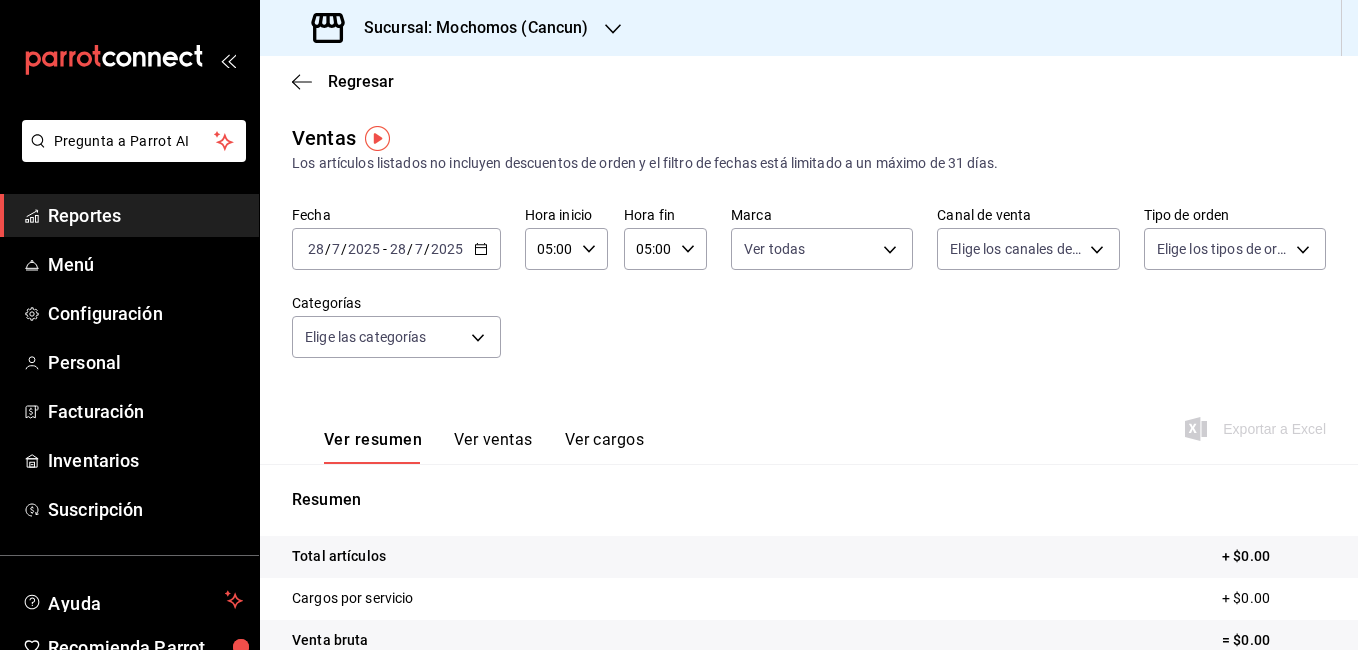 click on "28" at bounding box center (398, 249) 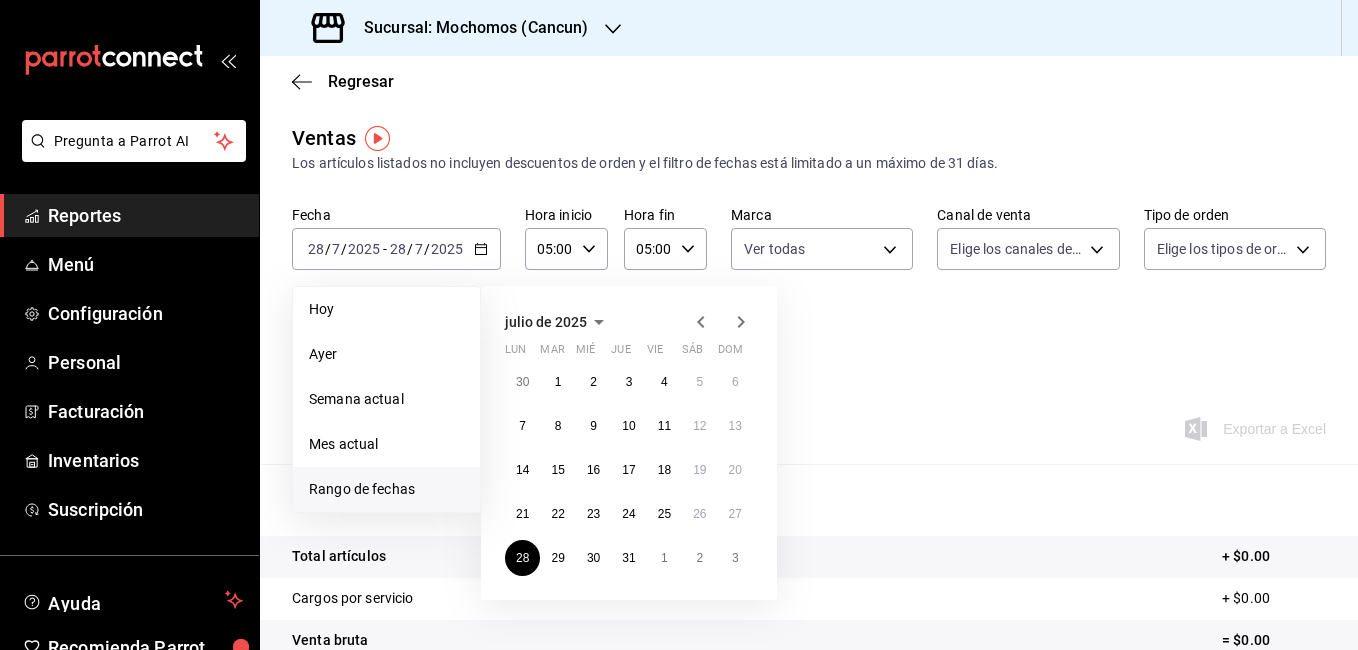 click 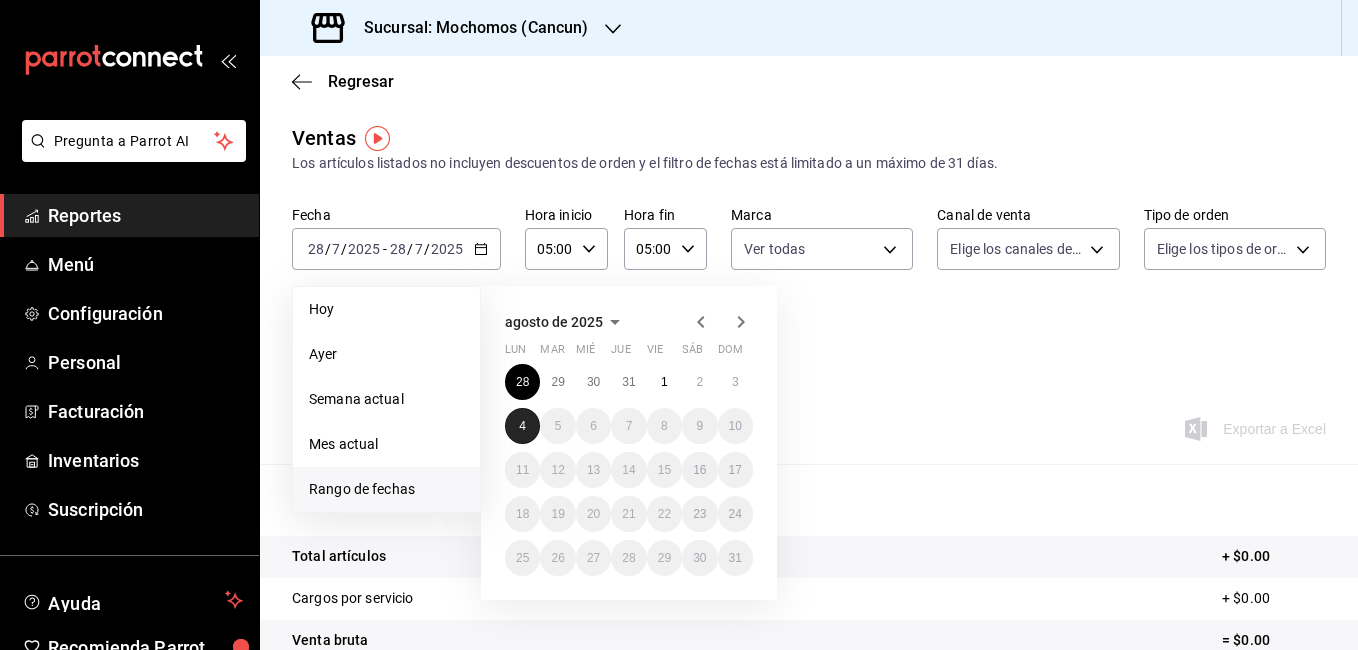 click on "4" at bounding box center [522, 426] 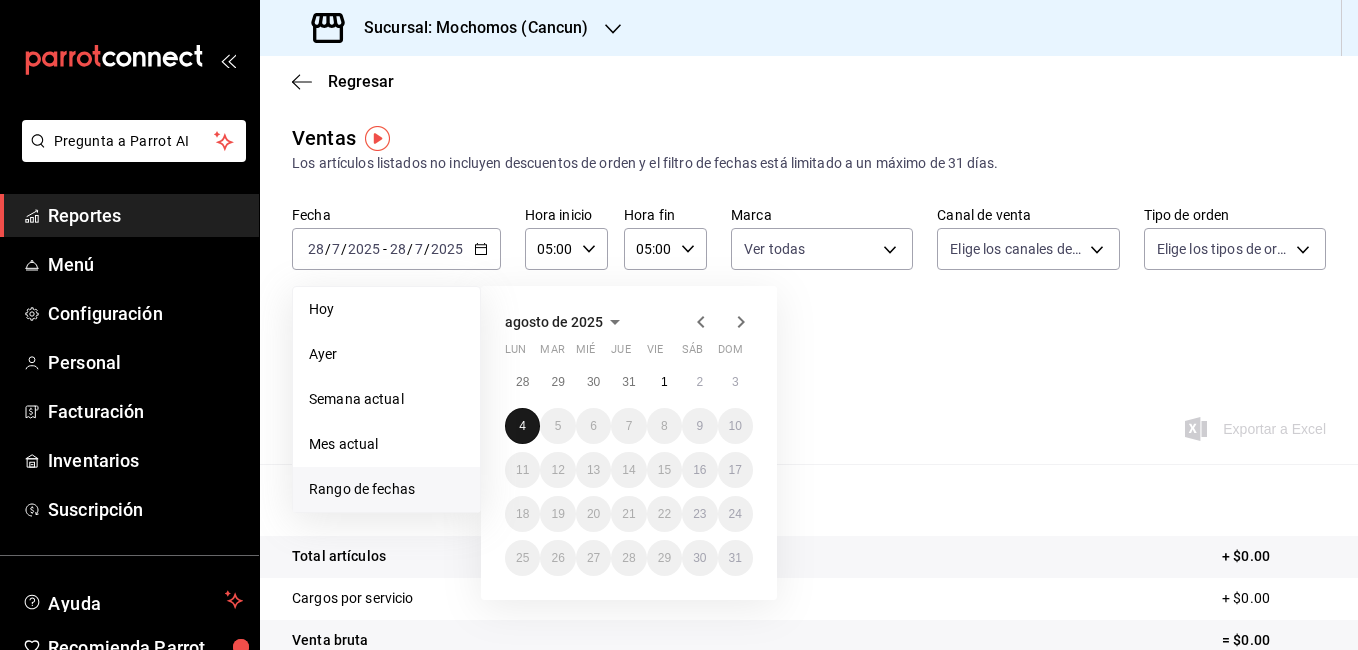 click on "4" at bounding box center [522, 426] 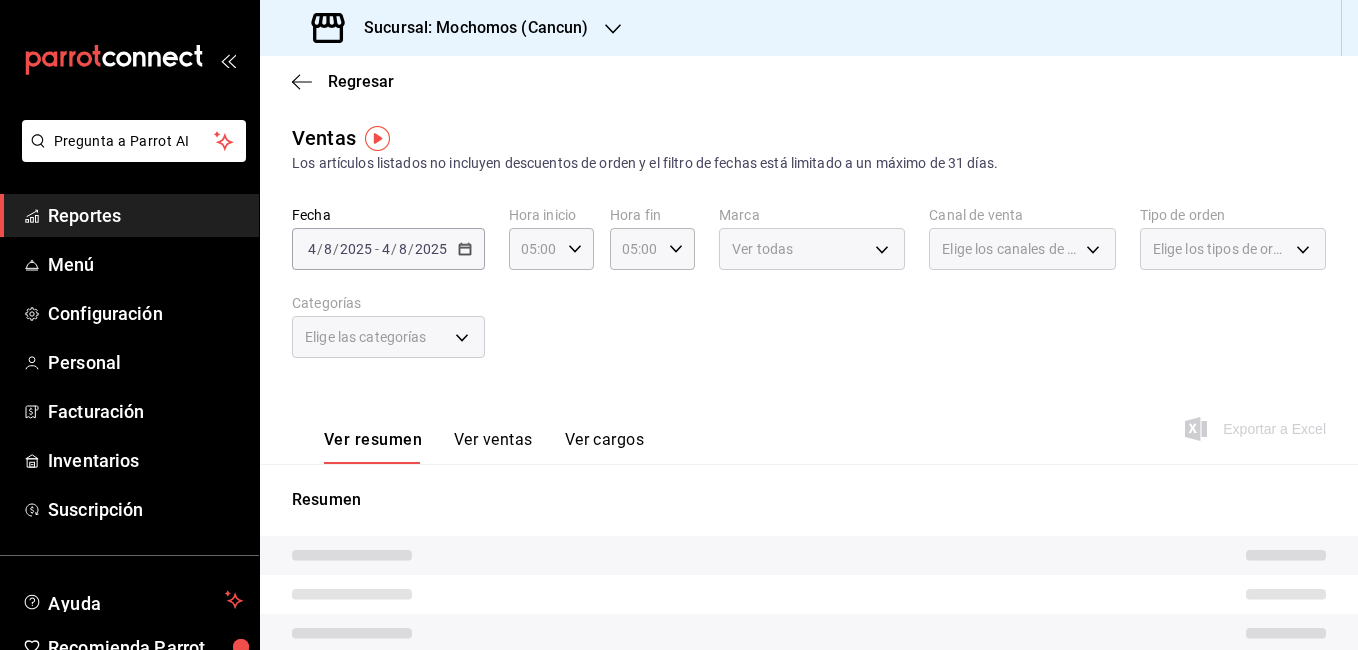 click on "Ver resumen Ver ventas Ver cargos" at bounding box center [468, 435] 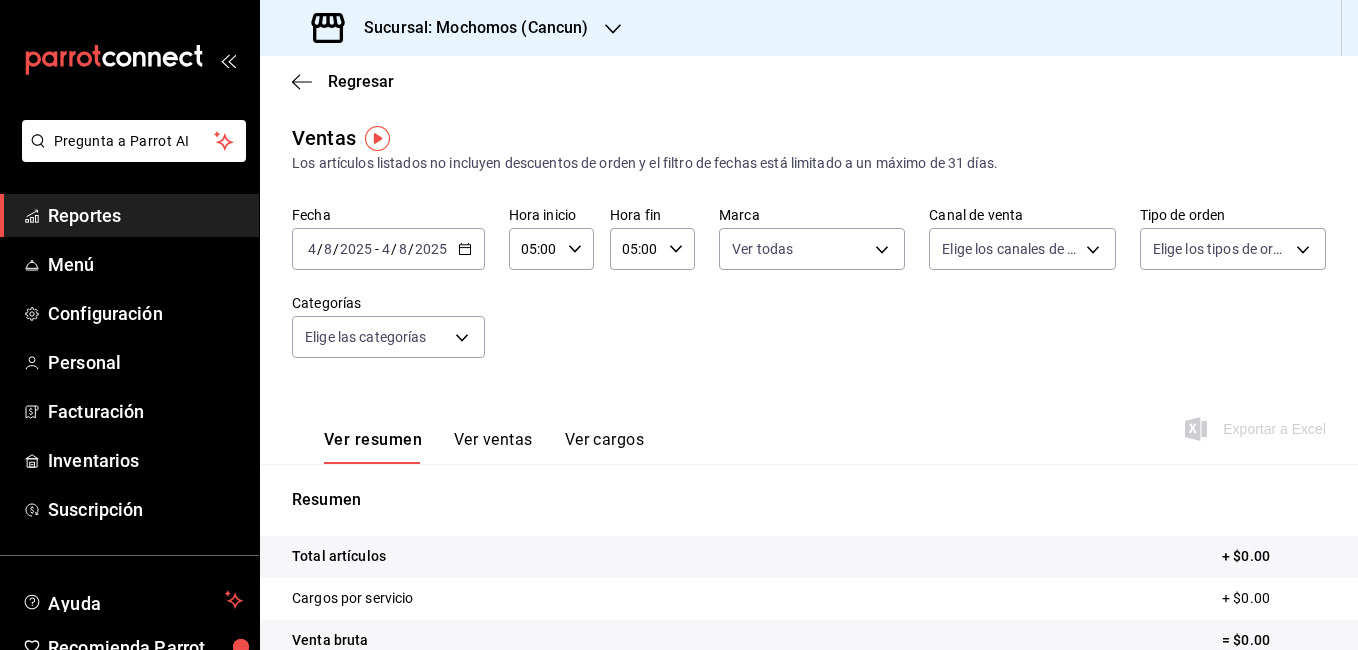 click on "2025" at bounding box center [356, 249] 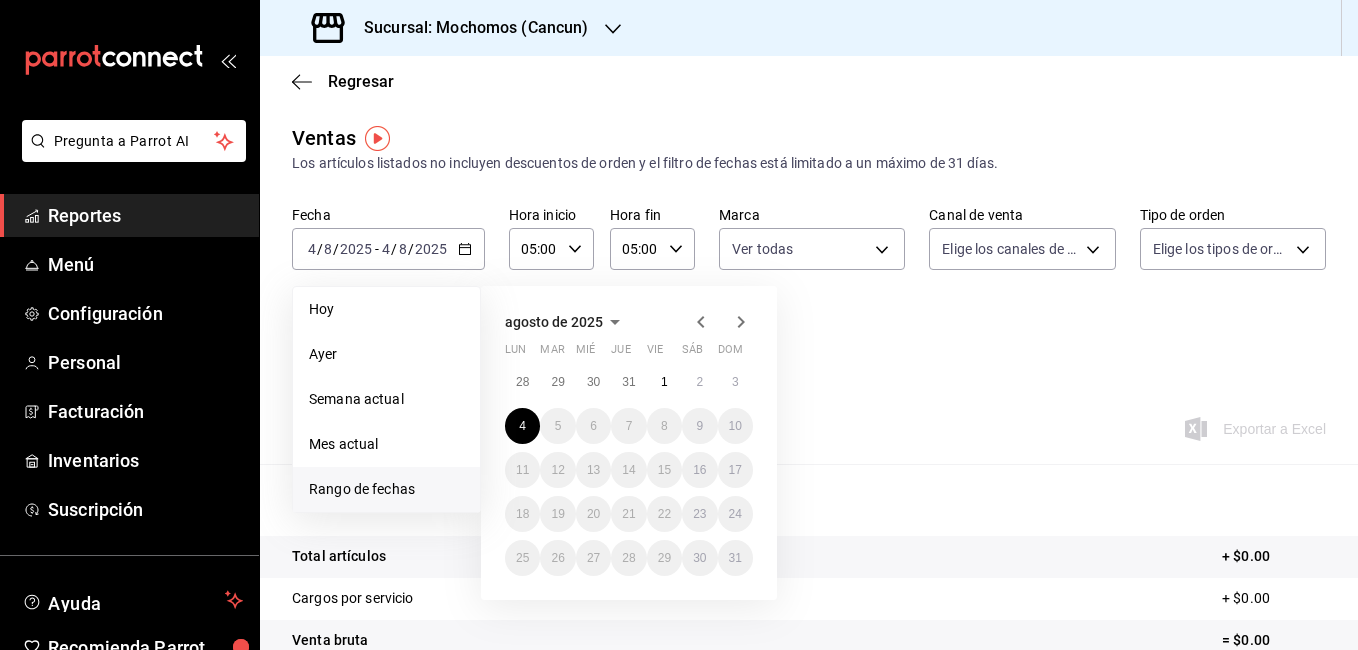 click 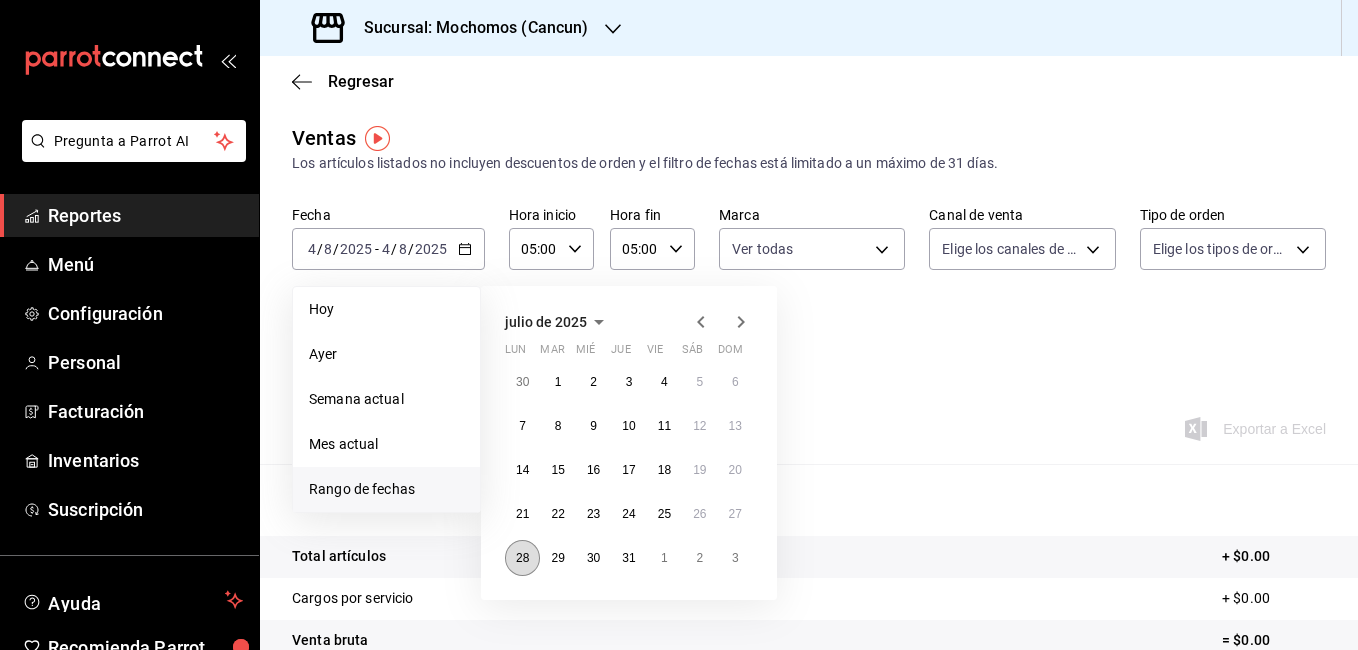 click on "28" at bounding box center (522, 558) 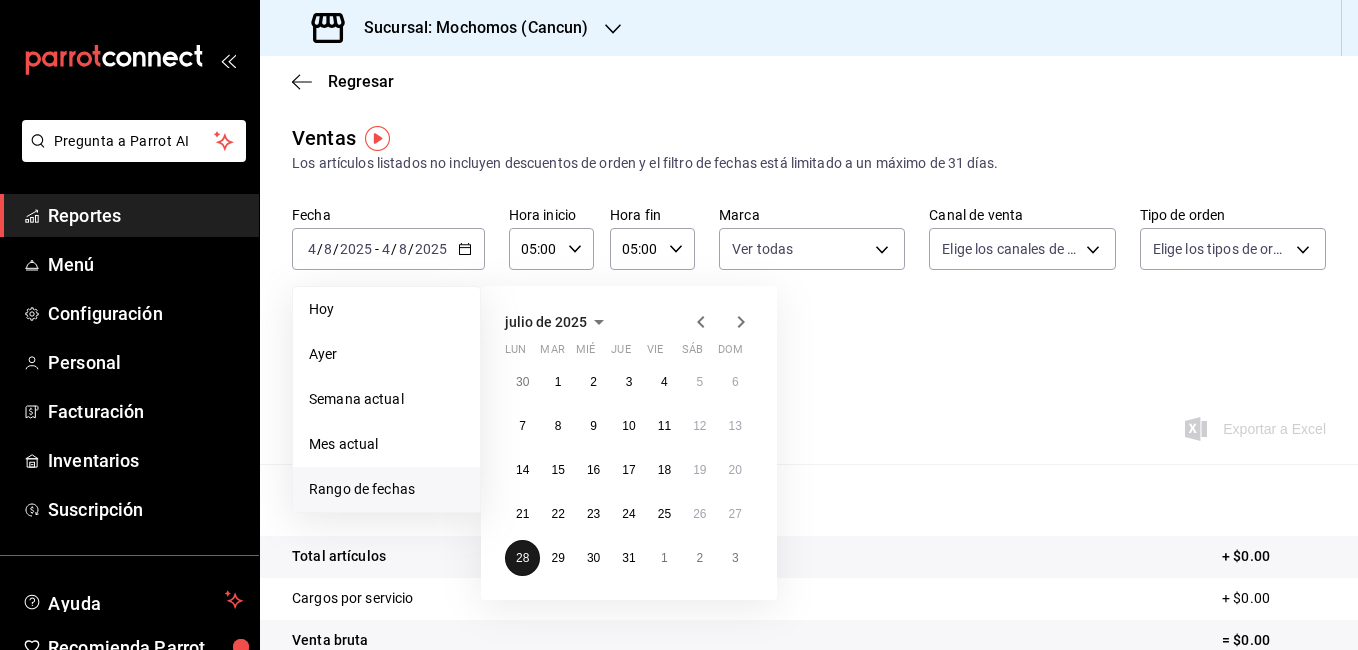 click on "28" at bounding box center (522, 558) 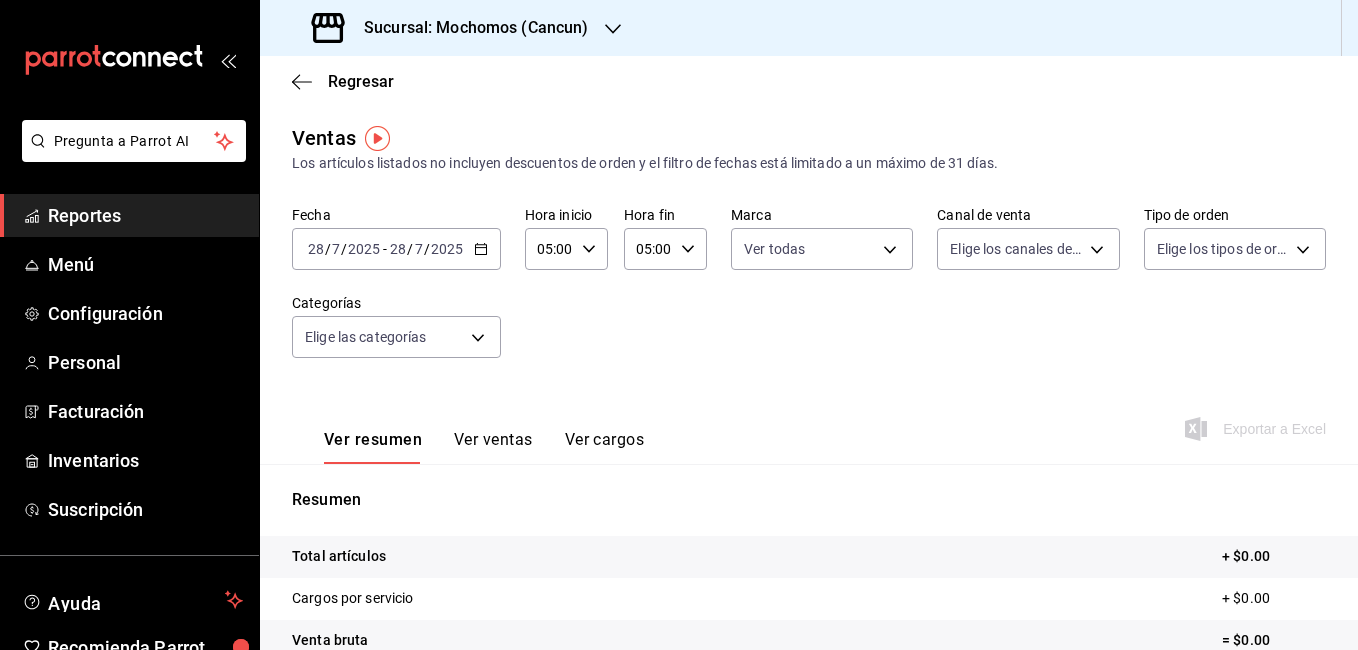 click on "Total artículos + $0.00" at bounding box center [809, 557] 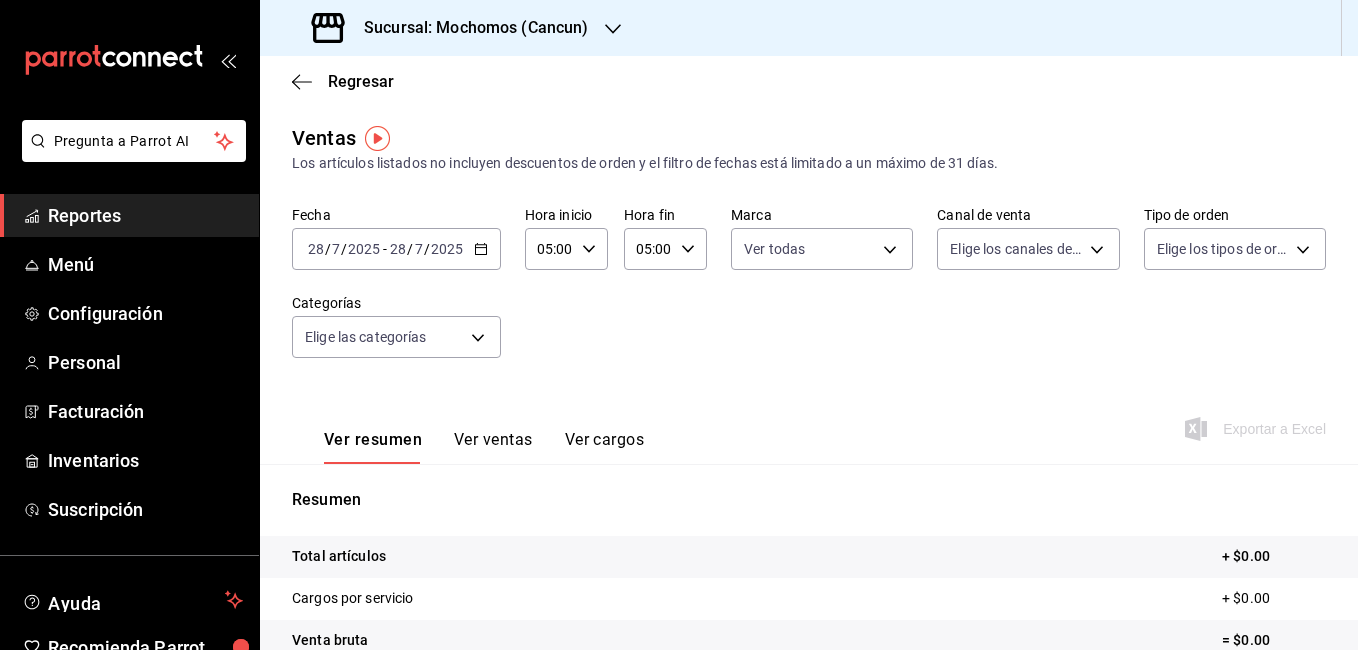 click on "7" at bounding box center [419, 249] 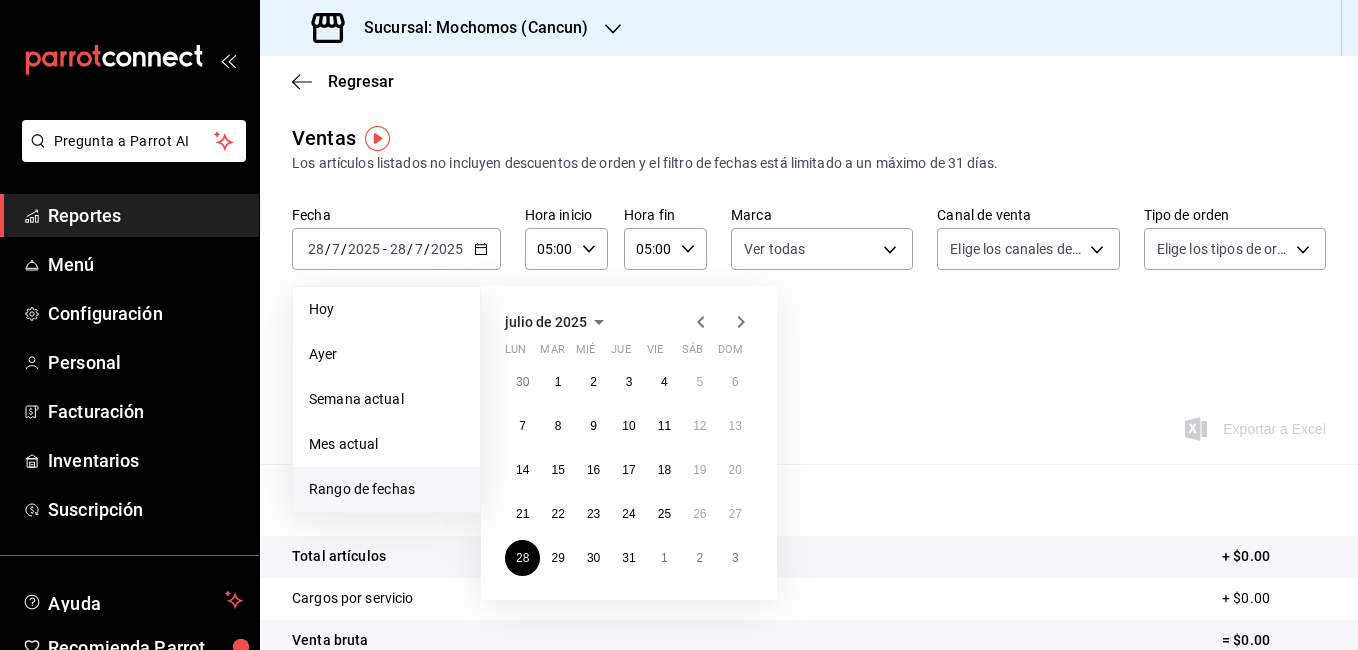 click 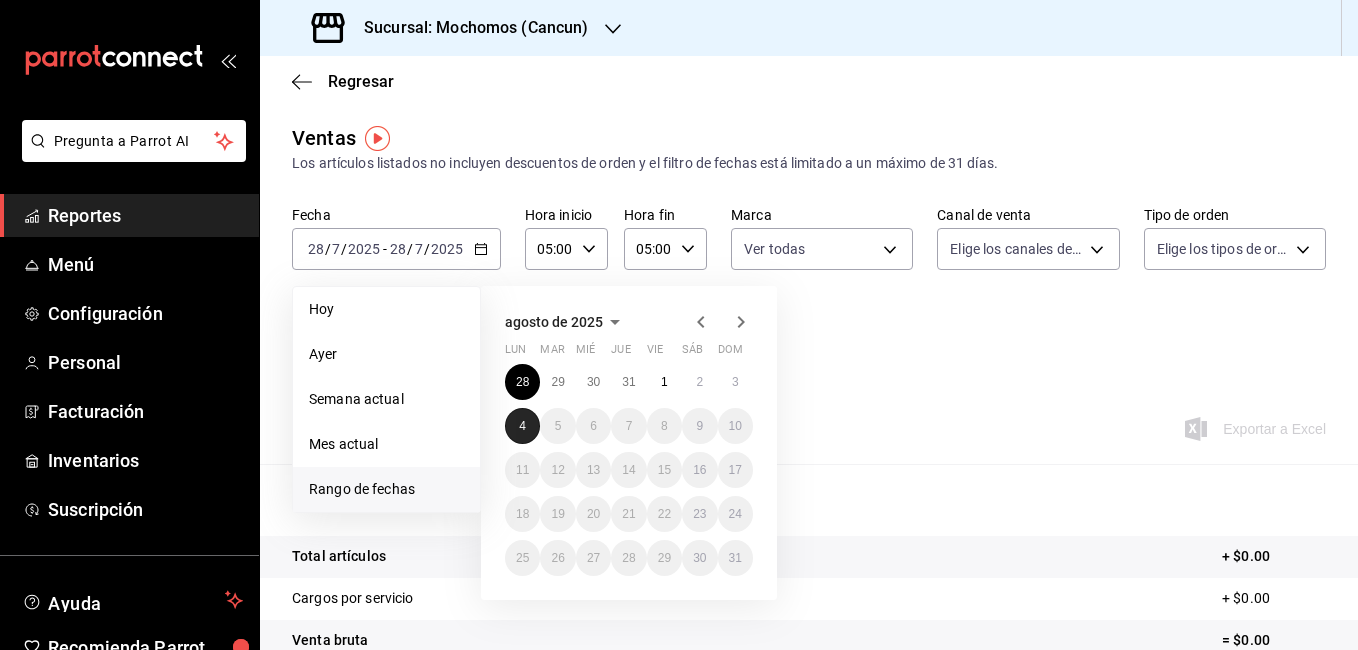 click on "4" at bounding box center [522, 426] 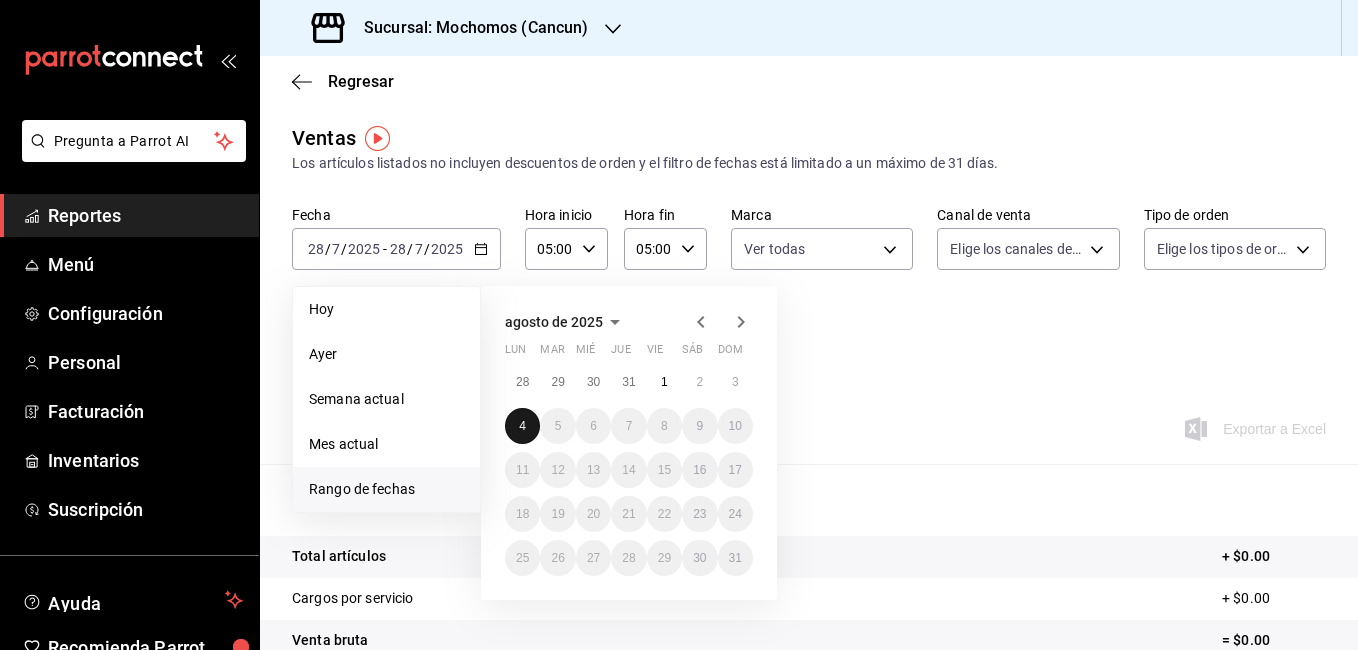 click on "4" at bounding box center (522, 426) 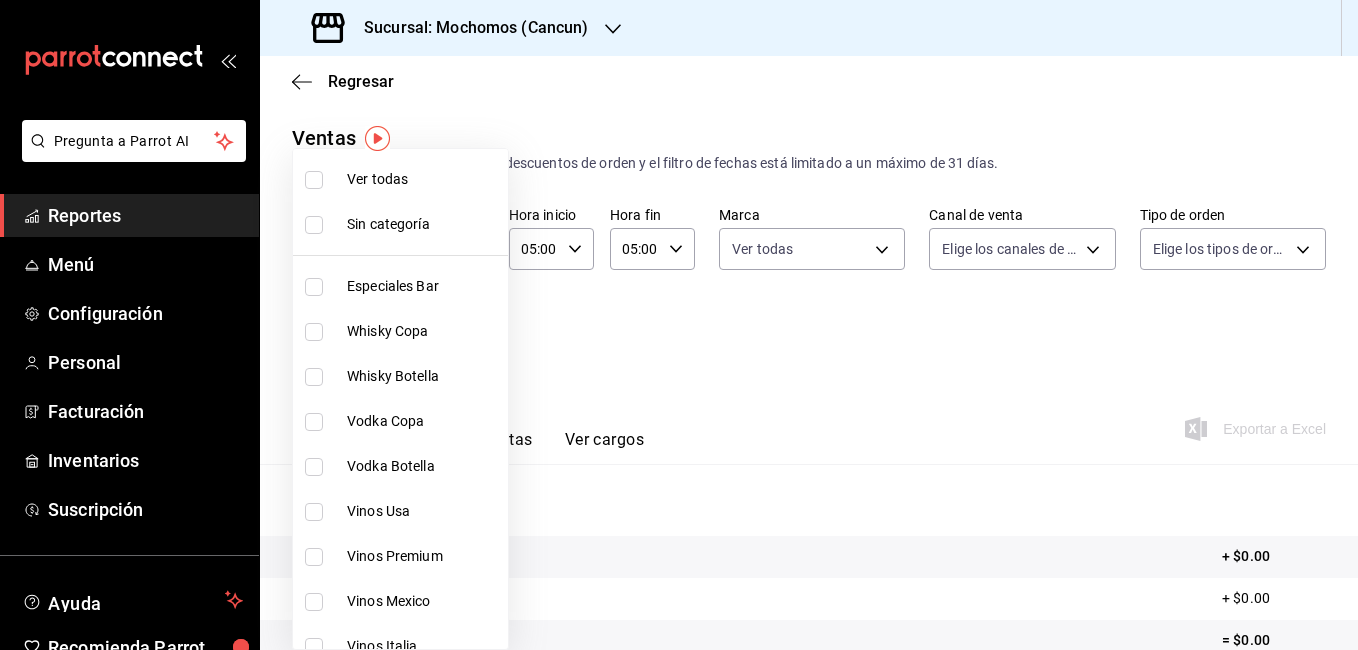 click on "Pregunta a Parrot AI Reportes   Menú   Configuración   Personal   Facturación   Inventarios   Suscripción   Ayuda Recomienda Parrot   [FIRST] [LAST]   Sugerir nueva función   Sucursal: Mochomos ([CITY]) Regresar Ventas Los artículos listados no incluyen descuentos de orden y el filtro de fechas está limitado a un máximo de 31 días. Fecha 2025-08-04 4 / 8 / 2025 - 2025-08-04 4 / 8 / 2025 Hora inicio 05:00 Hora inicio Hora fin 05:00 Hora fin Marca Ver todas [USER]@[DOMAIN] Canal de venta Elige los canales de venta Tipo de orden Elige los tipos de orden Categorías Elige las categorías Ver resumen Ver ventas Ver cargos Exportar a Excel Resumen Total artículos + $0.00 Cargos por servicio + $0.00 Venta bruta = $0.00 Descuentos totales - $0.00 Certificados de regalo - $0.00 Venta total = $0.00 Impuestos - $0.00 Venta neta = $0.00 GANA 1 MES GRATIS EN TU SUSCRIPCIÓN AQUÍ Ver video tutorial Ir a video Pregunta a Parrot AI Reportes   Menú   Configuración   Personal" at bounding box center (679, 325) 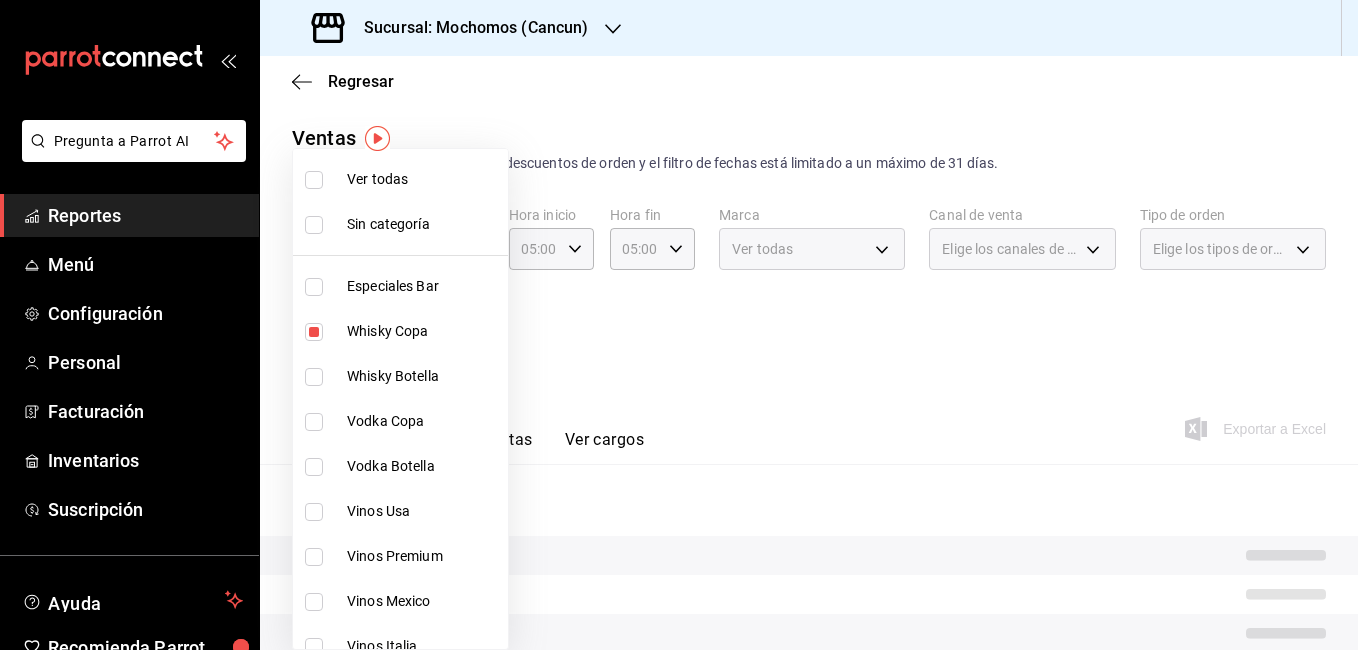 click on "Whisky Copa" at bounding box center [423, 331] 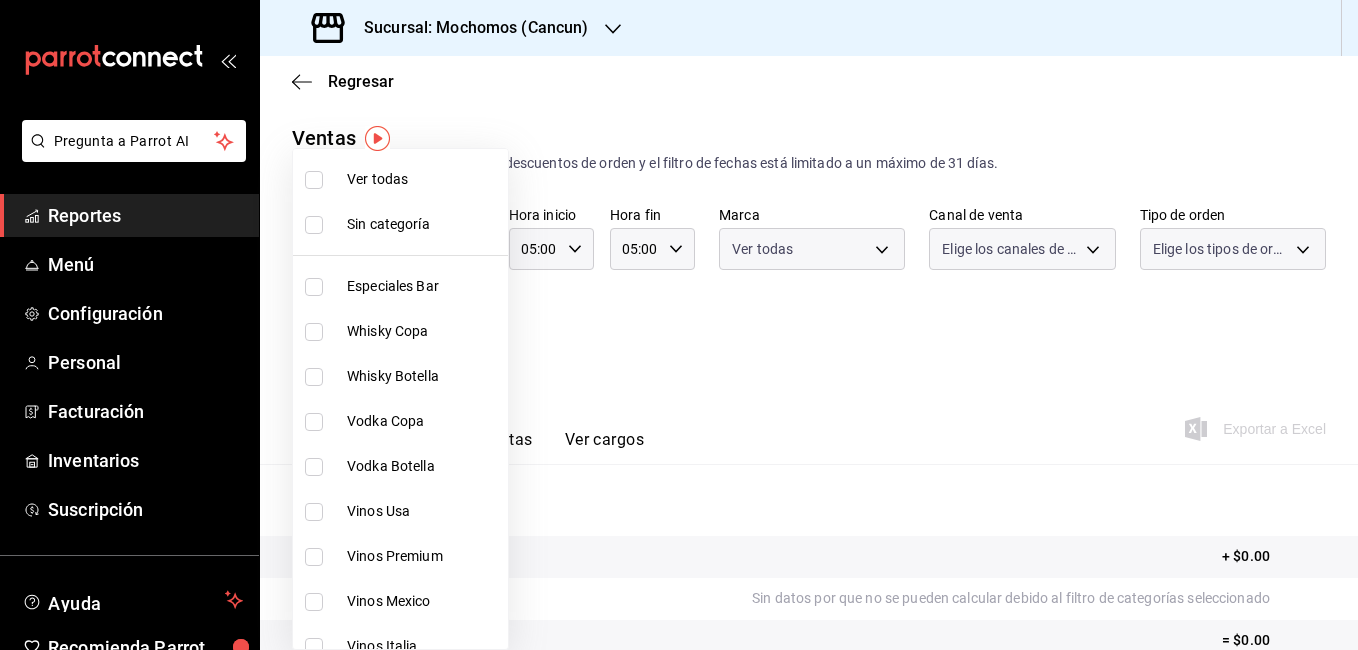 type 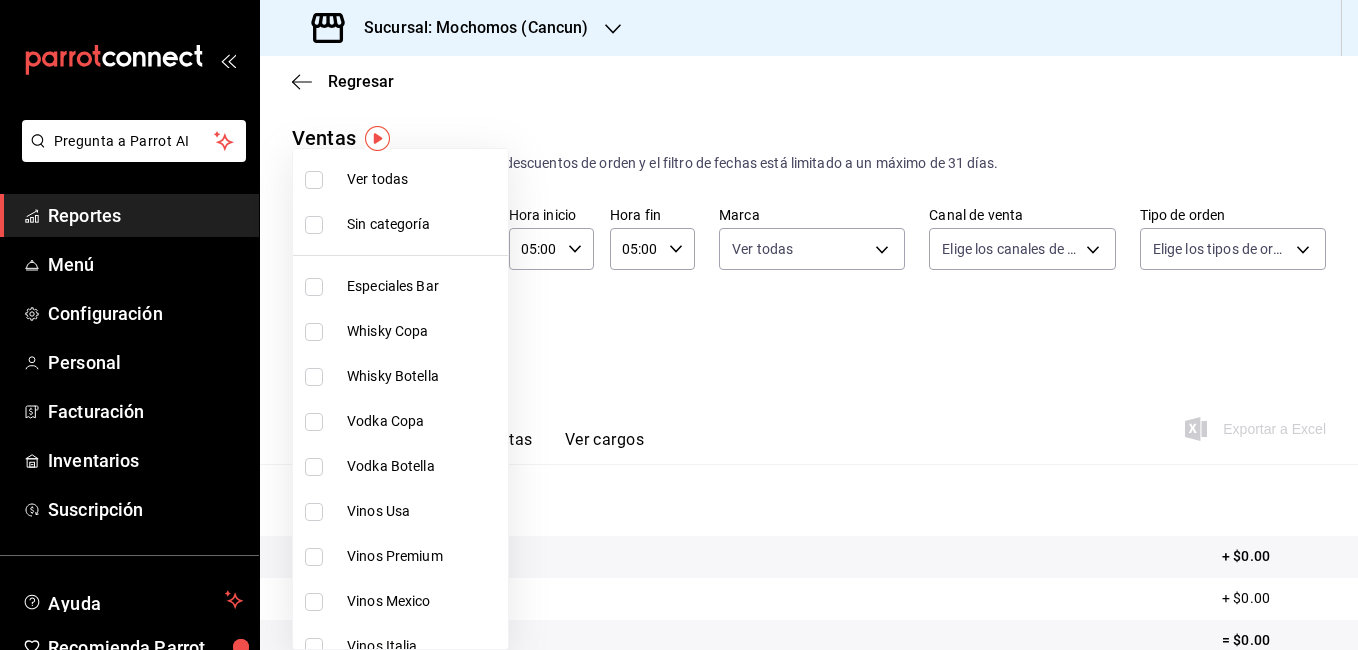 click at bounding box center [679, 325] 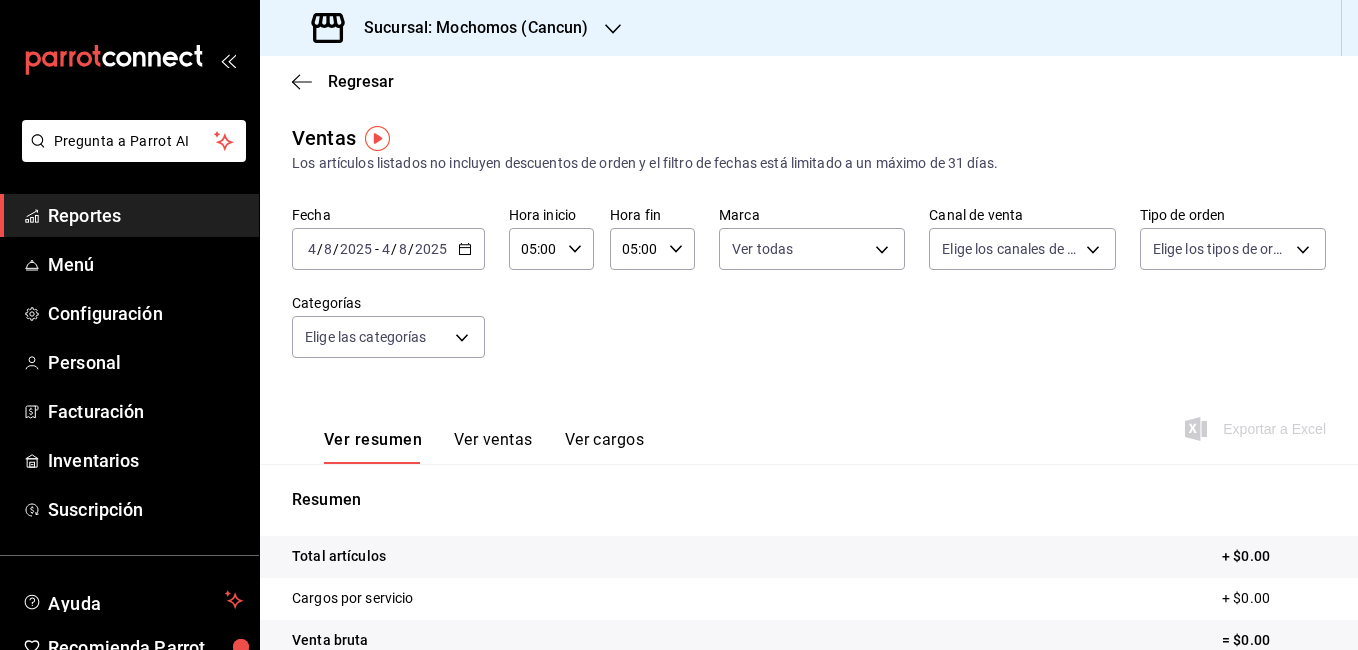click on "2025" at bounding box center (431, 249) 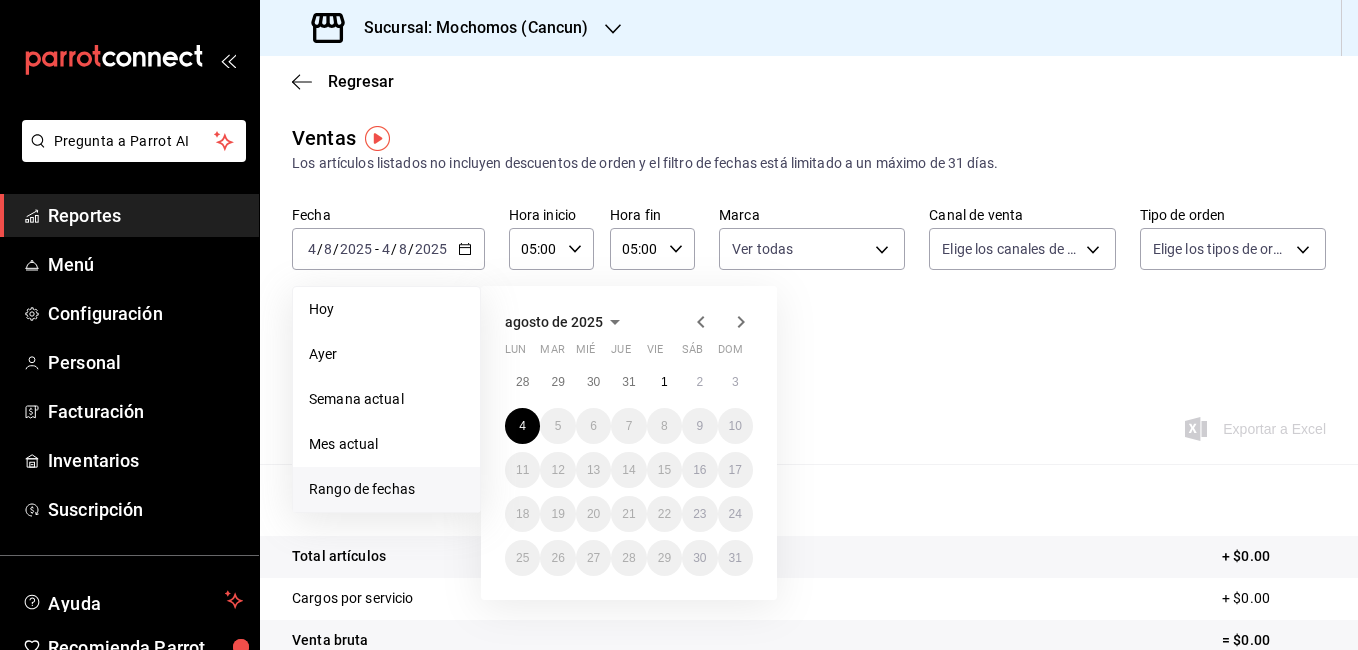 click on "Rango de fechas" at bounding box center (386, 489) 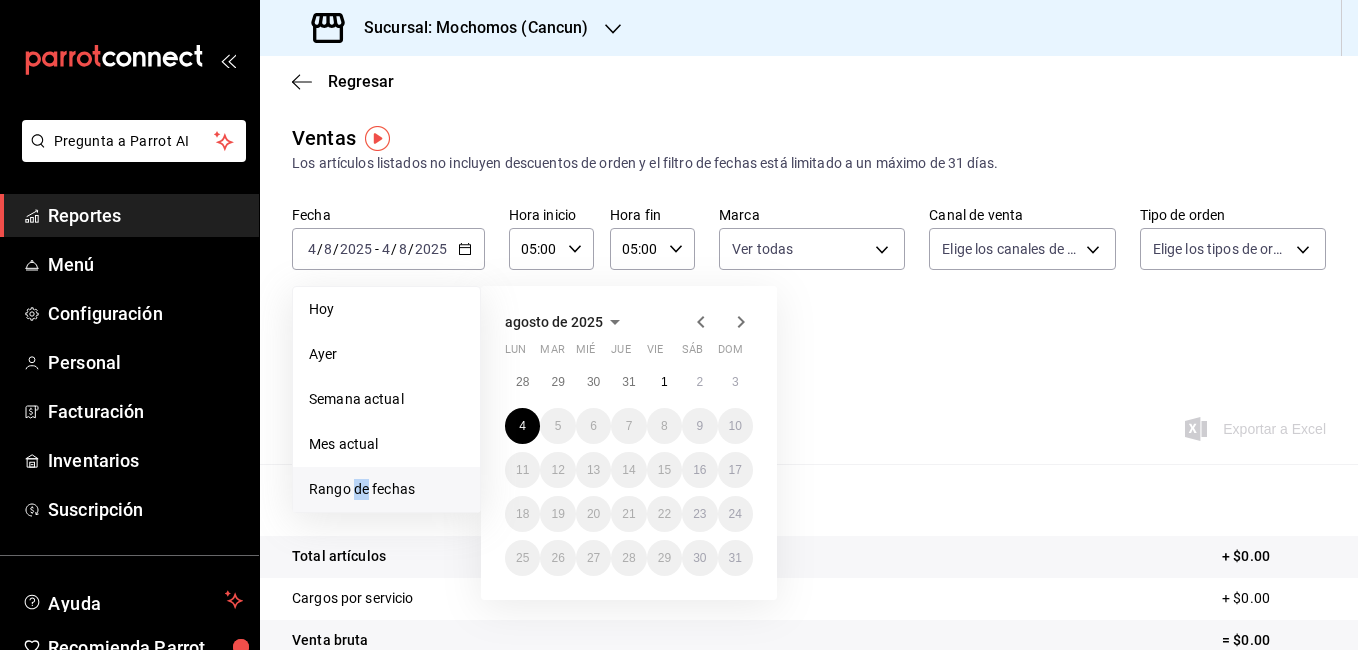 click on "Rango de fechas" at bounding box center [386, 489] 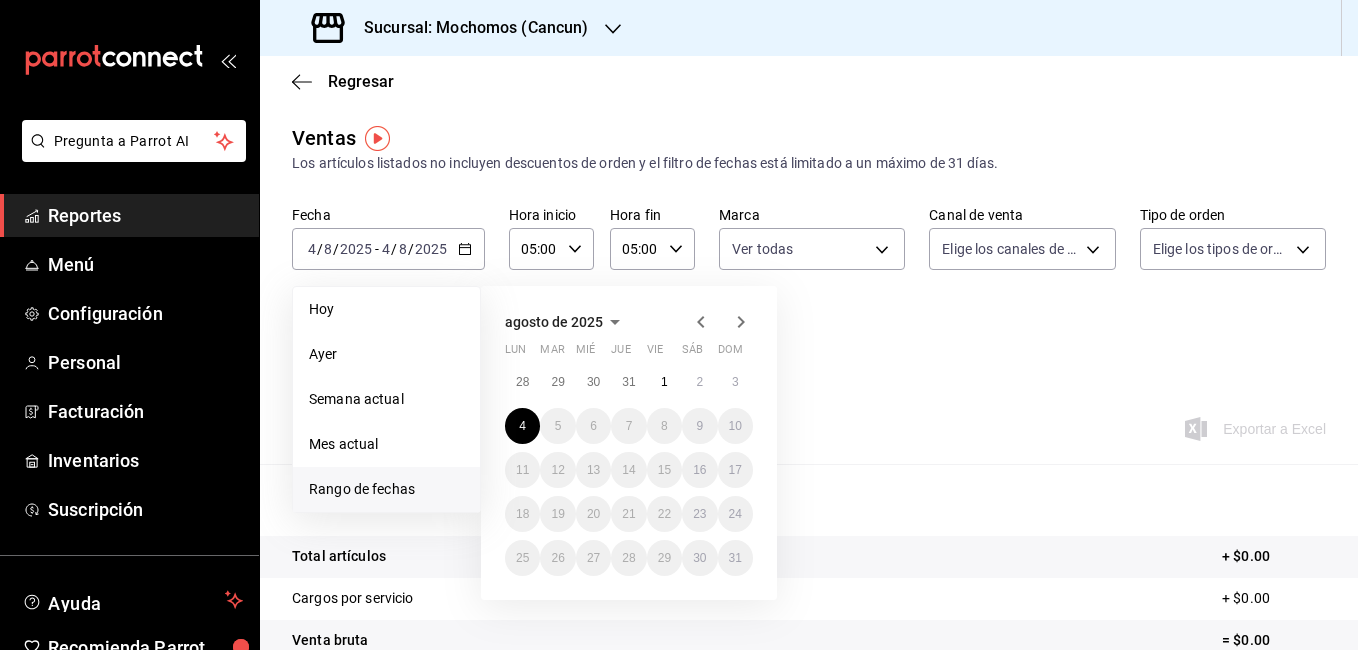 drag, startPoint x: 362, startPoint y: 492, endPoint x: 389, endPoint y: 490, distance: 27.073973 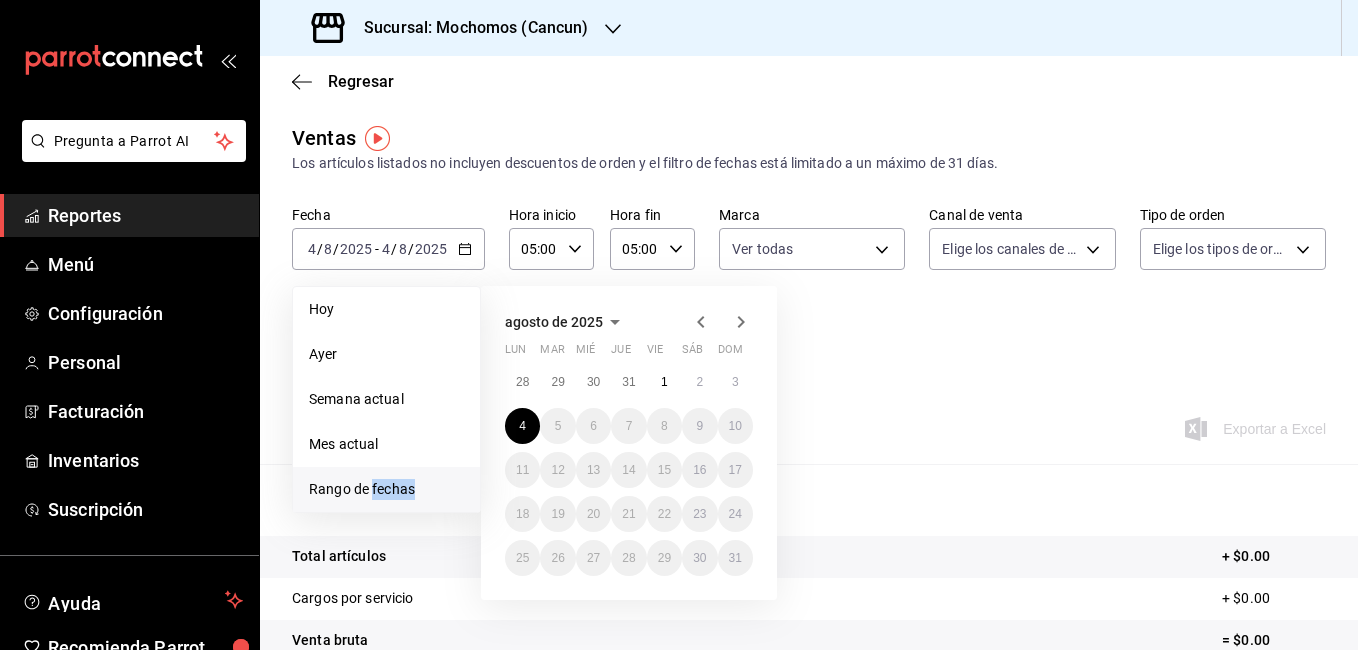 click on "Rango de fechas" at bounding box center [386, 489] 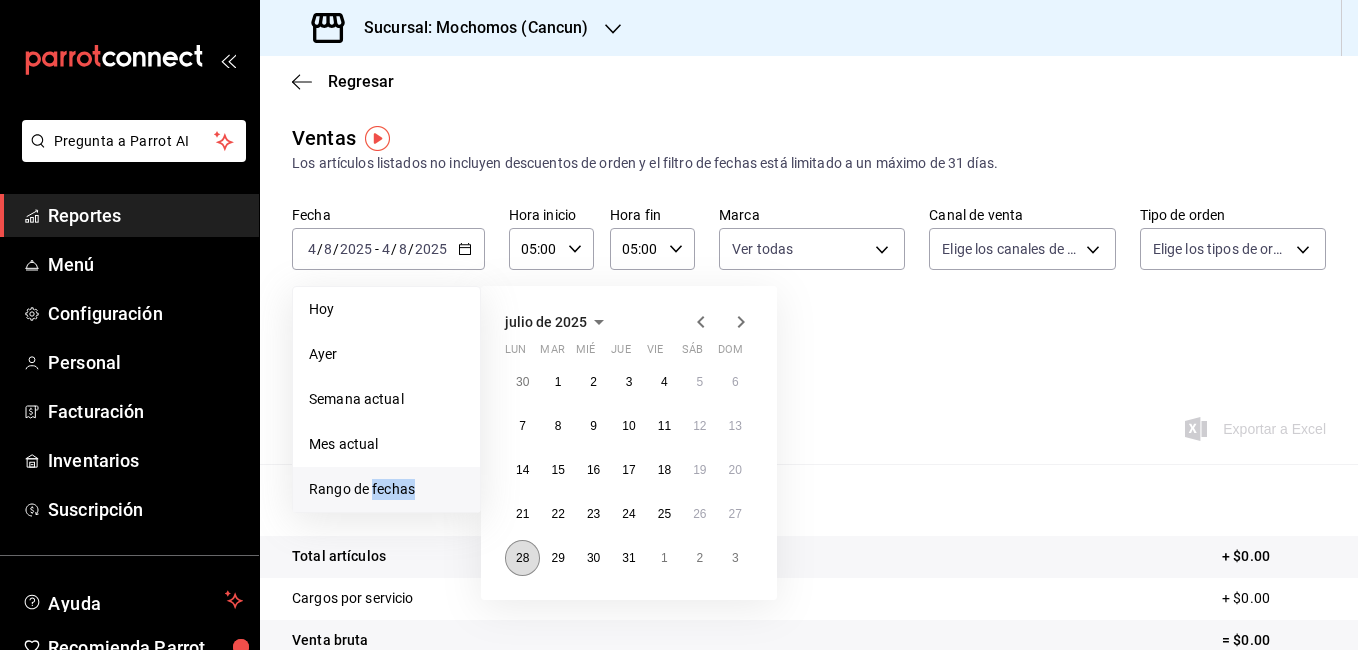 click on "28" at bounding box center (522, 558) 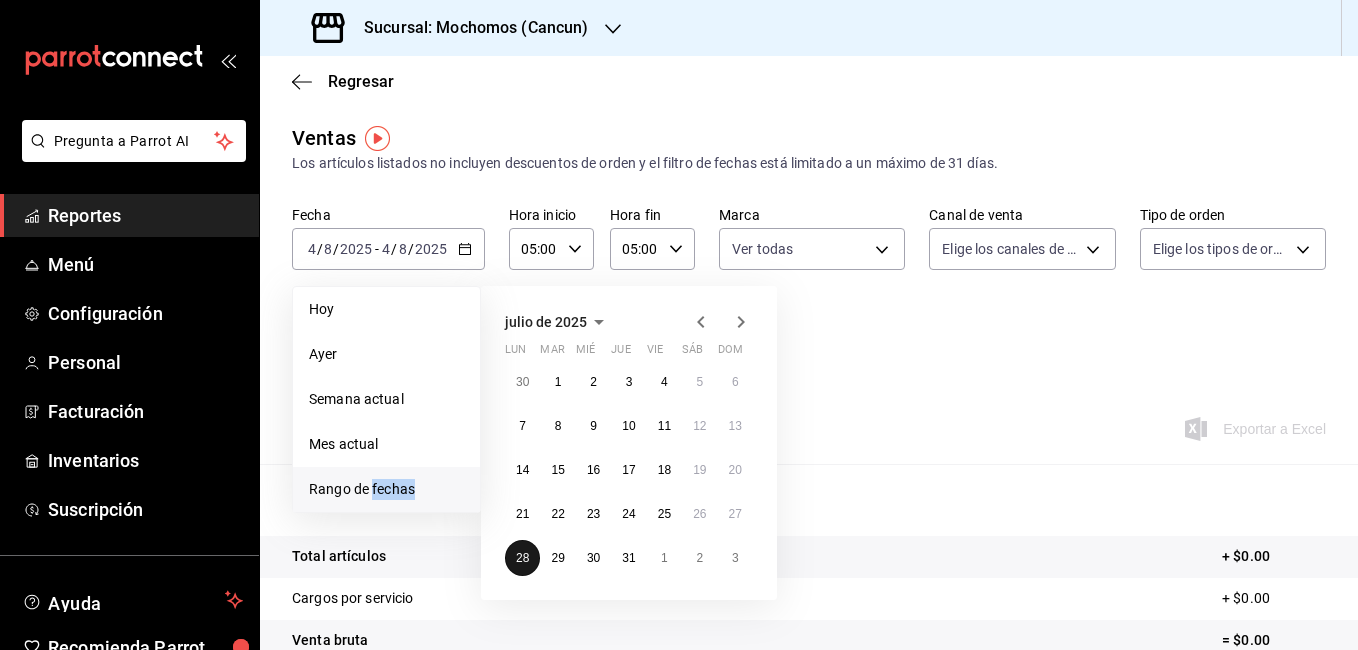 click on "28" at bounding box center [522, 558] 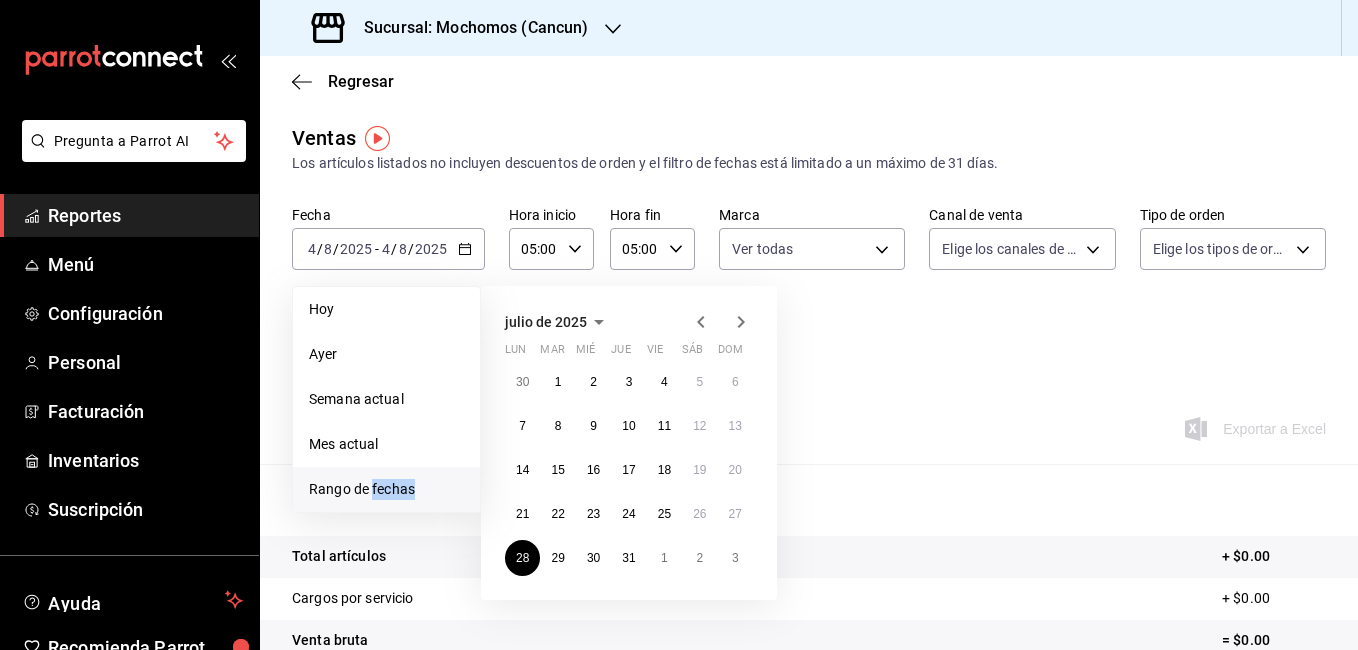 click on "Total artículos + $0.00" at bounding box center [809, 557] 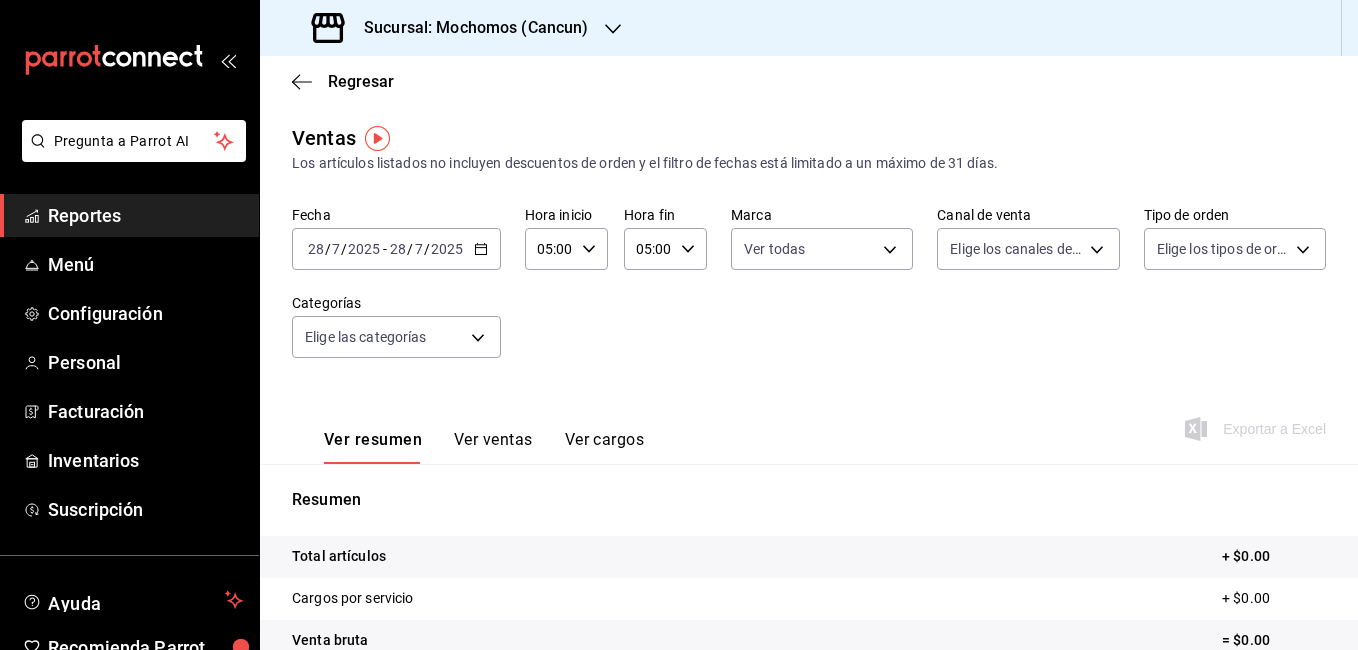 click on "28" at bounding box center (398, 249) 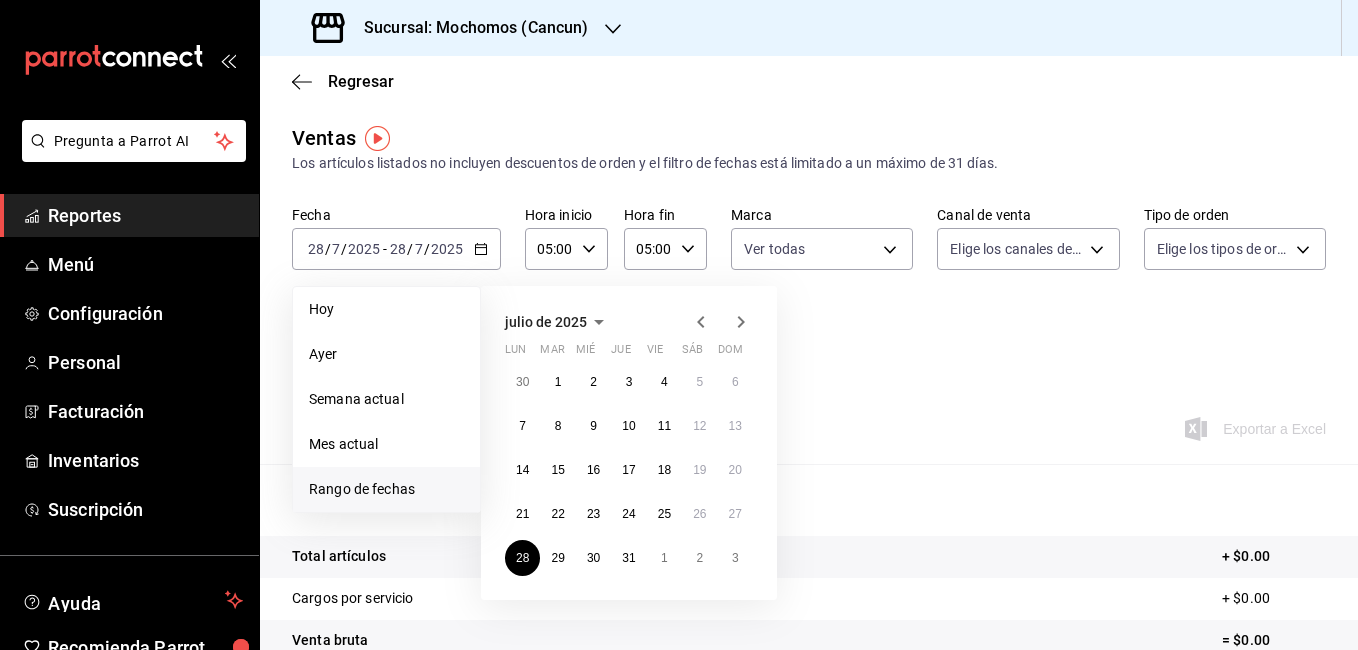 click 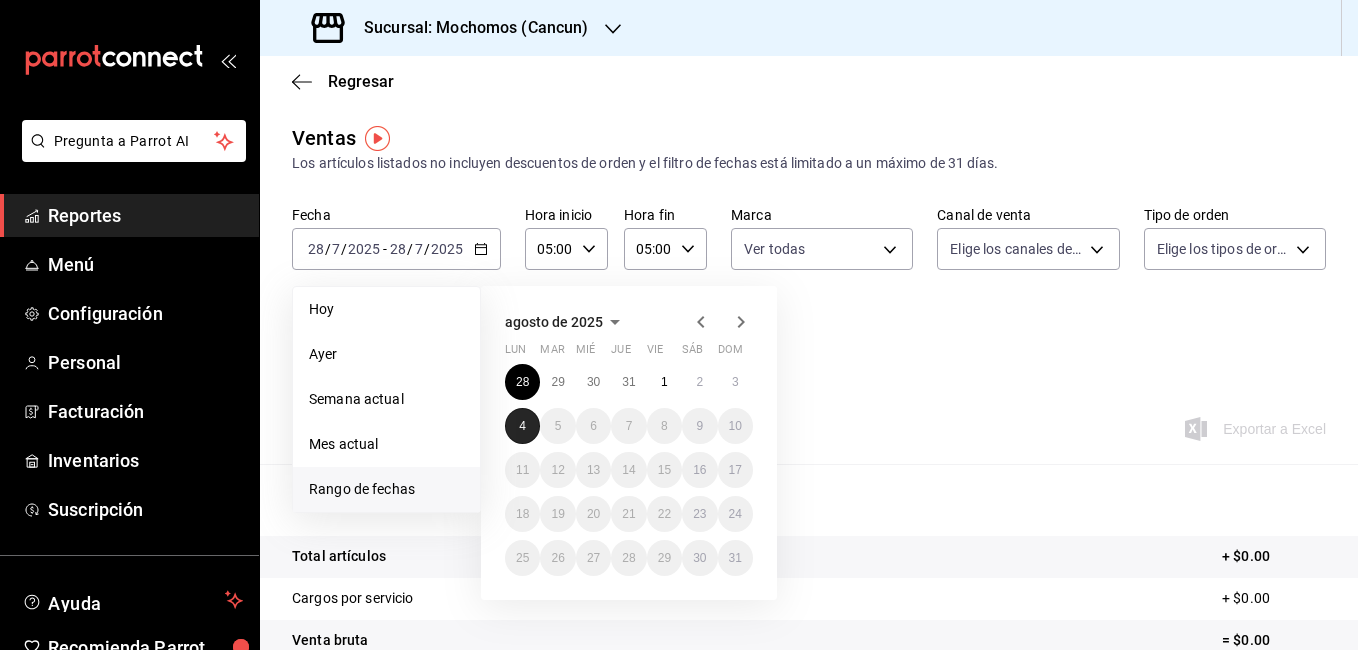 click on "4" at bounding box center (522, 426) 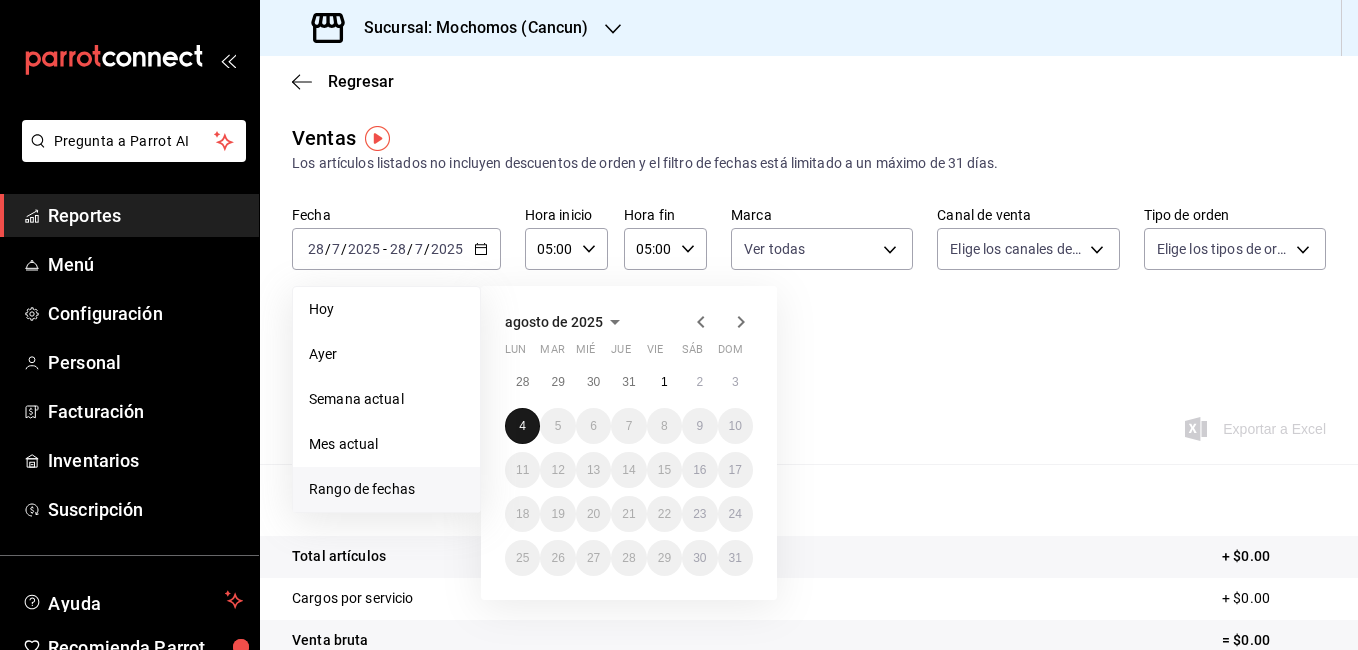 click on "4" at bounding box center (522, 426) 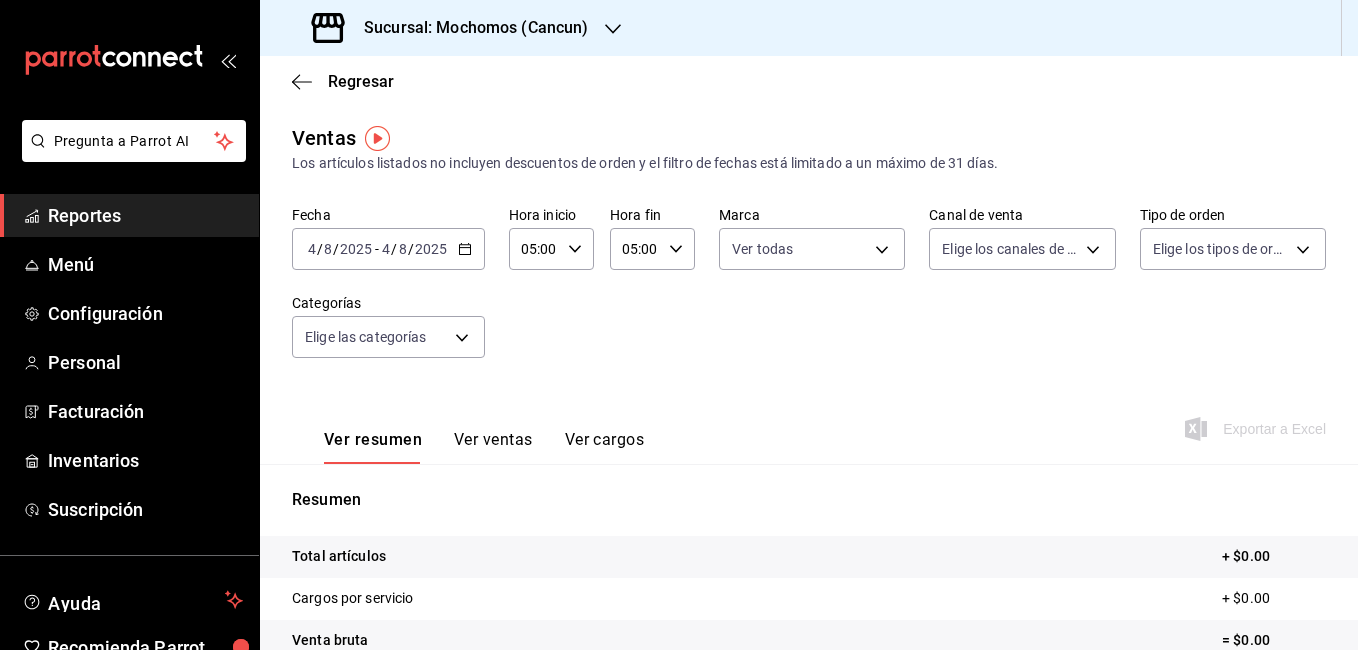 click on "8" at bounding box center [328, 249] 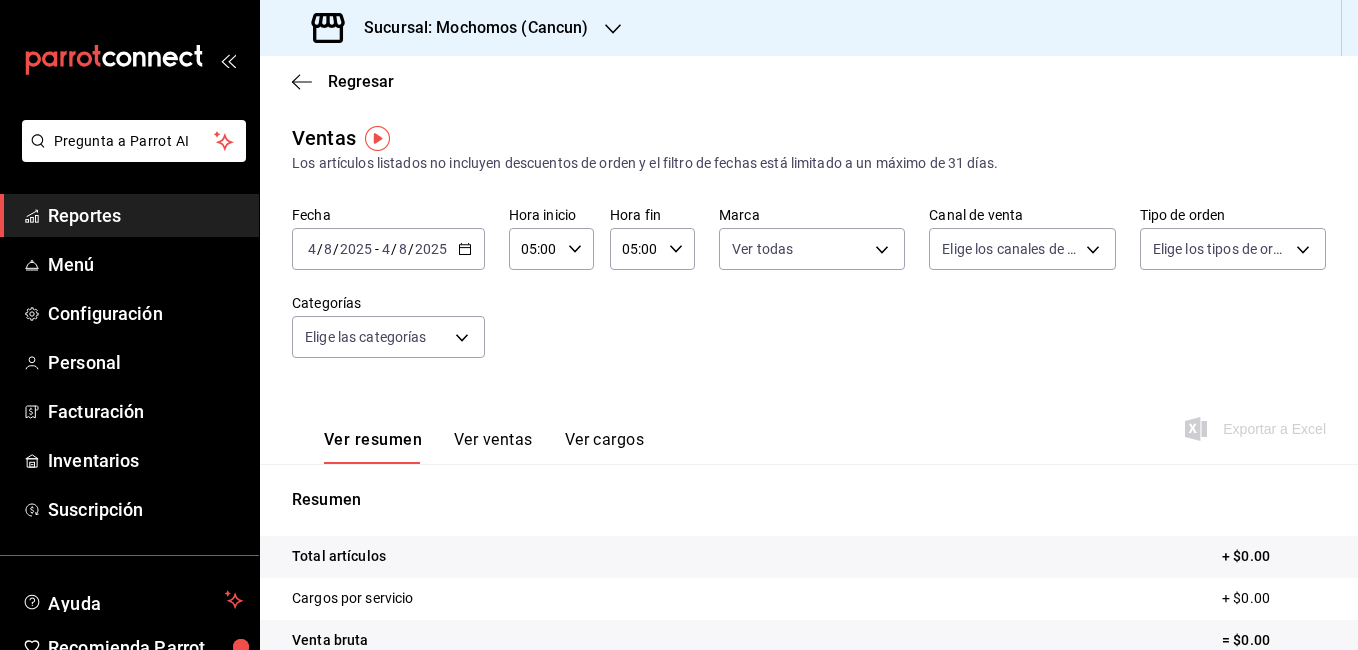click on "2025" at bounding box center [356, 249] 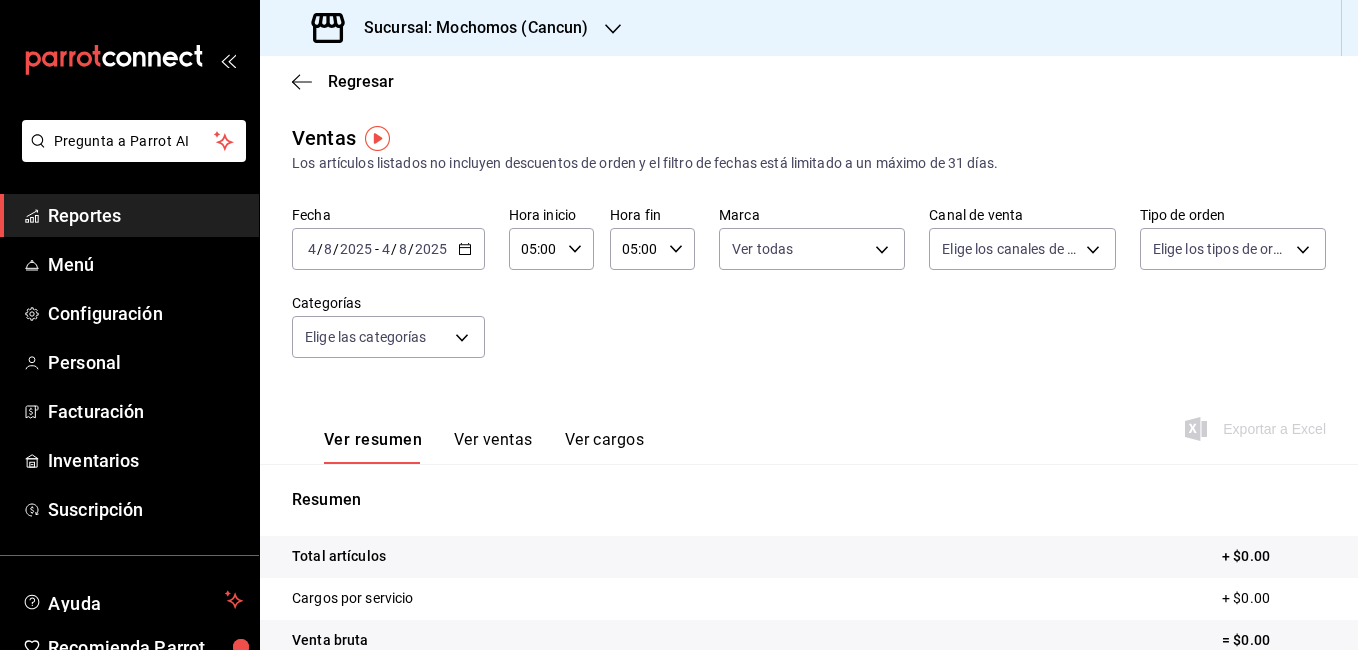 click on "4" at bounding box center (312, 249) 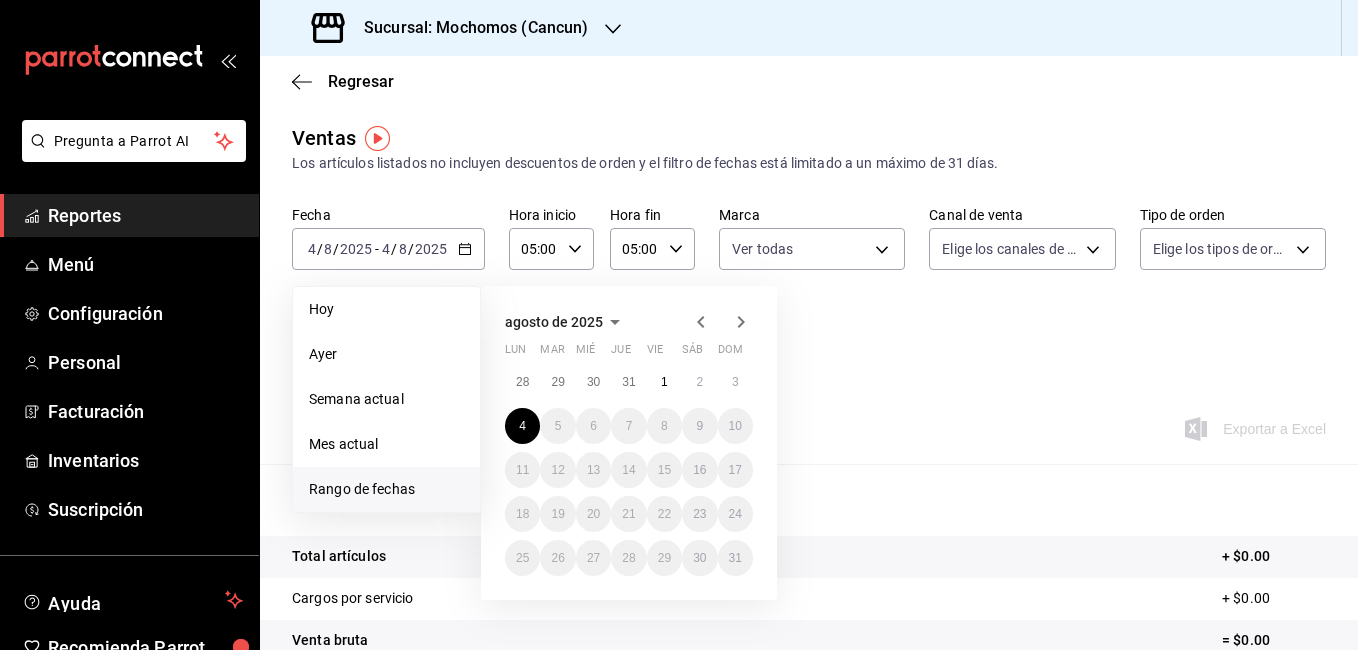 click 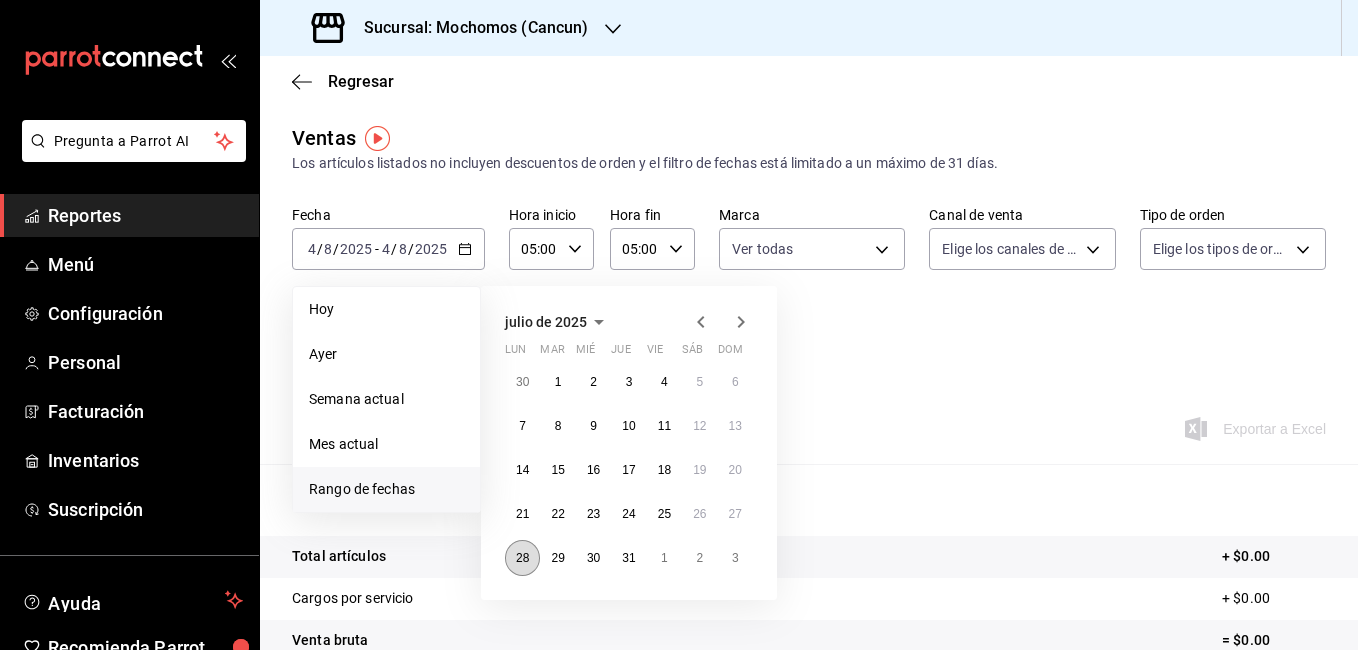 click on "28" at bounding box center [522, 558] 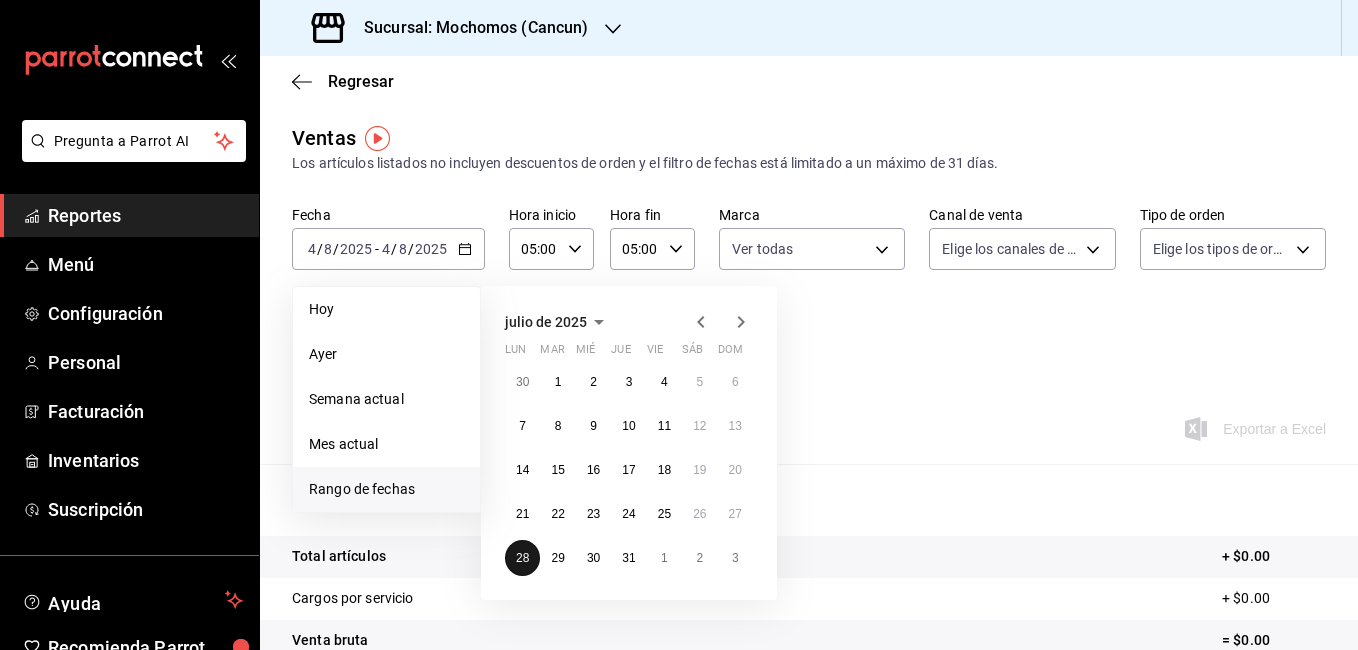 click on "28" at bounding box center [522, 558] 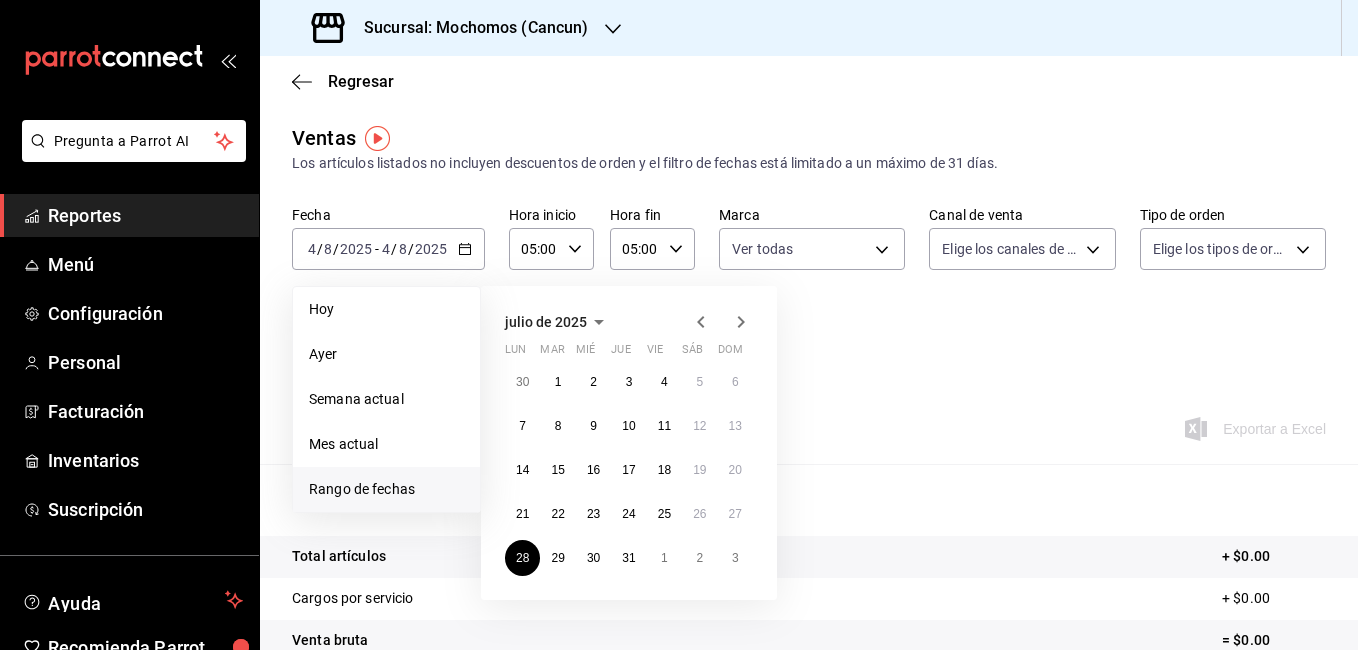 click on "Total artículos + $0.00" at bounding box center (809, 557) 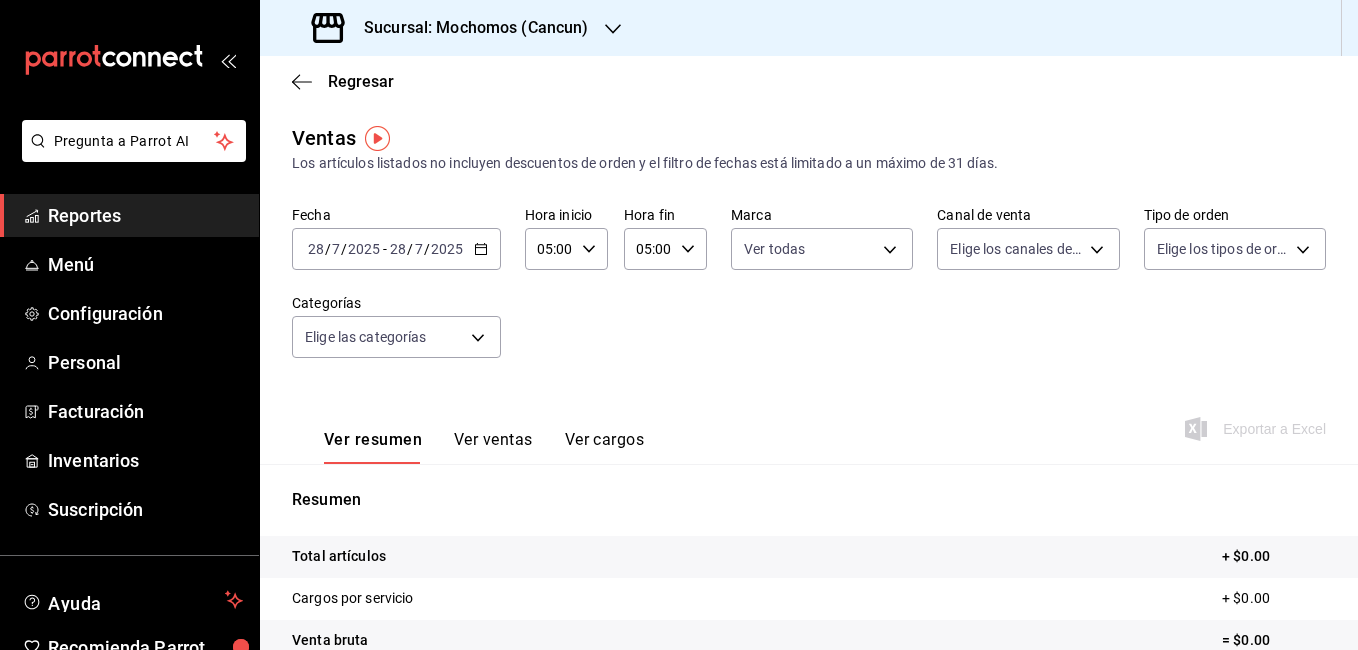 click on "2025-07-28 28 / 7 / 2025 - 2025-07-28 28 / 7 / 2025" at bounding box center (396, 249) 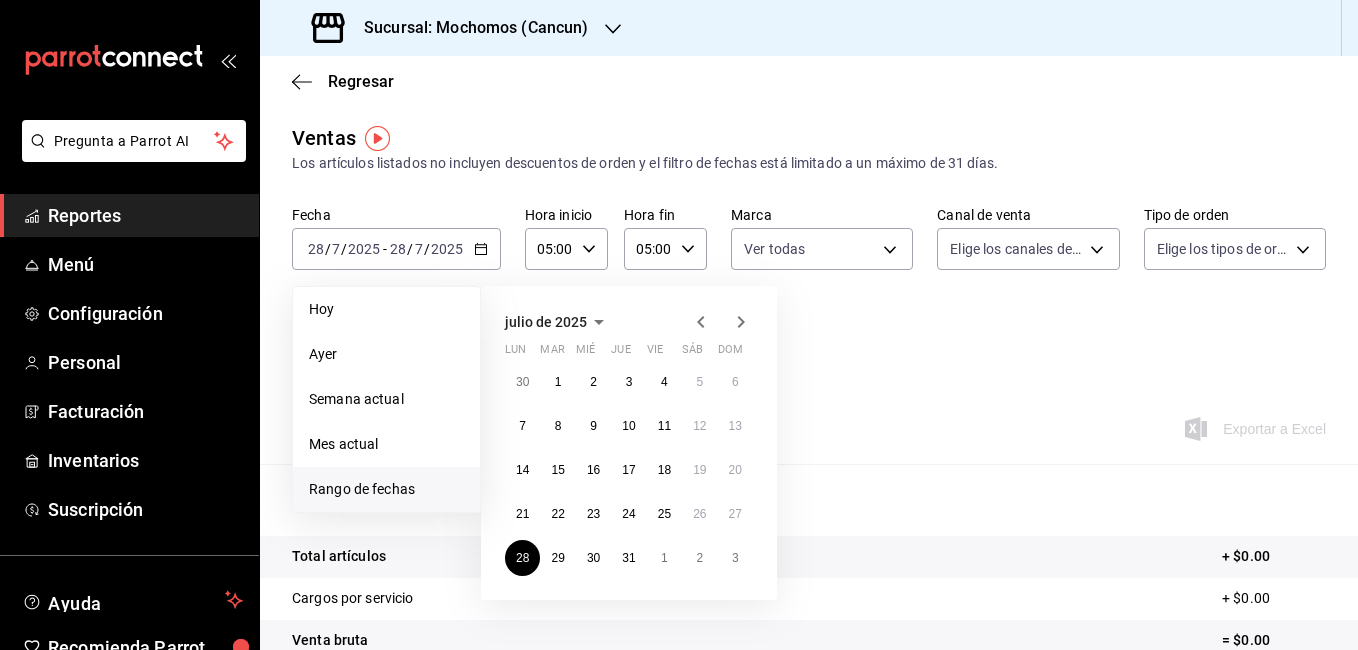 click 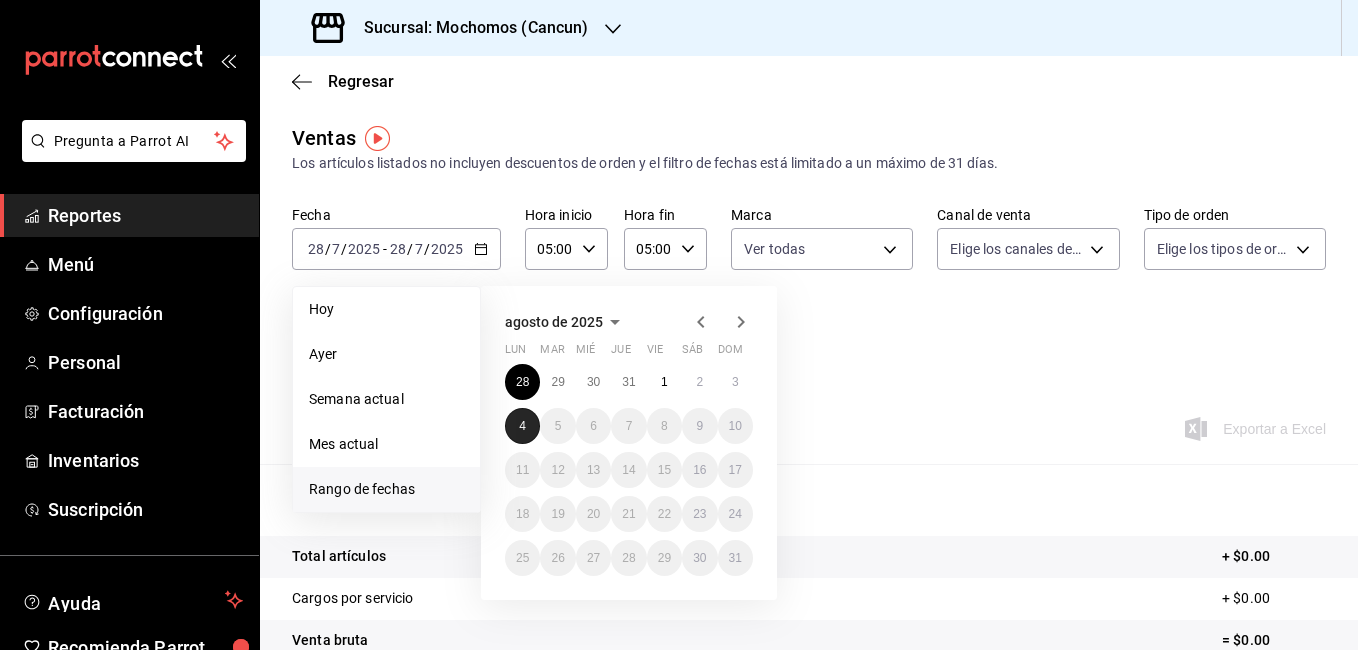 click on "4" at bounding box center (522, 426) 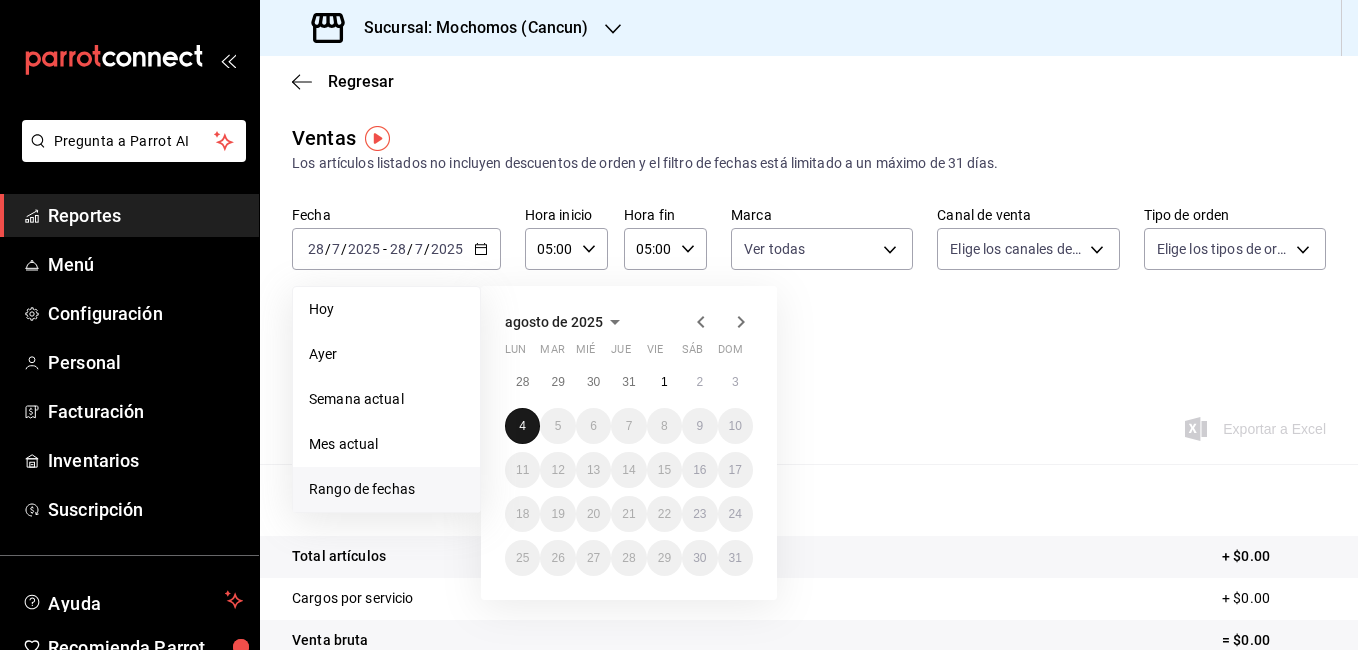 click on "4" at bounding box center (522, 426) 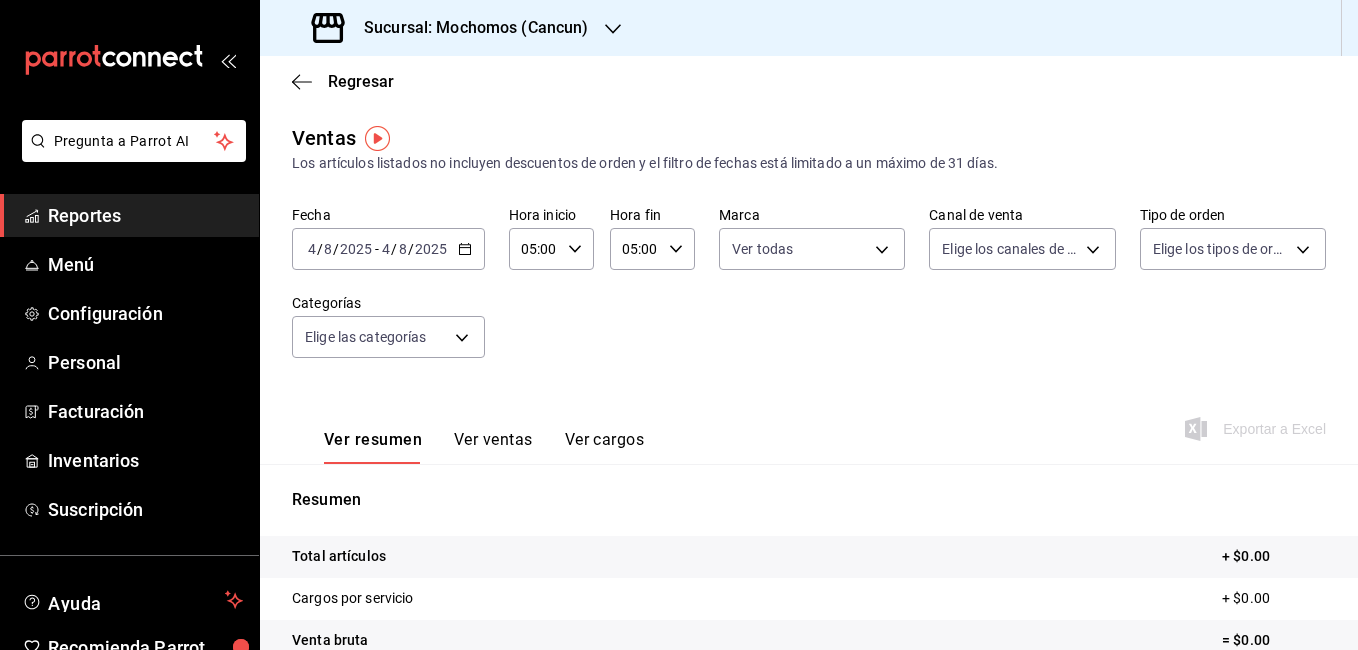 click on "Ver resumen Ver ventas Ver cargos" at bounding box center (468, 435) 